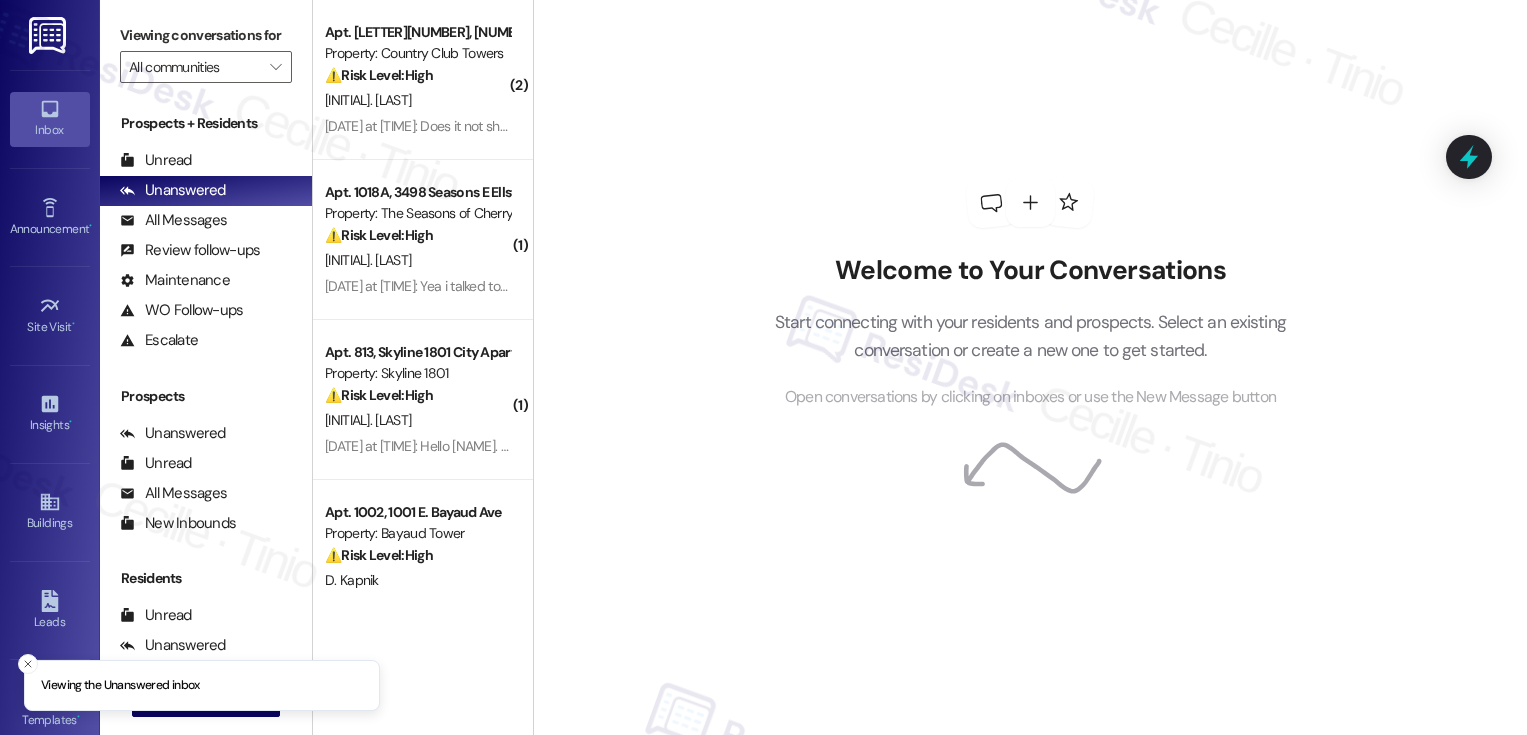 scroll, scrollTop: 0, scrollLeft: 0, axis: both 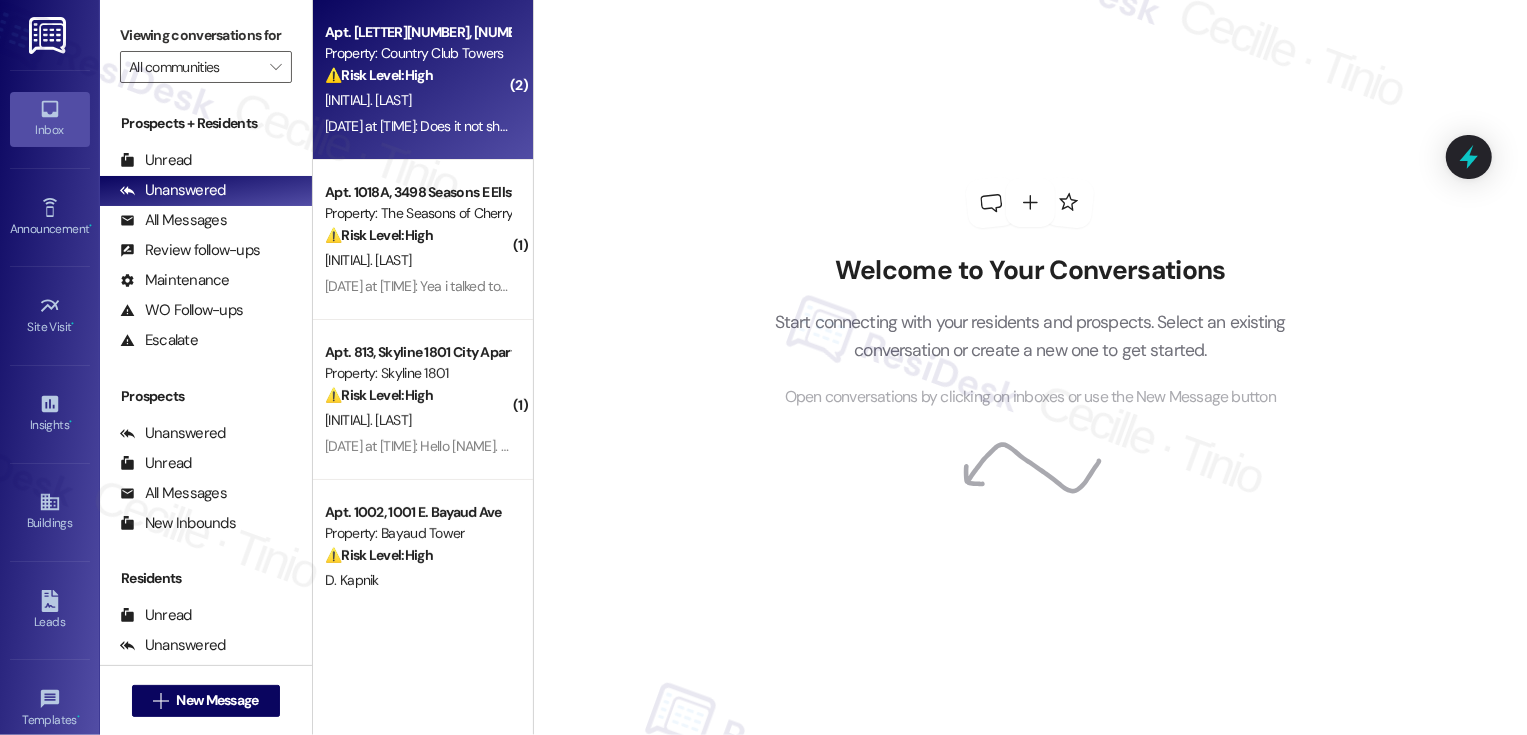 click on "[INITIAL]. [LAST]" at bounding box center (417, 100) 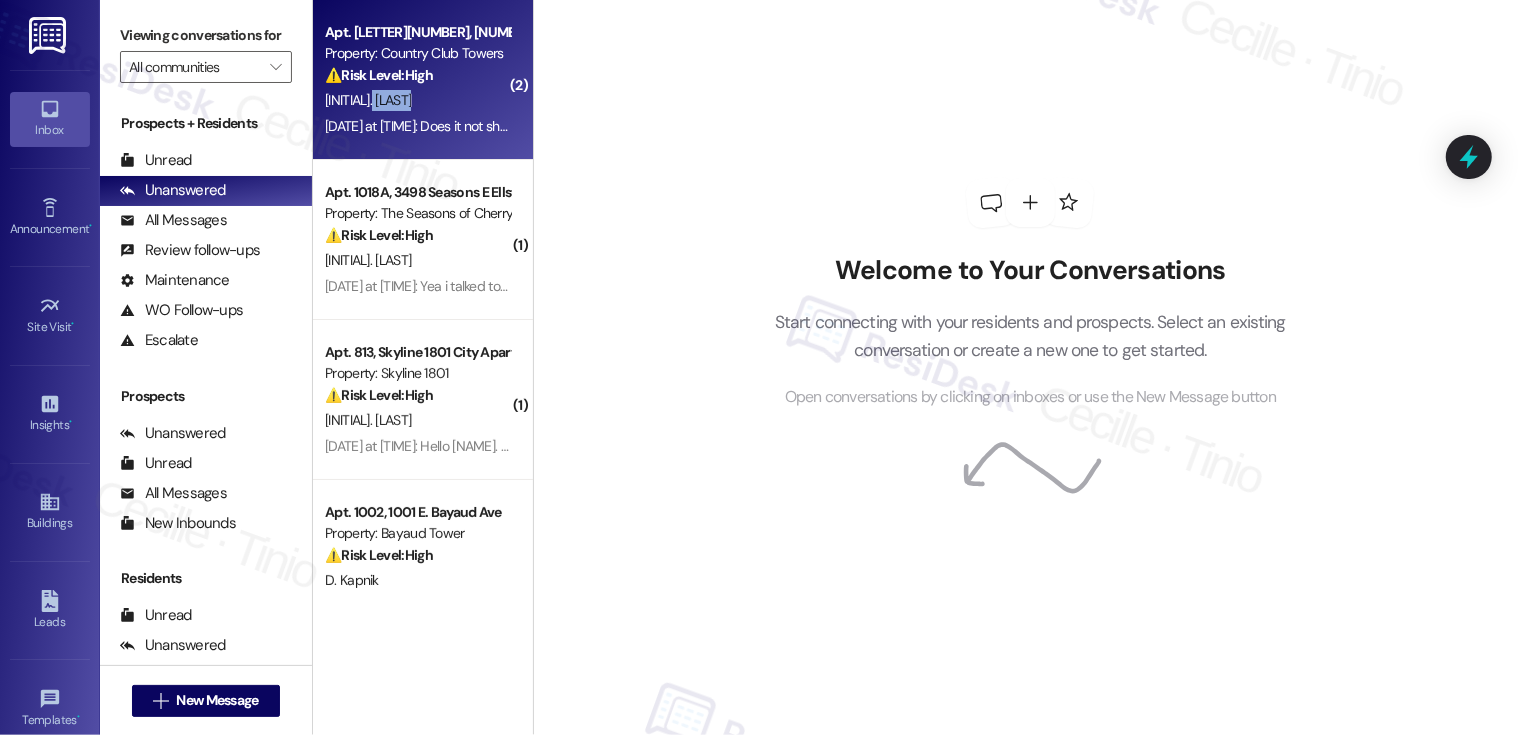 click on "[INITIAL]. [LAST]" at bounding box center (417, 100) 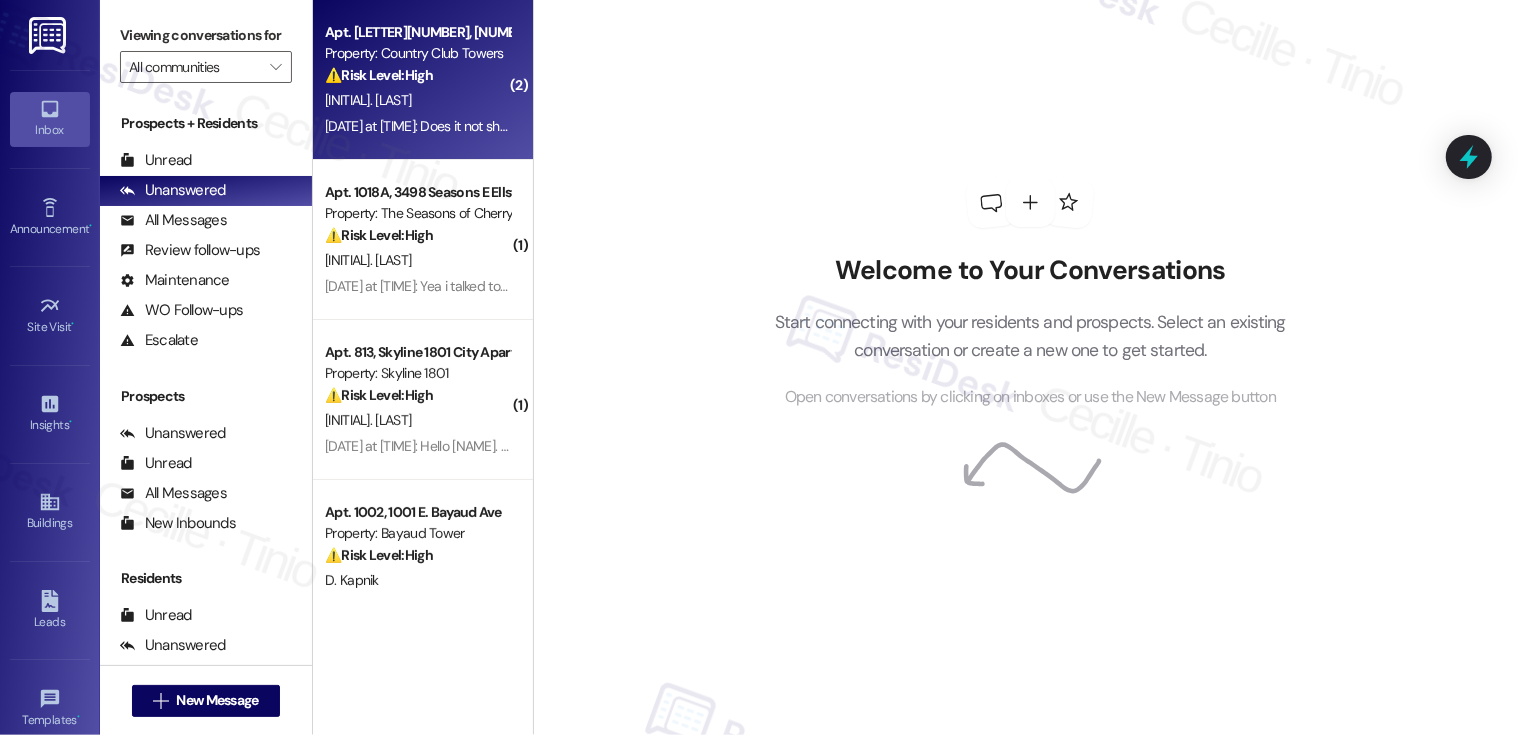 click on "[DATE] at [TIME]: Does it not show as paid? [DATE] at [TIME]: Does it not show as paid?" at bounding box center (447, 126) 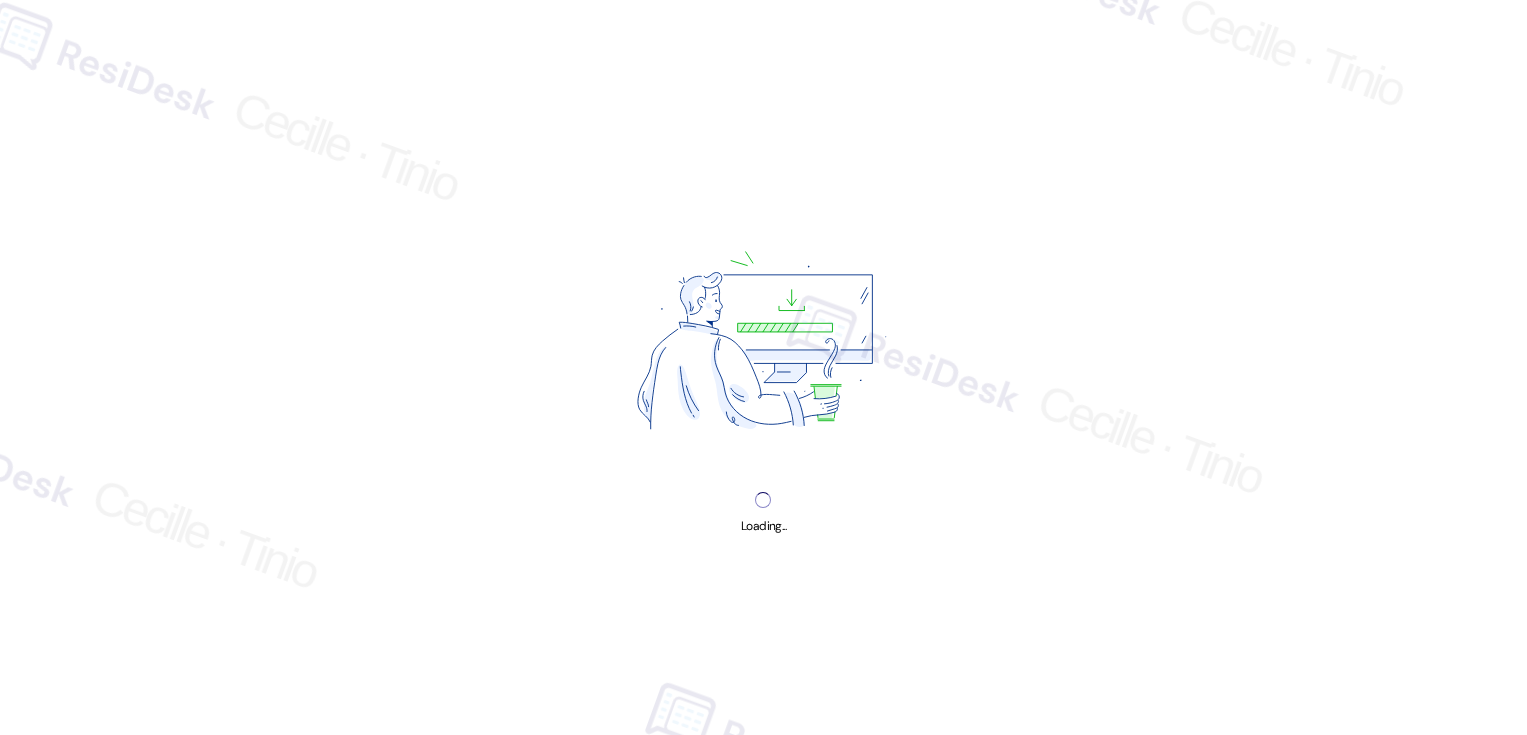 scroll, scrollTop: 0, scrollLeft: 0, axis: both 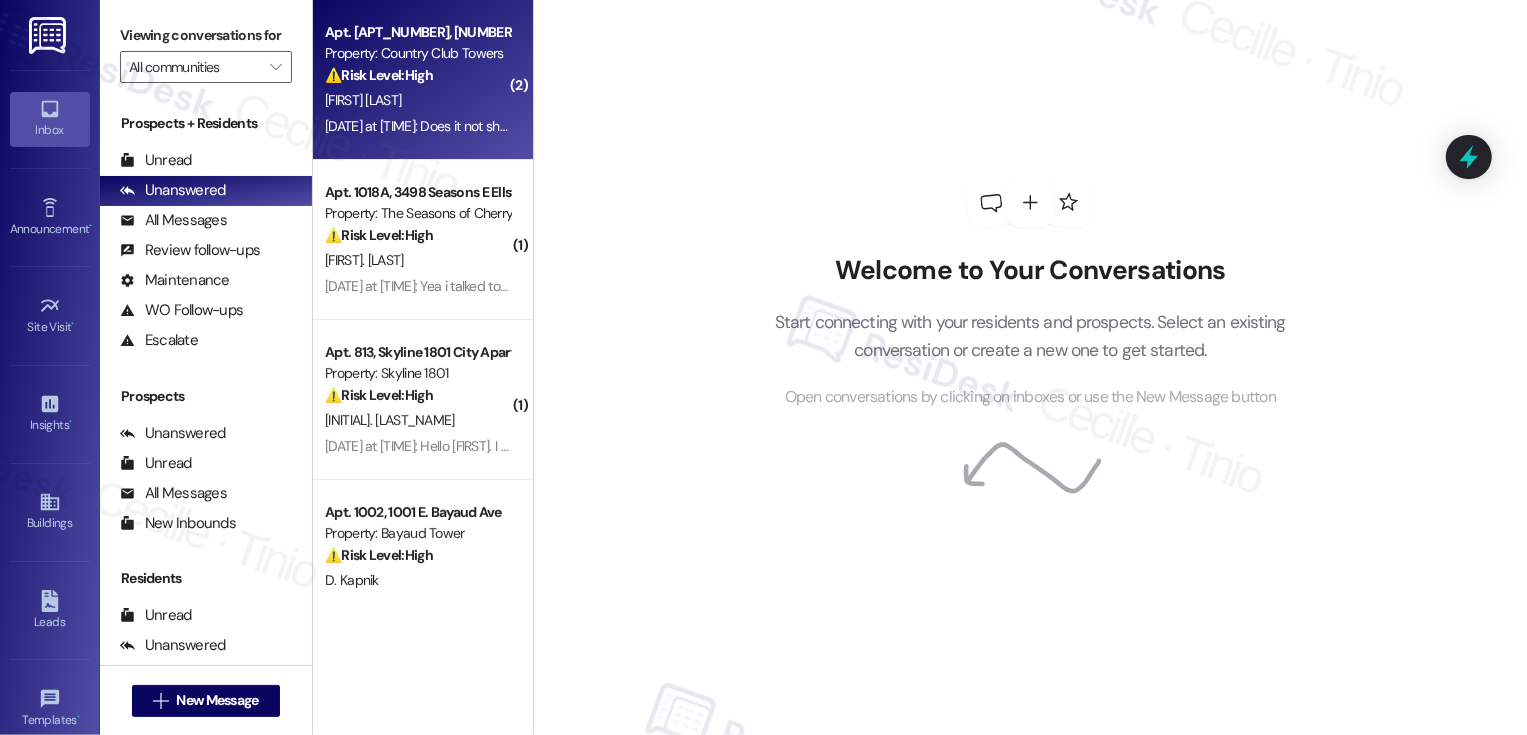 click on "[FIRST] [LAST]" at bounding box center (417, 100) 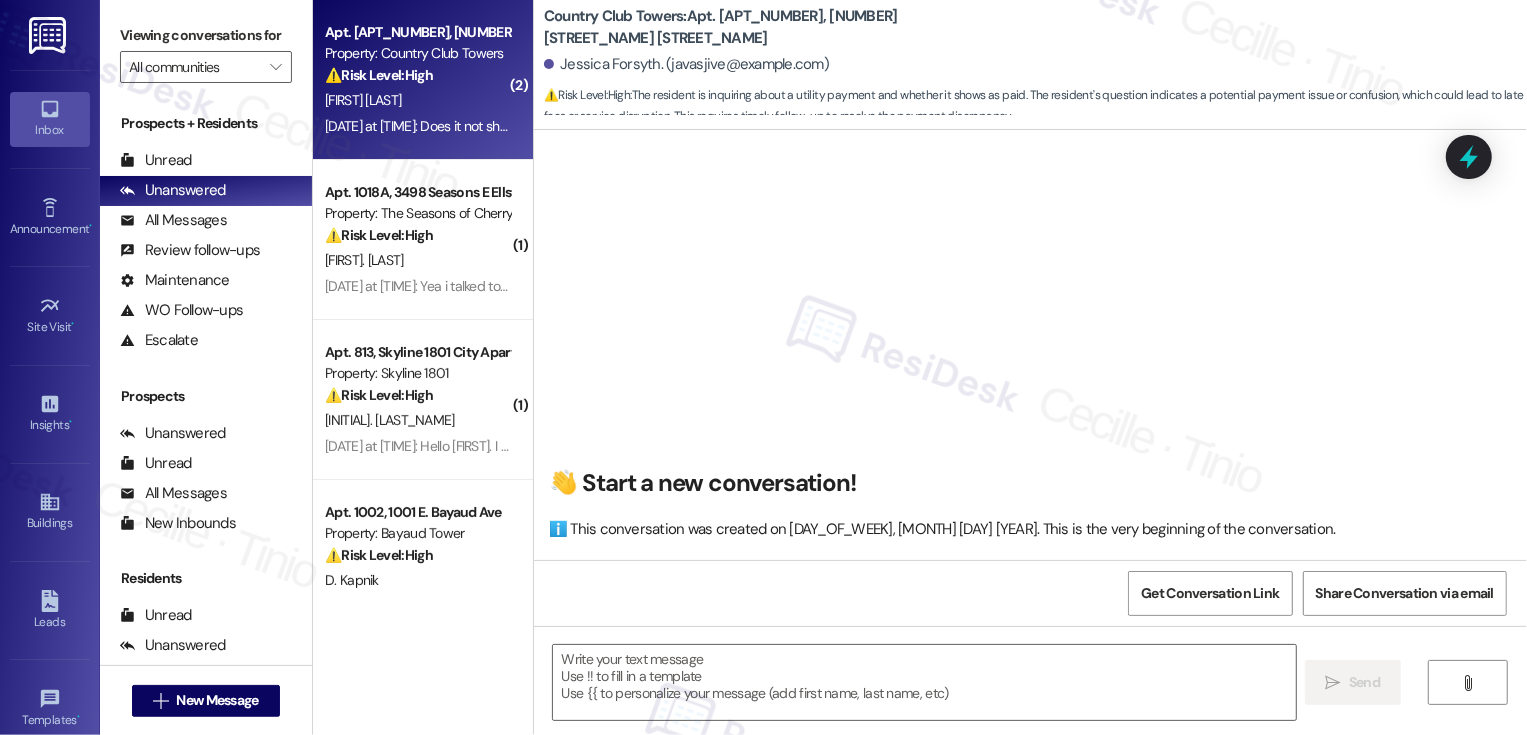 click on "[FIRST] [LAST]" at bounding box center (417, 100) 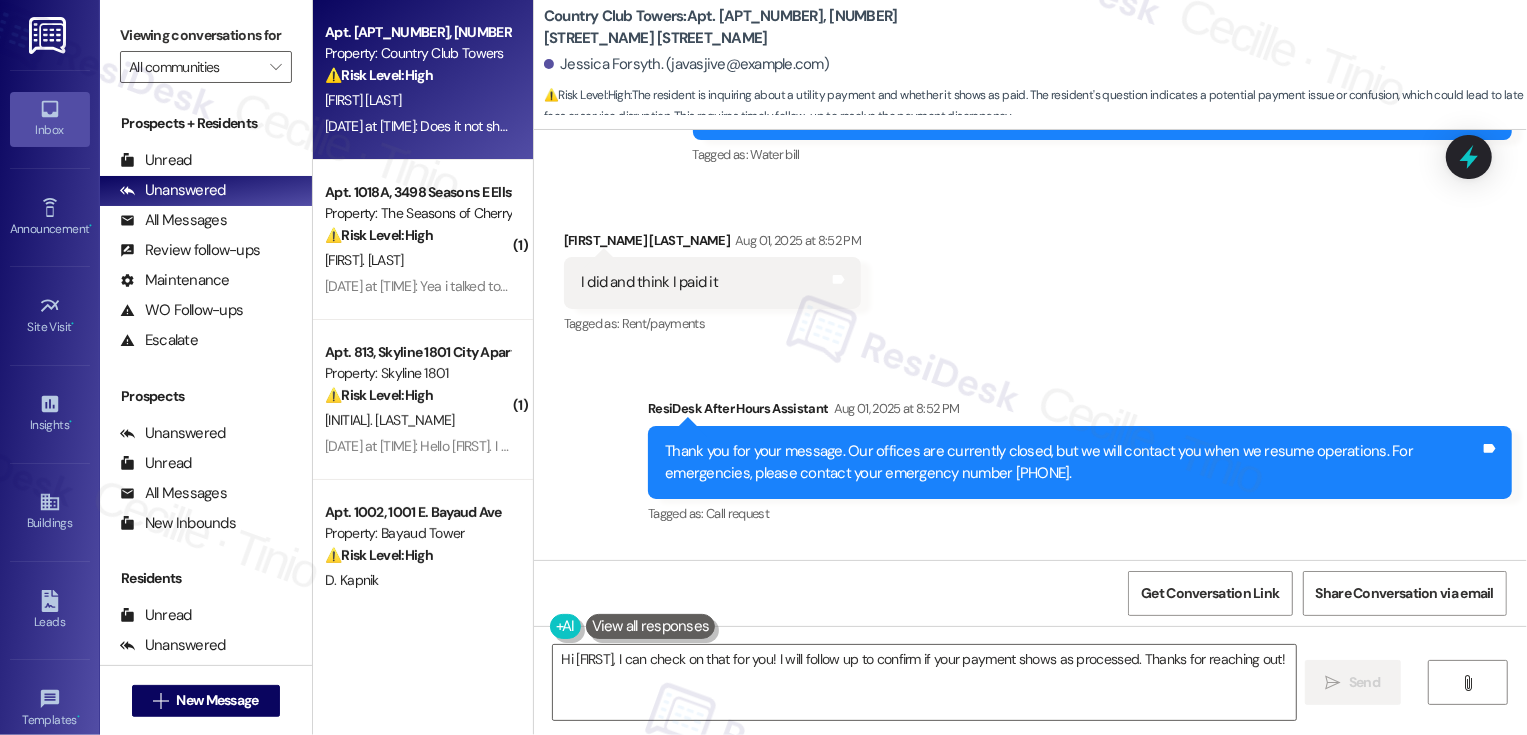 scroll, scrollTop: 1538, scrollLeft: 0, axis: vertical 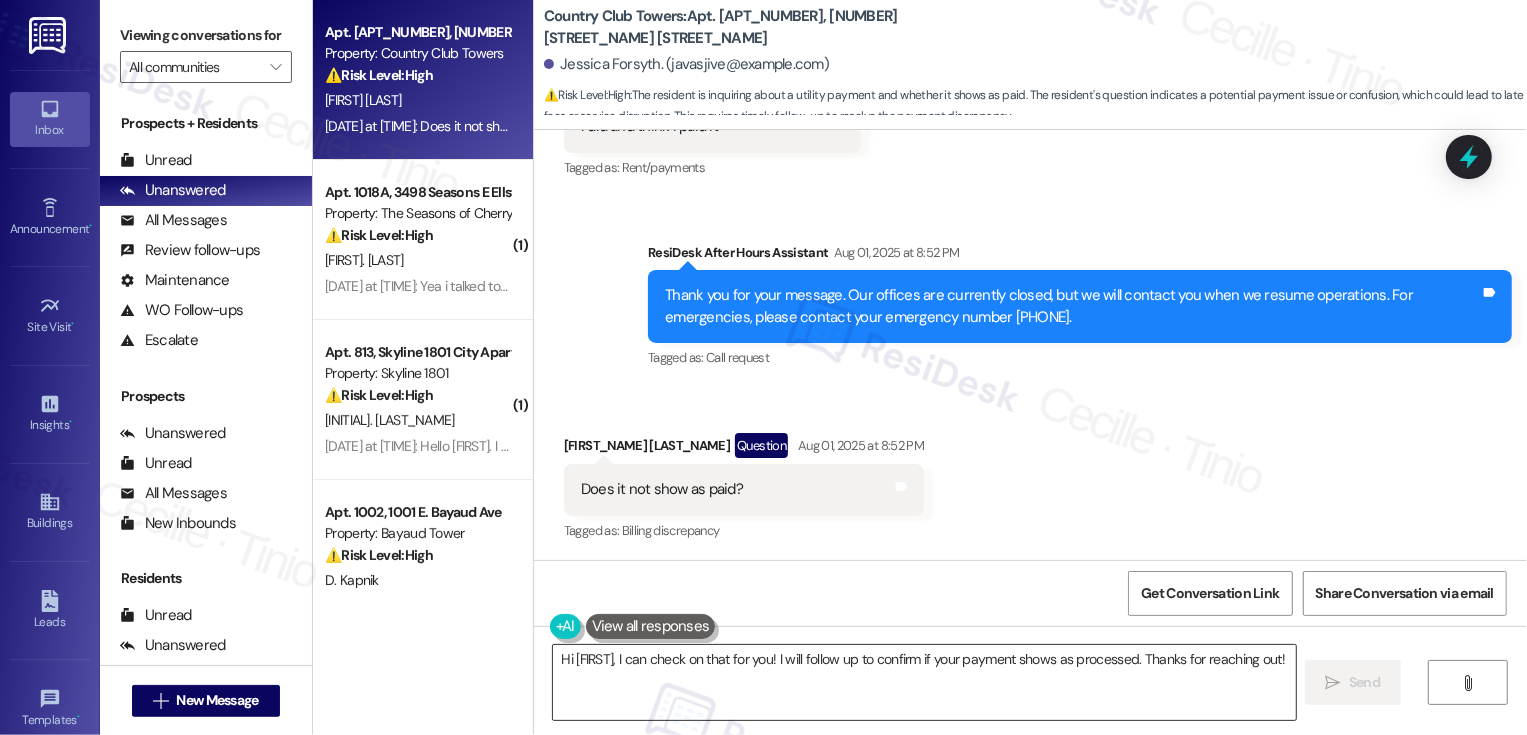click on "Hi [FIRST], I can check on that for you! I will follow up to confirm if your payment shows as processed. Thanks for reaching out!" at bounding box center [924, 682] 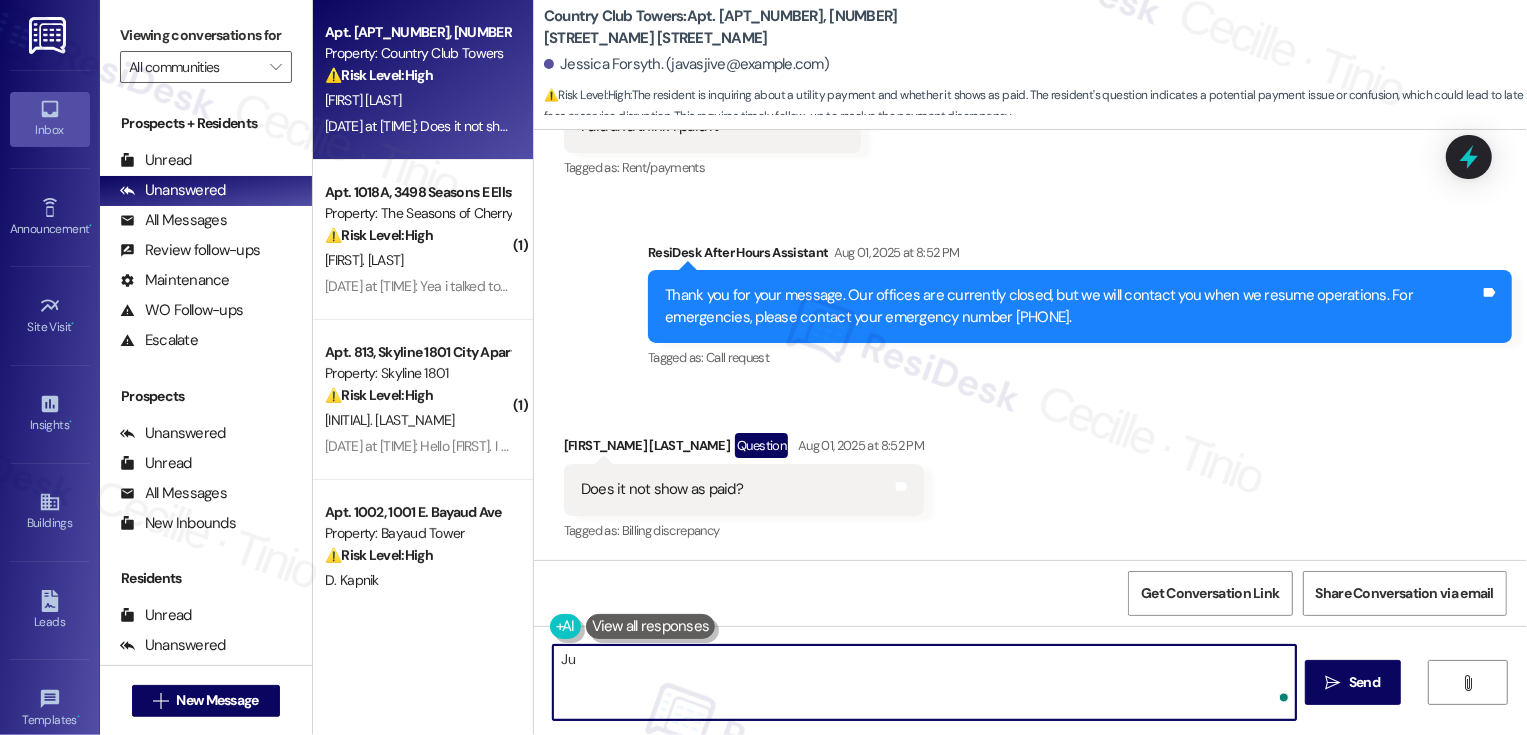 type on "J" 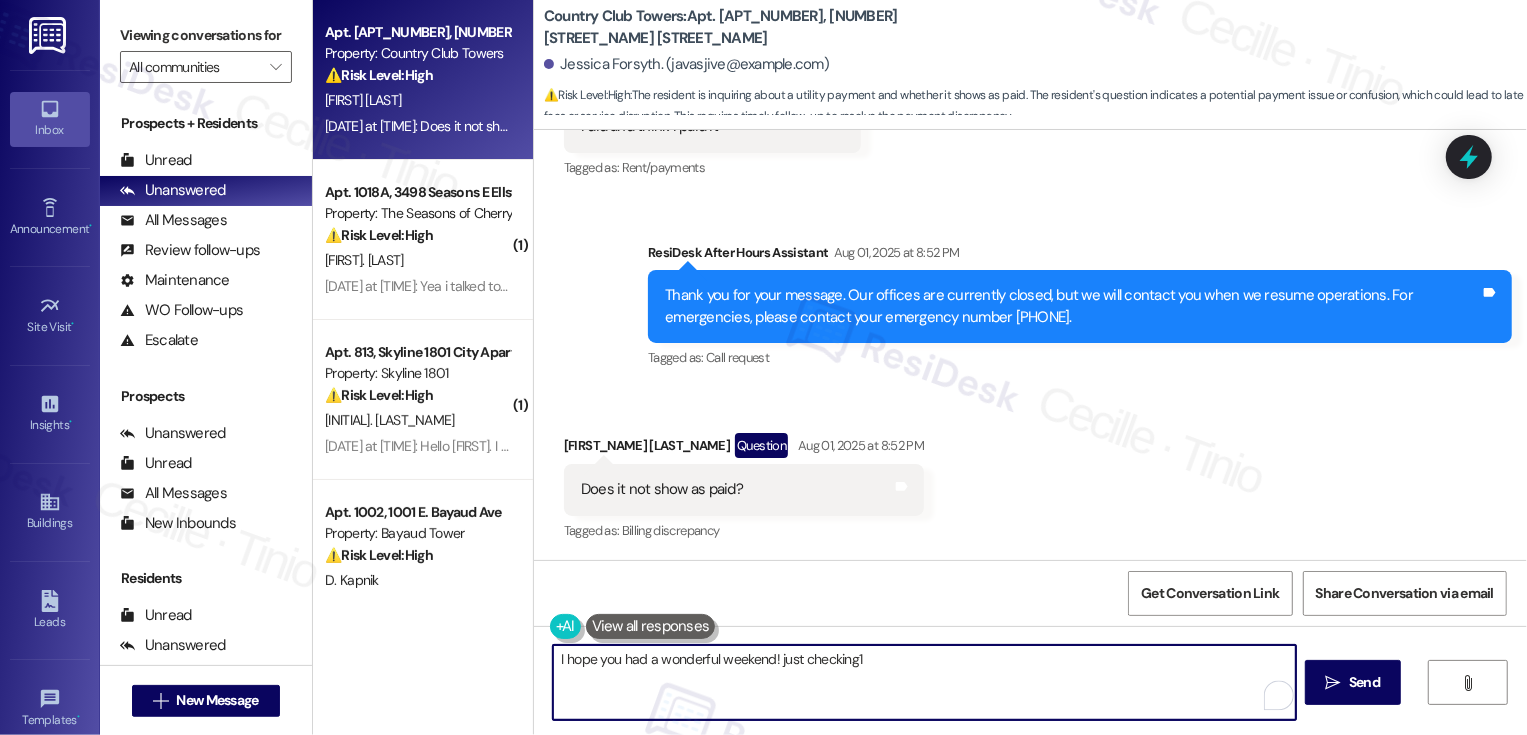 click on "I hope you had a wonderful weekend! just checking1" at bounding box center (924, 682) 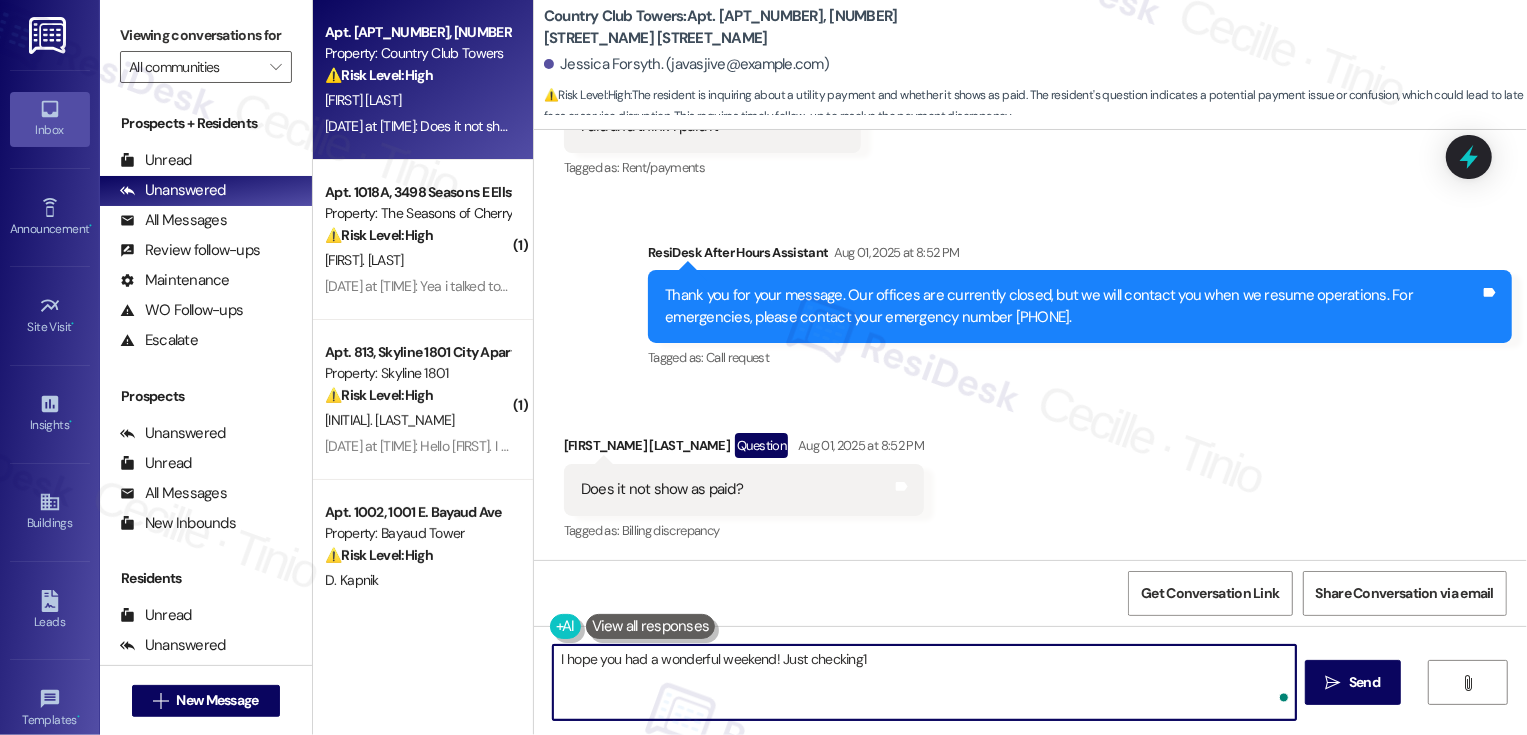 click on "I hope you had a wonderful weekend! Just checking1" at bounding box center (924, 682) 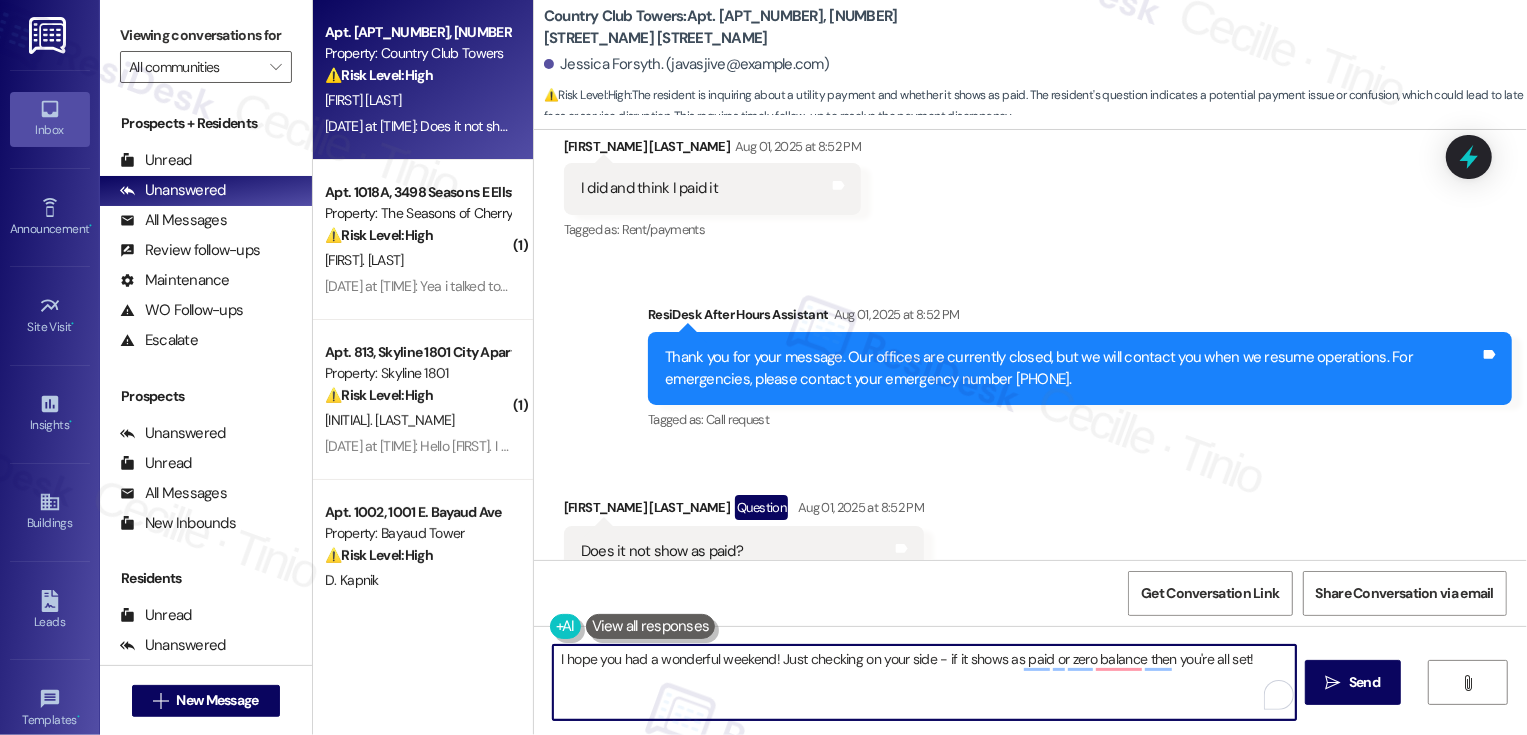 scroll, scrollTop: 1538, scrollLeft: 0, axis: vertical 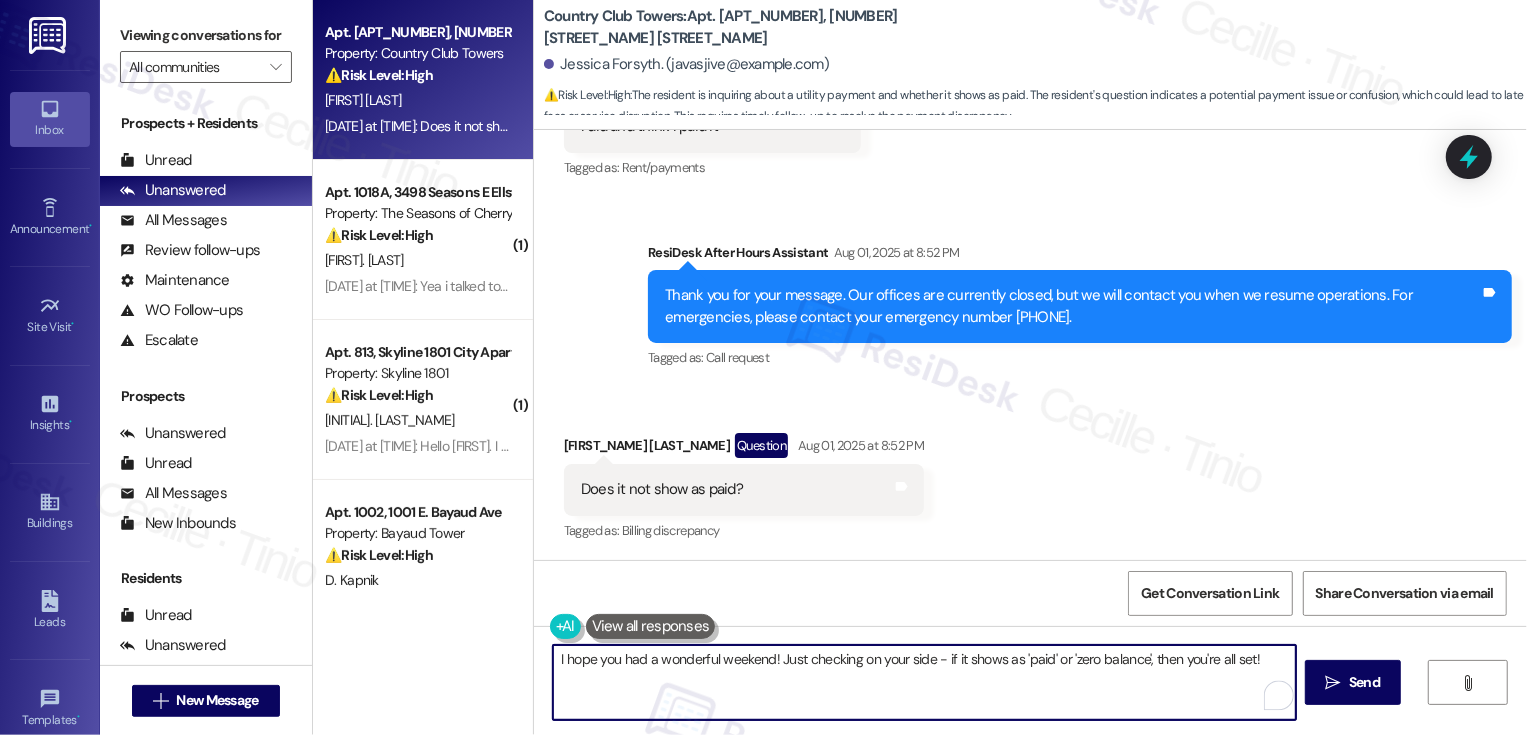 click on "I hope you had a wonderful weekend! Just checking on your side - if it shows as 'paid' or 'zero balance', then you're all set!" at bounding box center (924, 682) 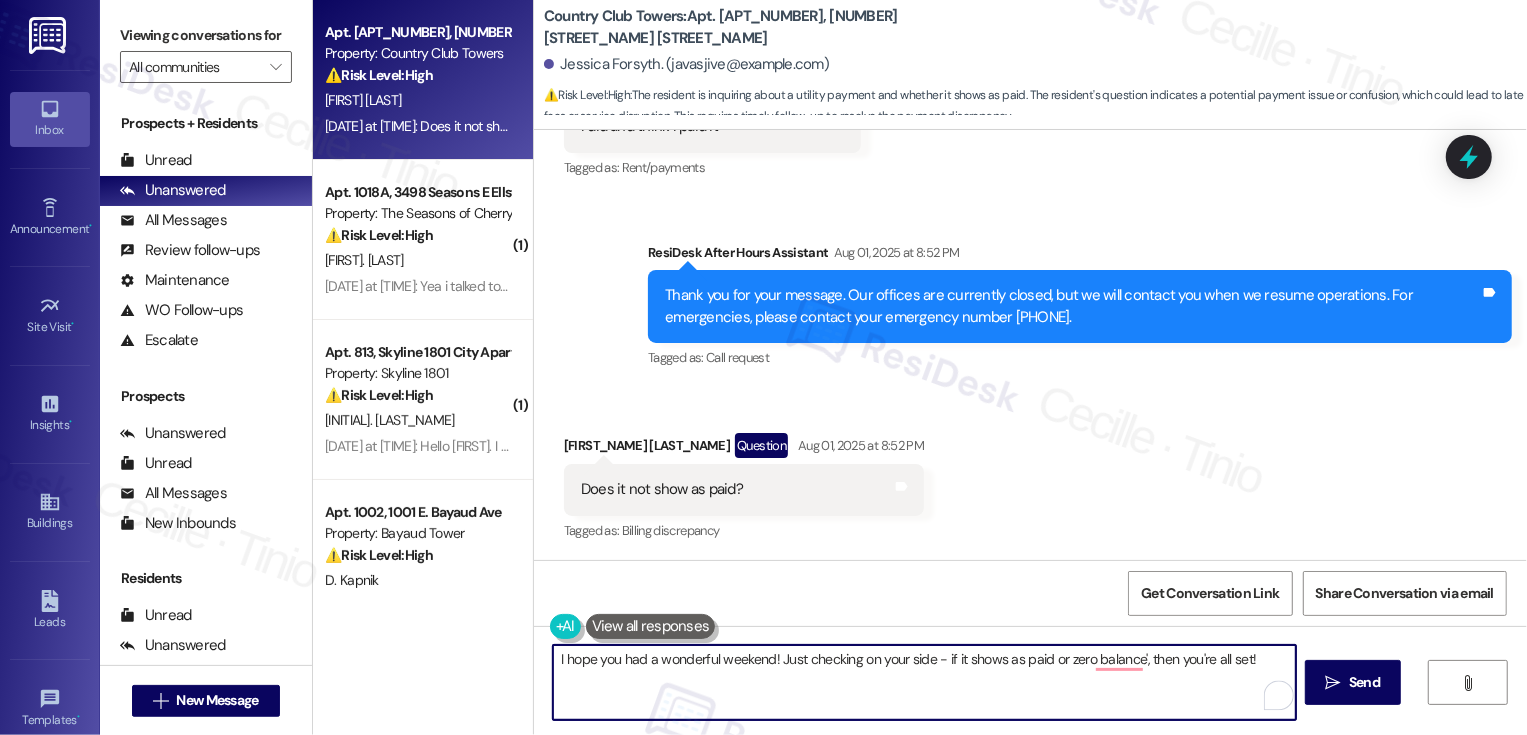 type on "I hope you had a wonderful weekend! Just checking on your side - if it shows as paid or zero balance, then you're all set!" 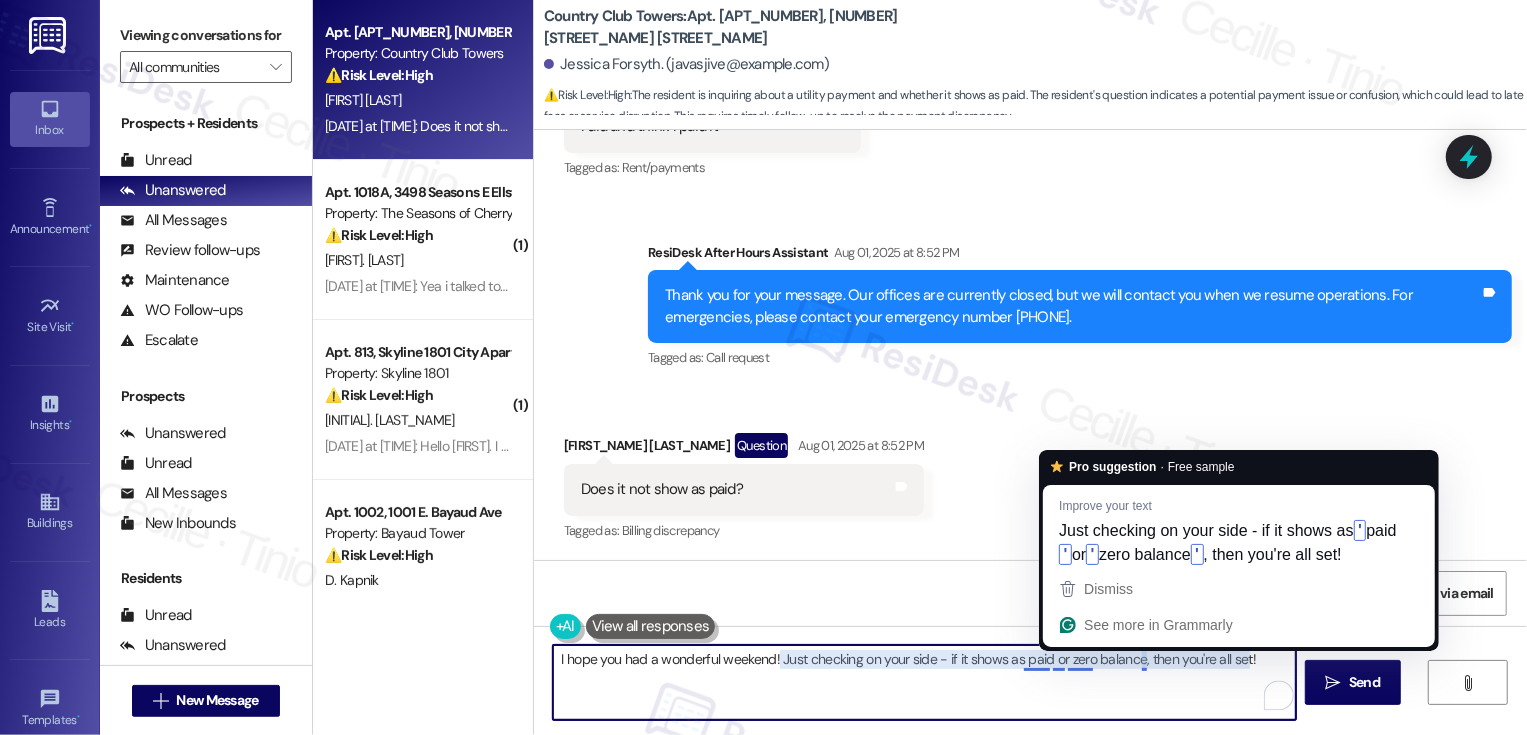 click on "I hope you had a wonderful weekend! Just checking on your side - if it shows as paid or zero balance, then you're all set!" at bounding box center [924, 682] 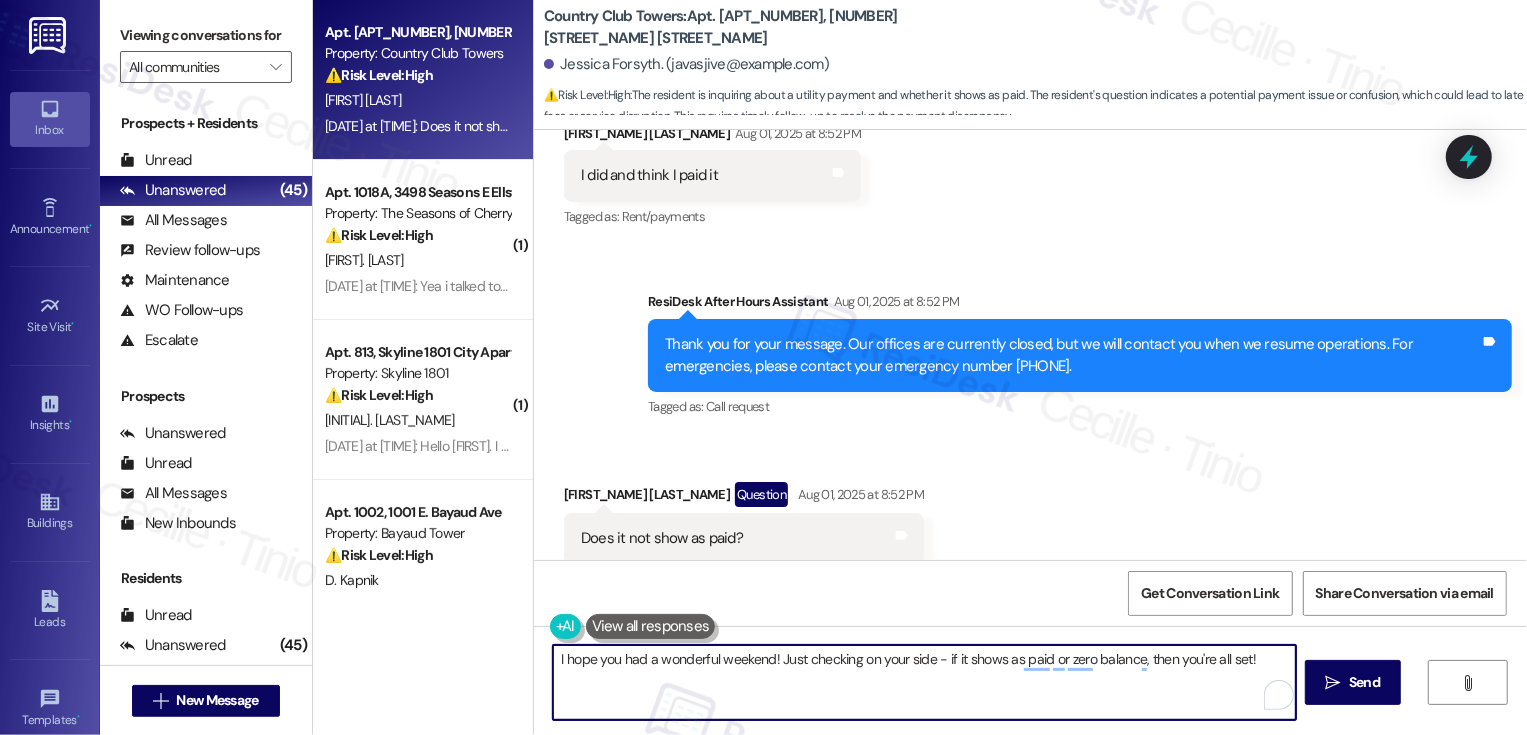 scroll, scrollTop: 1538, scrollLeft: 0, axis: vertical 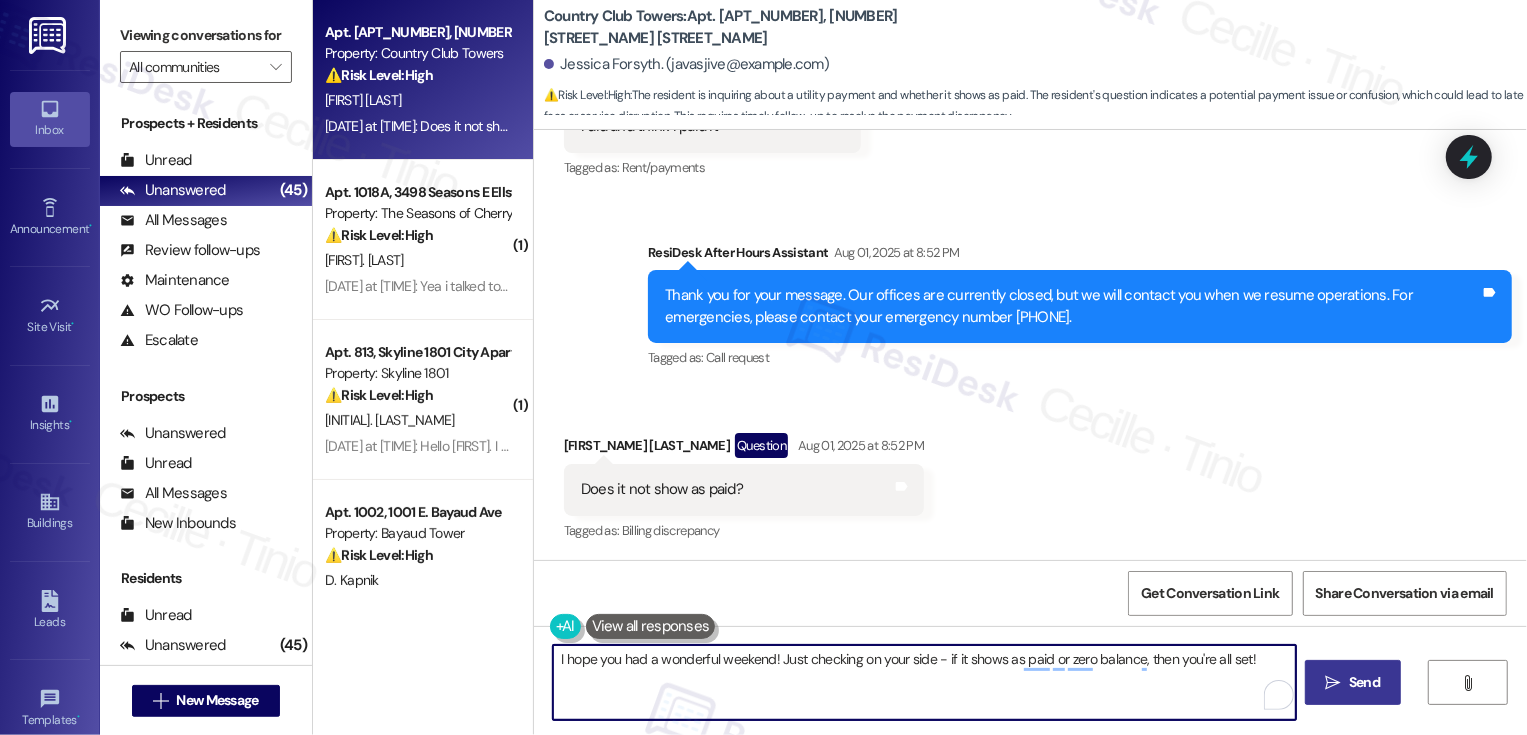 click on "Send" at bounding box center (1364, 682) 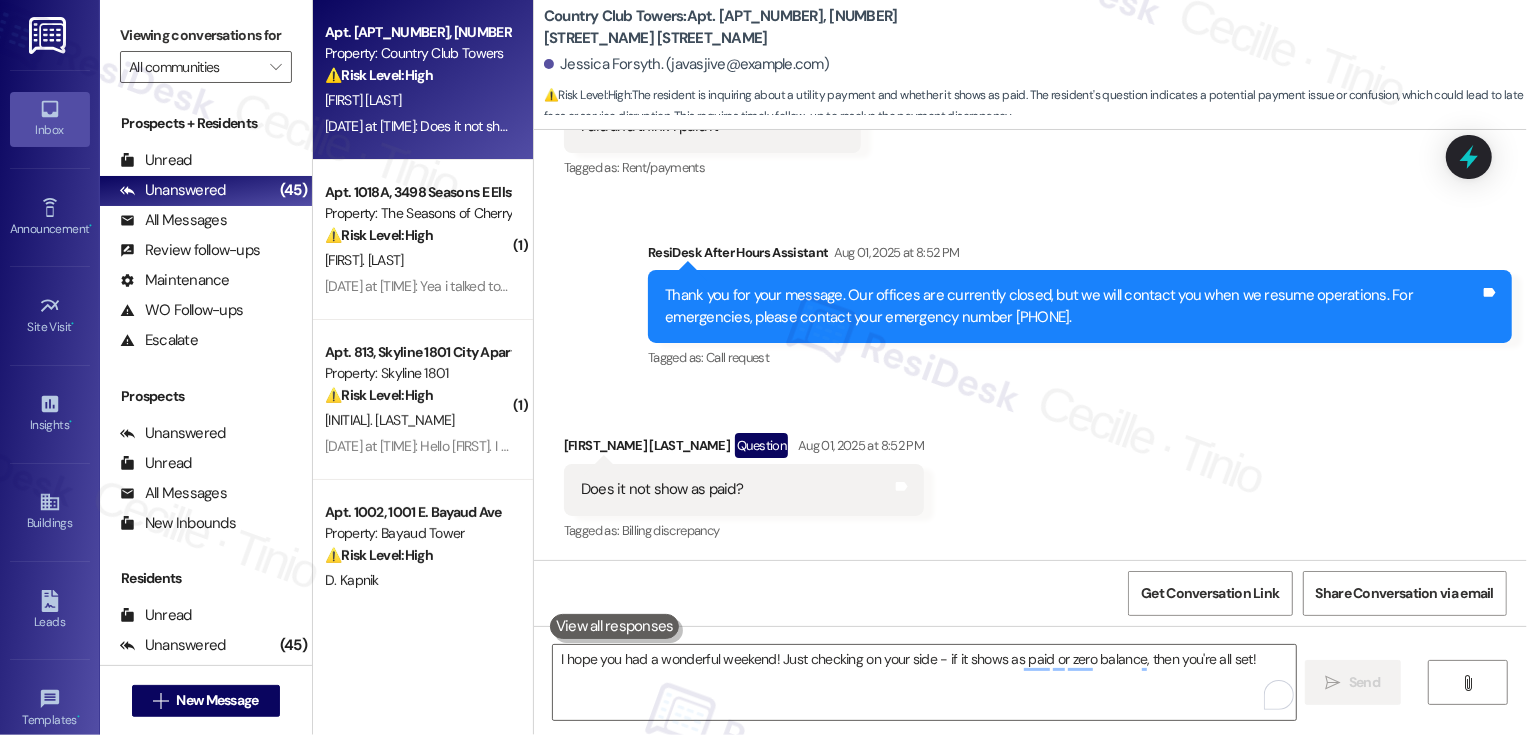 type 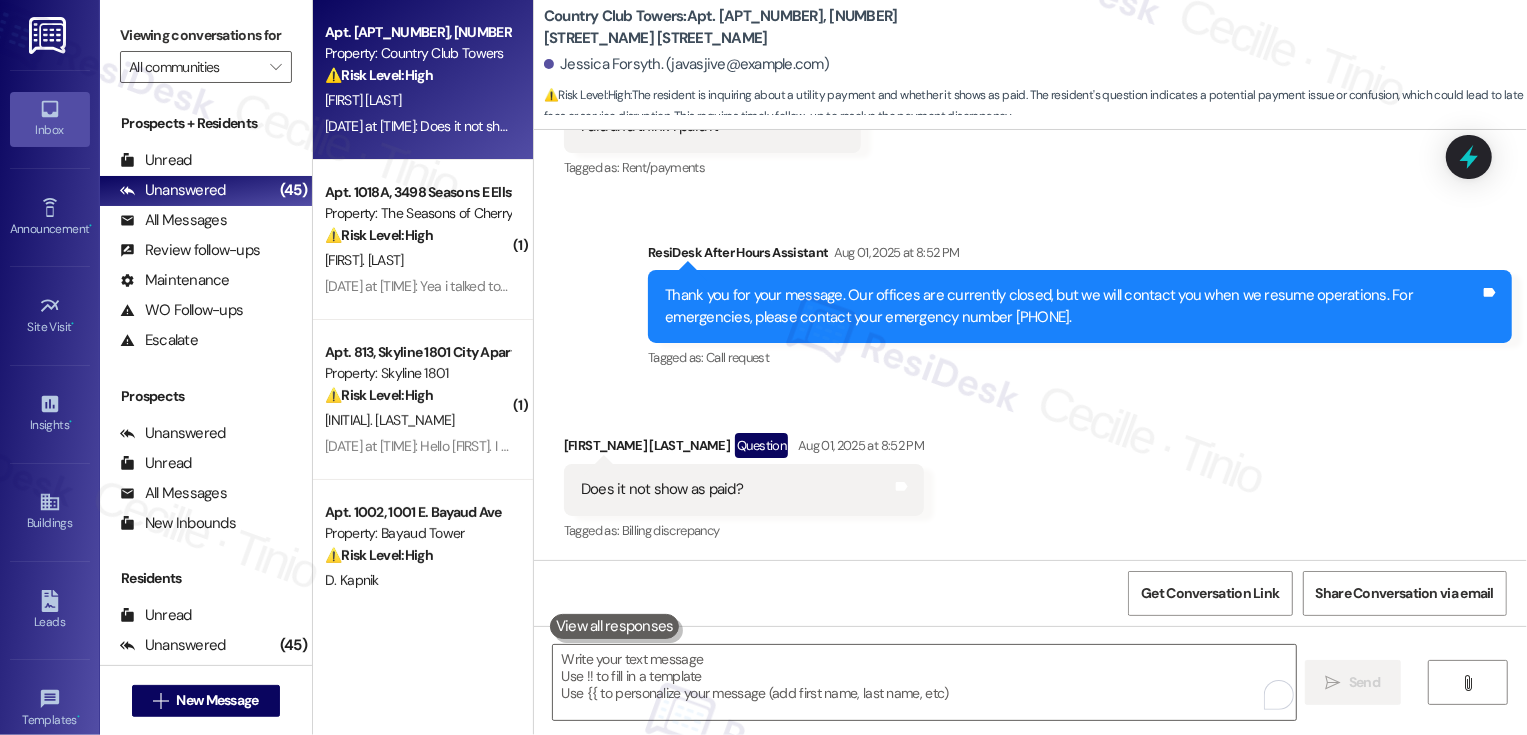scroll, scrollTop: 1537, scrollLeft: 0, axis: vertical 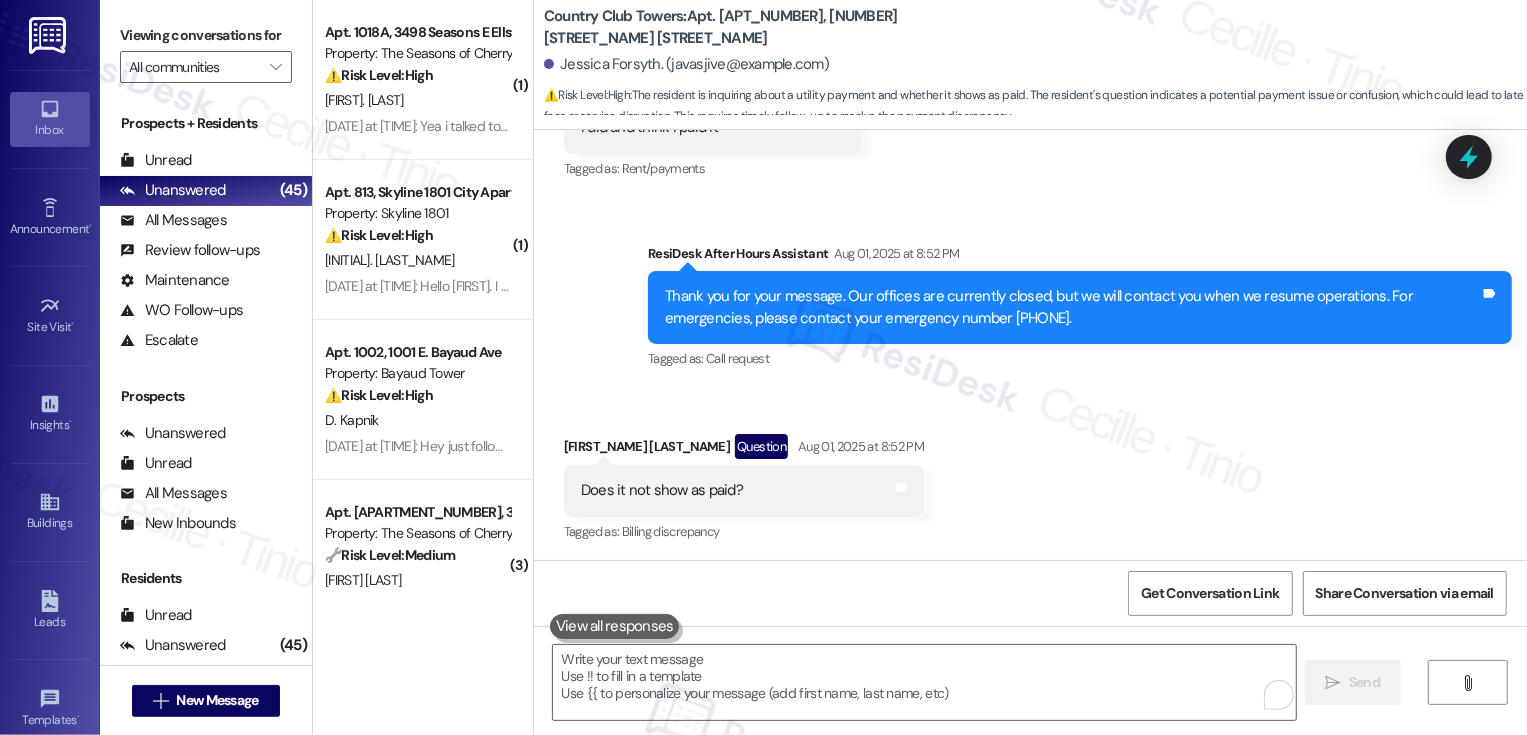 click on "⚠️  Risk Level:  High The resident is reporting a recurring incorrect charge for renter's insurance and is concerned about reimbursement. This involves a financial issue and requires urgent attention." at bounding box center (417, 235) 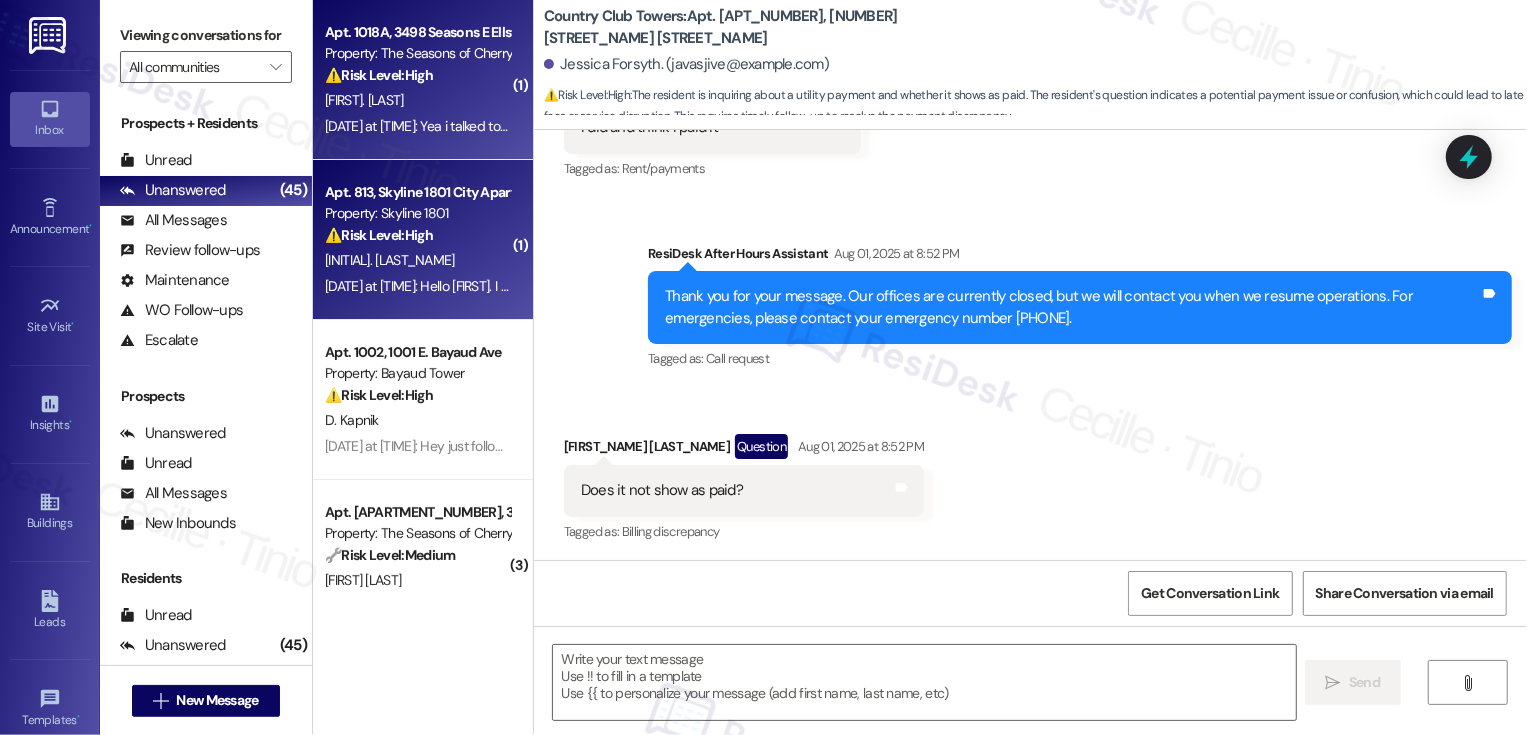 type on "Fetching suggested responses. Please feel free to read through the conversation in the meantime." 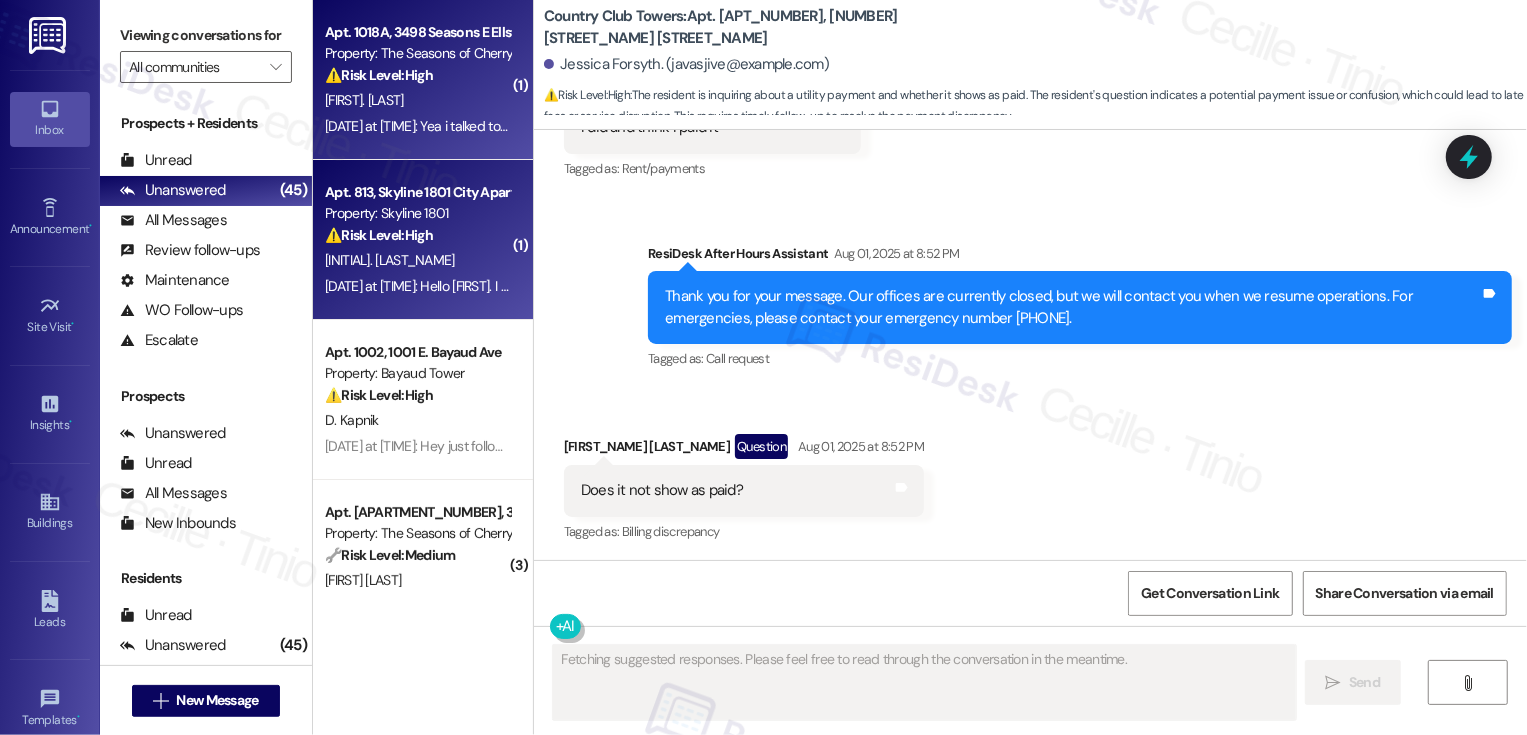 click on "Aug 01, 2025 at 7:31 PM: Yea i talked to them and they said my coverage likely would cover it, and with the $500 deductible it just wouldnt make sense for a few extra hundred dollars Aug 01, 2025 at 7:31 PM: Yea i talked to them and they said my coverage likely would cover it, and with the $500 deductible it just wouldnt make sense for a few extra hundred dollars" at bounding box center [844, 126] 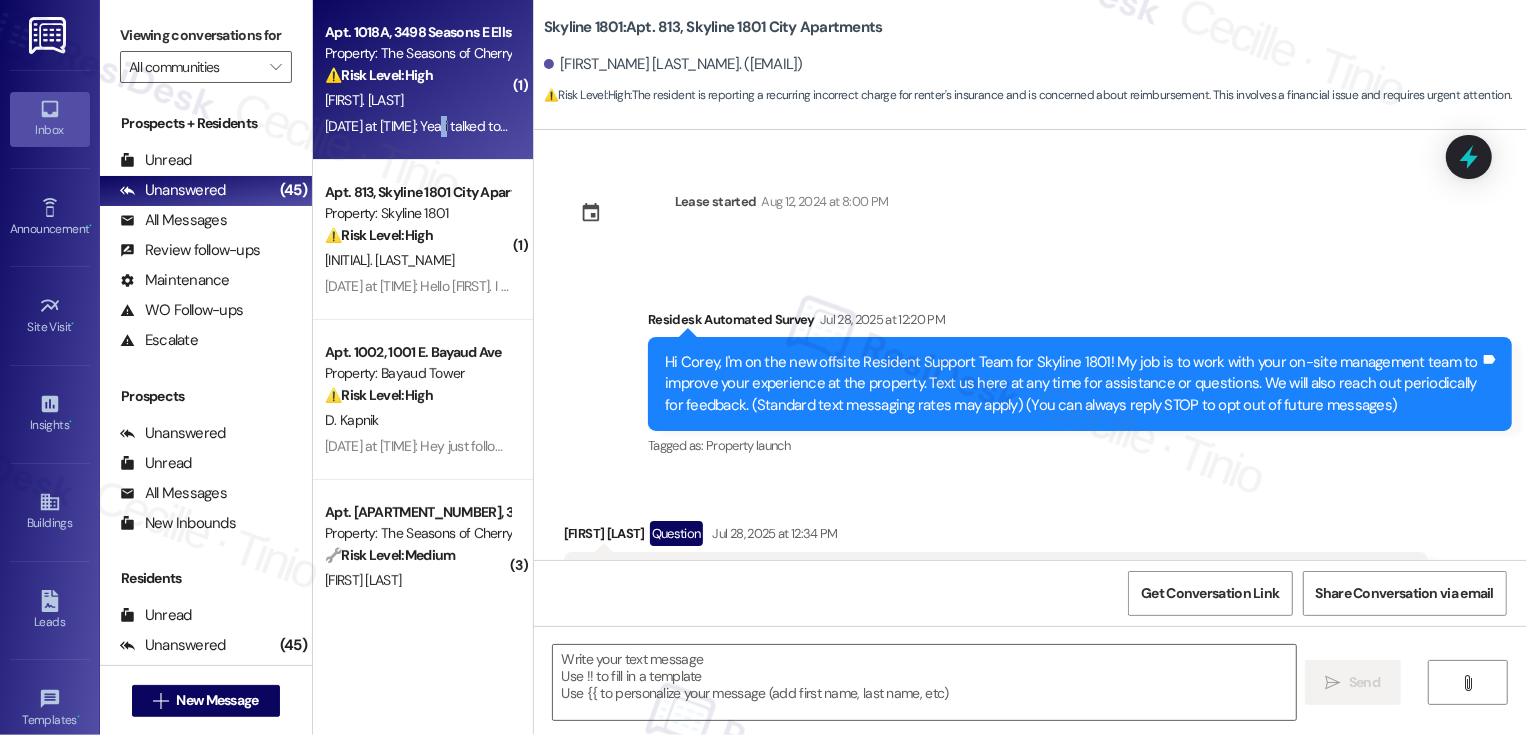 scroll, scrollTop: 150, scrollLeft: 0, axis: vertical 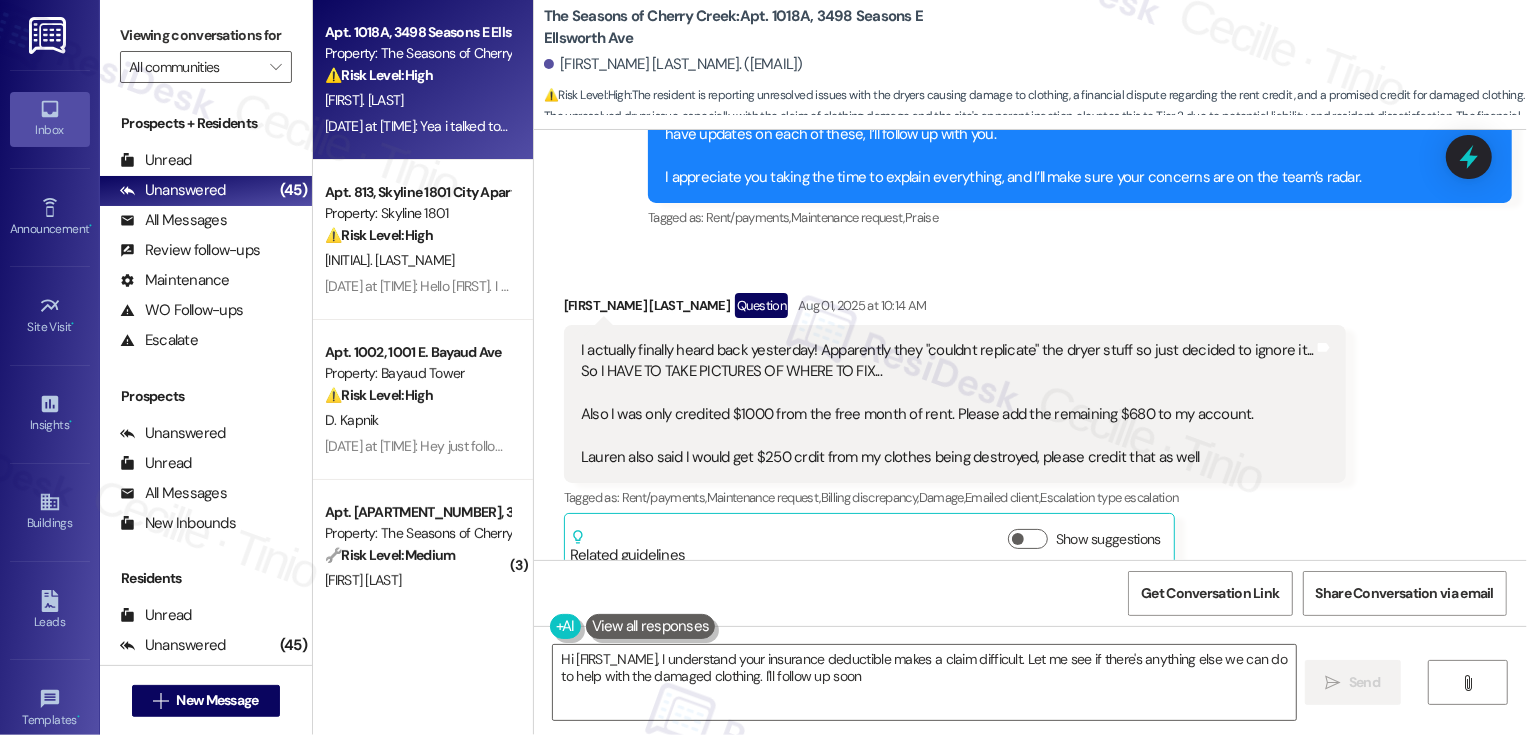 type on "Hi {{first_name}}, I understand your insurance deductible makes a claim difficult. Let me see if there's anything else we can do to help with the damaged clothing. I'll follow up soon!" 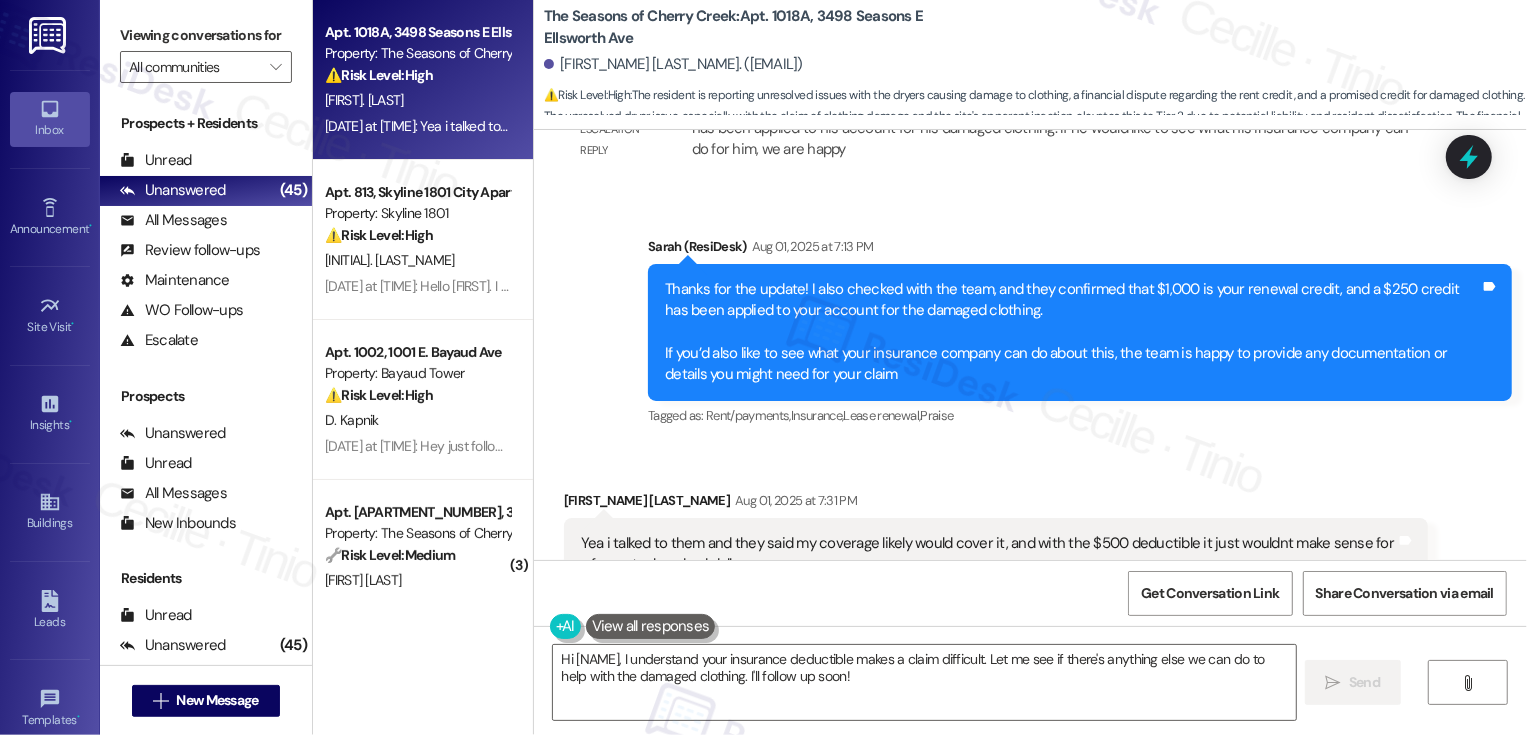 scroll, scrollTop: 2053, scrollLeft: 0, axis: vertical 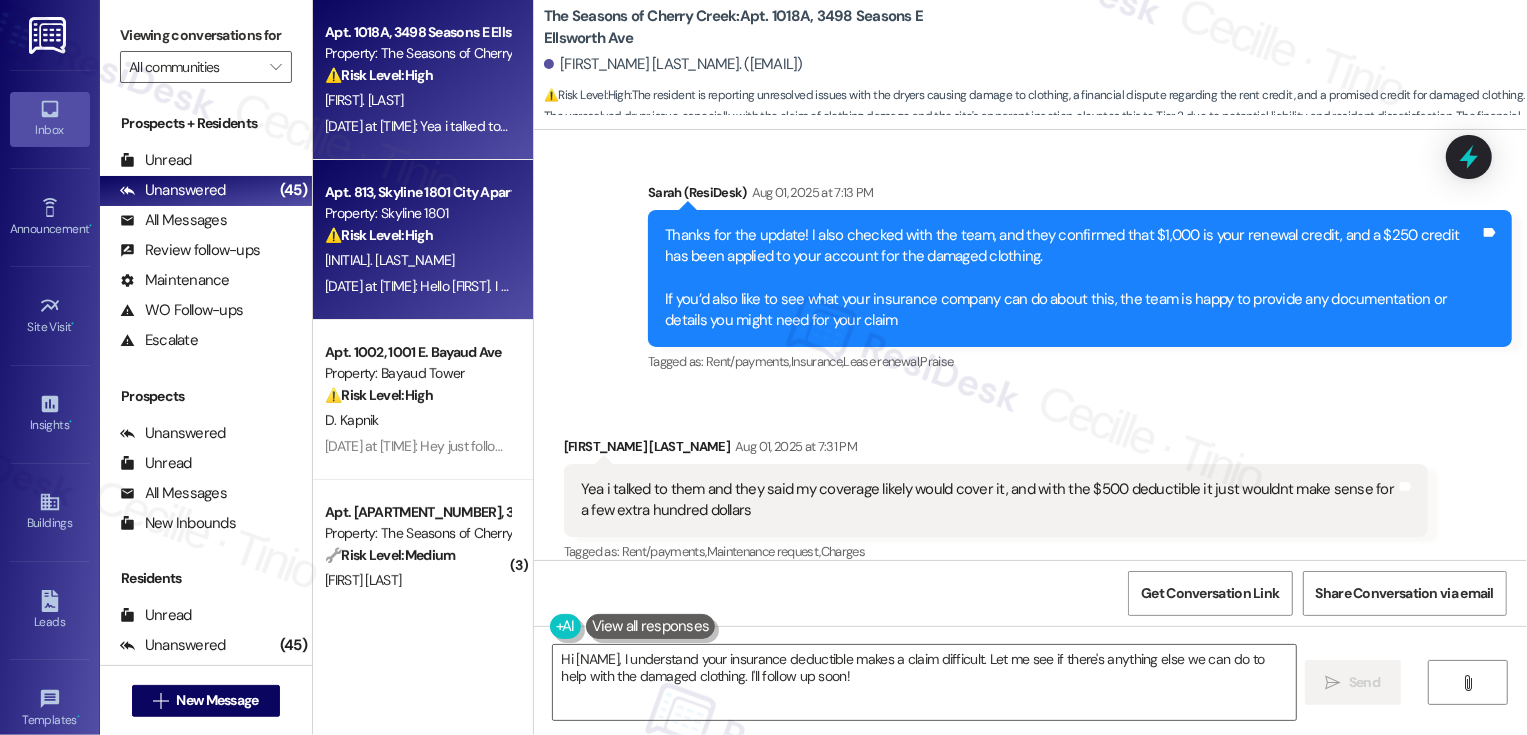 click on "C. Gilmour" at bounding box center [417, 260] 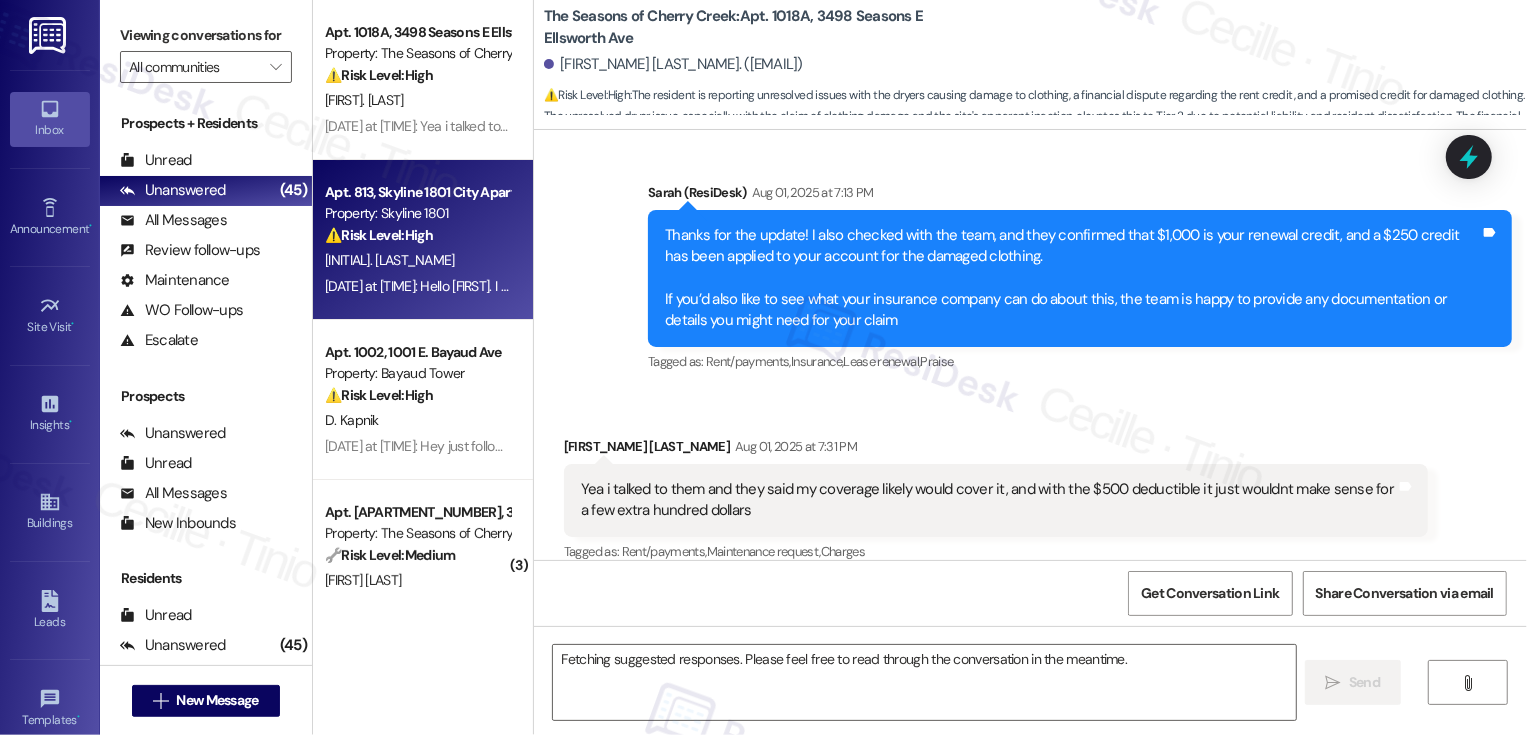 click on "C. Gilmour" at bounding box center (417, 260) 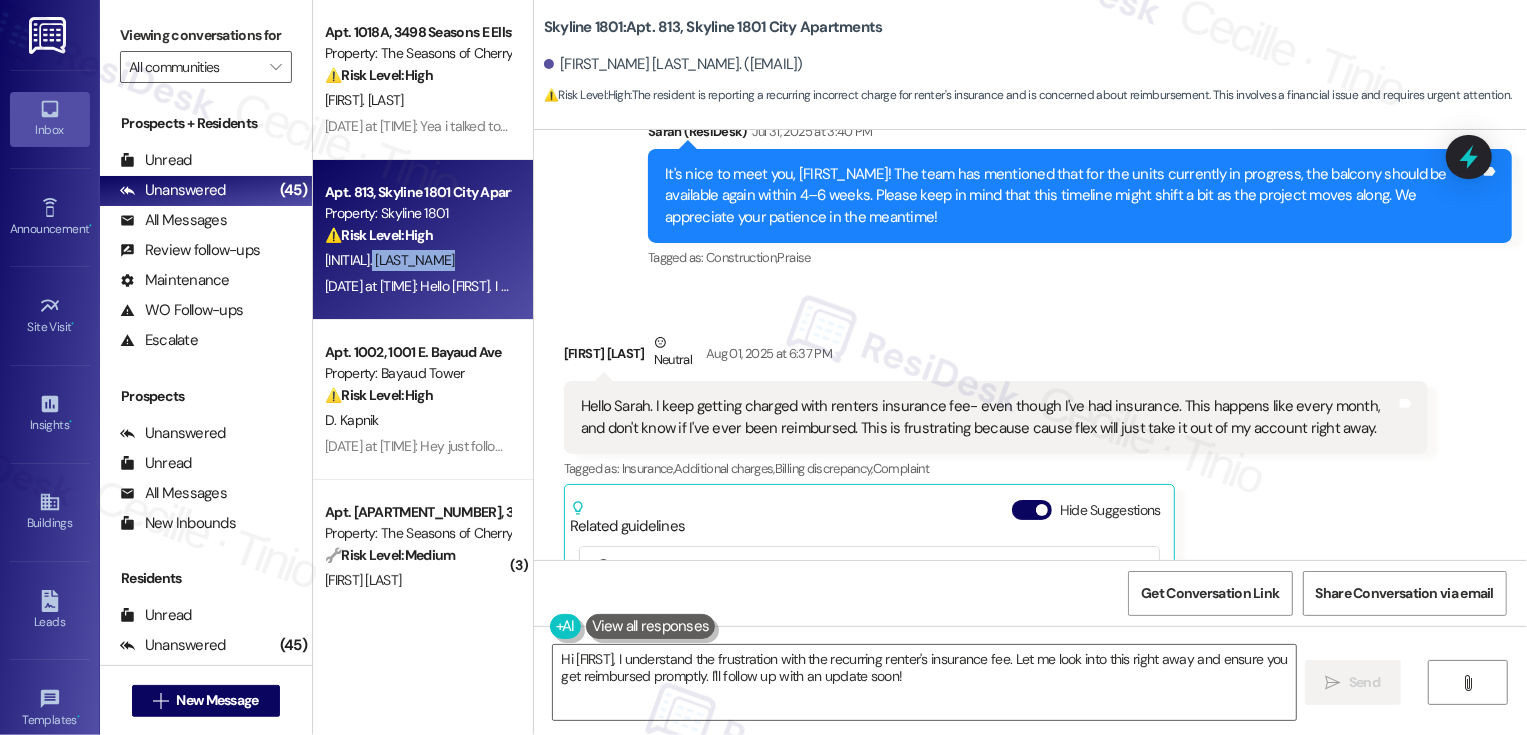 scroll, scrollTop: 968, scrollLeft: 0, axis: vertical 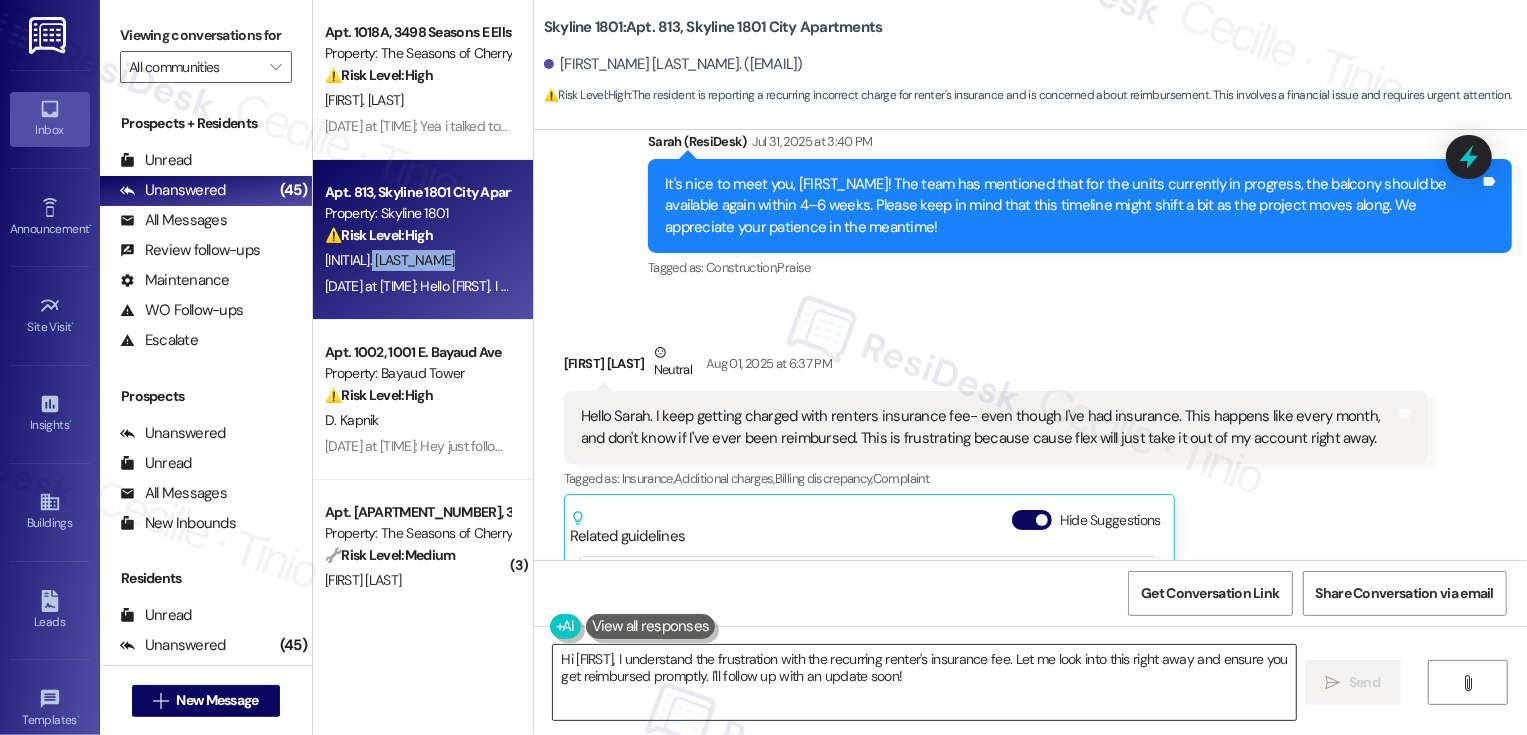 click on "Hi {{first_name}}, I understand the frustration with the recurring renter's insurance fee. Let me look into this right away and ensure you get reimbursed promptly. I'll follow up with an update soon!" at bounding box center (924, 682) 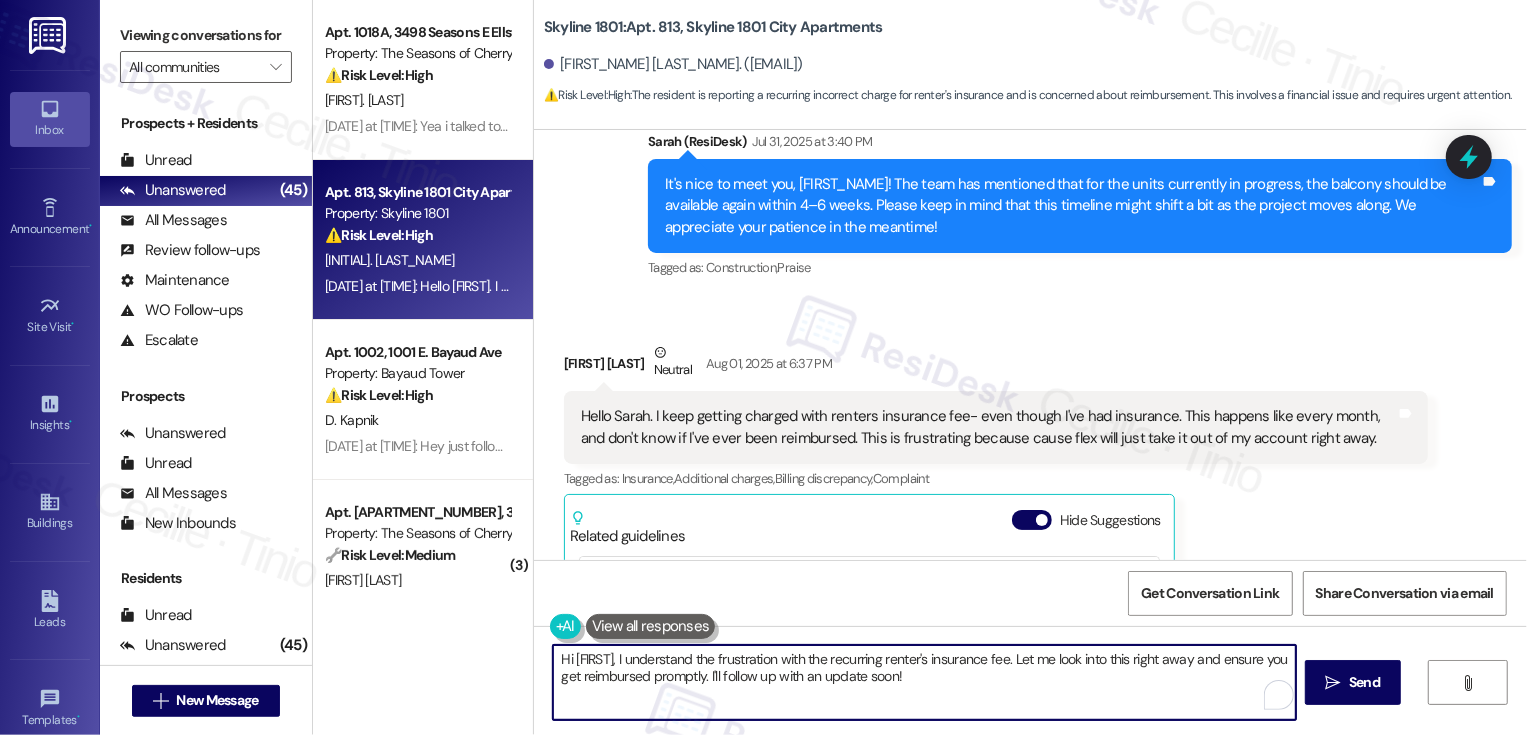 click on "Hi {{first_name}}, I understand the frustration with the recurring renter's insurance fee. Let me look into this right away and ensure you get reimbursed promptly. I'll follow up with an update soon!" at bounding box center [924, 682] 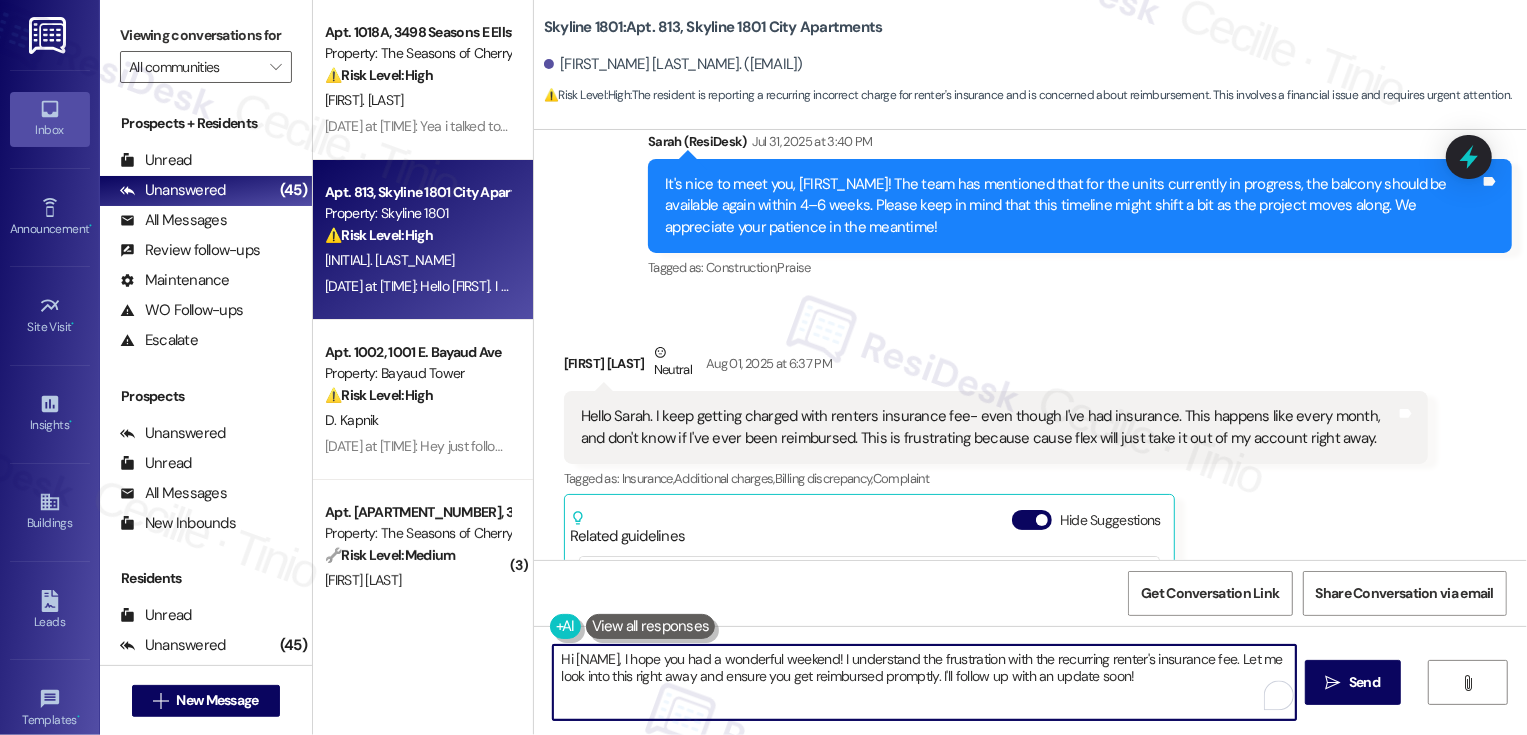click on "Hi {{first_name}}, I hope you had a wonderful weekend! I understand the frustration with the recurring renter's insurance fee. Let me look into this right away and ensure you get reimbursed promptly. I'll follow up with an update soon!" at bounding box center (924, 682) 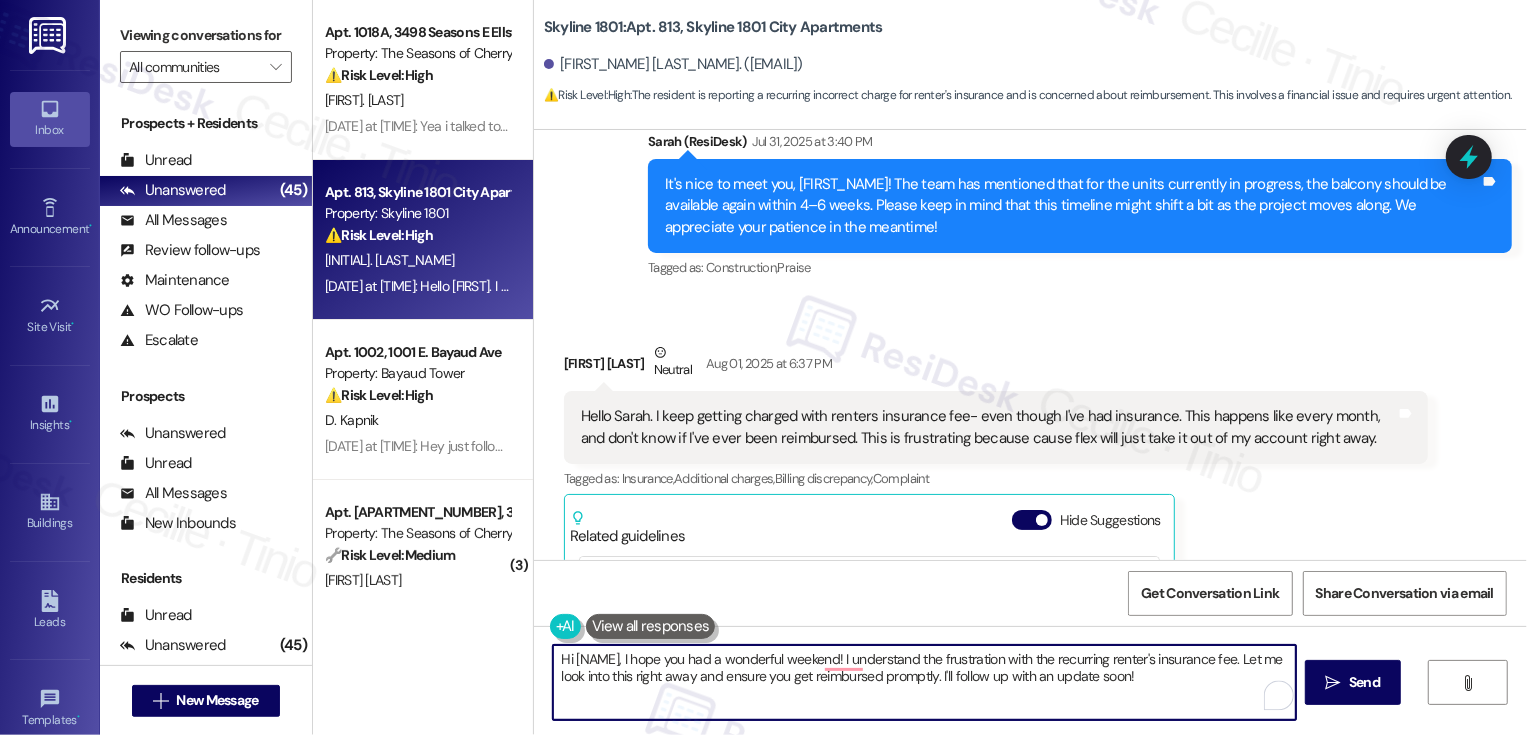 click on "Hi {{first_name}}, I hope you had a wonderful weekend! I understand the frustration with the recurring renter's insurance fee. Let me look into this right away and ensure you get reimbursed promptly. I'll follow up with an update soon!" at bounding box center (924, 682) 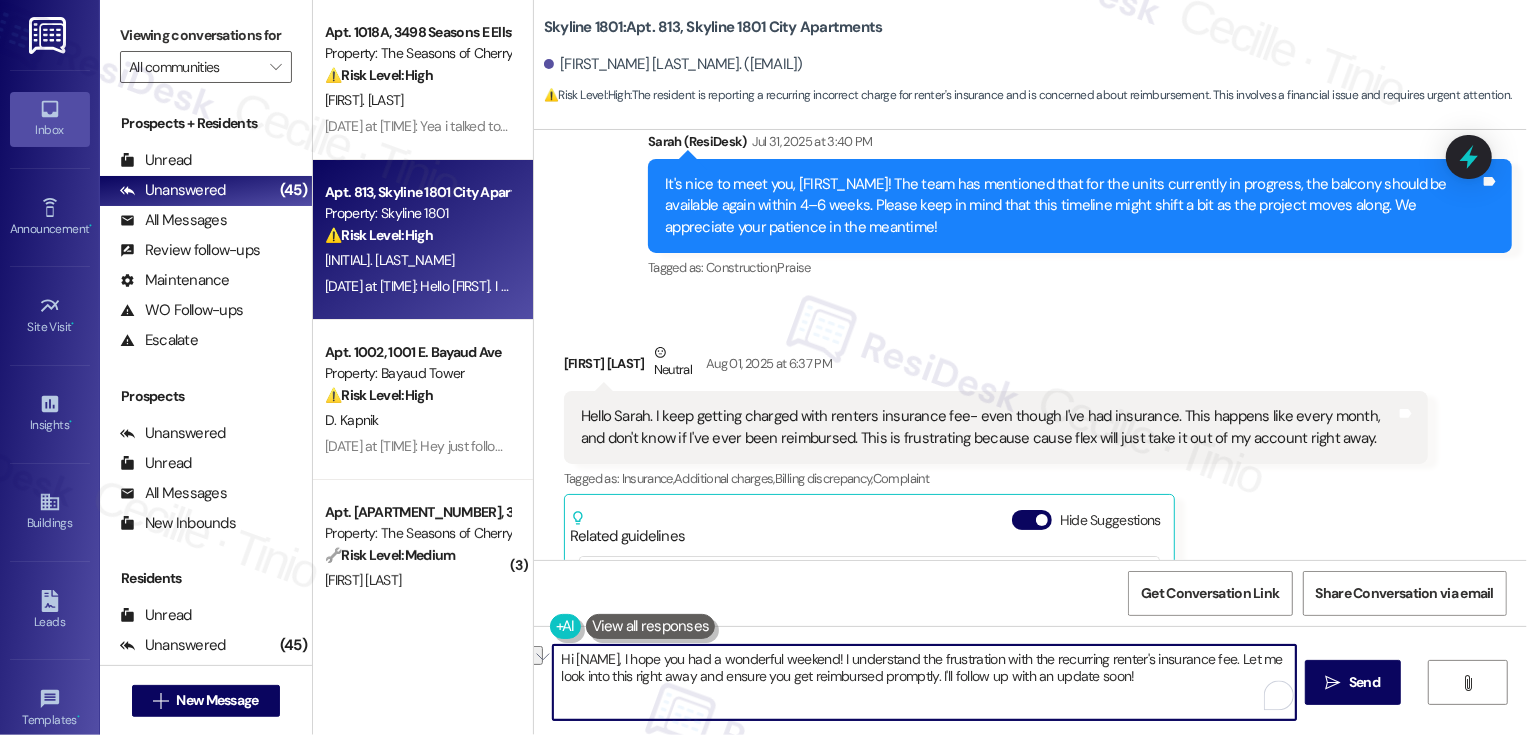 drag, startPoint x: 547, startPoint y: 677, endPoint x: 1182, endPoint y: 683, distance: 635.0283 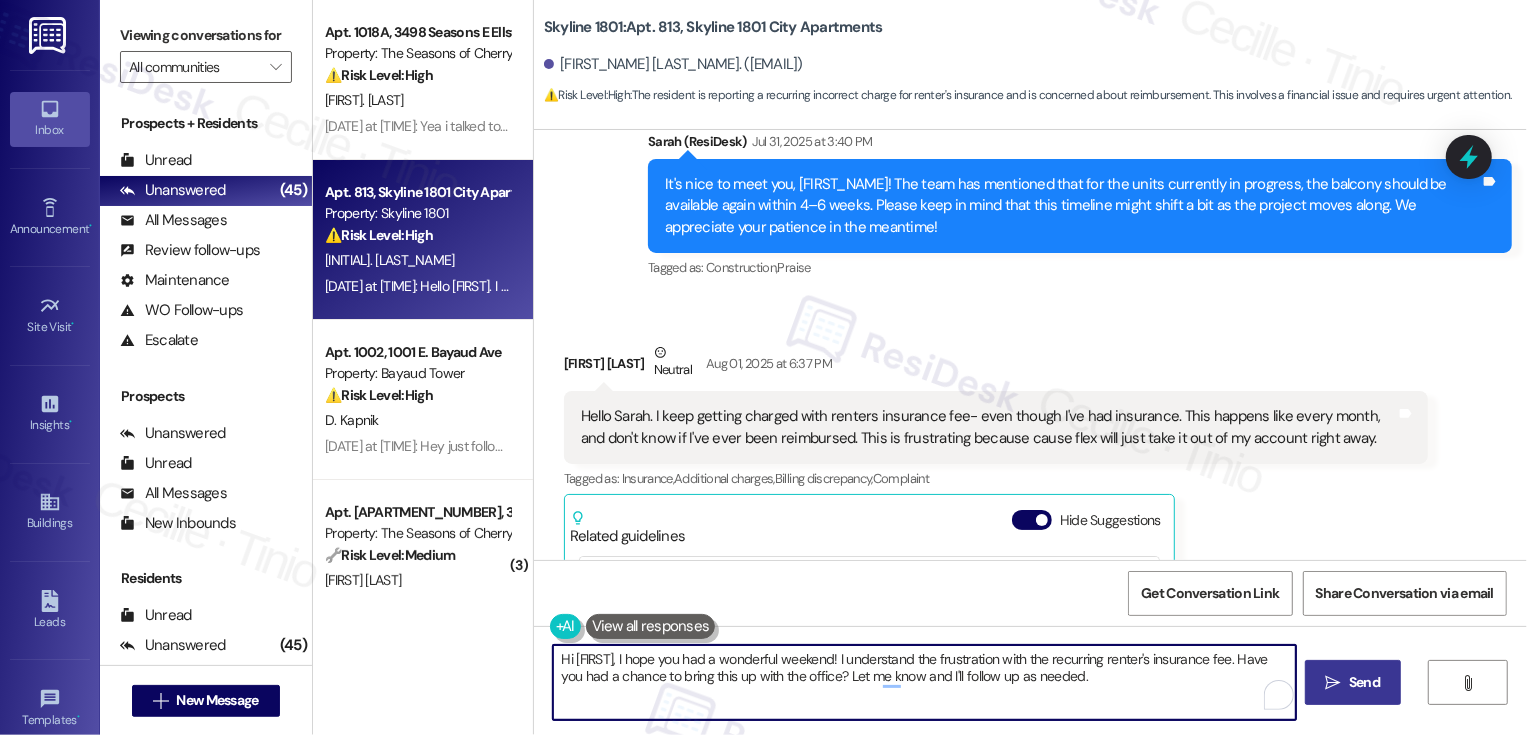 type on "Hi {{first_name}}, I hope you had a wonderful weekend! I understand the frustration with the recurring renter's insurance fee. Have you had a chance to bring this up with the office? Let me know and I'll follow up as needed." 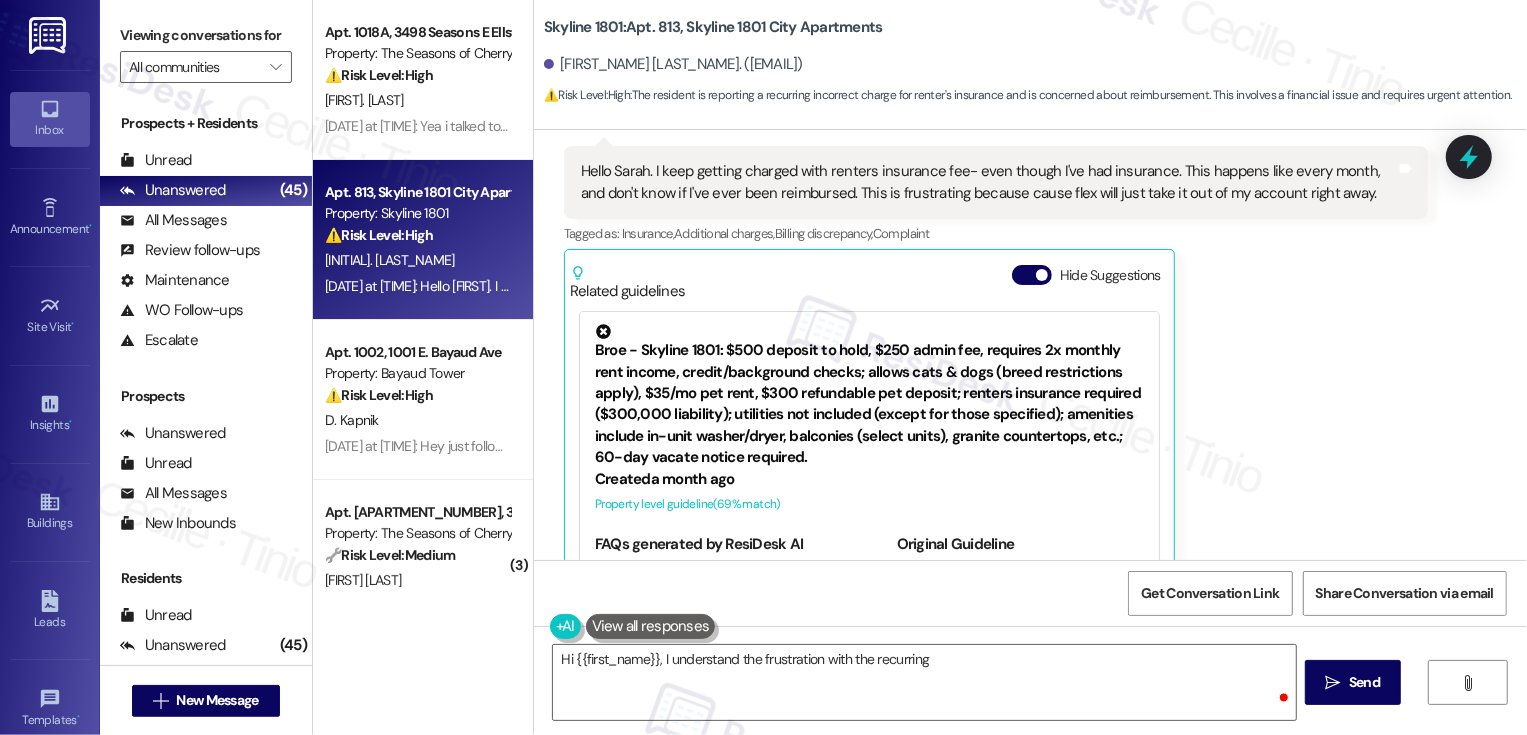 scroll, scrollTop: 1269, scrollLeft: 0, axis: vertical 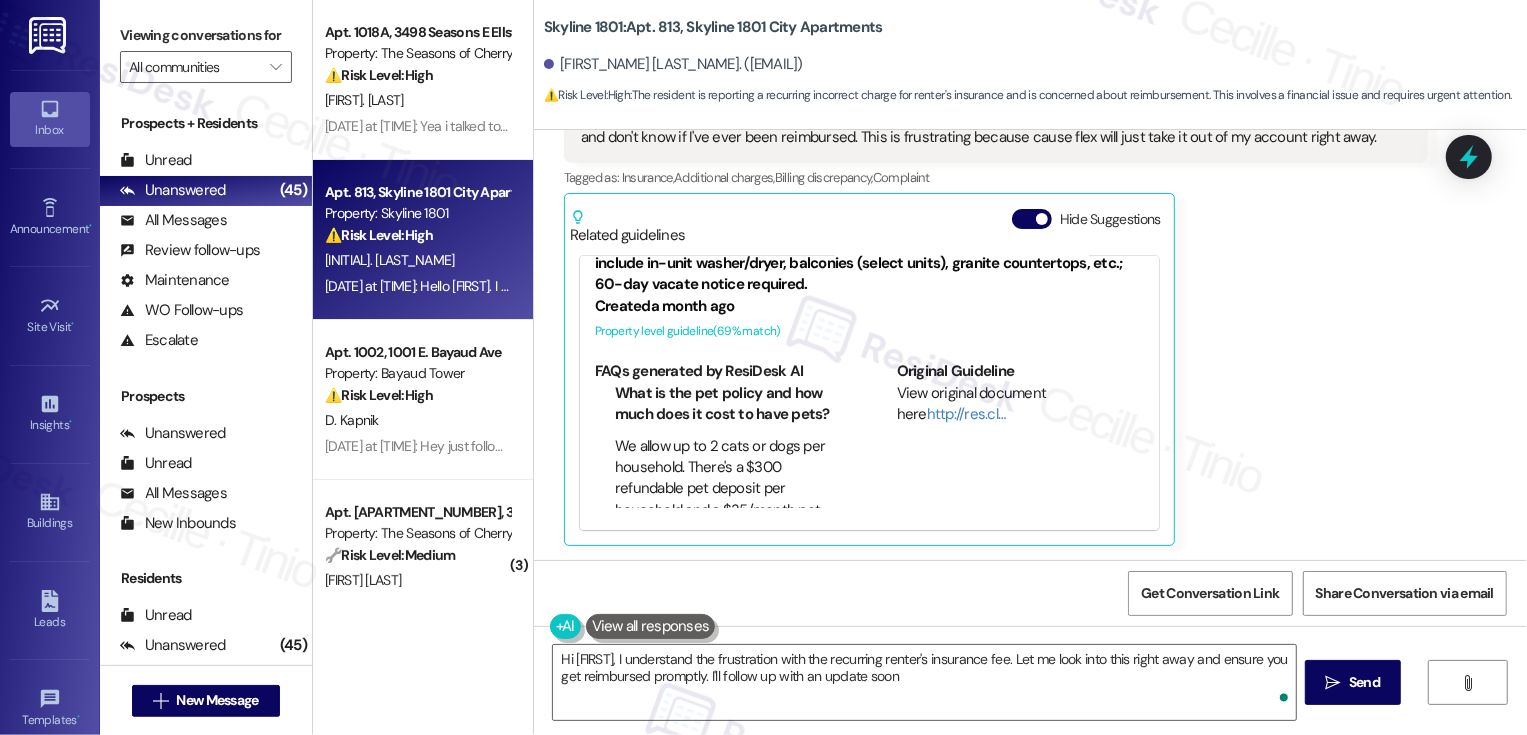 type on "Hi {{first_name}}, I understand the frustration with the recurring renter's insurance fee. Let me look into this right away and ensure you get reimbursed promptly. I'll follow up with an update soon!" 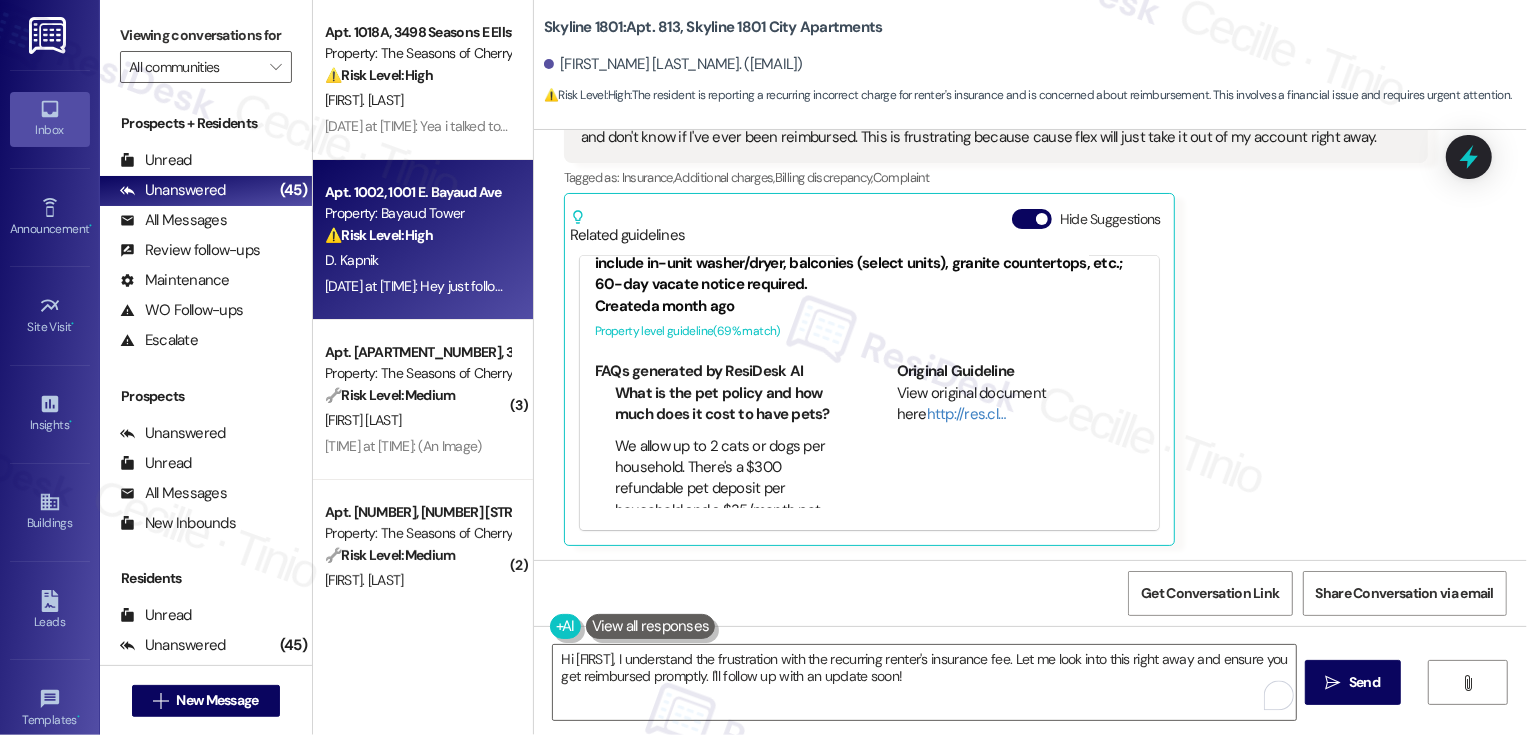 click on "D. Kapnik" at bounding box center (417, 260) 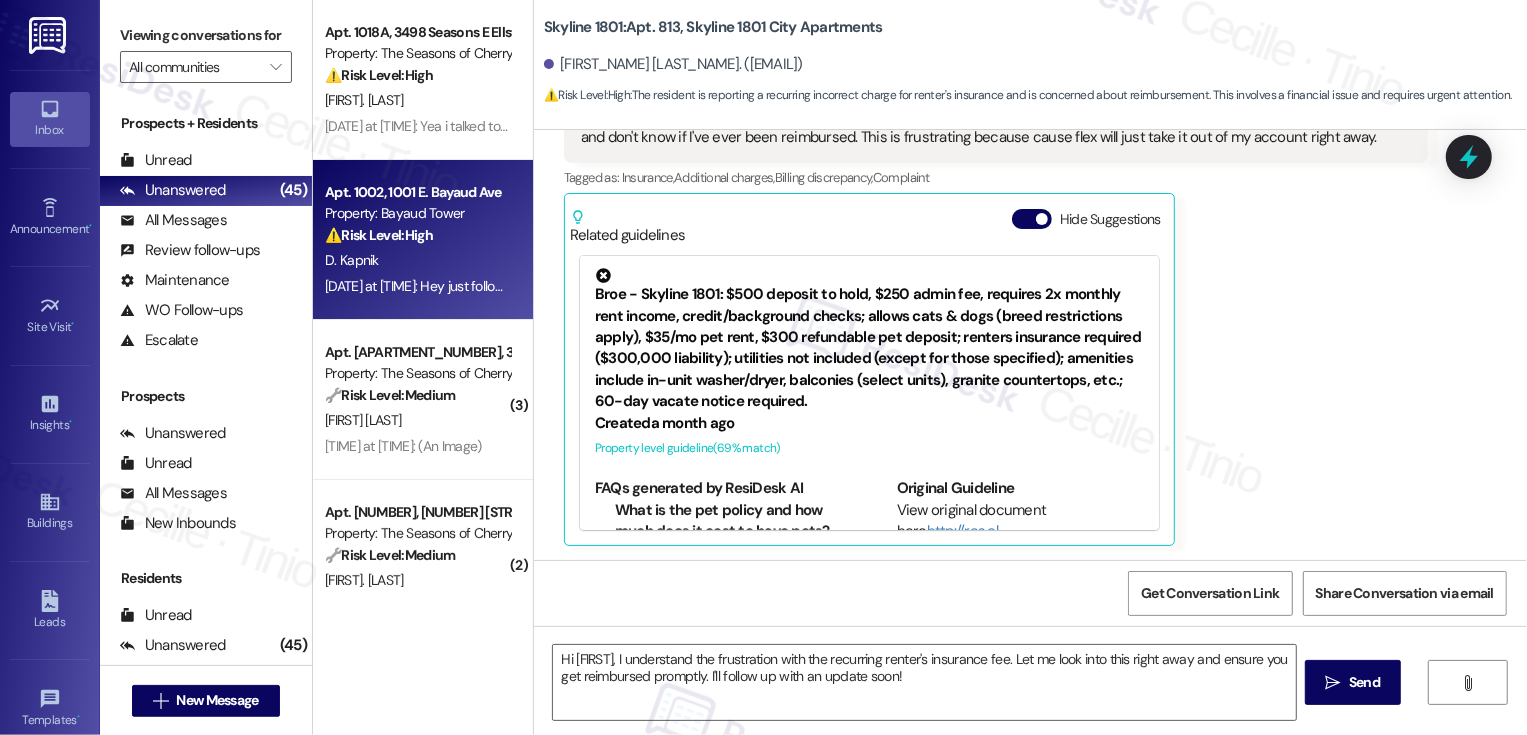 type on "Fetching suggested responses. Please feel free to read through the conversation in the meantime." 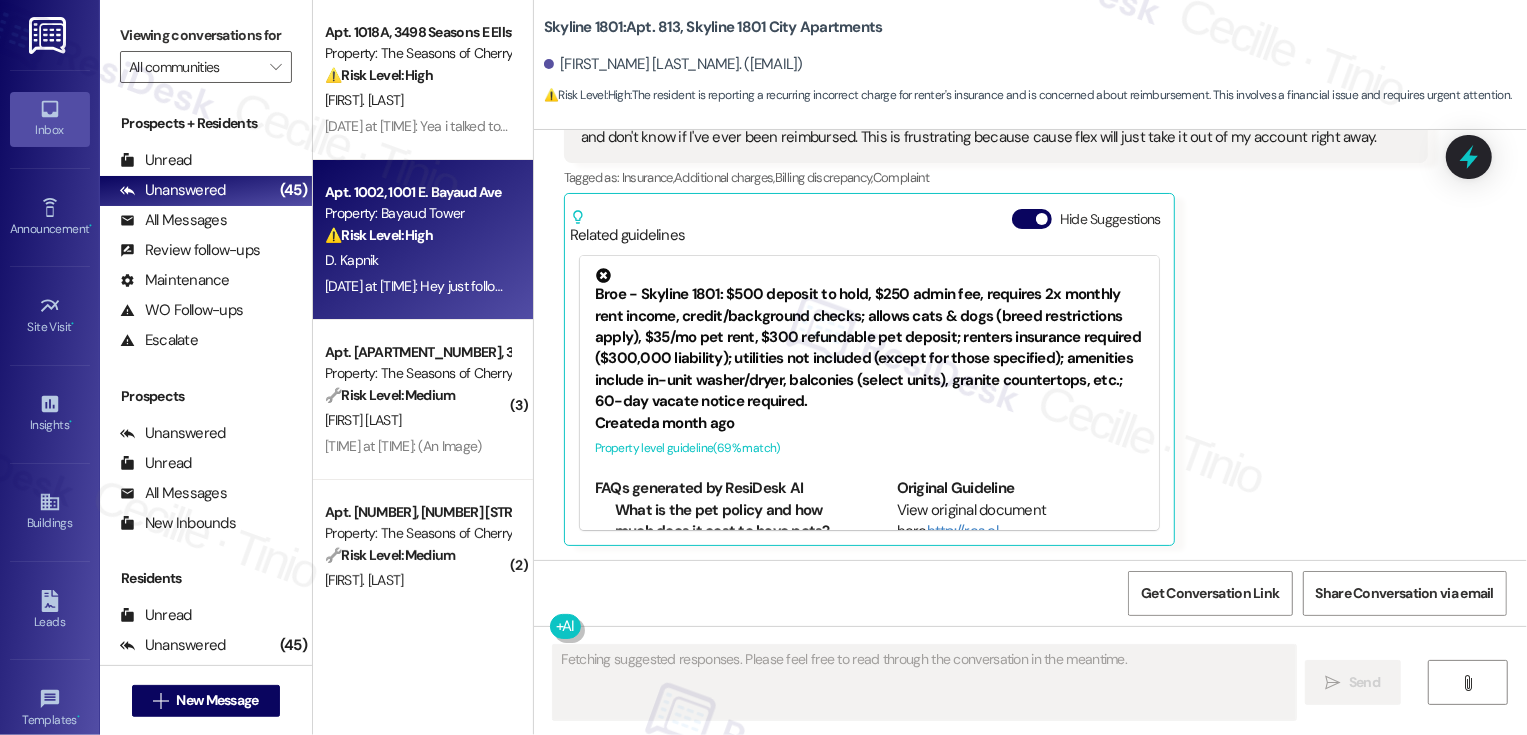 click on "D. Kapnik" at bounding box center (417, 260) 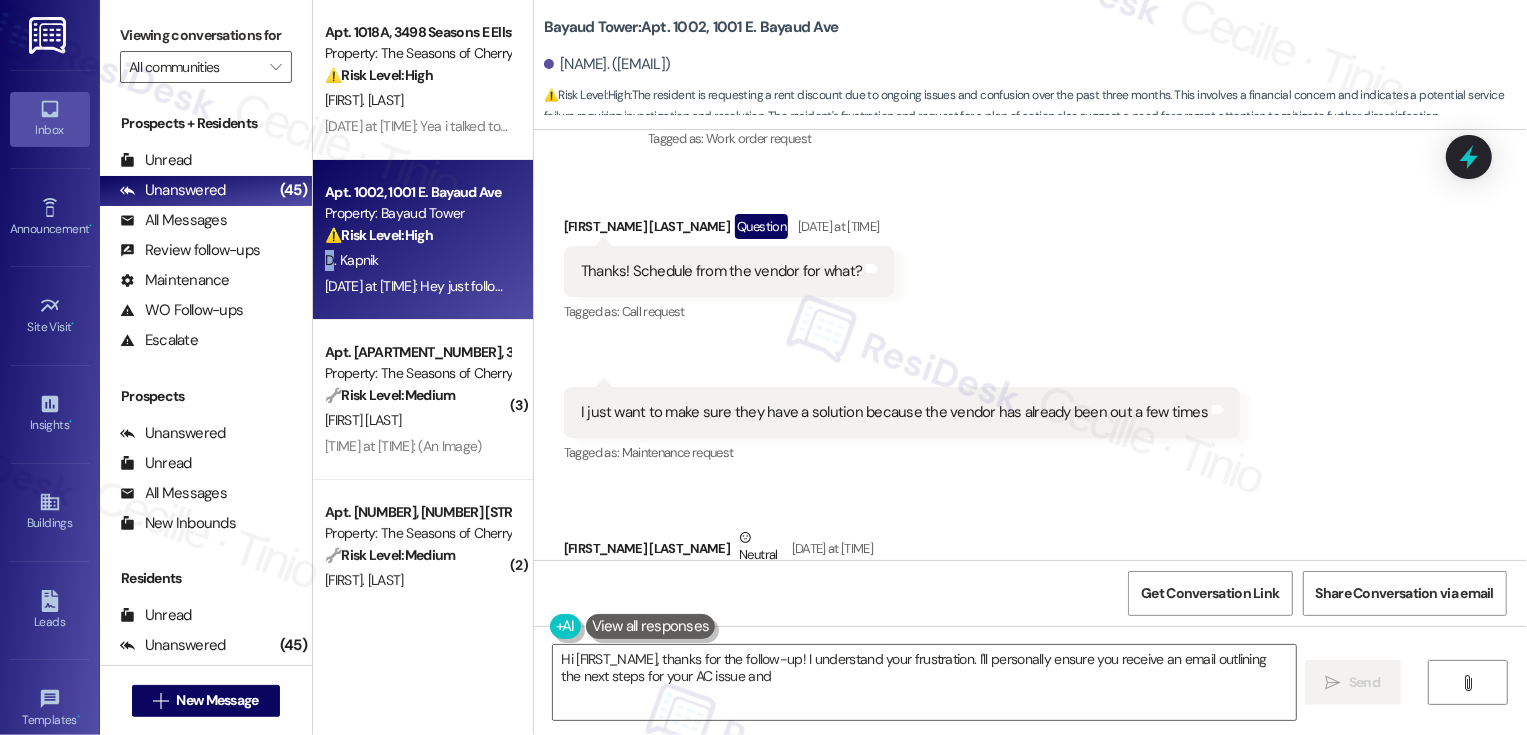 scroll, scrollTop: 1595, scrollLeft: 0, axis: vertical 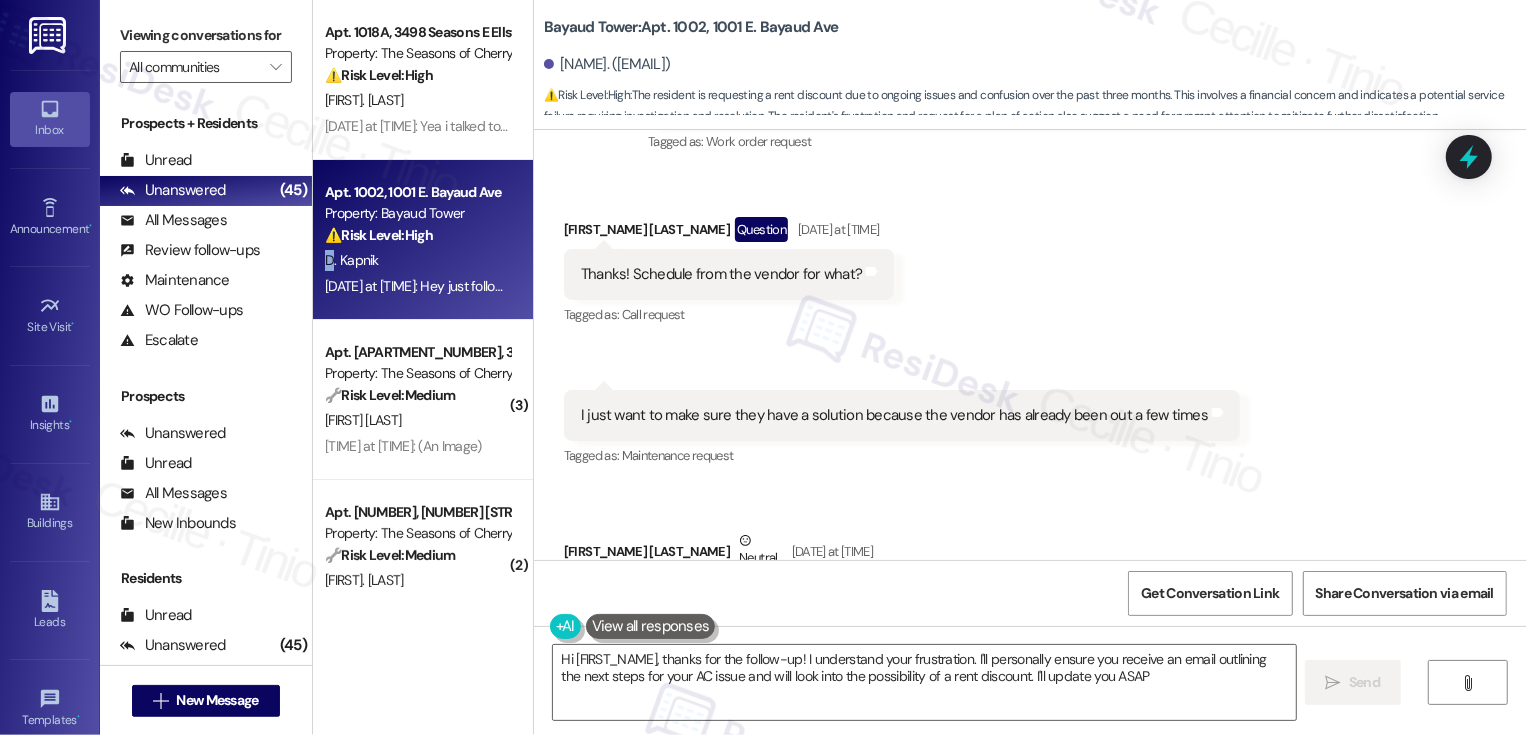 type on "Hi {{first_name}}, thanks for the follow-up! I understand your frustration. I'll personally ensure you receive an email outlining the next steps for your AC issue and will look into the possibility of a rent discount. I'll update you ASAP!" 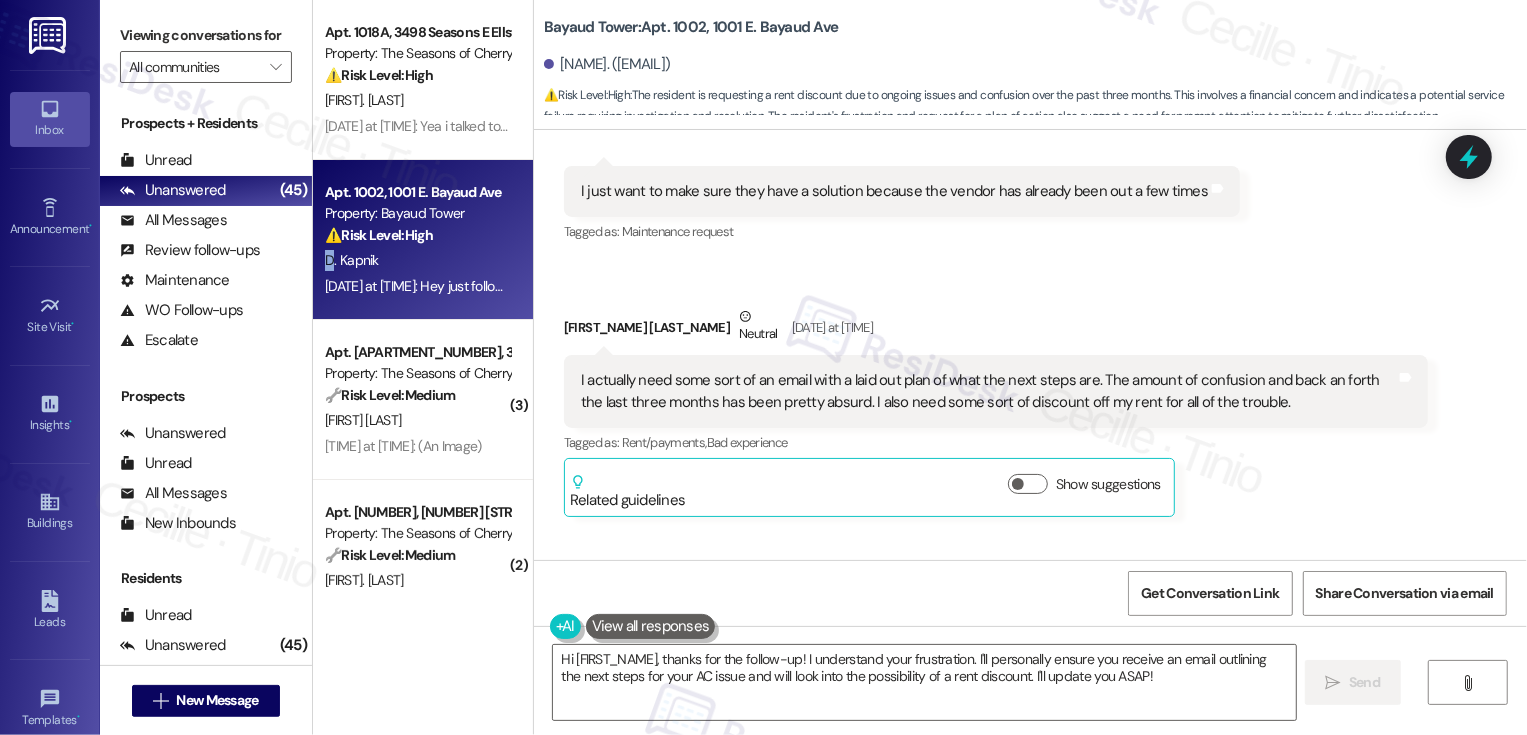 scroll, scrollTop: 2340, scrollLeft: 0, axis: vertical 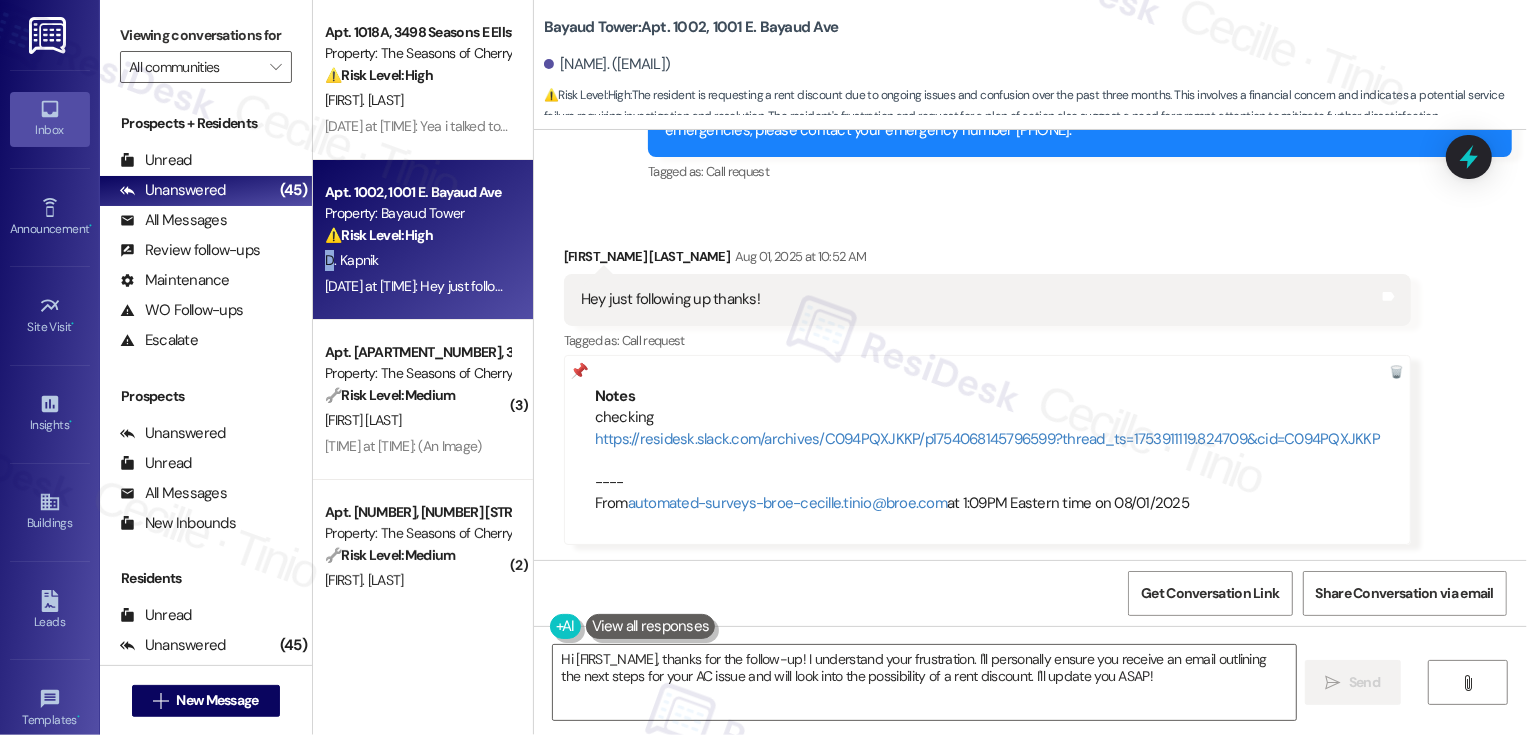 click on "Received via SMS Daphna Kapnik Aug 01, 2025 at 10:52 AM Hey just following up thanks! Tags and notes Tagged as:   Call request Click to highlight conversations about Call request Notes checking
https://residesk.slack.com/archives/C094PQXJKKP/p1754068145796599?thread_ts=1753911119.824709&cid=C094PQXJKKP
----
From  automated-surveys-broe-cecille.tinio@broe.com  at 1:09PM Eastern time on 08/01/2025" at bounding box center [987, 395] 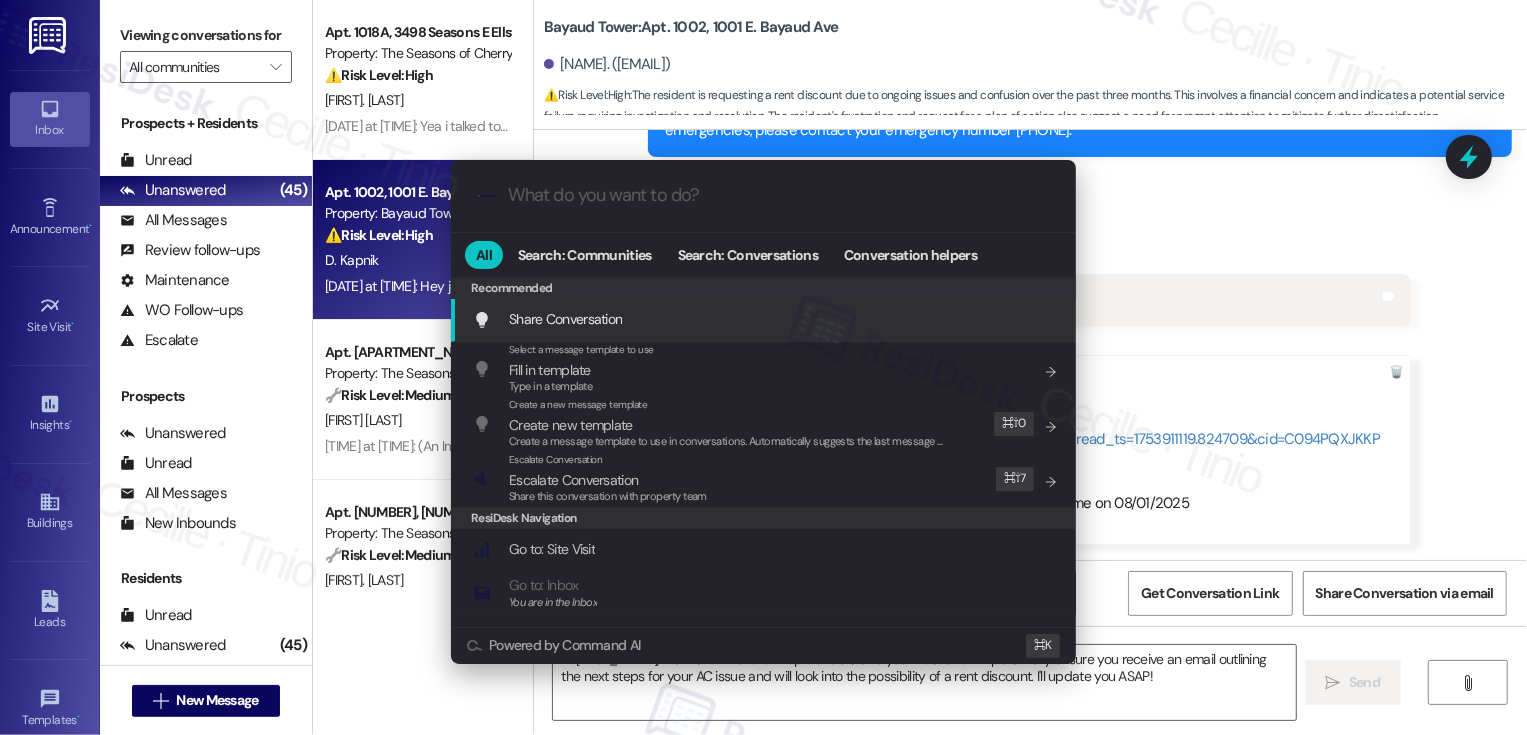 type on "b" 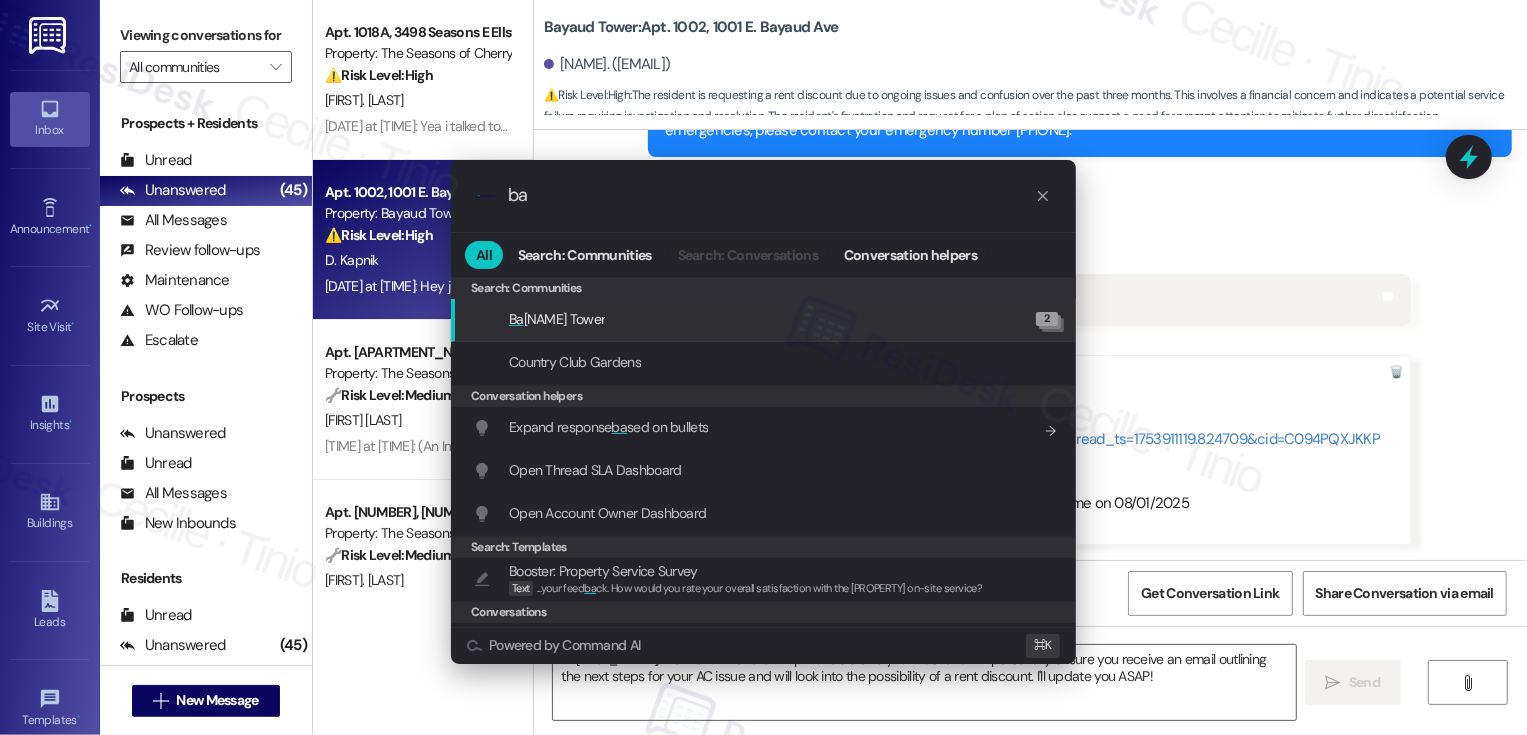 type on "b" 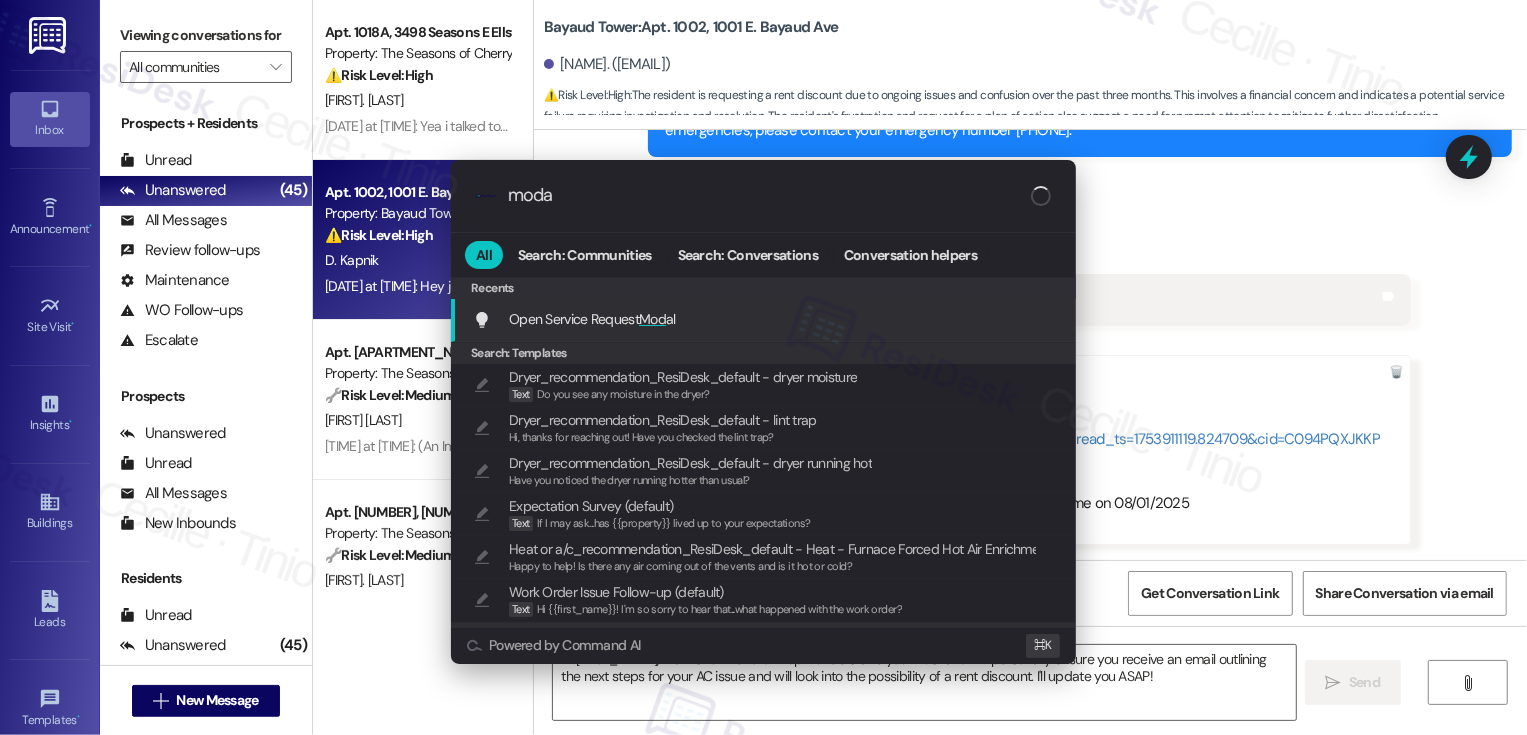 type on "modal" 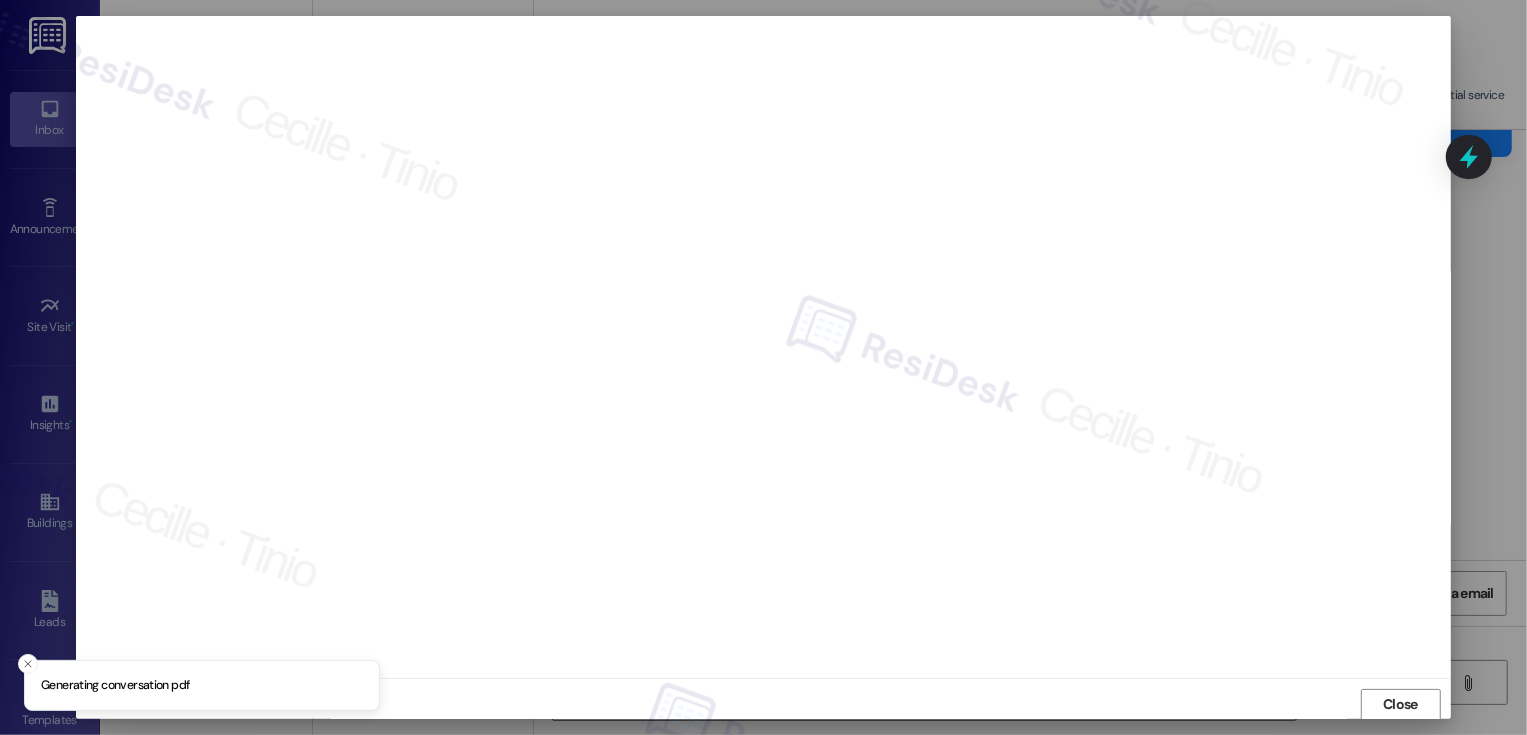 scroll, scrollTop: 1, scrollLeft: 0, axis: vertical 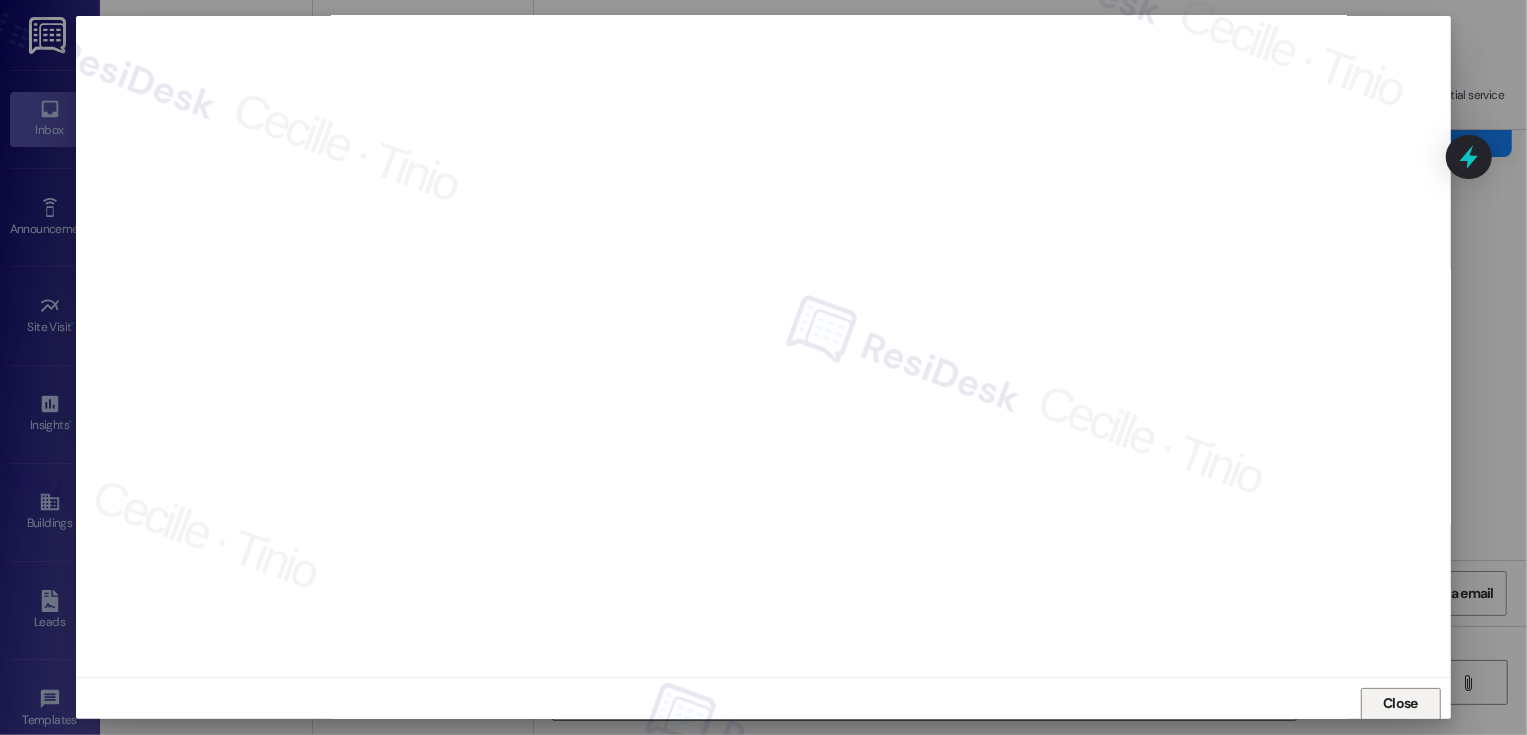 click on "Close" at bounding box center (1400, 703) 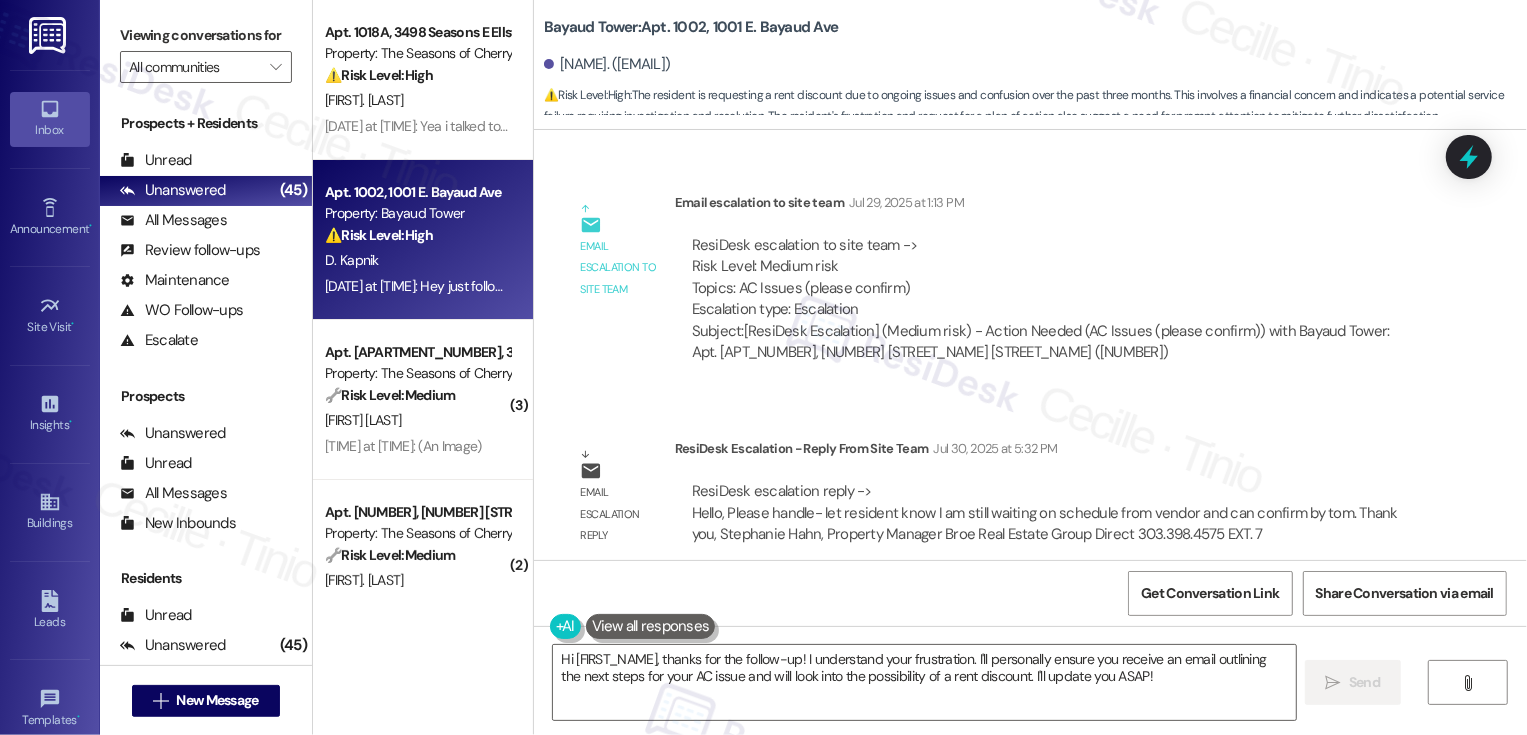 scroll, scrollTop: 1521, scrollLeft: 0, axis: vertical 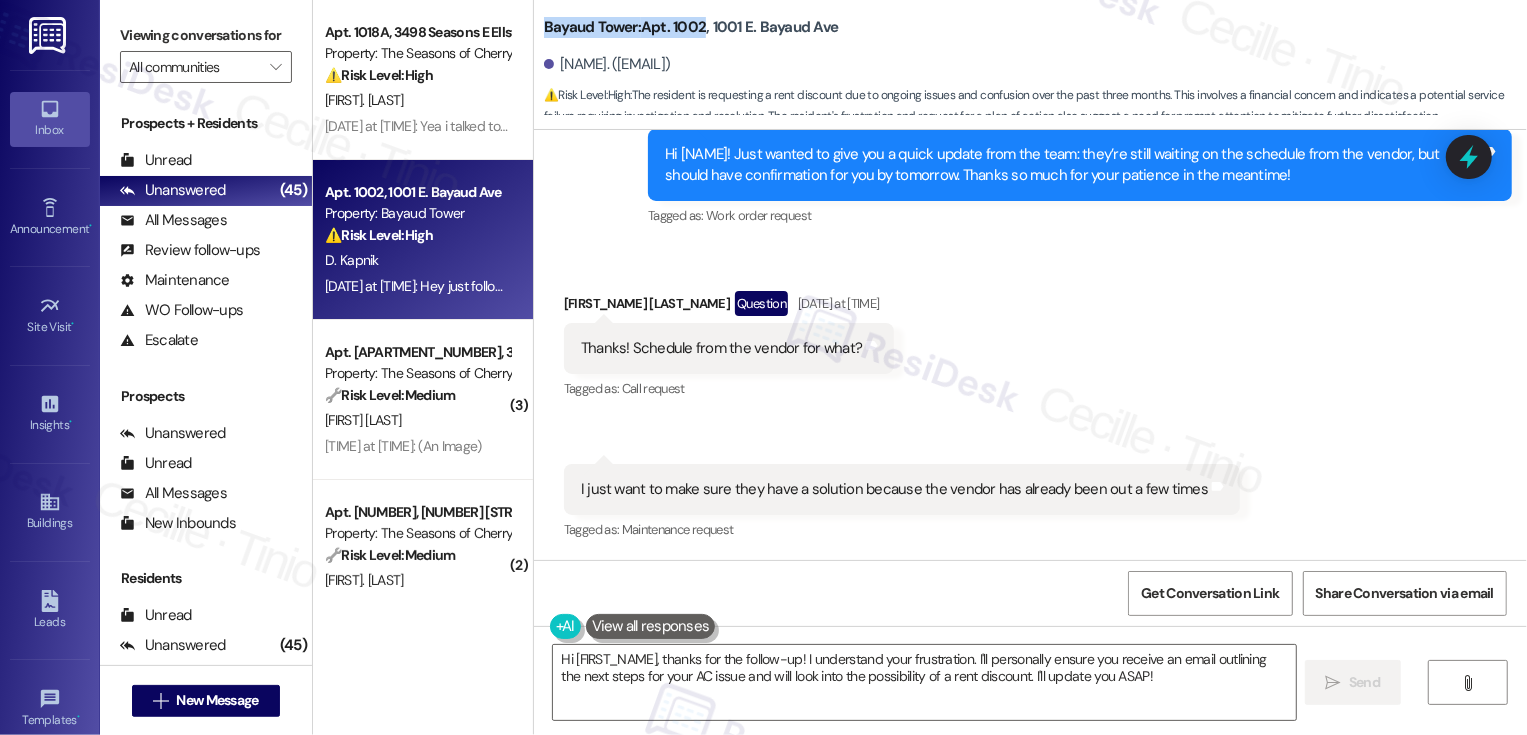 drag, startPoint x: 529, startPoint y: 27, endPoint x: 684, endPoint y: 29, distance: 155.01291 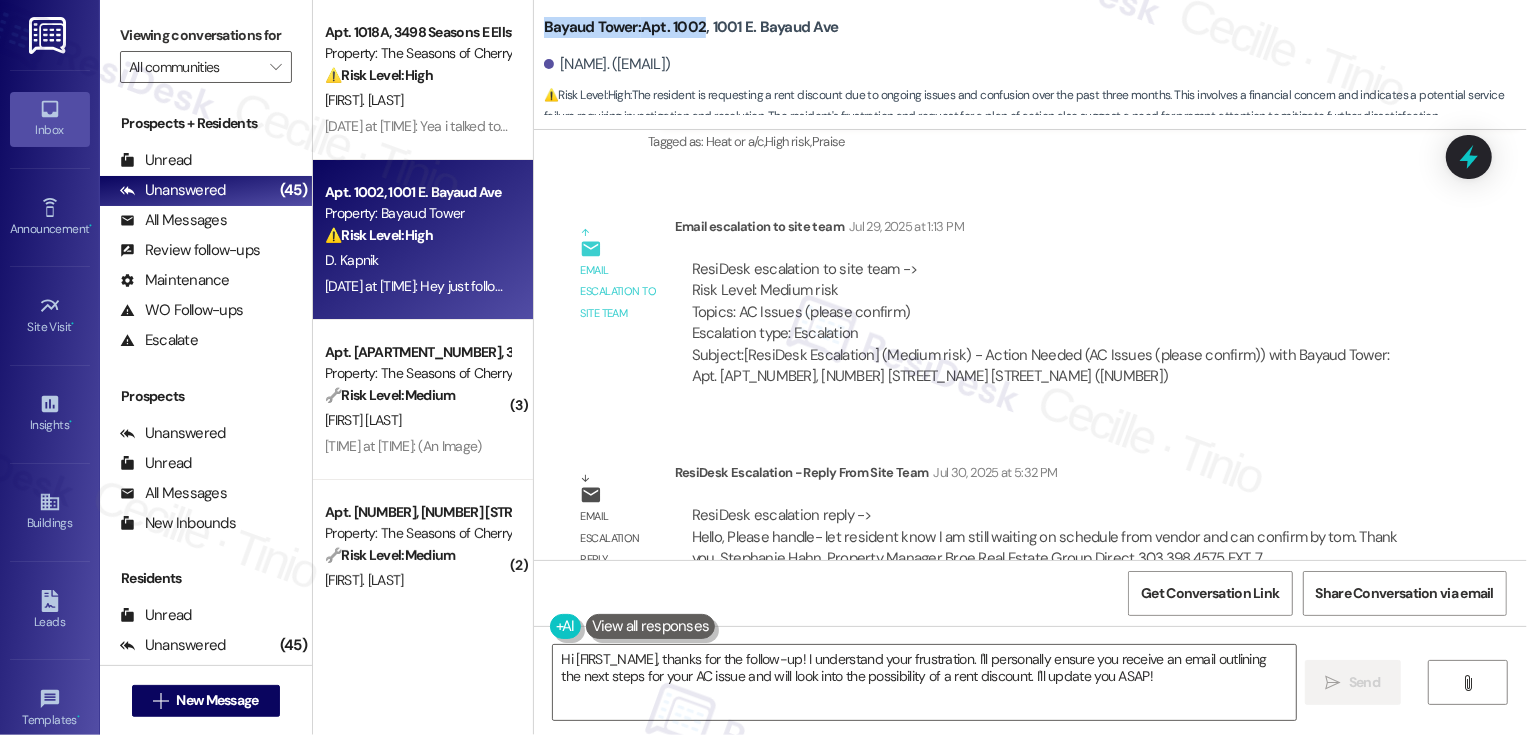 scroll, scrollTop: 1008, scrollLeft: 0, axis: vertical 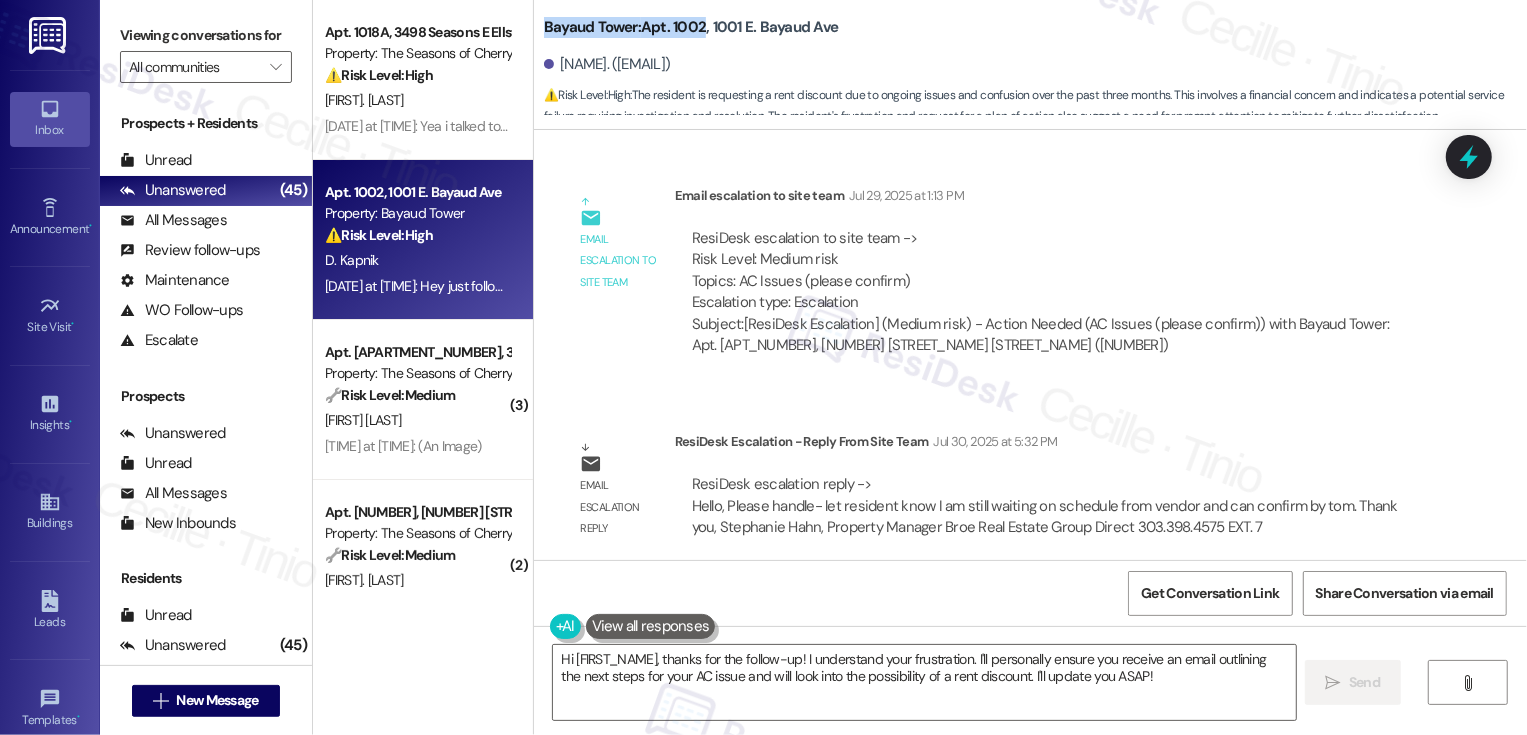 click on "ResiDesk escalation to site team ->
Risk Level: Medium risk
Topics: AC Issues (please confirm)
Escalation type: Escalation" at bounding box center (1051, 271) 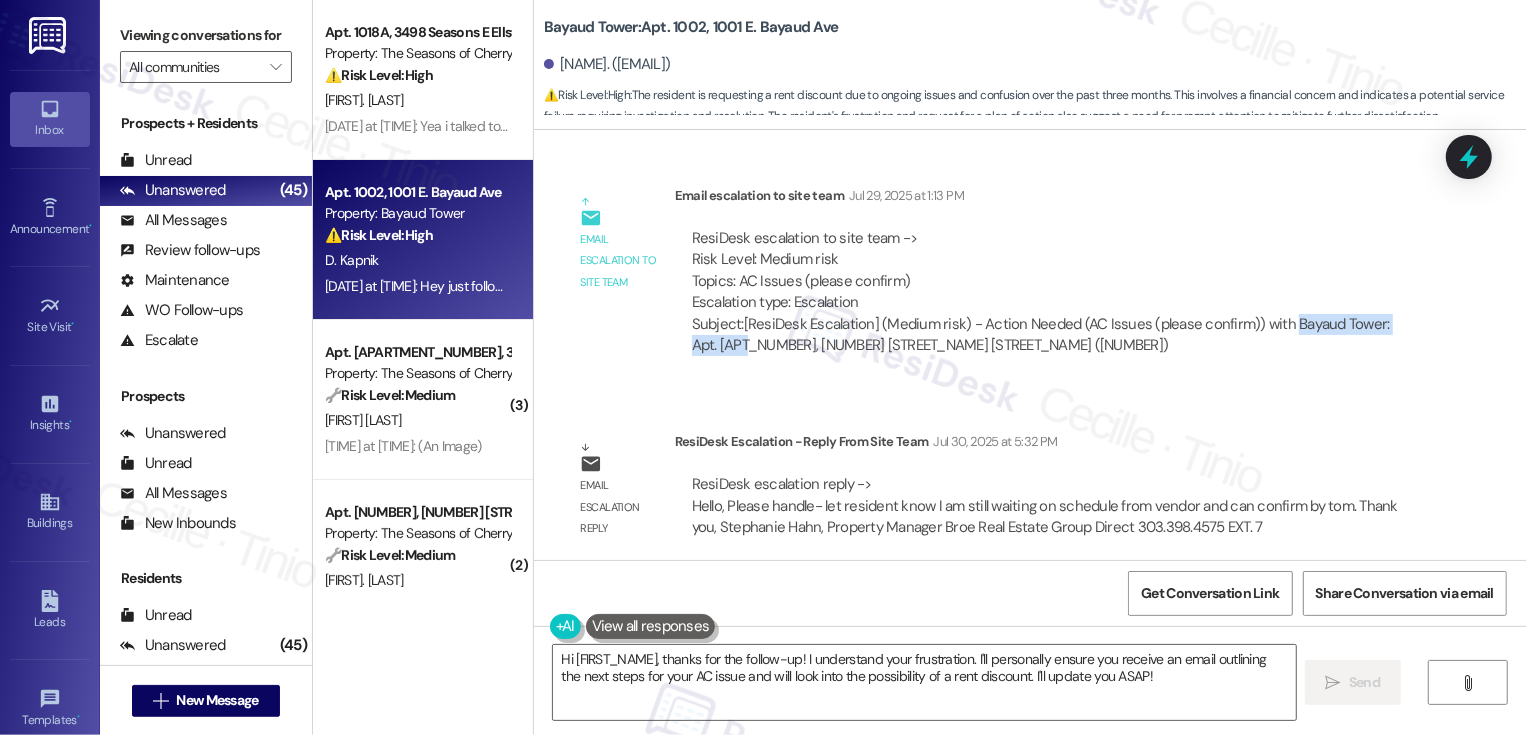 drag, startPoint x: 1270, startPoint y: 320, endPoint x: 707, endPoint y: 335, distance: 563.19977 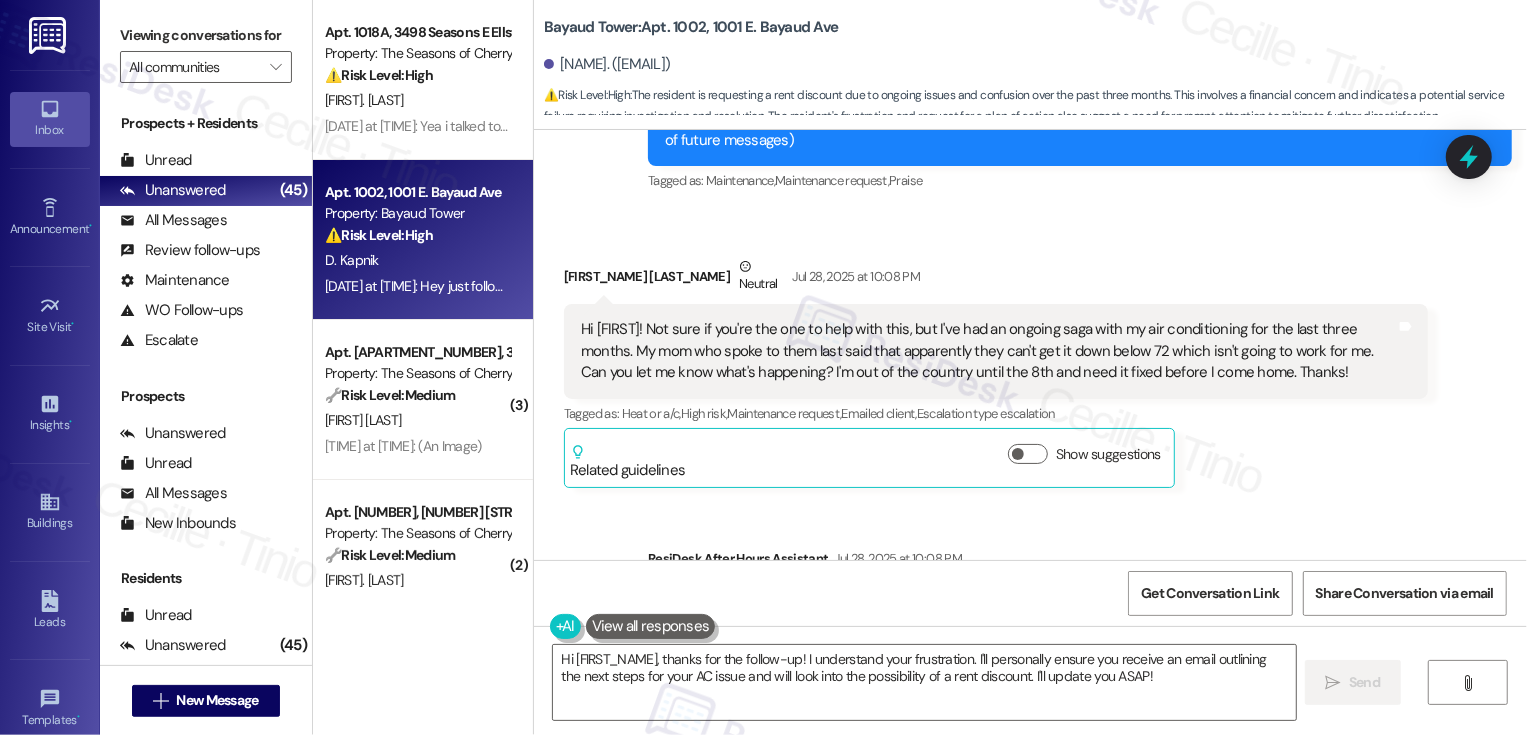 scroll, scrollTop: 242, scrollLeft: 0, axis: vertical 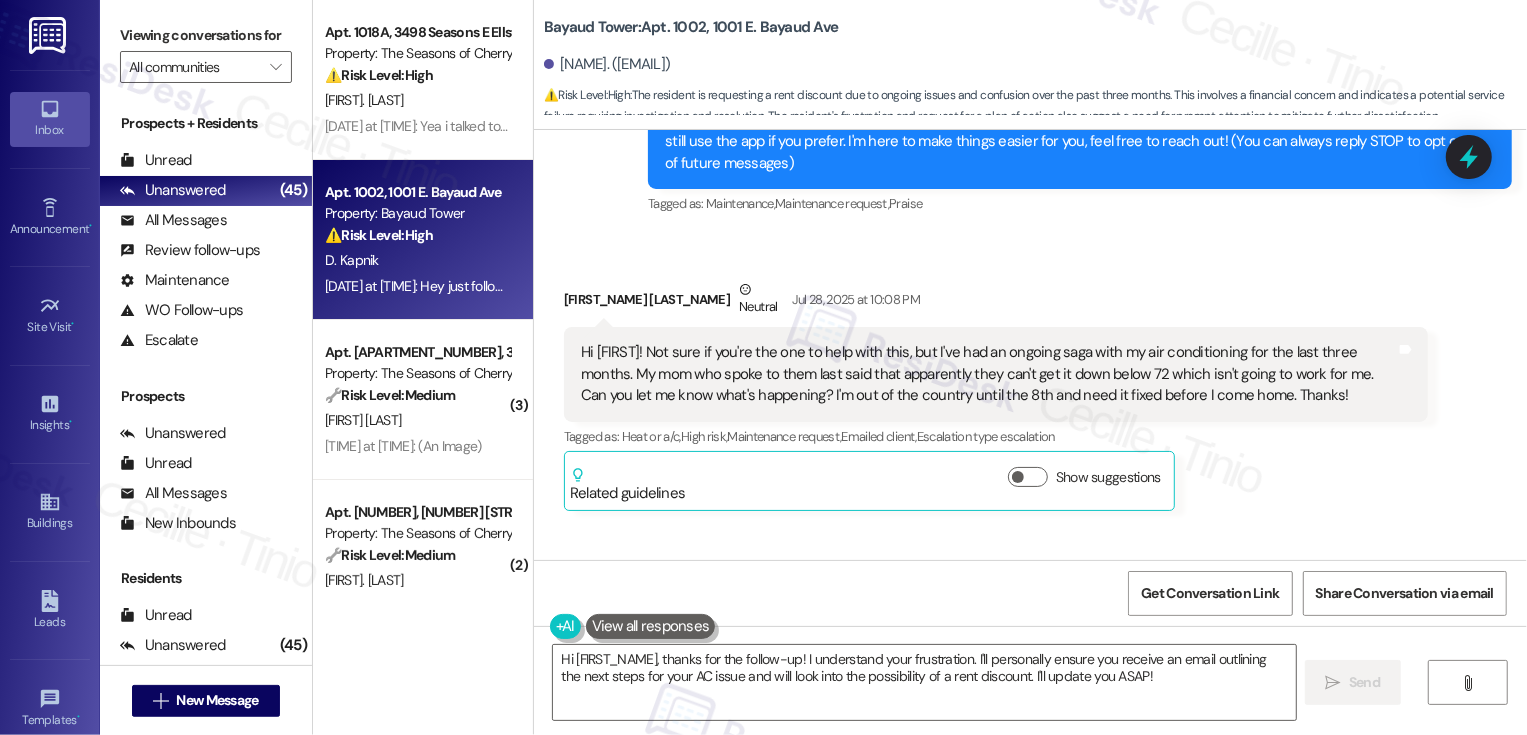 click on "Daphna Kapnik   Neutral Jul 28, 2025 at 10:08 PM" at bounding box center [996, 303] 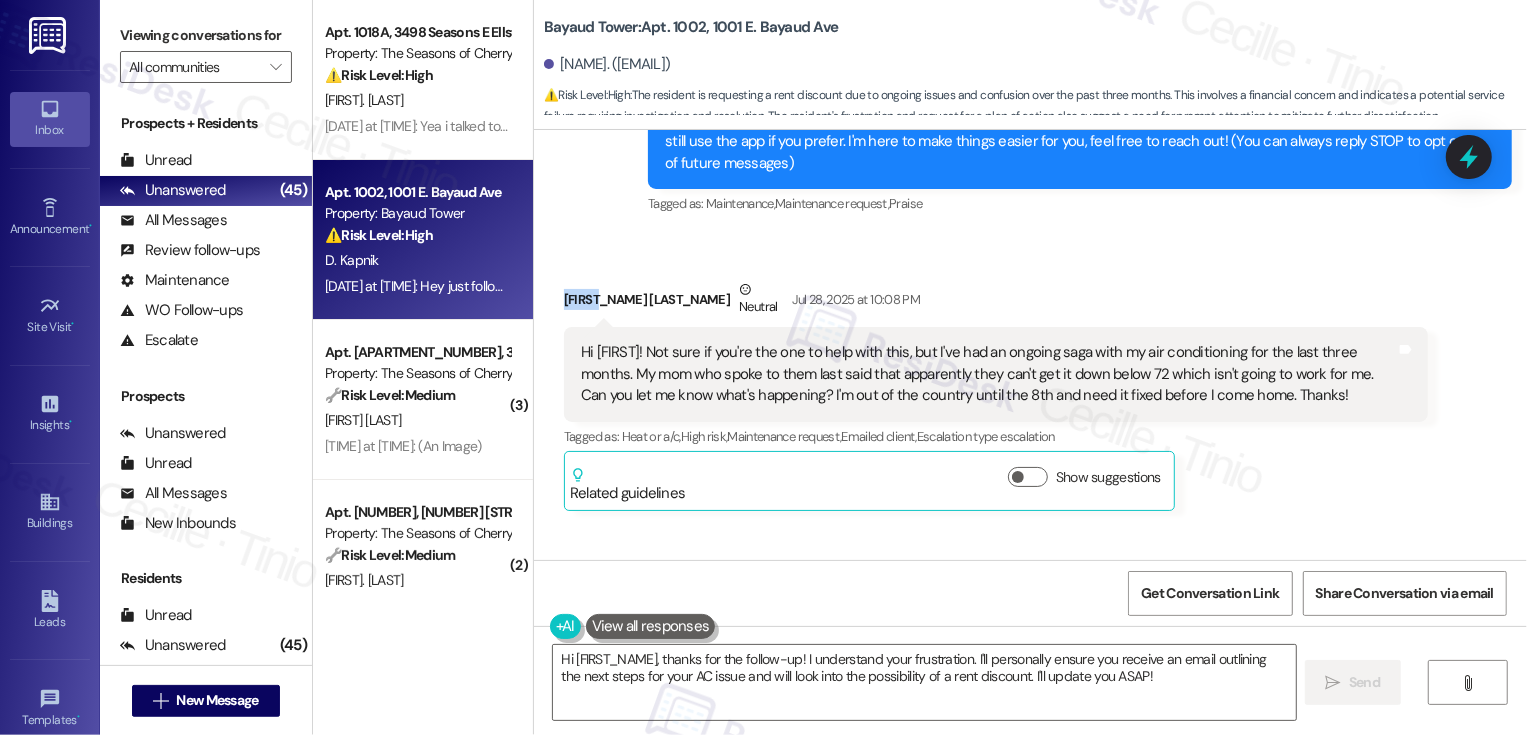 copy on "Daphna" 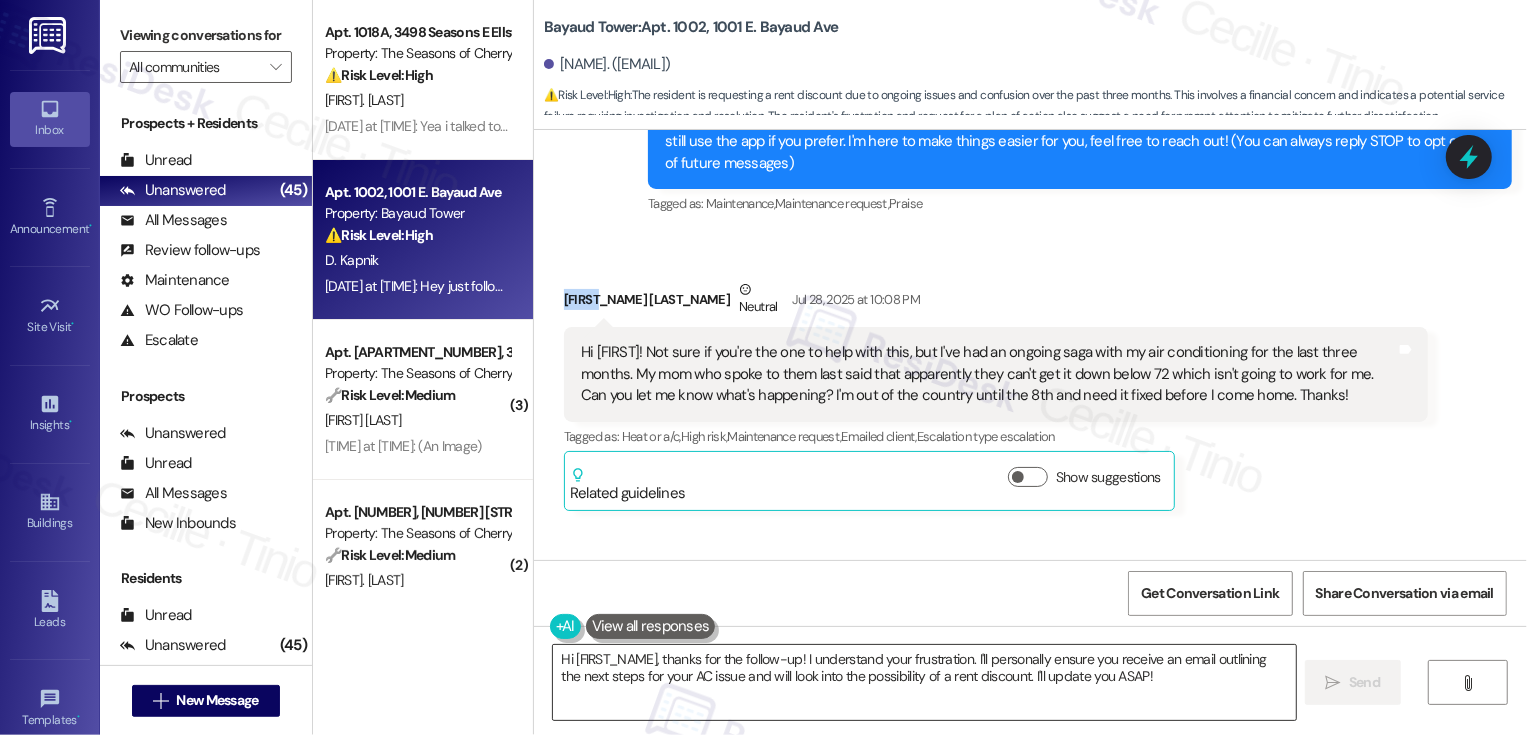 click on "Hi {{first_name}}, thanks for the follow-up! I understand your frustration. I'll personally ensure you receive an email outlining the next steps for your AC issue and will look into the possibility of a rent discount. I'll update you ASAP!" at bounding box center [924, 682] 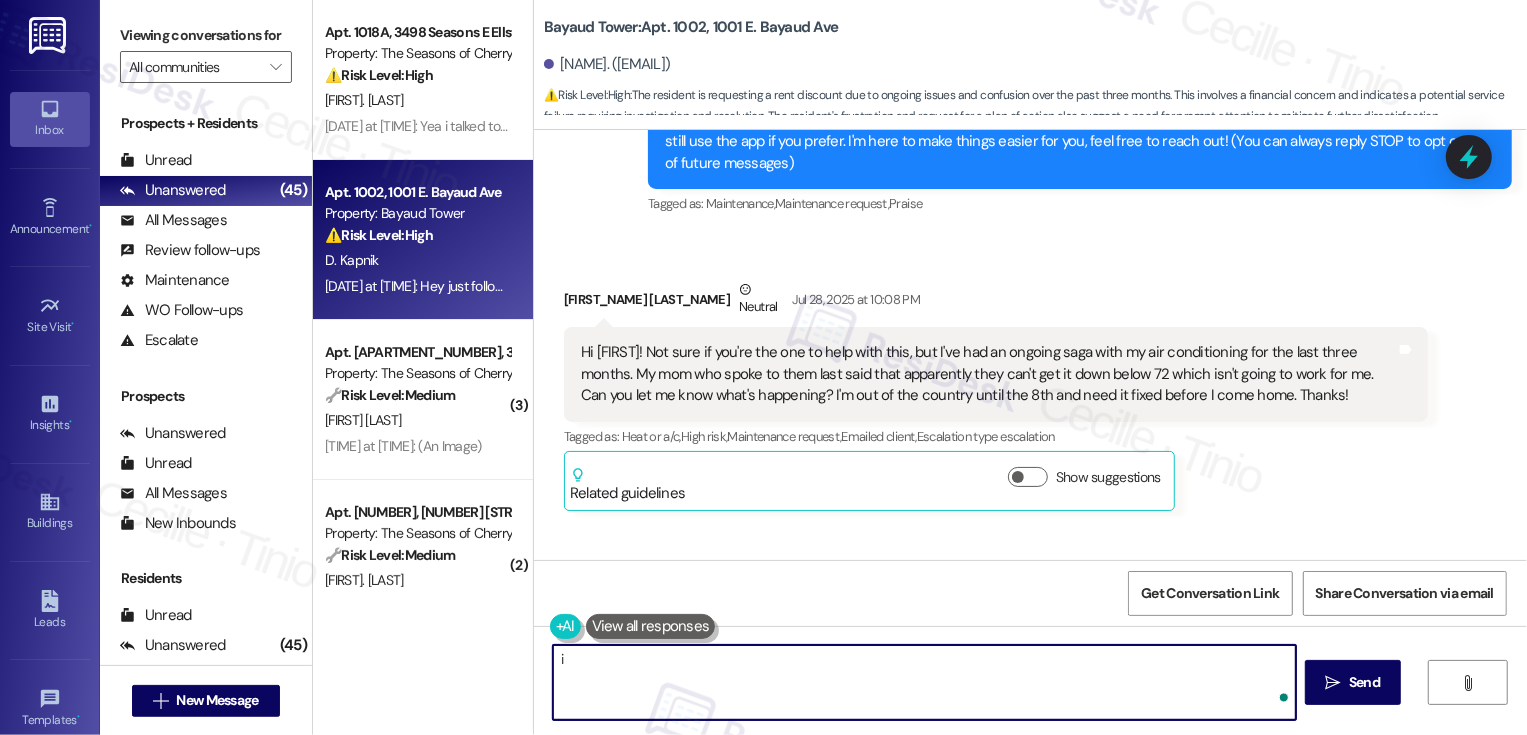 type on "i" 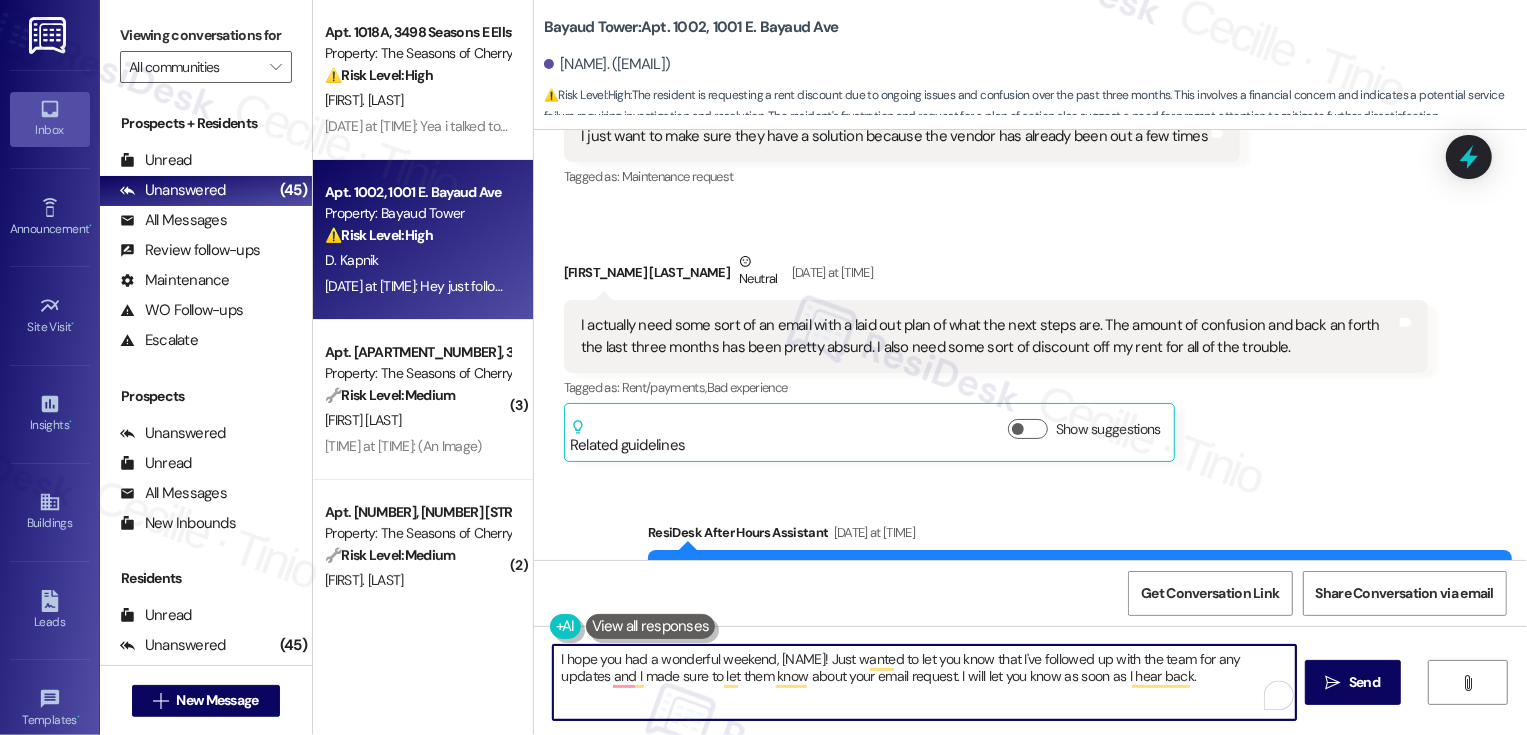 scroll, scrollTop: 2340, scrollLeft: 0, axis: vertical 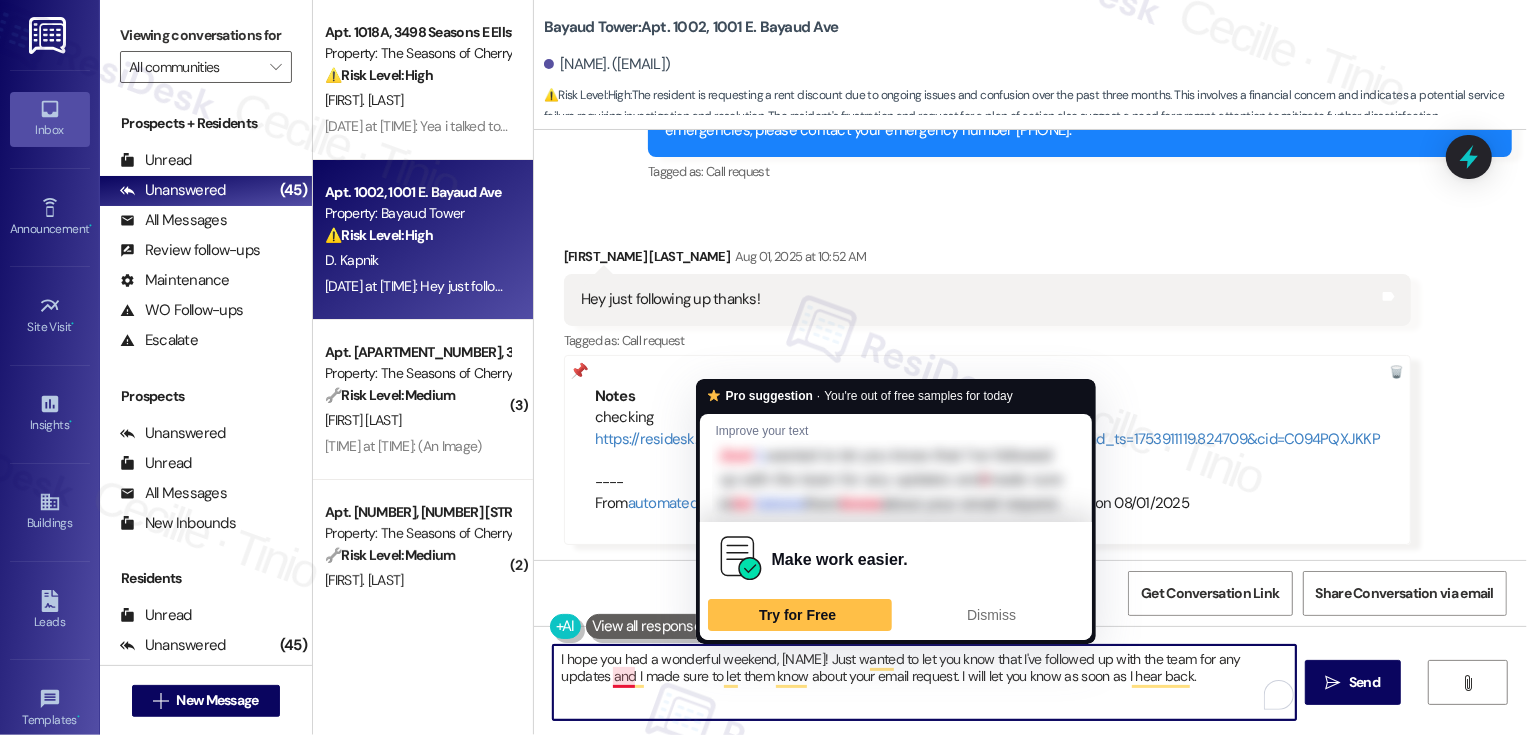 click on "I hope you had a wonderful weekend, {{first_name}}! Just wanted to let you know that I've followed up with the team for any updates and I made sure to let them know about your email request. I will let you know as soon as I hear back." at bounding box center [924, 682] 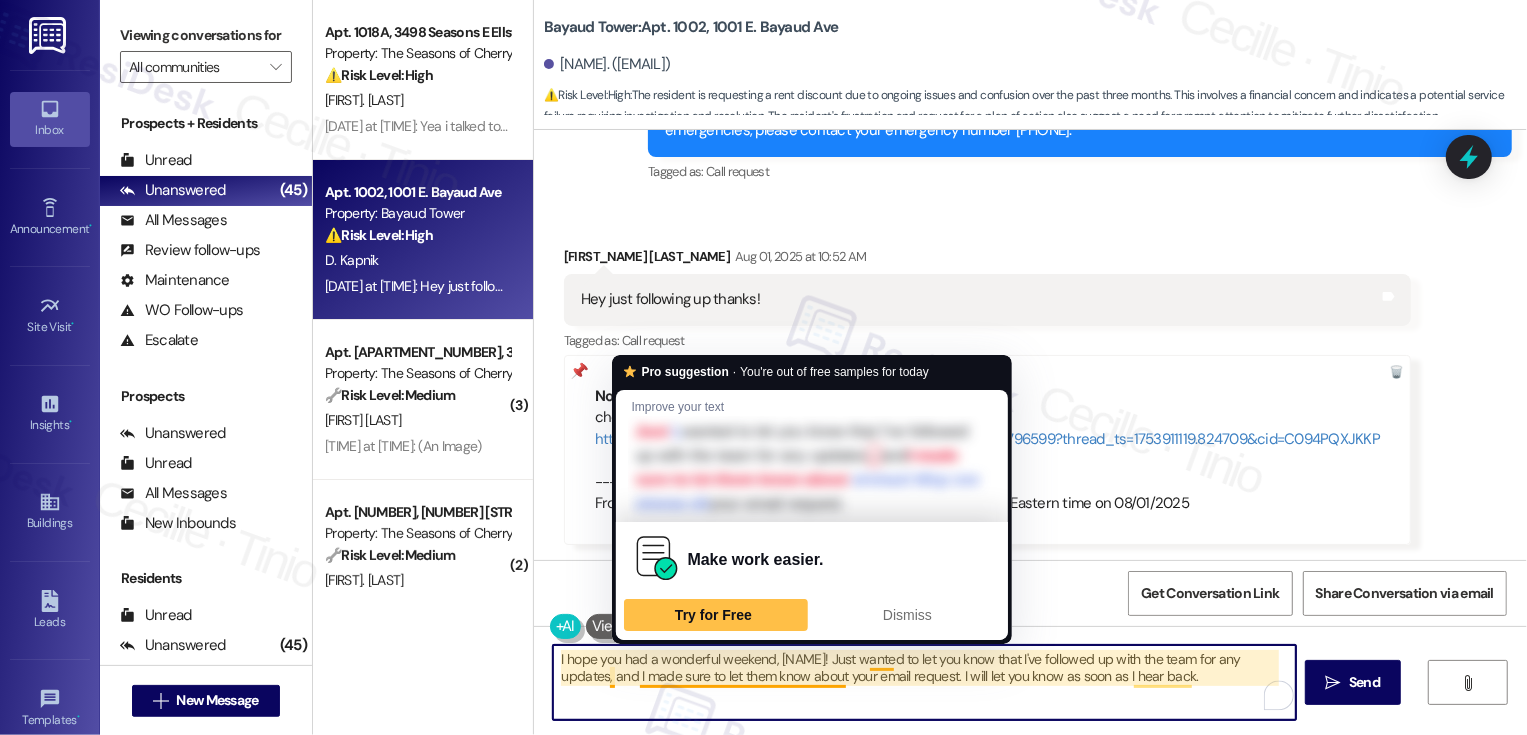 type on "I hope you had a wonderful weekend, {{first_name}}! Just wanted to let you know that I've followed up with the team for any updates, and I made sure to let them know about your email request. I will let you know as soon as I hear back." 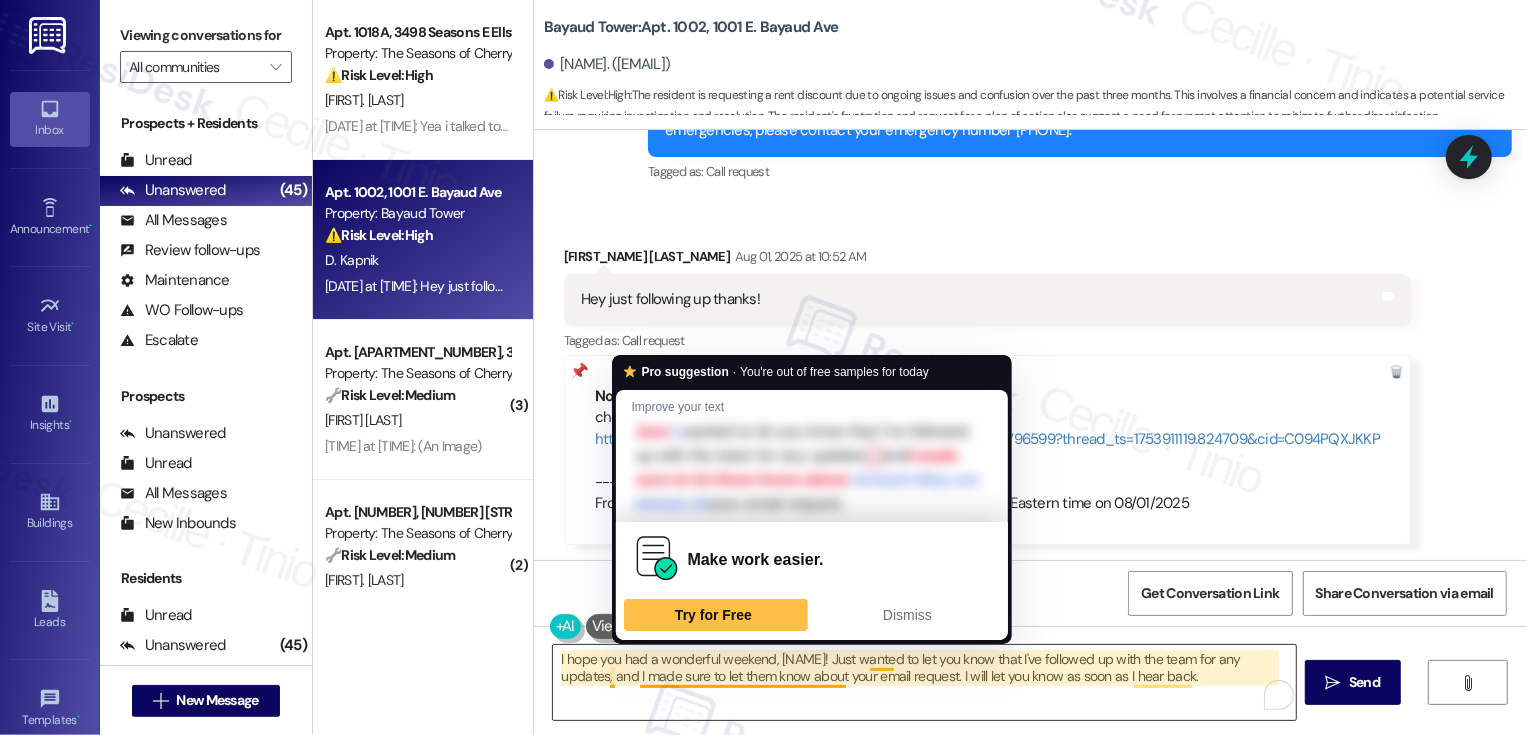 click on "I hope you had a wonderful weekend, {{first_name}}! Just wanted to let you know that I've followed up with the team for any updates, and I made sure to let them know about your email request. I will let you know as soon as I hear back." at bounding box center [924, 682] 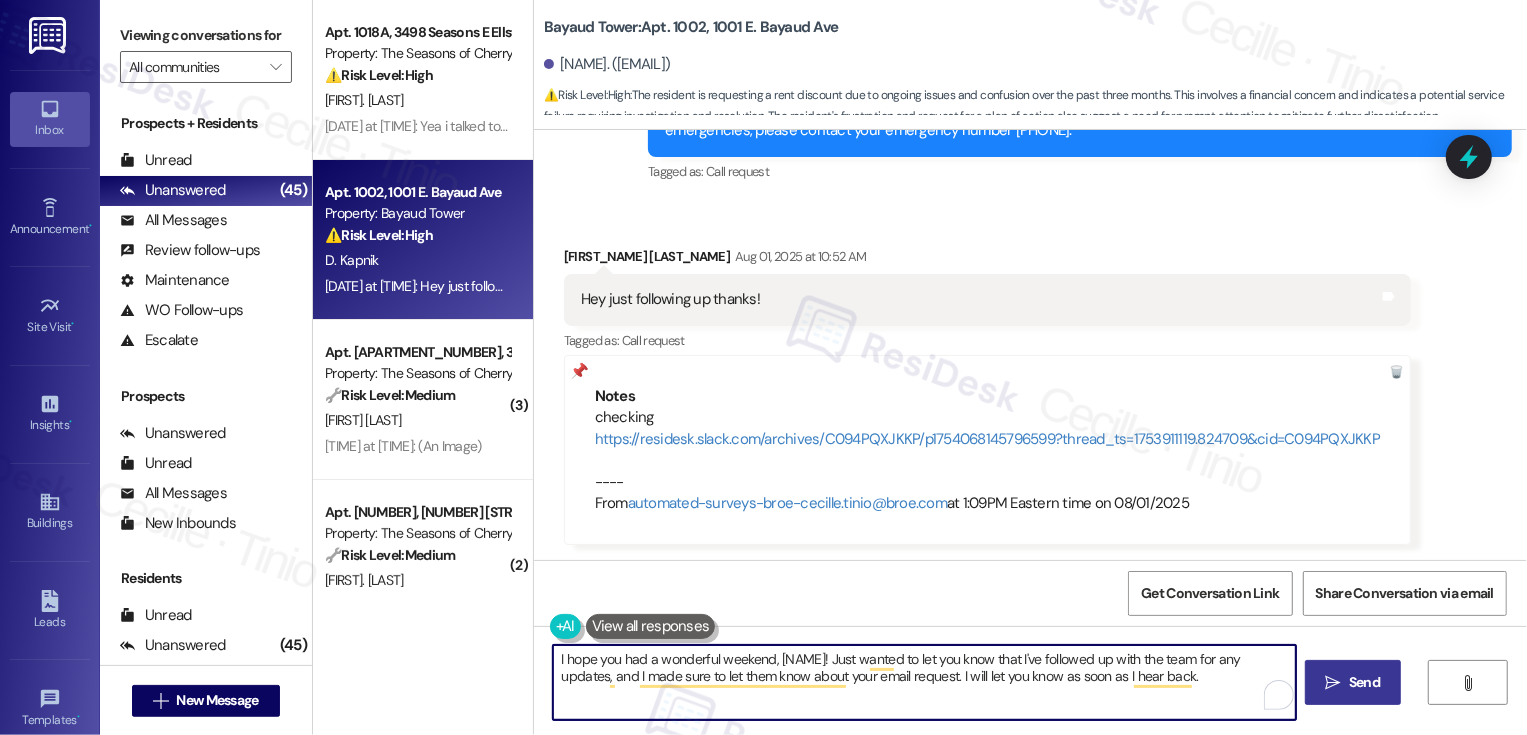click on "" at bounding box center (1333, 683) 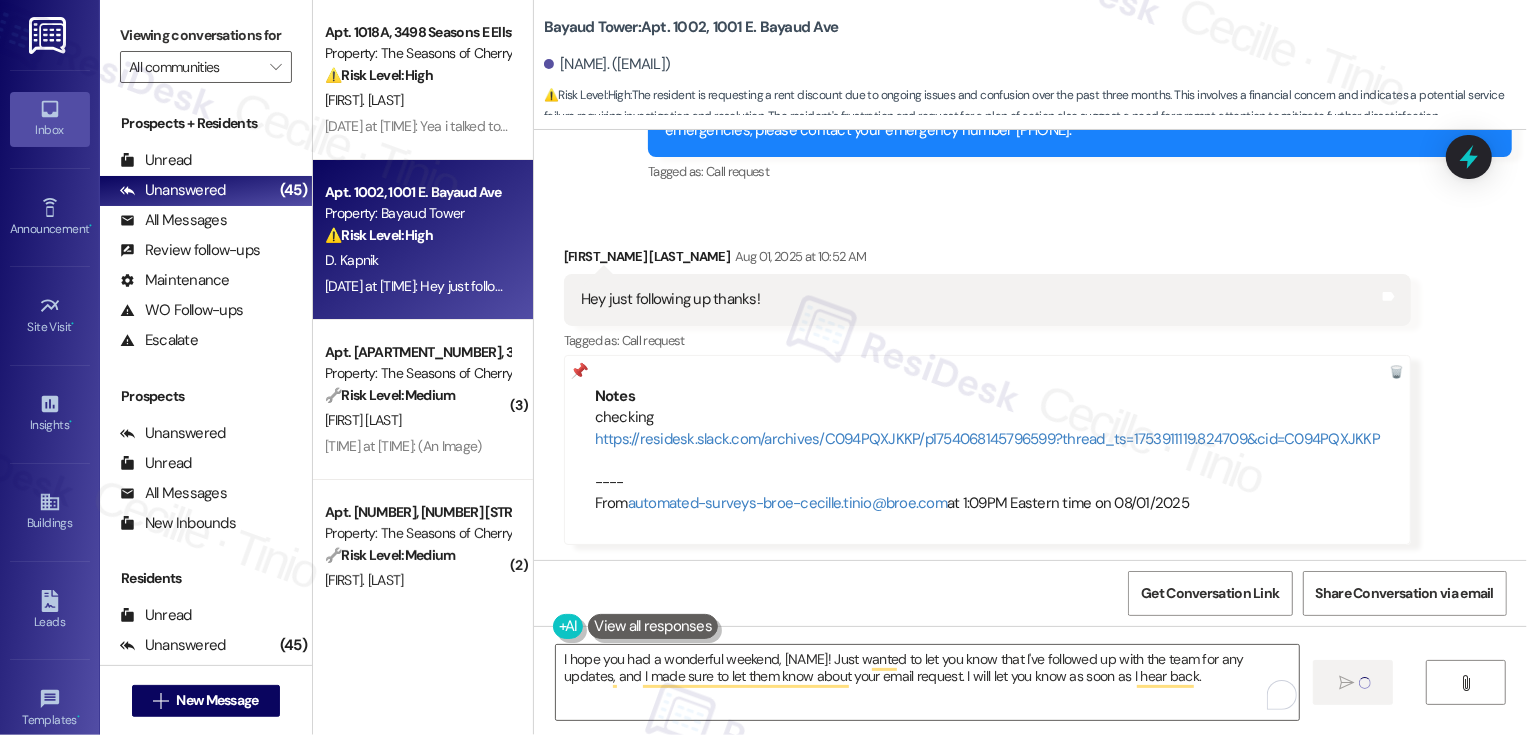 type 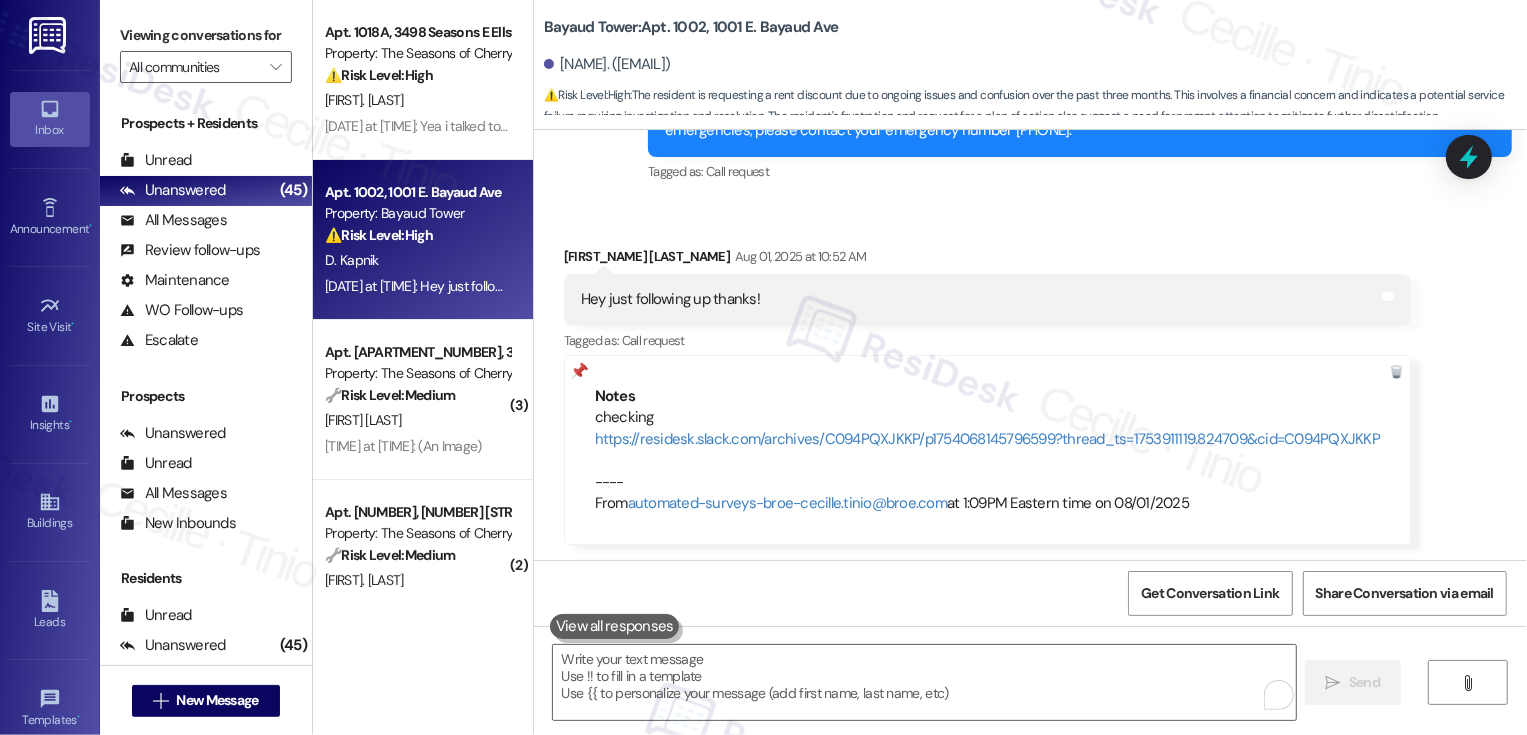 scroll, scrollTop: 2339, scrollLeft: 0, axis: vertical 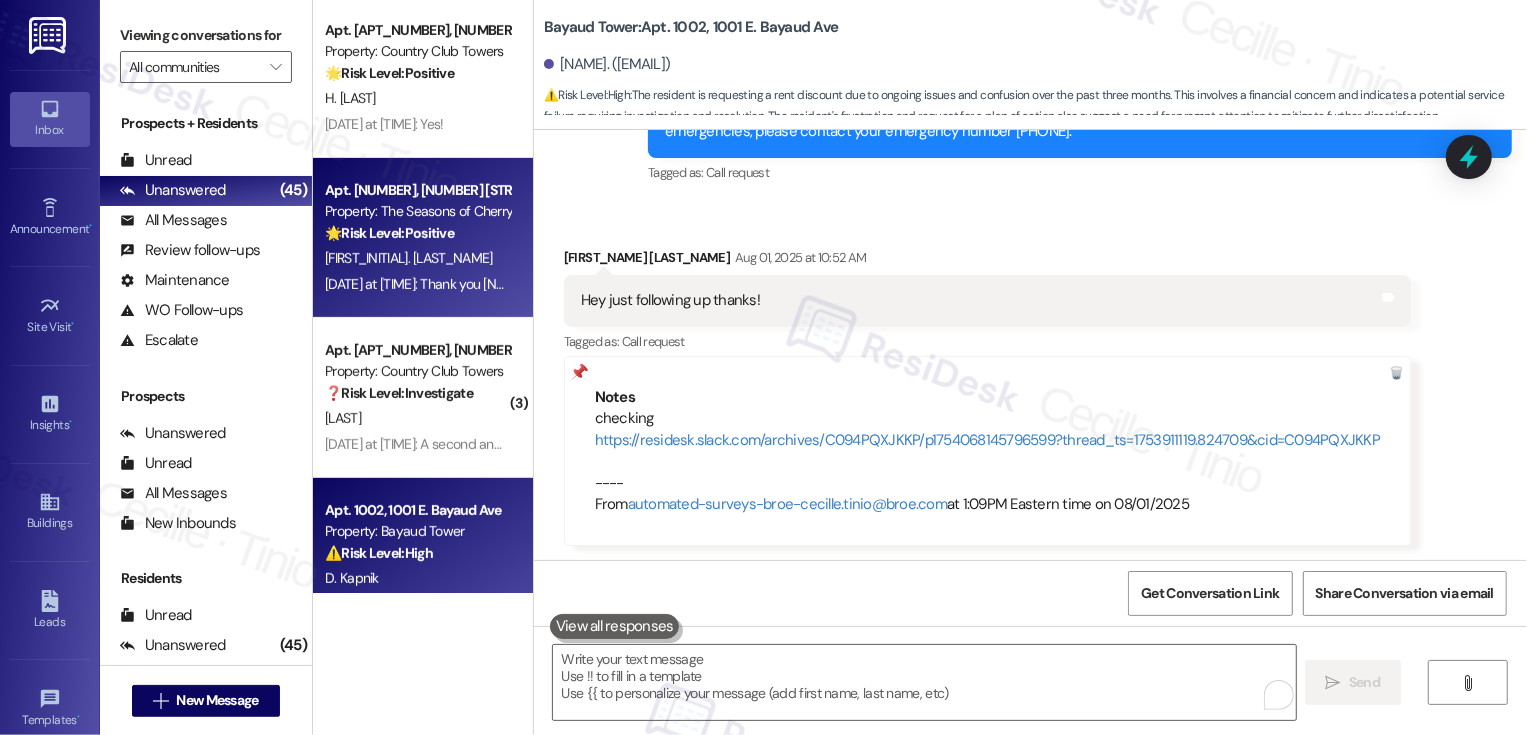 click on "Jul 30, 2025 at 1:02 PM: Thank you Sarah, please text my daughter Kailas too at (520) 9072805
You guys are wonderful! 💝 Jul 30, 2025 at 1:02 PM: Thank you Sarah, please text my daughter Kailas too at (520) 9072805
You guys are wonderful! 💝" at bounding box center (417, 284) 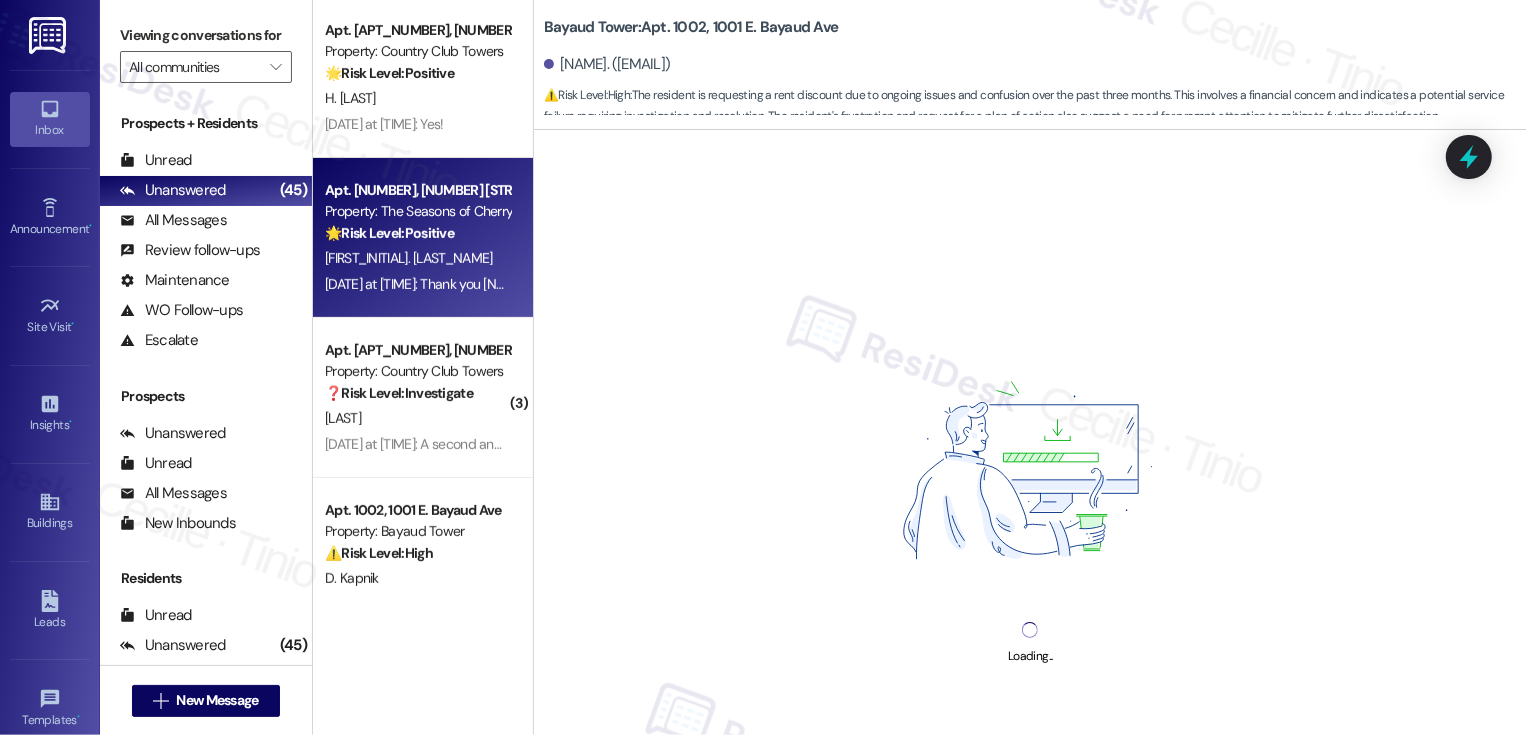 click on "Jul 30, 2025 at 1:02 PM: Thank you Sarah, please text my daughter Kailas too at (520) 9072805
You guys are wonderful! 💝 Jul 30, 2025 at 1:02 PM: Thank you Sarah, please text my daughter Kailas too at (520) 9072805
You guys are wonderful! 💝" at bounding box center [417, 284] 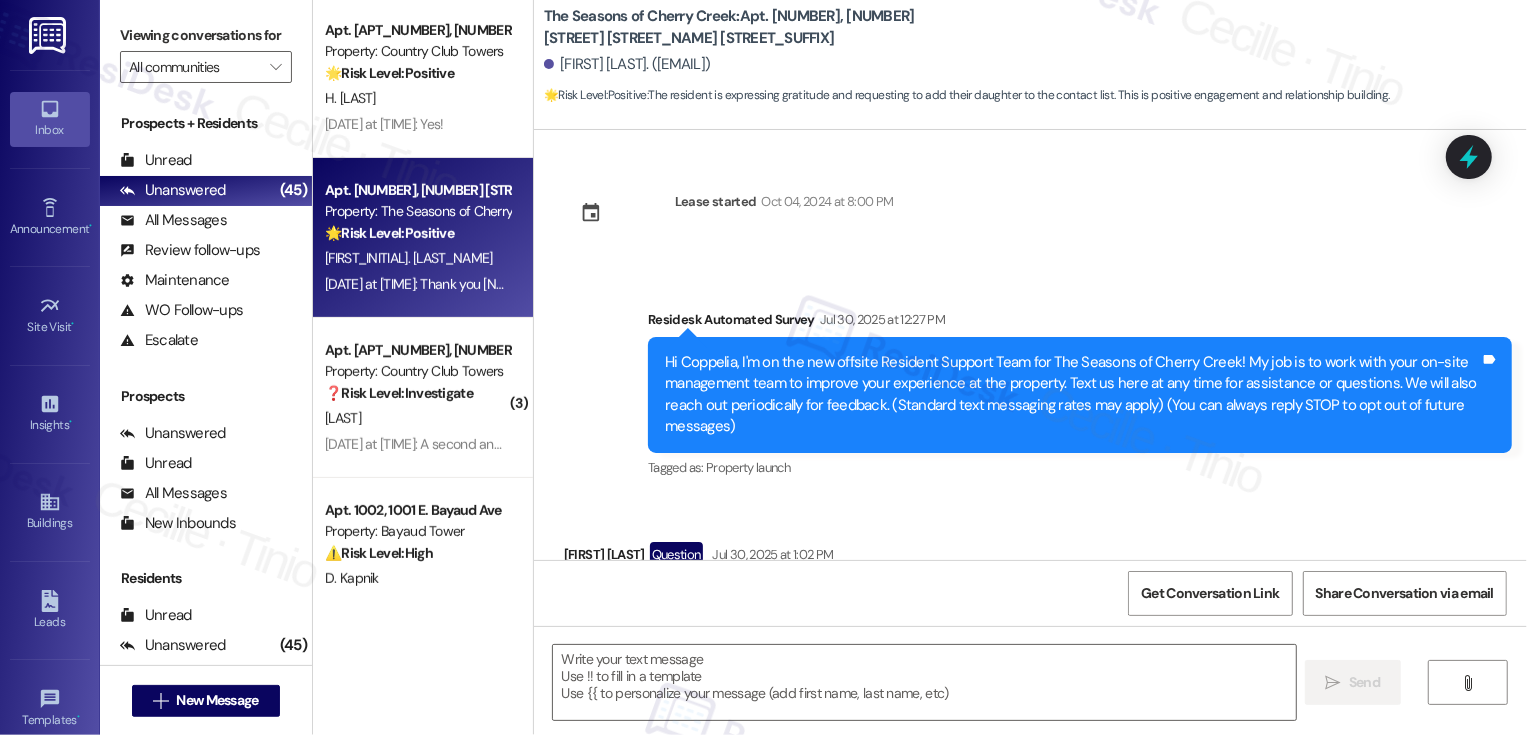 click on "Jul 30, 2025 at 1:02 PM: Thank you Sarah, please text my daughter Kailas too at (520) 9072805
You guys are wonderful! 💝 Jul 30, 2025 at 1:02 PM: Thank you Sarah, please text my daughter Kailas too at (520) 9072805
You guys are wonderful! 💝" at bounding box center (417, 284) 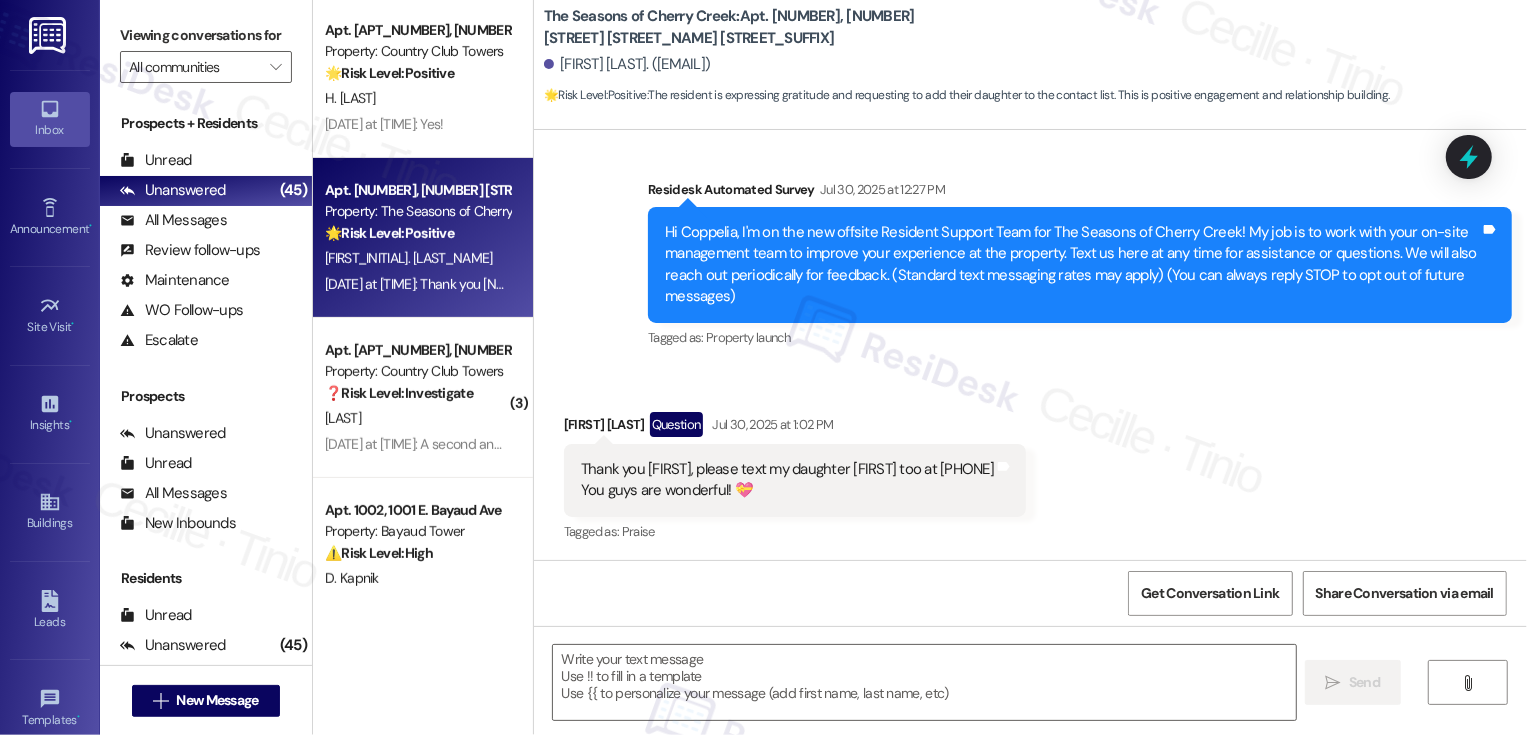 type on "Fetching suggested responses. Please feel free to read through the conversation in the meantime." 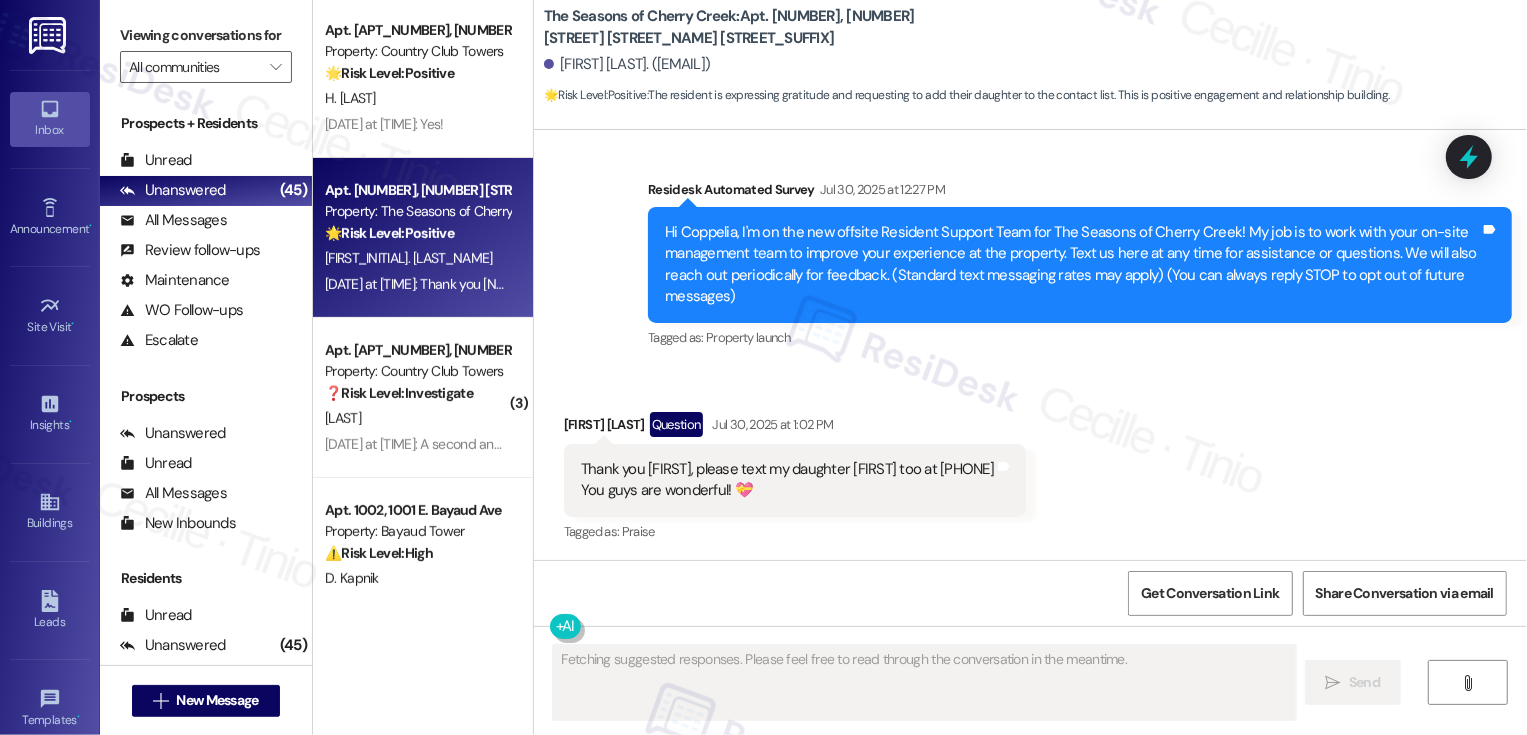 scroll, scrollTop: 131, scrollLeft: 0, axis: vertical 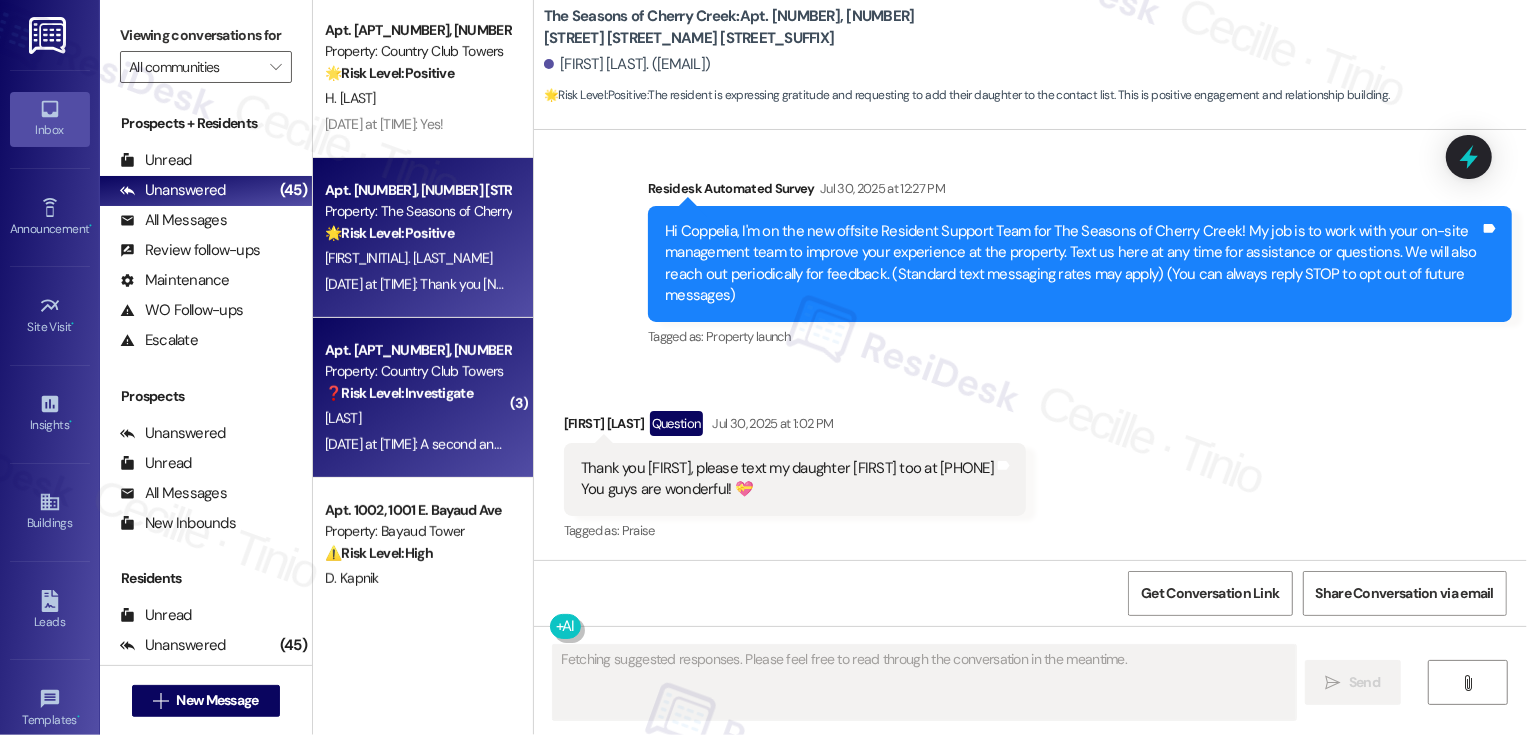 click on "T. Donnelly" at bounding box center [417, 418] 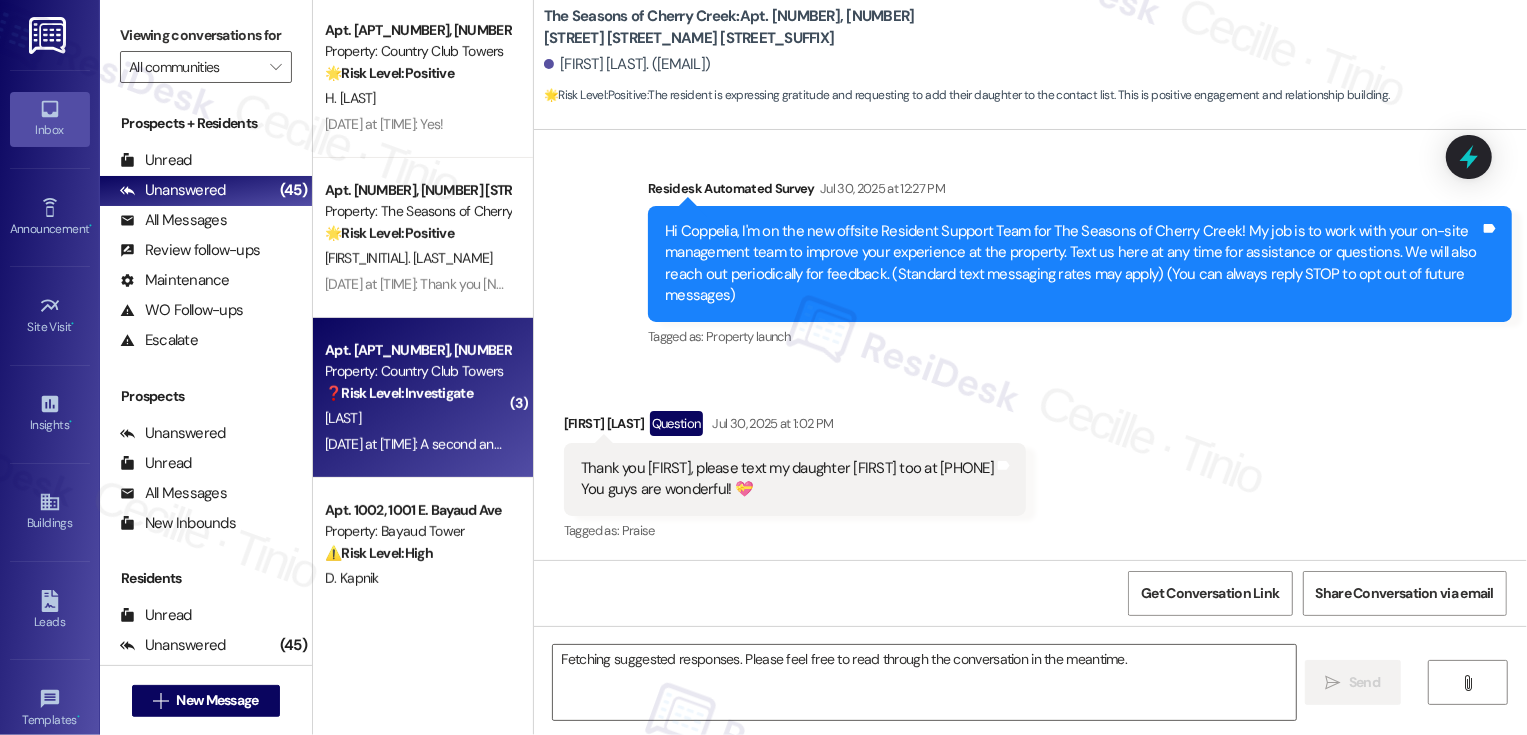 click on "T. Donnelly" at bounding box center (417, 418) 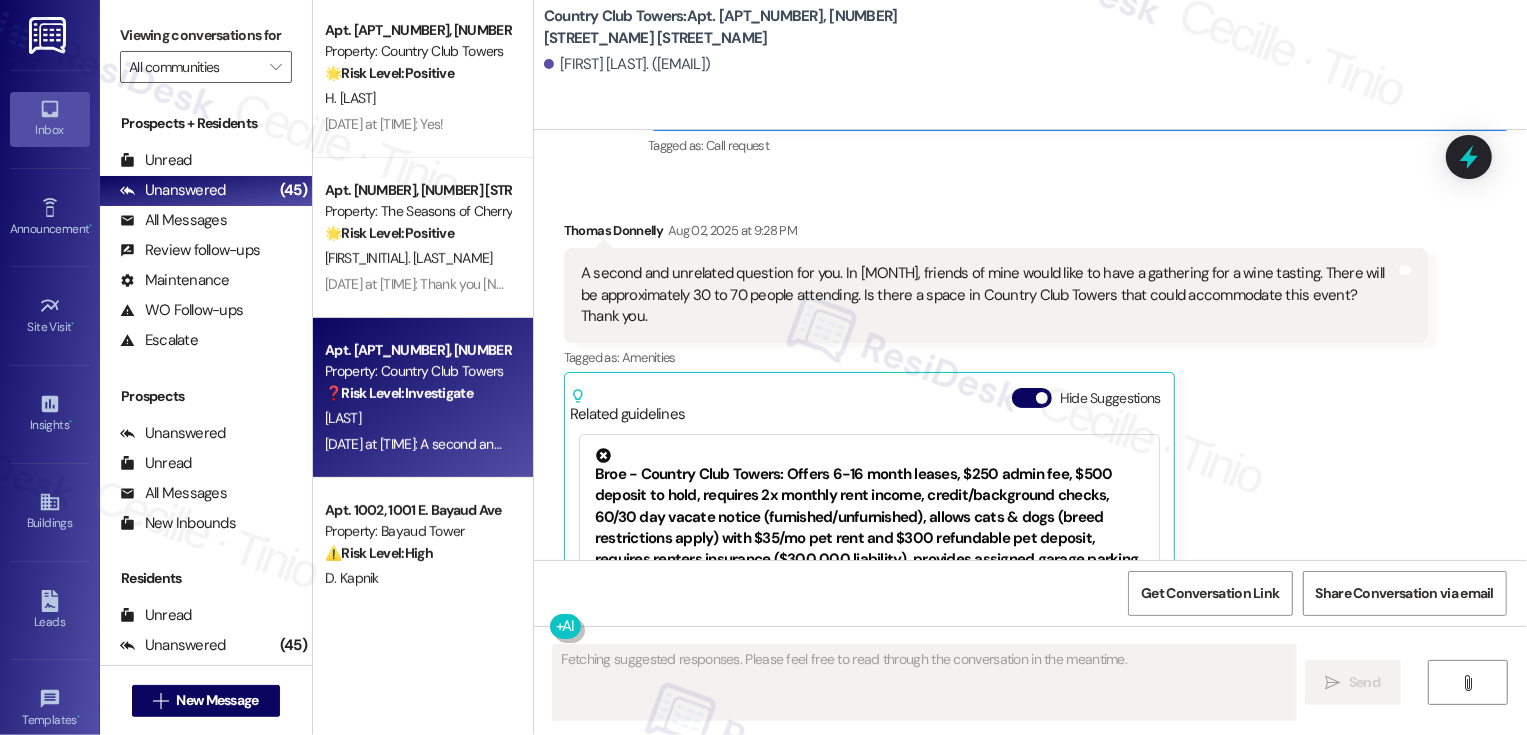 scroll, scrollTop: 3658, scrollLeft: 0, axis: vertical 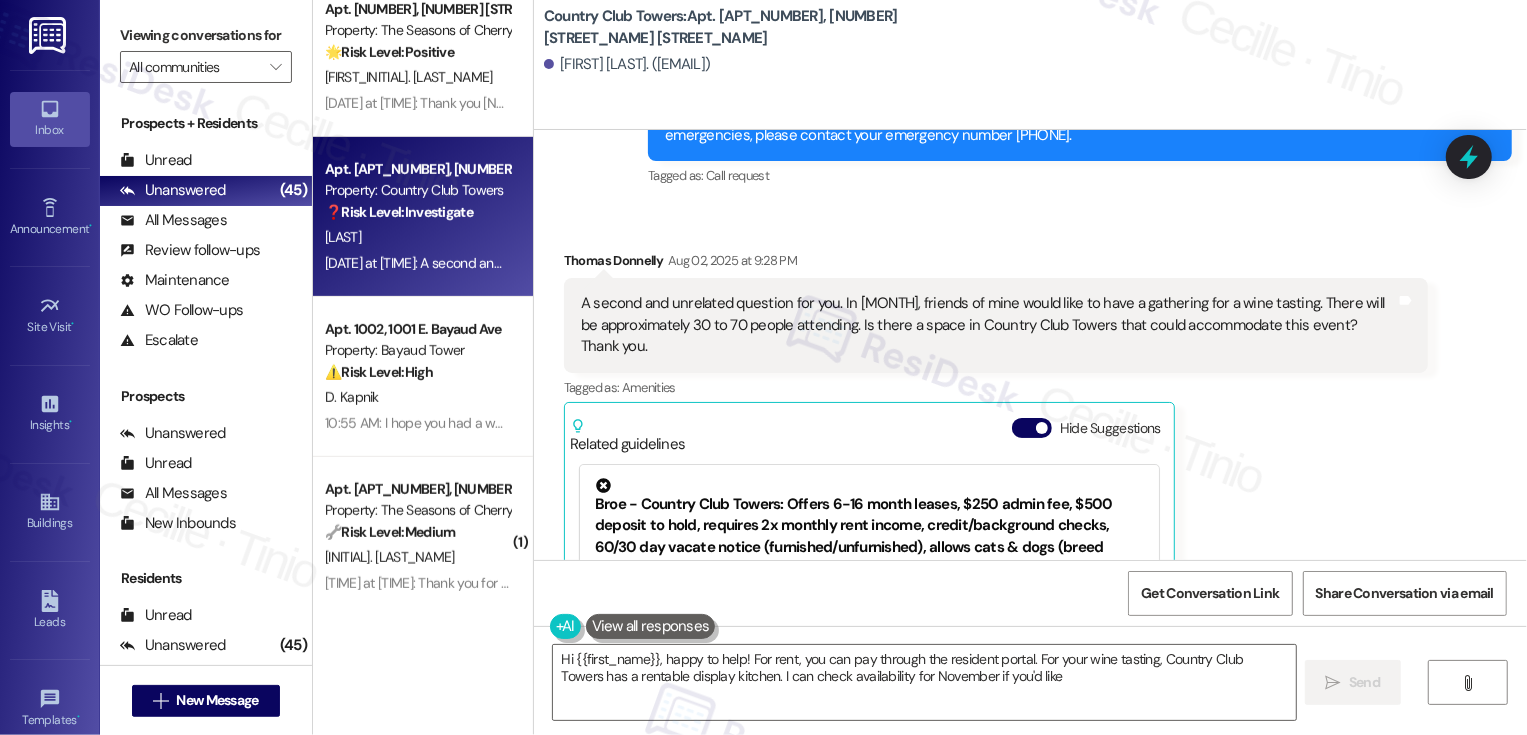 type on "Hi {{first_name}}, happy to help! For rent, you can pay through the resident portal. For your wine tasting, Country Club Towers has a rentable display kitchen. I can check availability for November if you'd like!" 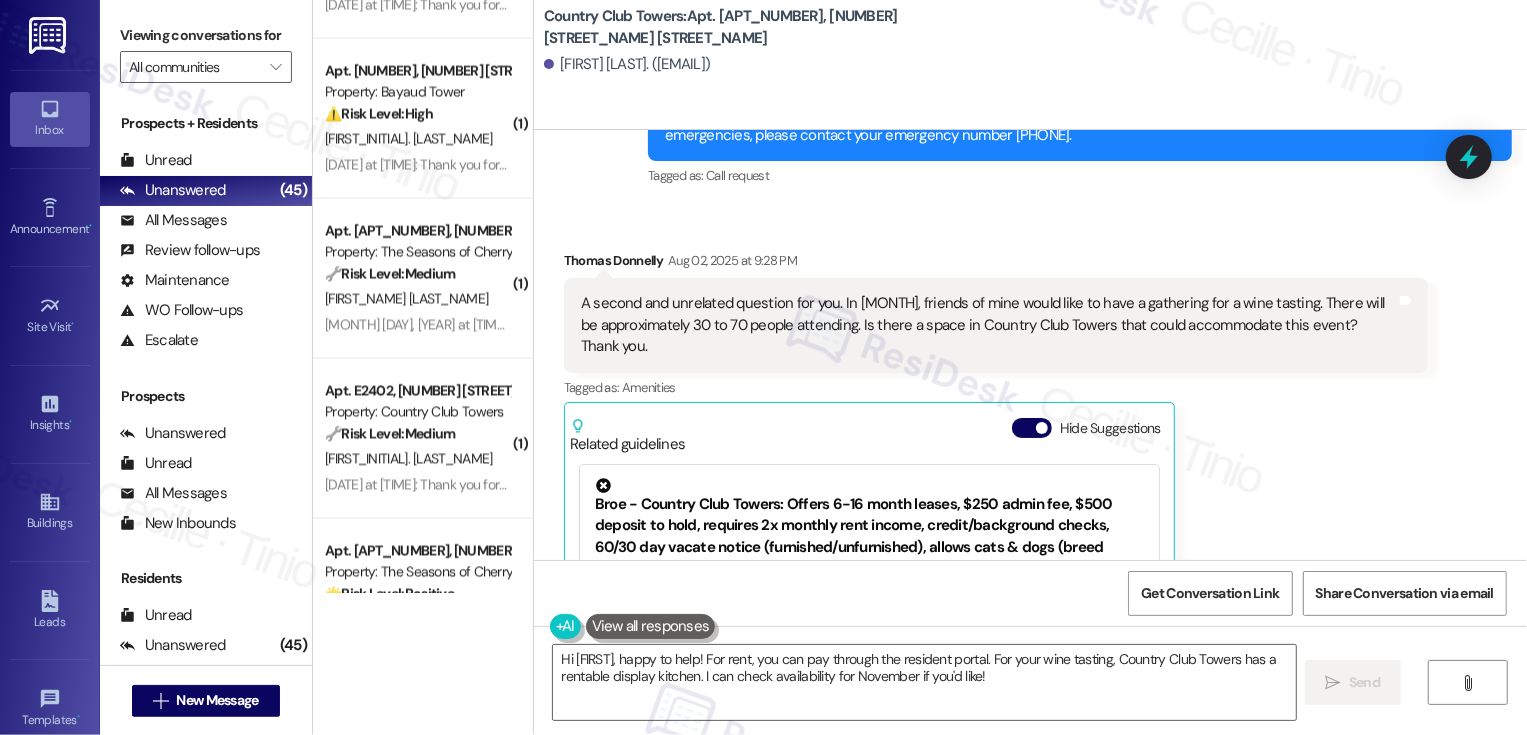 scroll, scrollTop: 2960, scrollLeft: 0, axis: vertical 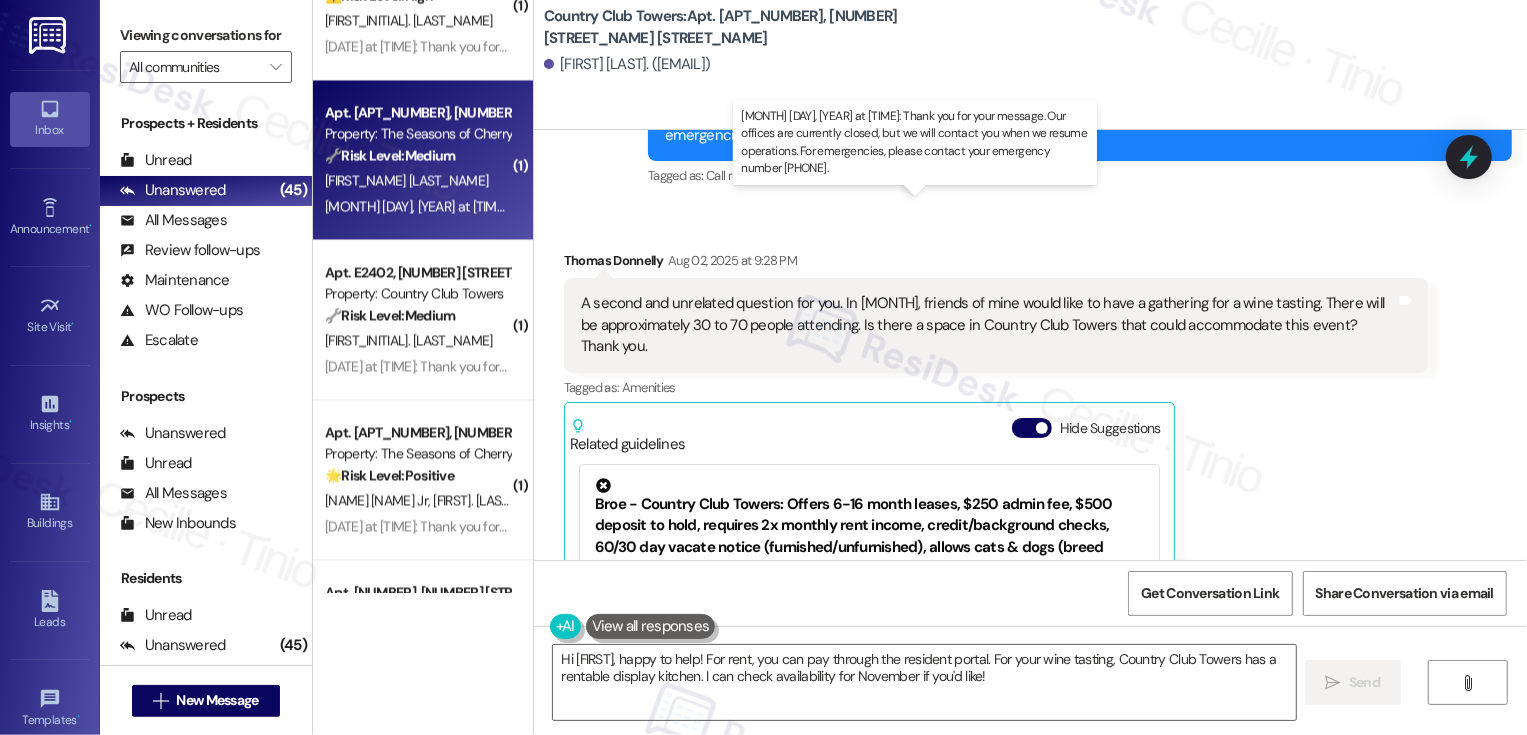 click on "Aug 01, 2025 at 11:28 PM: Thank you for your message. Our offices are currently closed, but we will contact you when we resume operations. For emergencies, please contact your emergency number 720-688-2812. Aug 01, 2025 at 11:28 PM: Thank you for your message. Our offices are currently closed, but we will contact you when we resume operations. For emergencies, please contact your emergency number 720-688-2812." at bounding box center [948, 206] 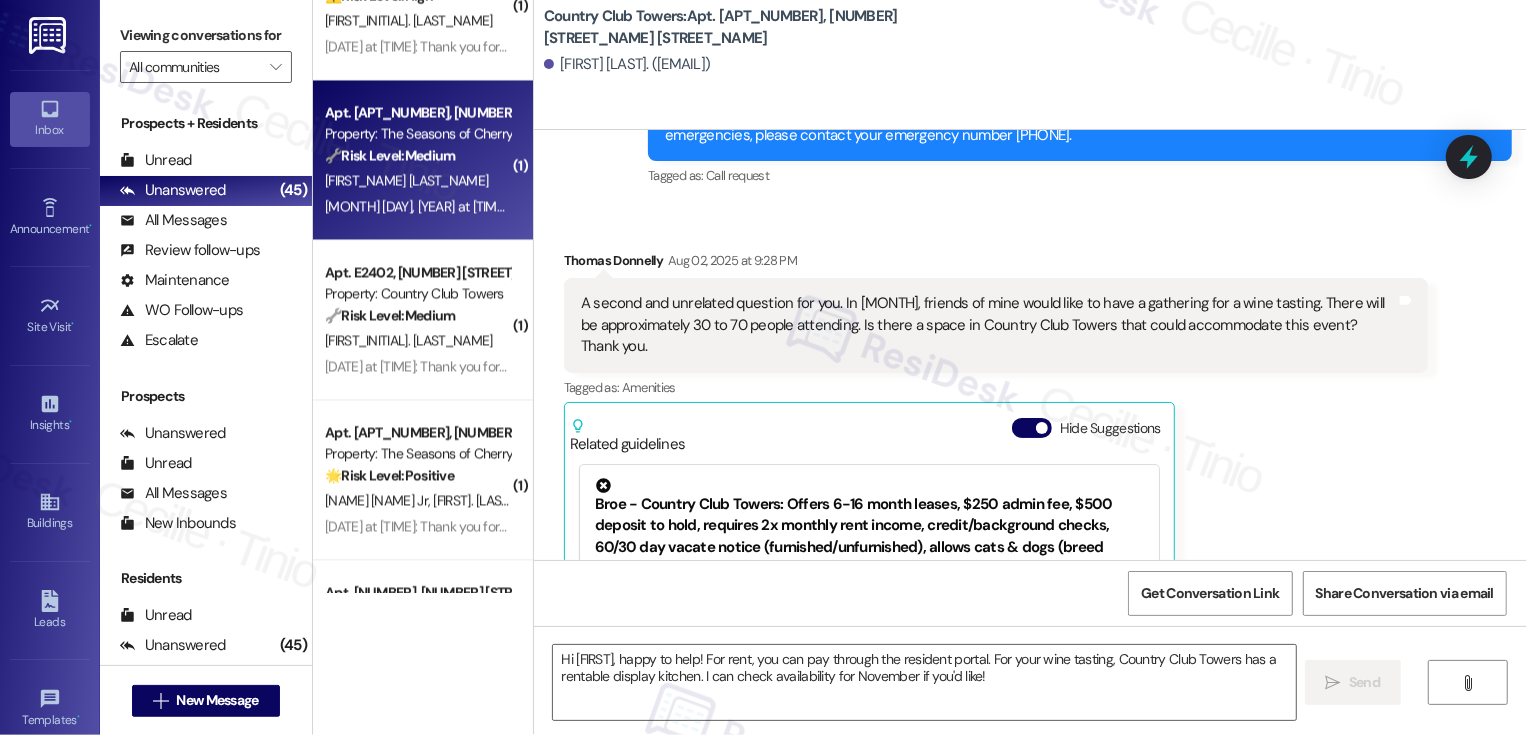 click on "Aug 01, 2025 at 11:28 PM: Thank you for your message. Our offices are currently closed, but we will contact you when we resume operations. For emergencies, please contact your emergency number 720-688-2812. Aug 01, 2025 at 11:28 PM: Thank you for your message. Our offices are currently closed, but we will contact you when we resume operations. For emergencies, please contact your emergency number 720-688-2812." at bounding box center [948, 206] 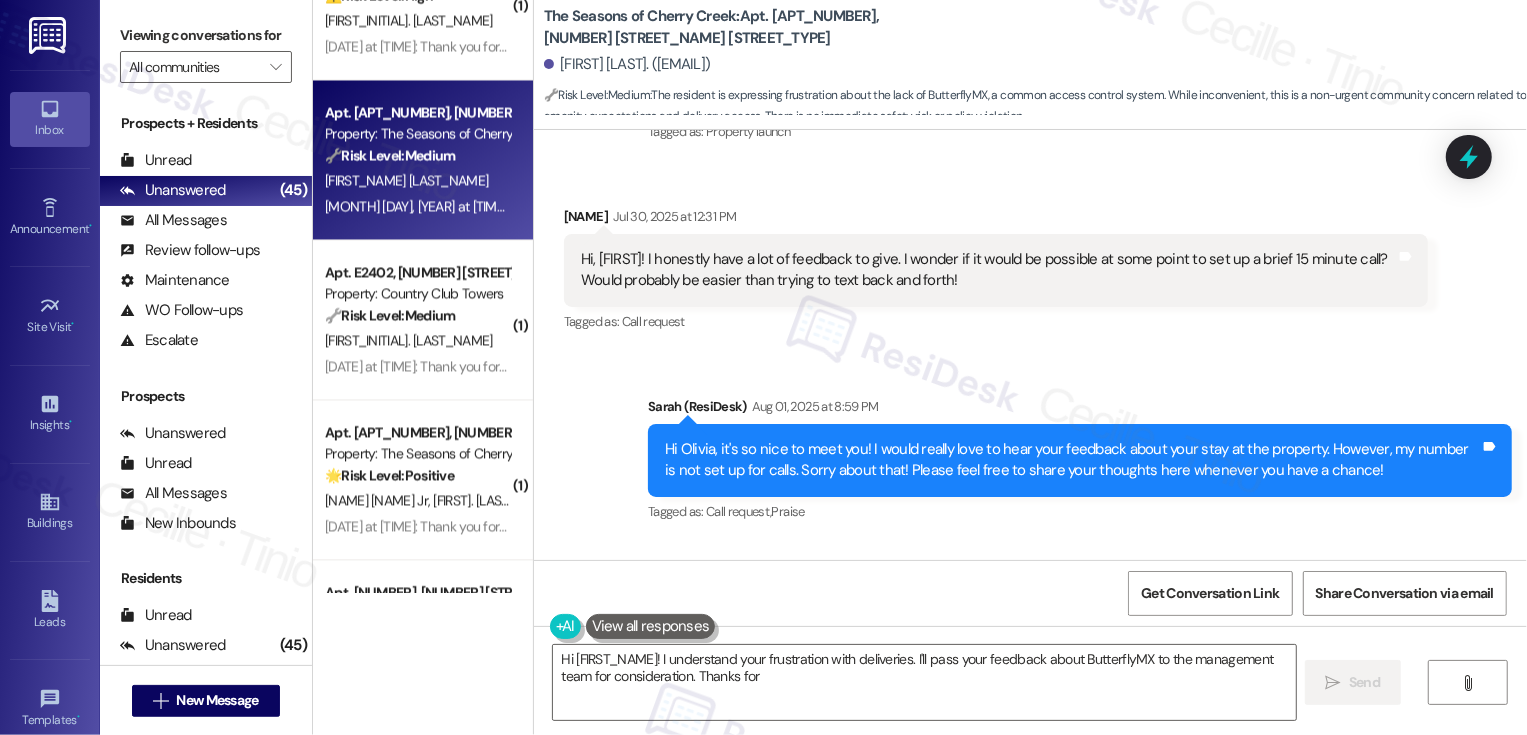 scroll, scrollTop: 304, scrollLeft: 0, axis: vertical 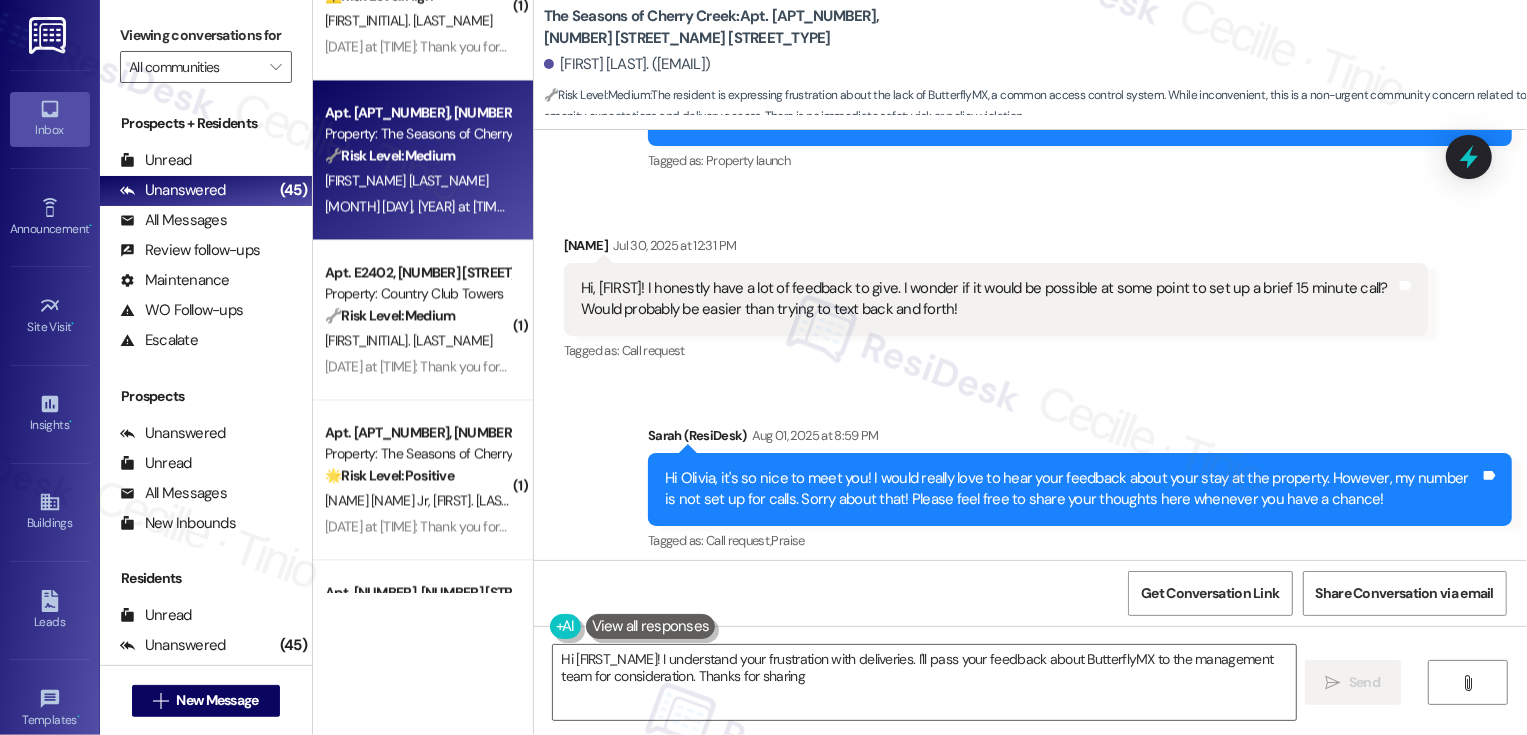 type on "Hi {{first_name}}! I understand your frustration with deliveries. I'll pass your feedback about ButterflyMX to the management team for consideration. Thanks for sharing!" 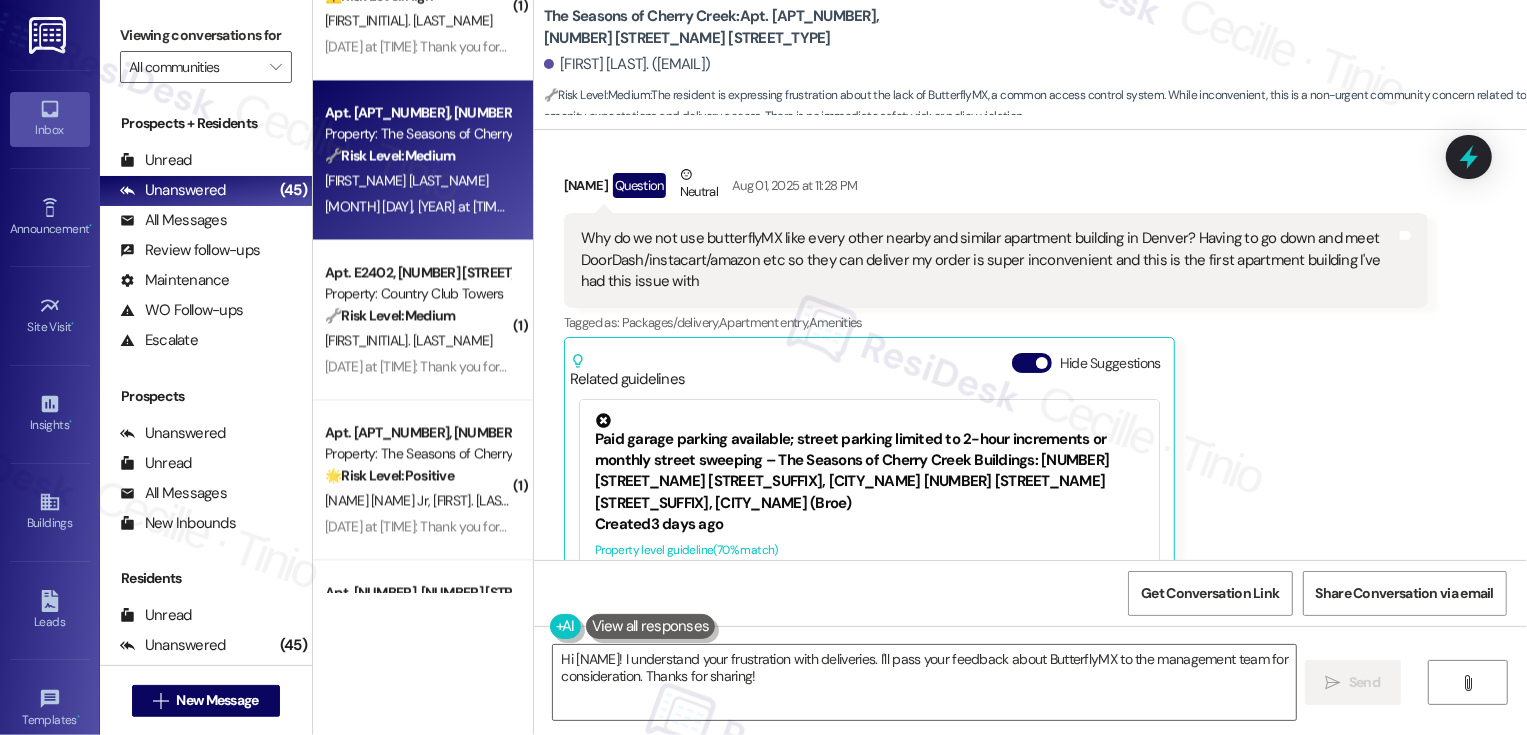 scroll, scrollTop: 752, scrollLeft: 0, axis: vertical 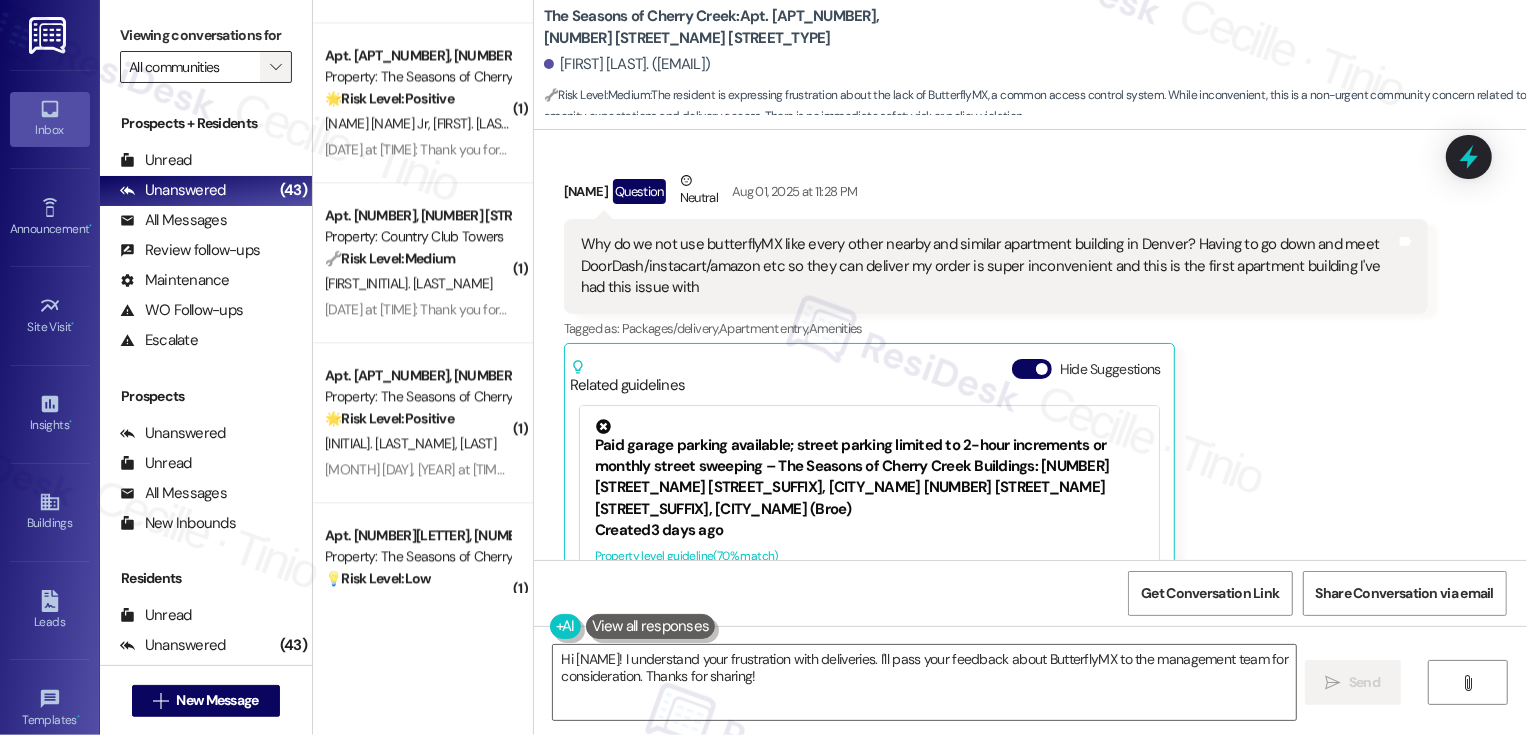 click on "" at bounding box center [275, 67] 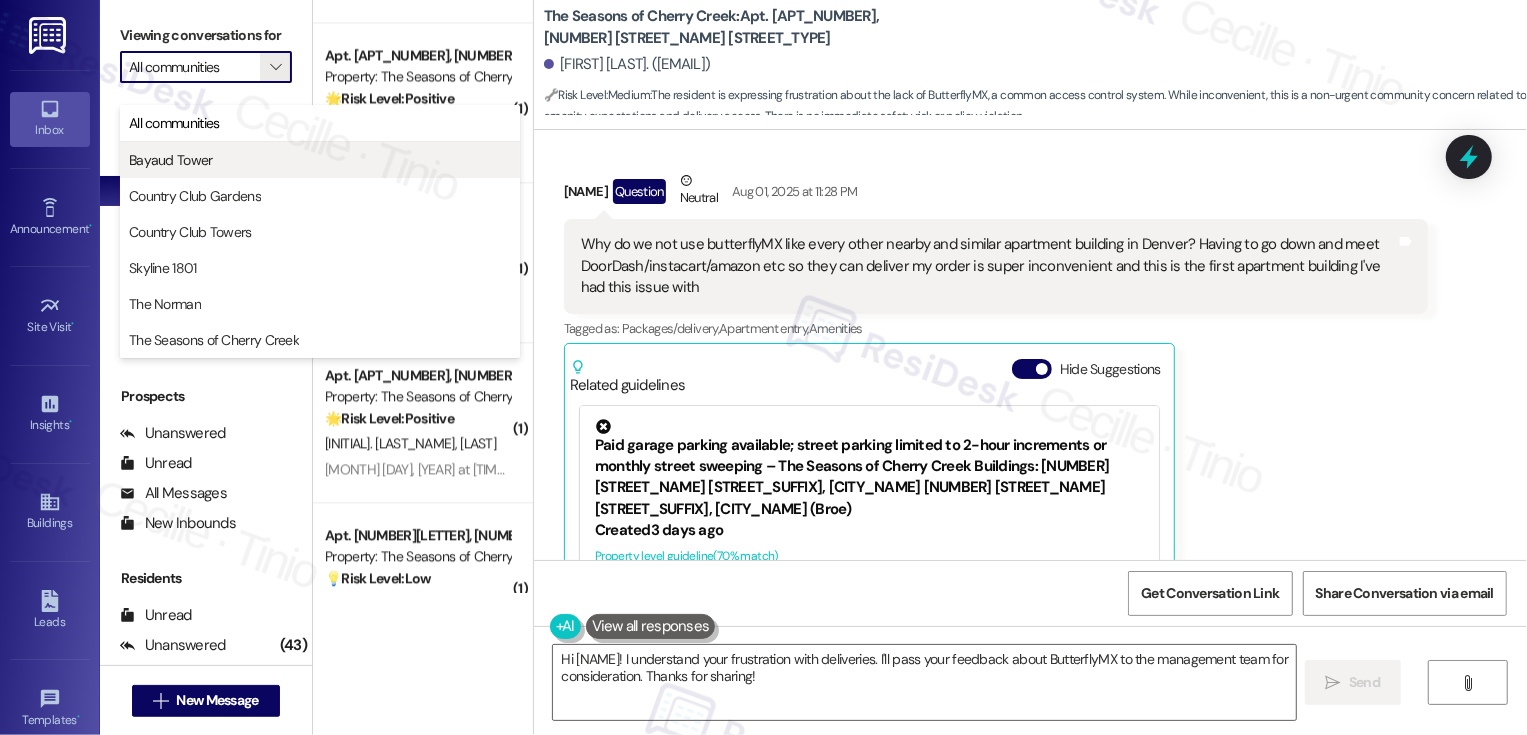 click on "Bayaud Tower" at bounding box center [320, 160] 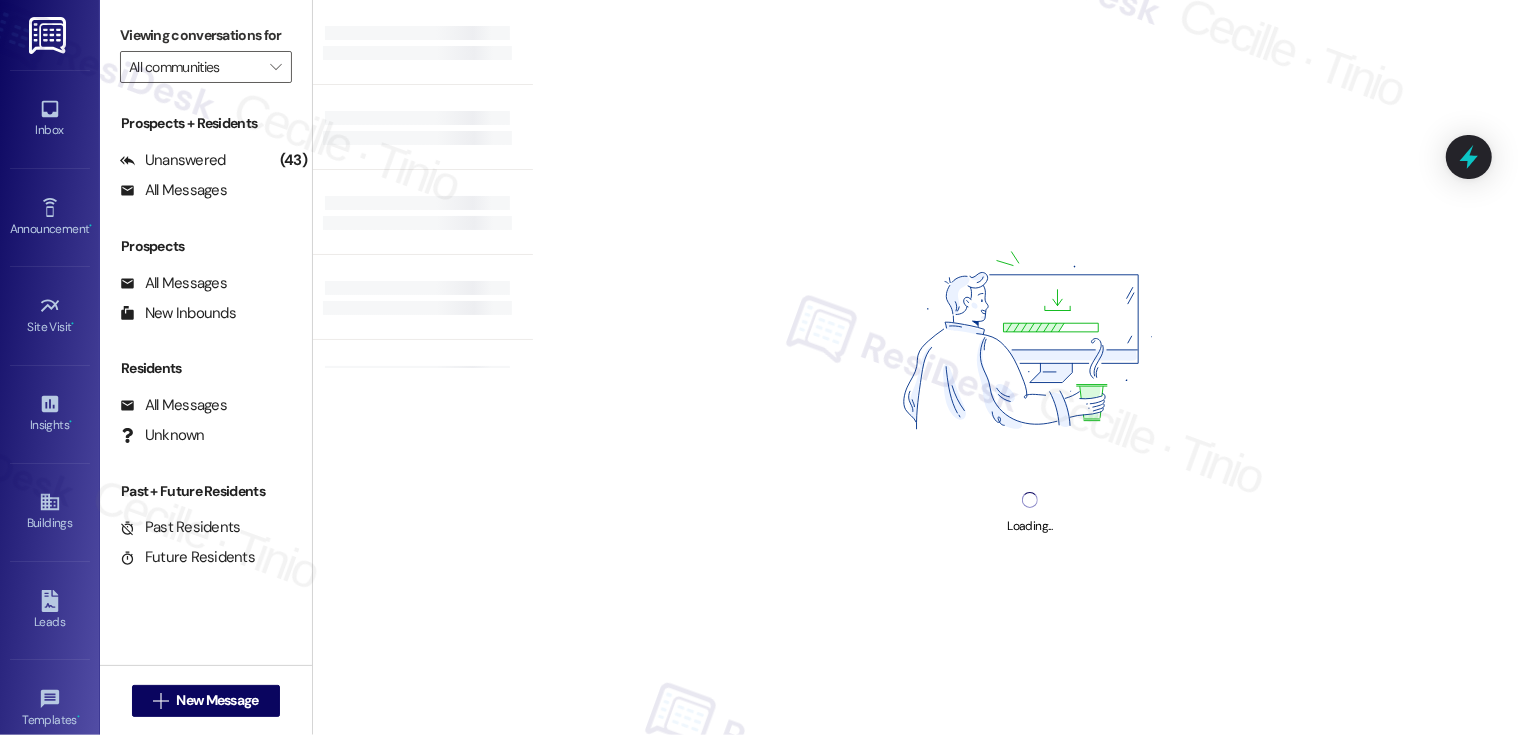 type on "Bayaud Tower" 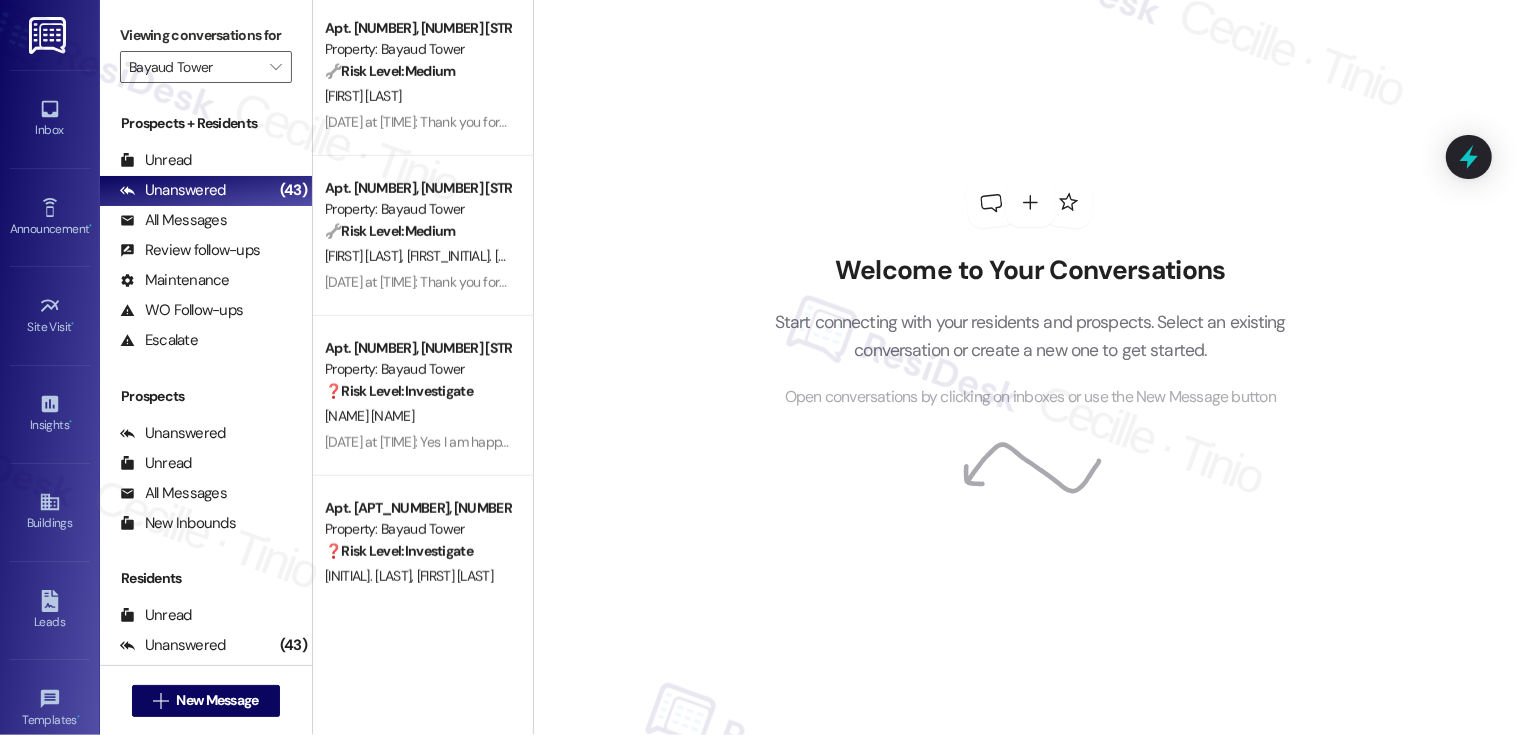 scroll, scrollTop: 977, scrollLeft: 0, axis: vertical 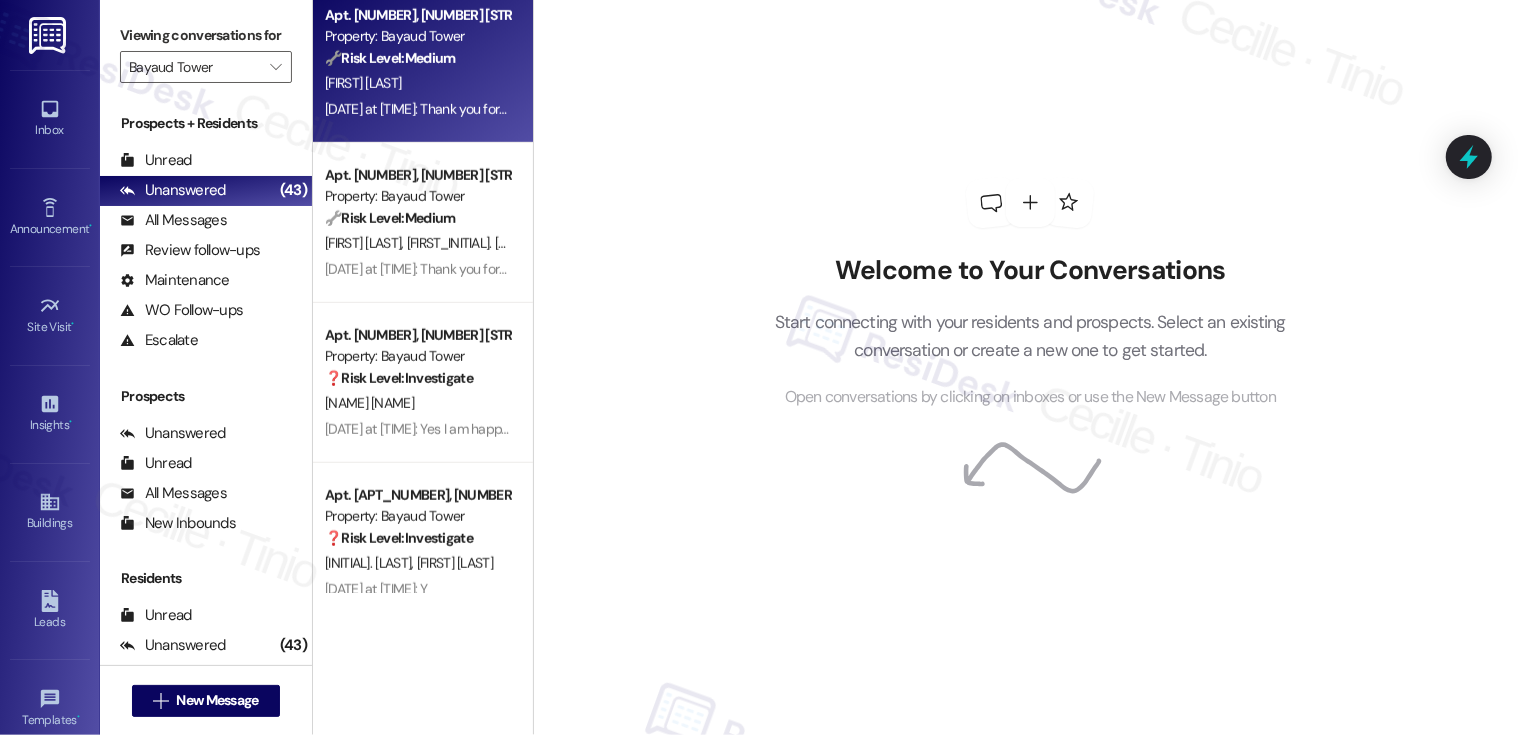 click on "Jul 29, 2025 at 8:41 PM: Thank you for your message. Our offices are currently closed, but we will contact you when we resume operations. For emergencies, please contact your emergency number 720-656-5484. Jul 29, 2025 at 8:41 PM: Thank you for your message. Our offices are currently closed, but we will contact you when we resume operations. For emergencies, please contact your emergency number 720-656-5484." at bounding box center (902, 109) 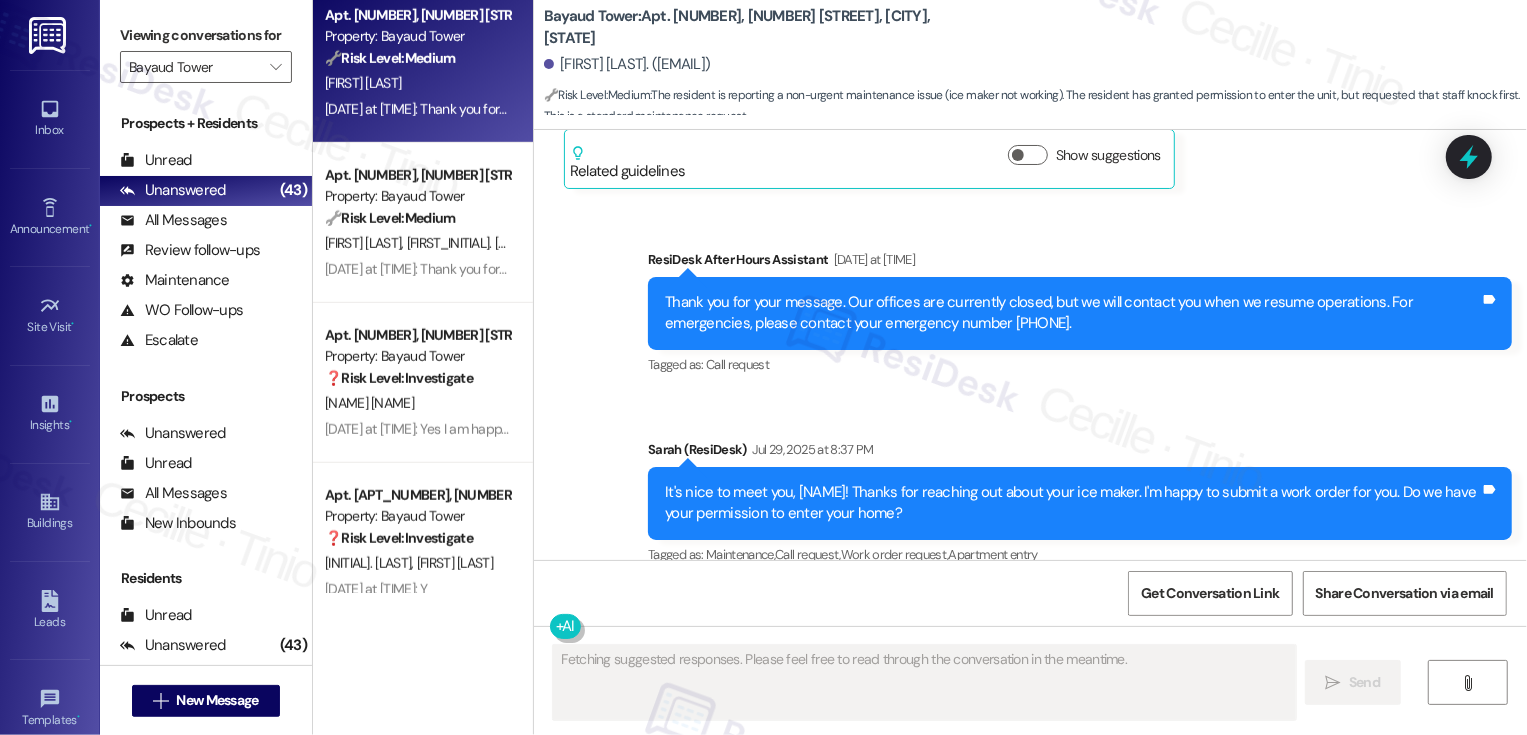 scroll, scrollTop: 860, scrollLeft: 0, axis: vertical 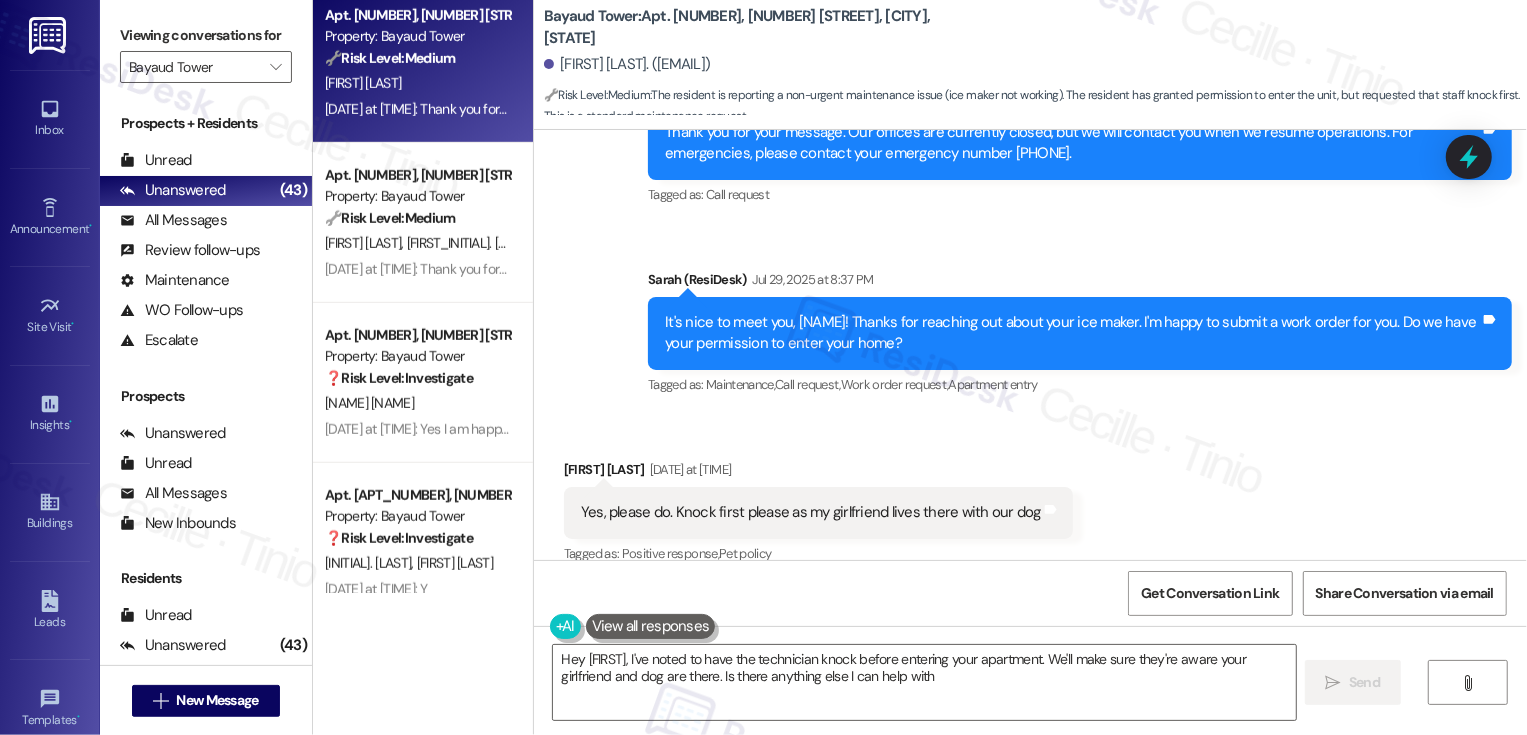 type on "Hey {{first_name}}, I've noted to have the technician knock before entering your apartment. We'll make sure they're aware your girlfriend and dog are there. Is there anything else I can help with?" 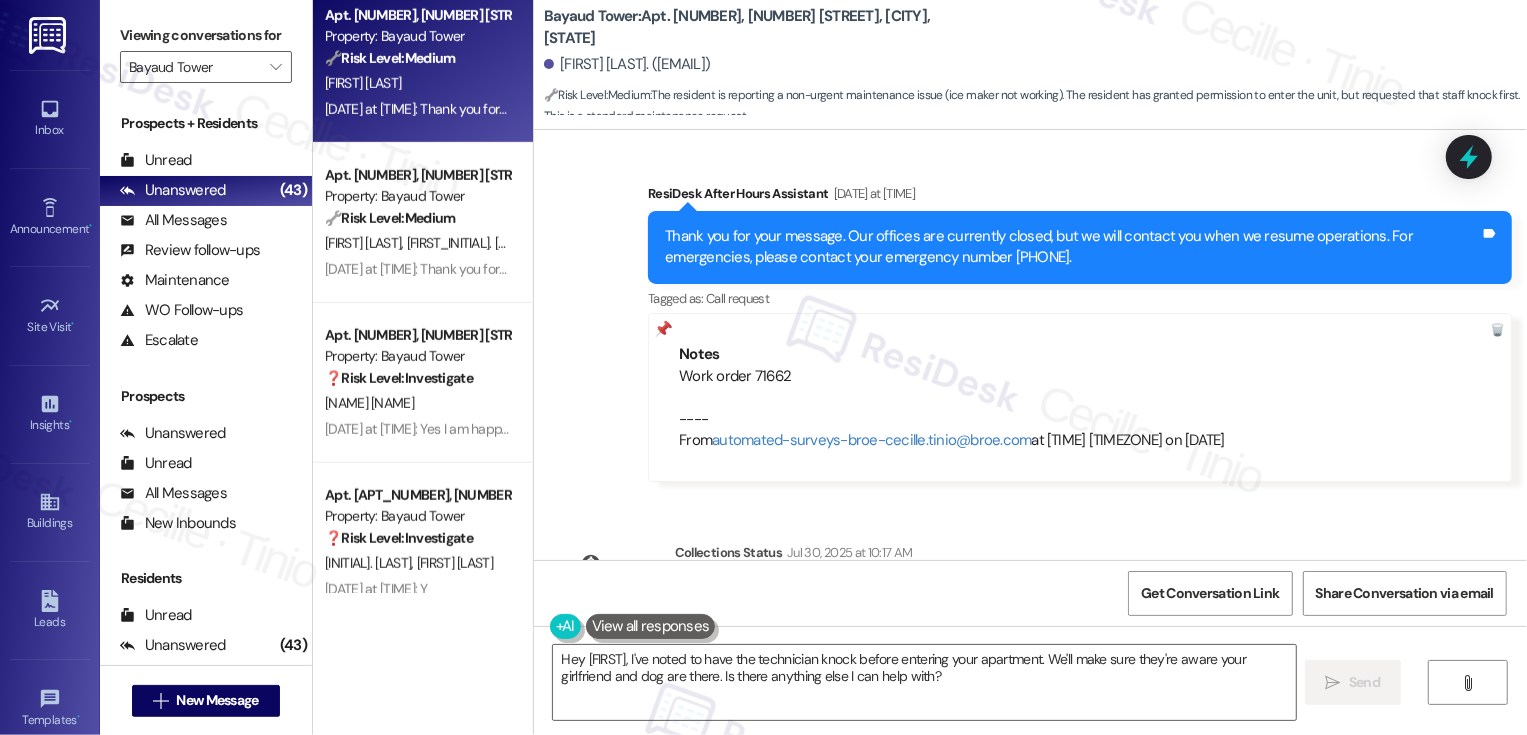 scroll, scrollTop: 1405, scrollLeft: 0, axis: vertical 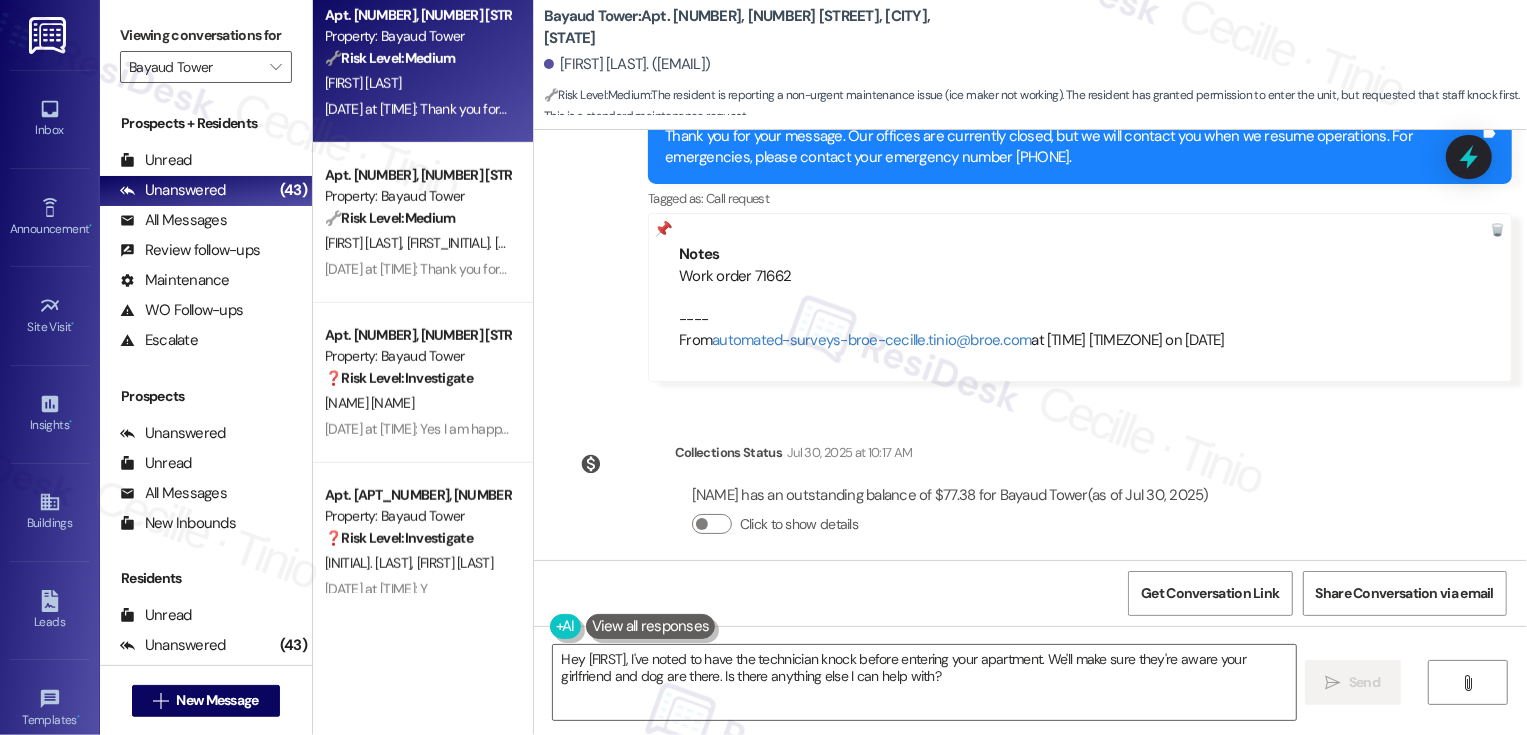 click on "Sent via SMS ResiDesk After Hours Assistant Jul 29, 2025 at 8:41 PM Thank you for your message. Our offices are currently closed, but we will contact you when we resume operations. For emergencies, please contact your emergency number 720-656-5484. Tags and notes Tagged as:   Call request Click to highlight conversations about Call request Notes Work order 71662
----
From  automated-surveys-broe-cecille.tinio@broe.com  at 12:46PM Eastern time on 07/30/2025" at bounding box center (1030, 217) 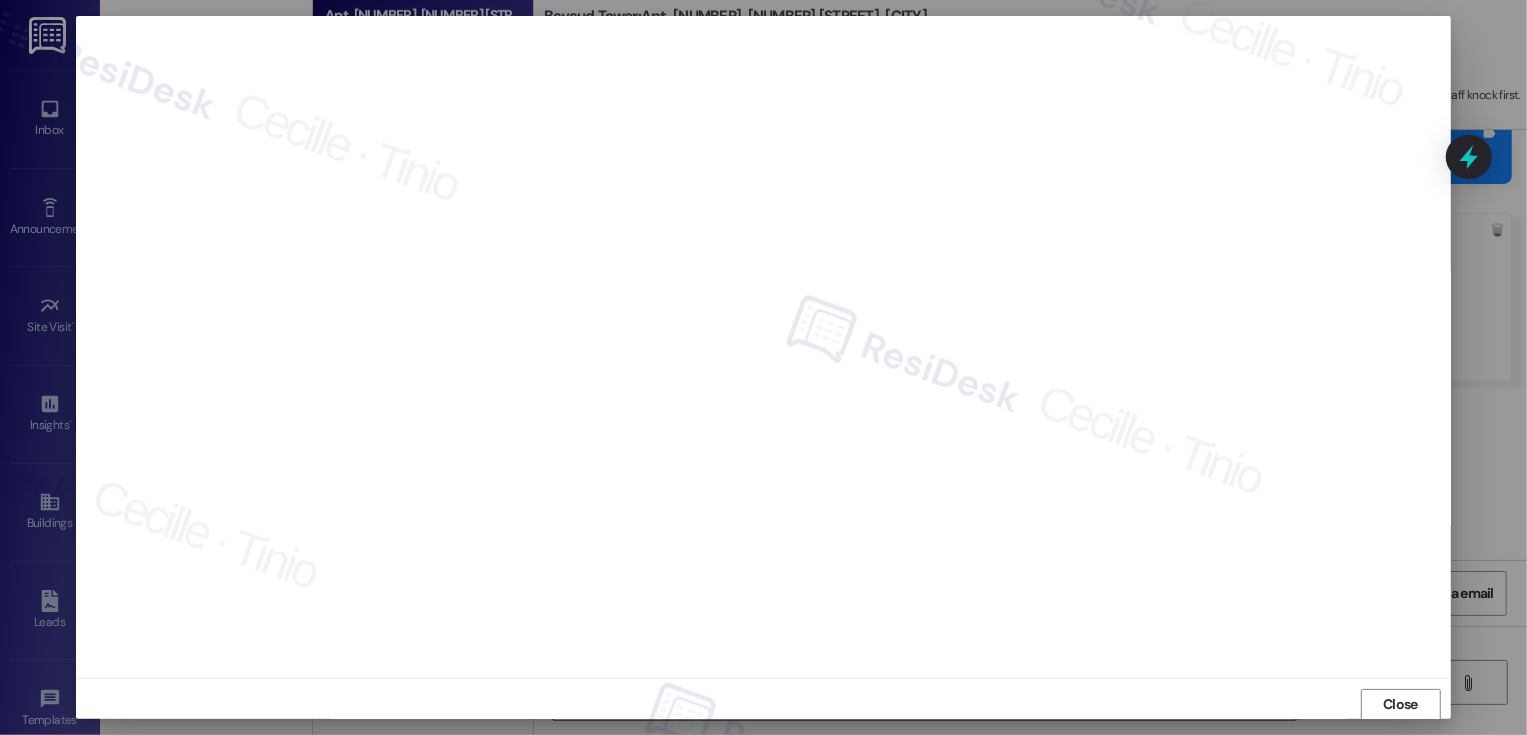 scroll, scrollTop: 1, scrollLeft: 0, axis: vertical 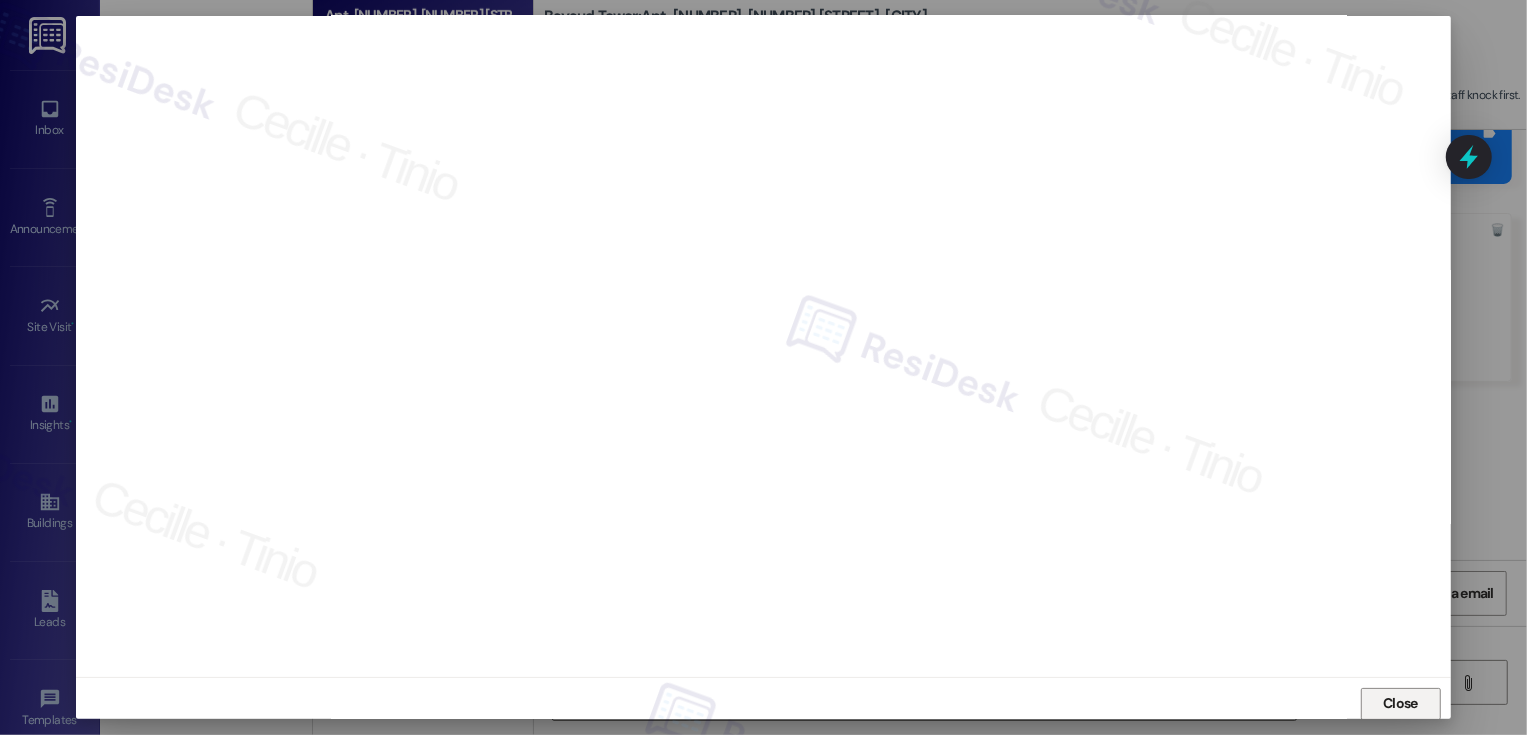click on "Close" at bounding box center (1400, 703) 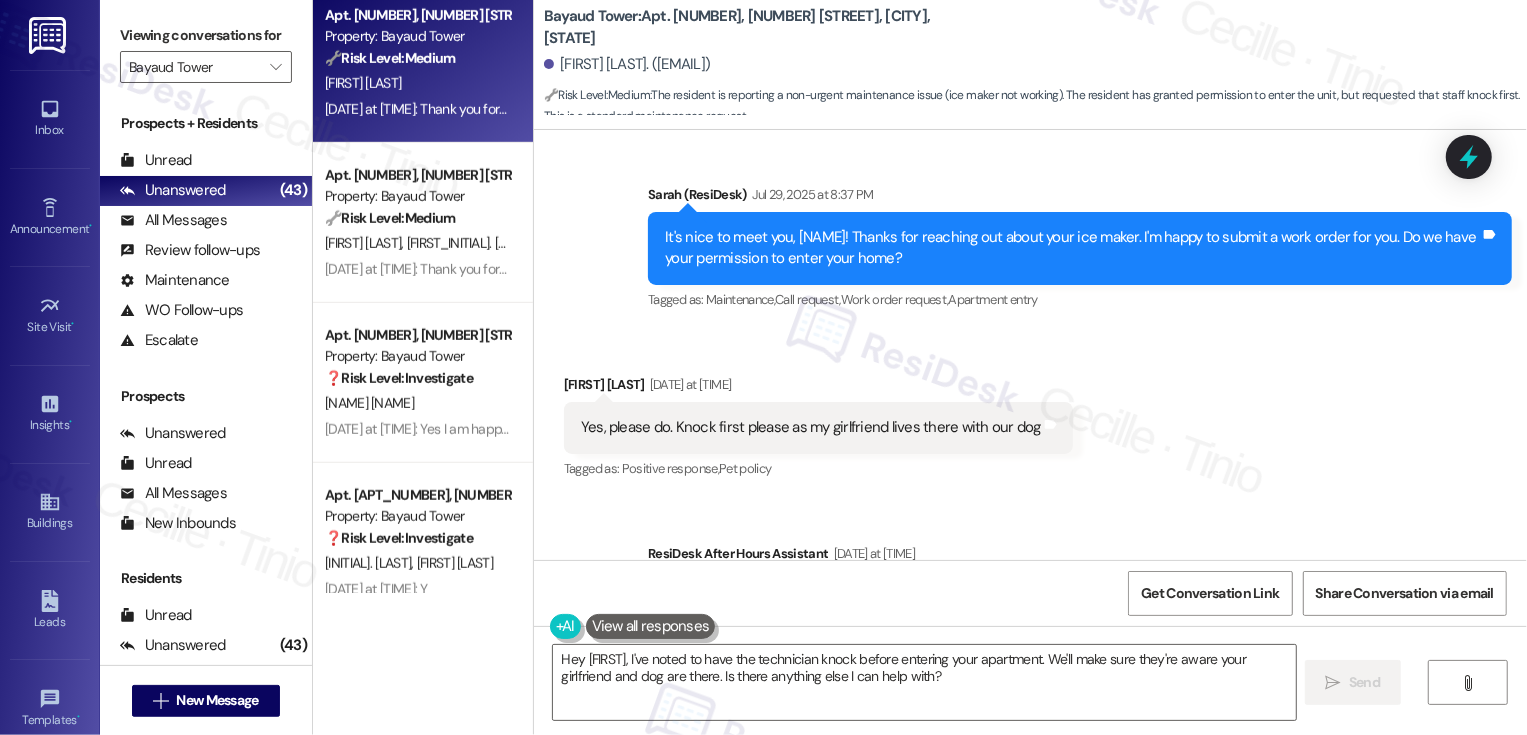 scroll, scrollTop: 920, scrollLeft: 0, axis: vertical 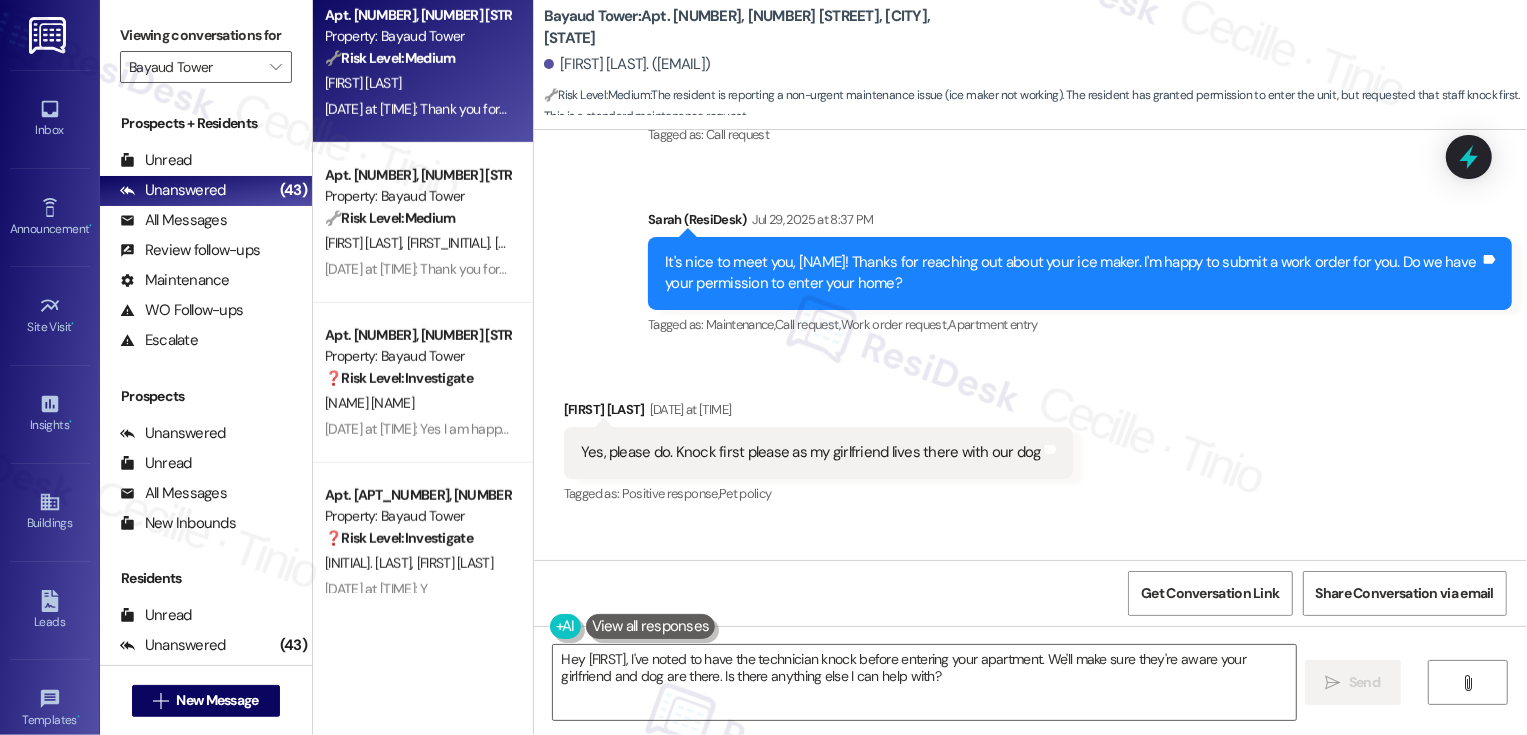 click on "Received via SMS Kevin Cordell Jul 29, 2025 at 8:41 PM Yes, please do. Knock first please as my girlfriend lives there with our dog  Tags and notes Tagged as:   Positive response ,  Click to highlight conversations about Positive response Pet policy Click to highlight conversations about Pet policy" at bounding box center (1030, 438) 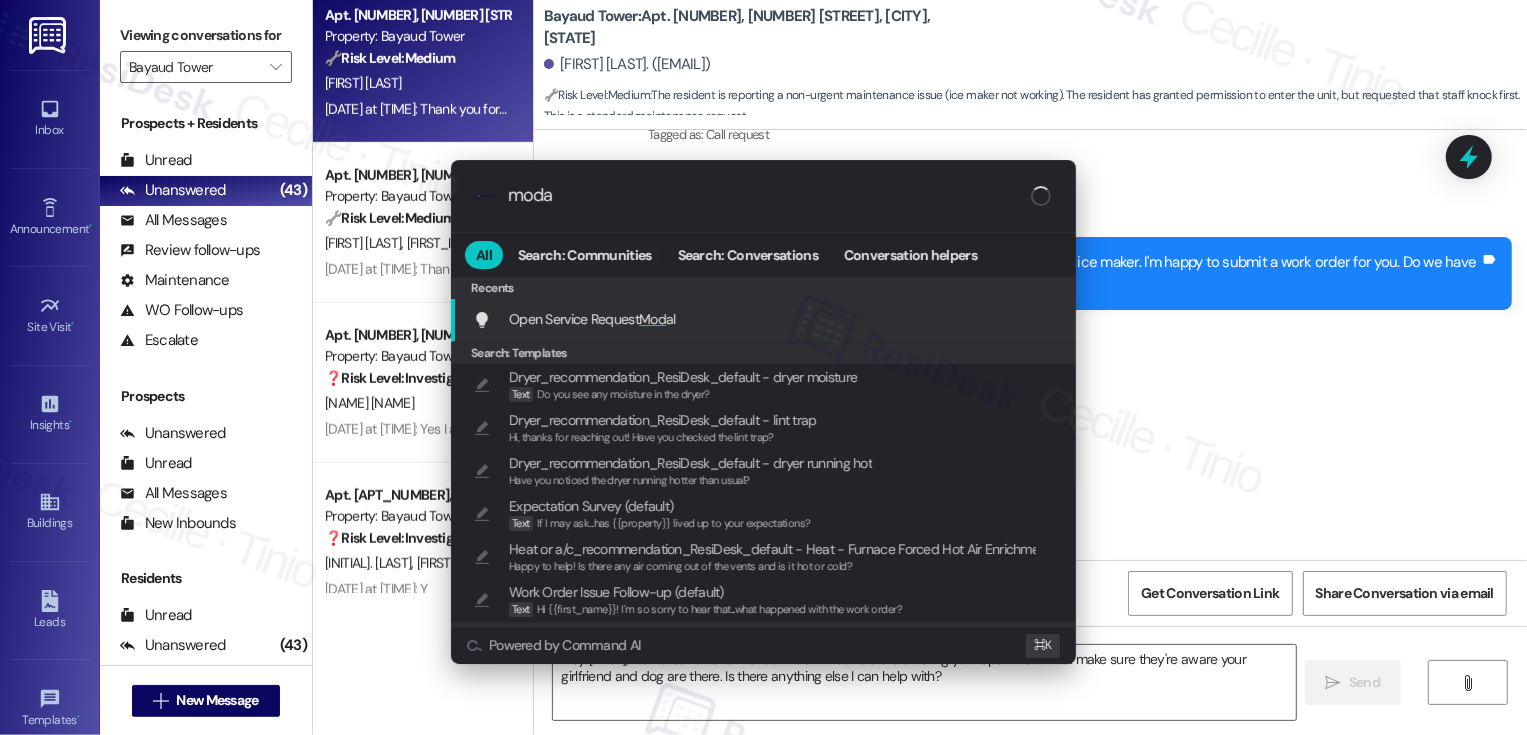type on "modal" 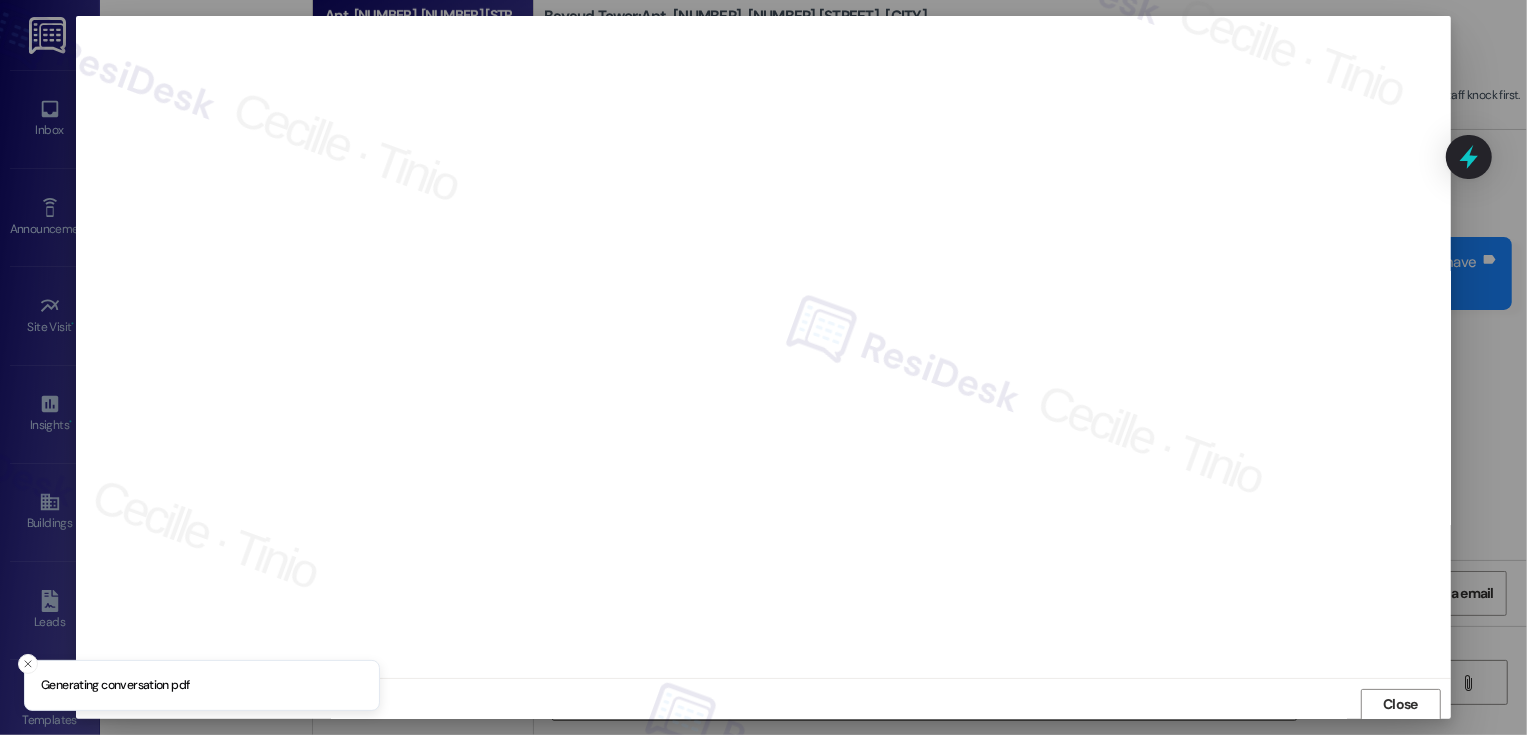 scroll, scrollTop: 1, scrollLeft: 0, axis: vertical 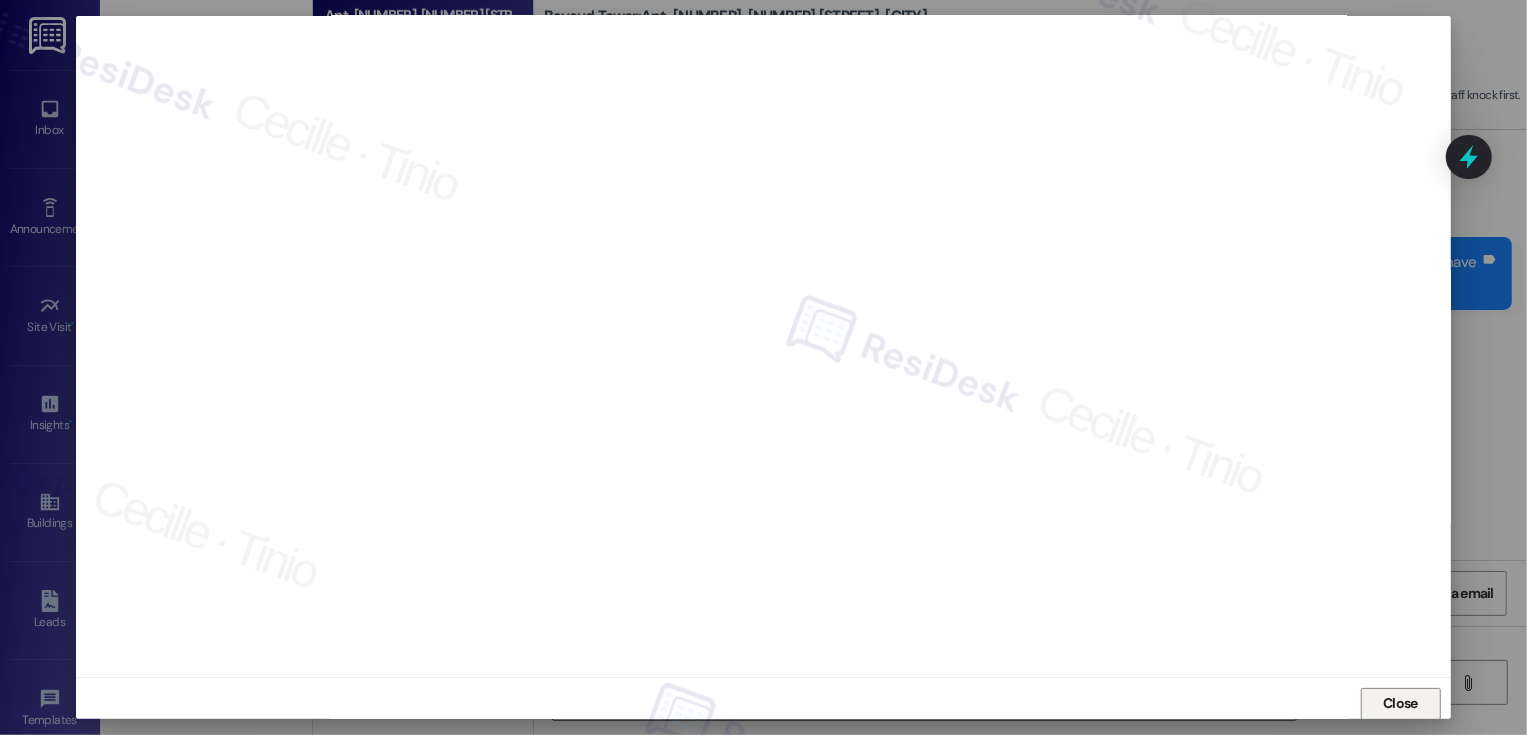 click on "Close" at bounding box center (1400, 703) 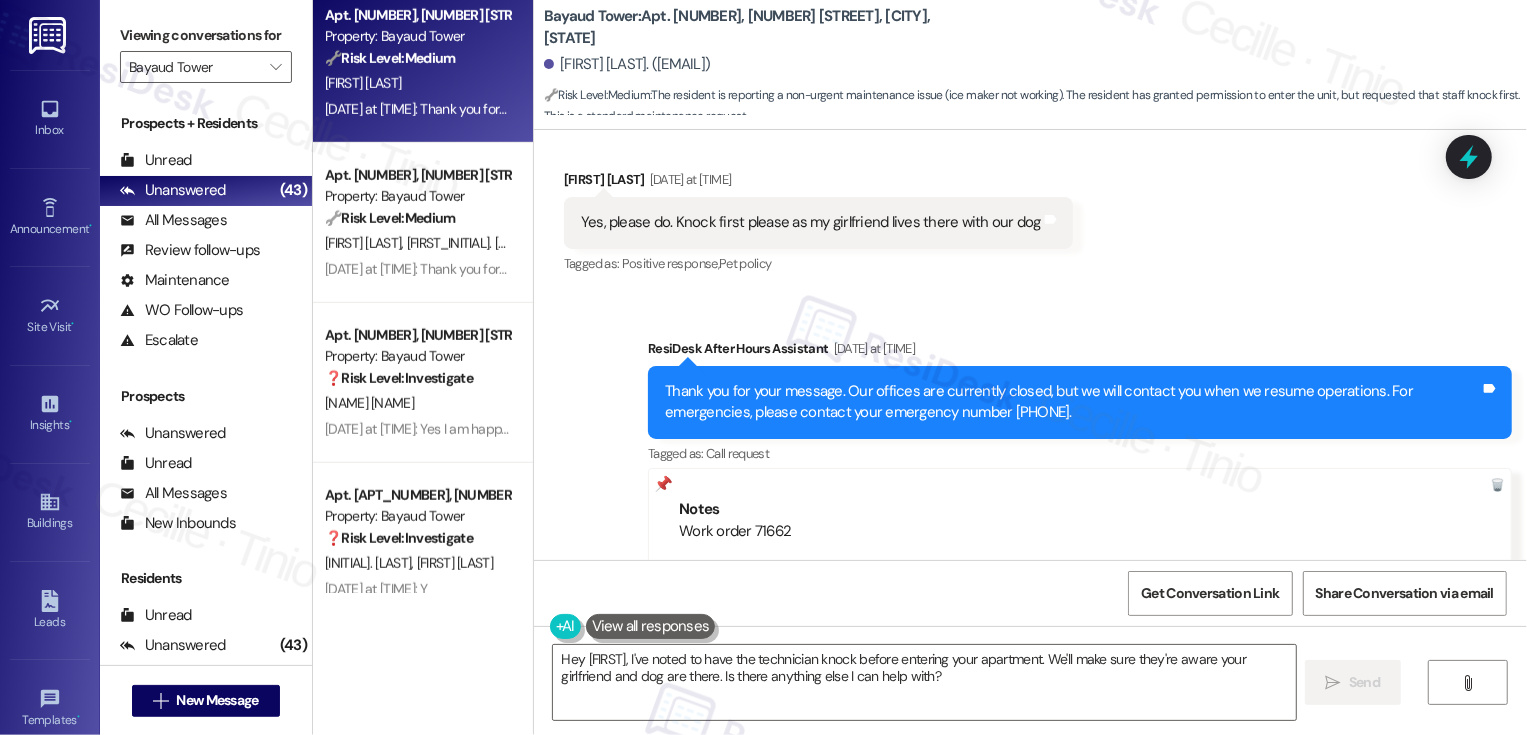 scroll, scrollTop: 1070, scrollLeft: 0, axis: vertical 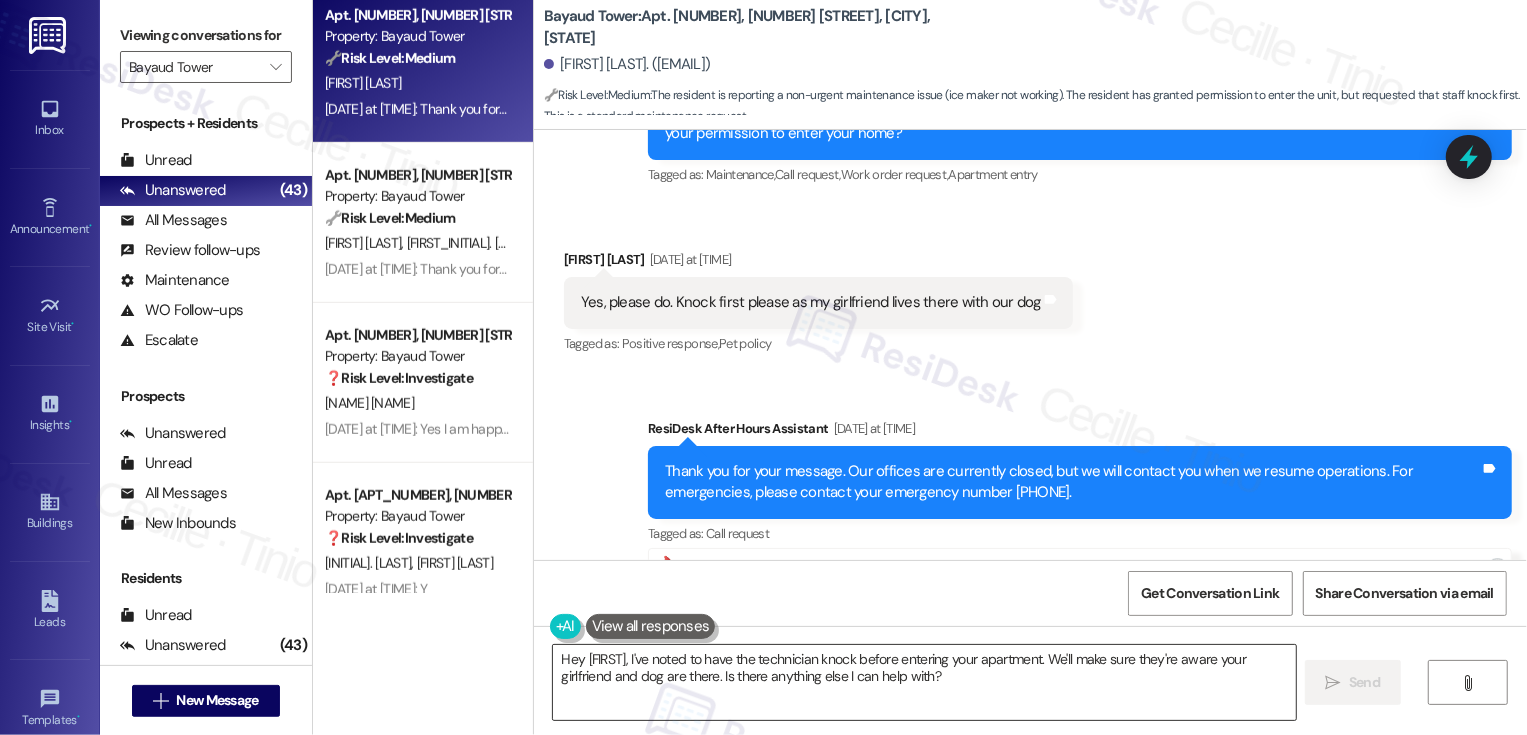 click on "Hey {{first_name}}, I've noted to have the technician knock before entering your apartment. We'll make sure they're aware your girlfriend and dog are there. Is there anything else I can help with?" at bounding box center (924, 682) 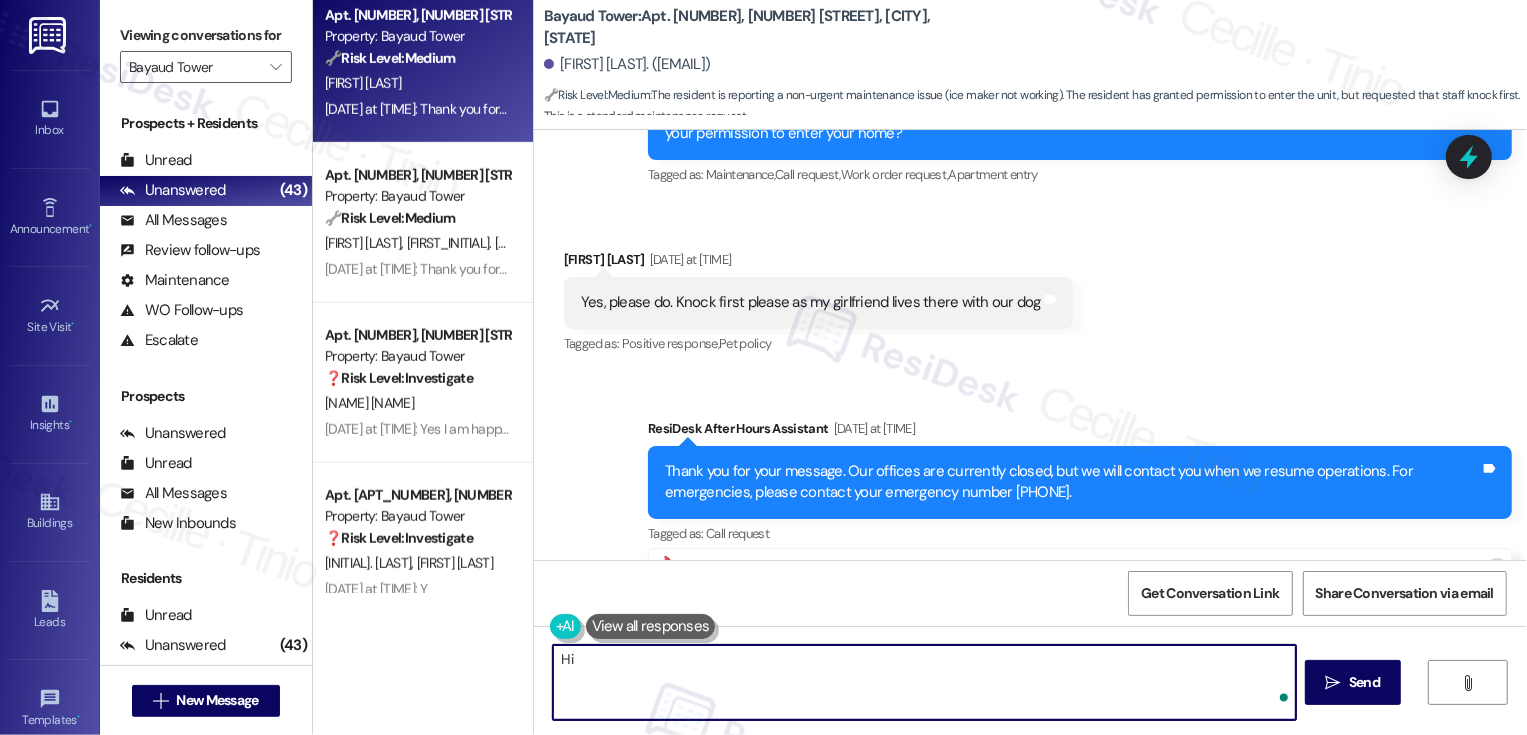 type on "H" 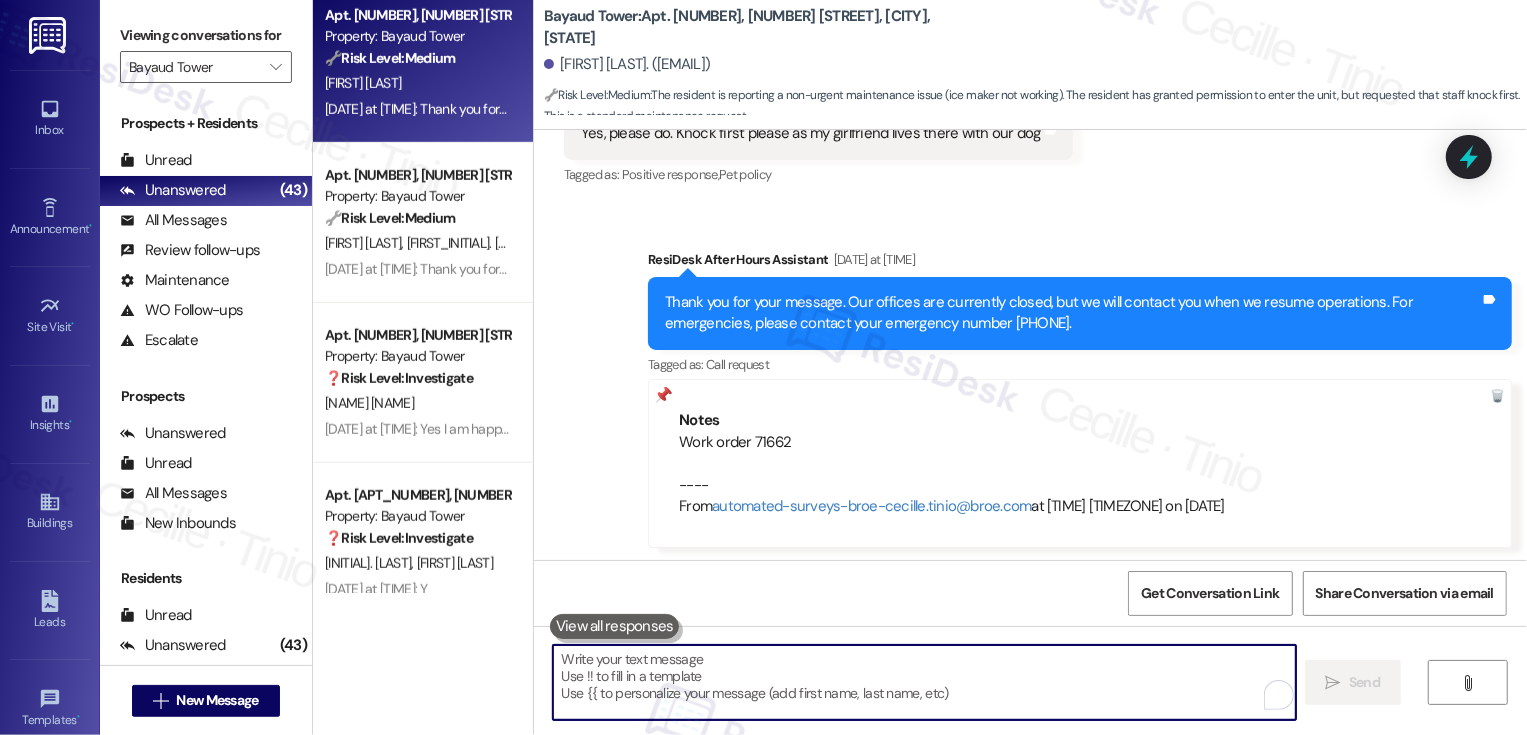 scroll, scrollTop: 1405, scrollLeft: 0, axis: vertical 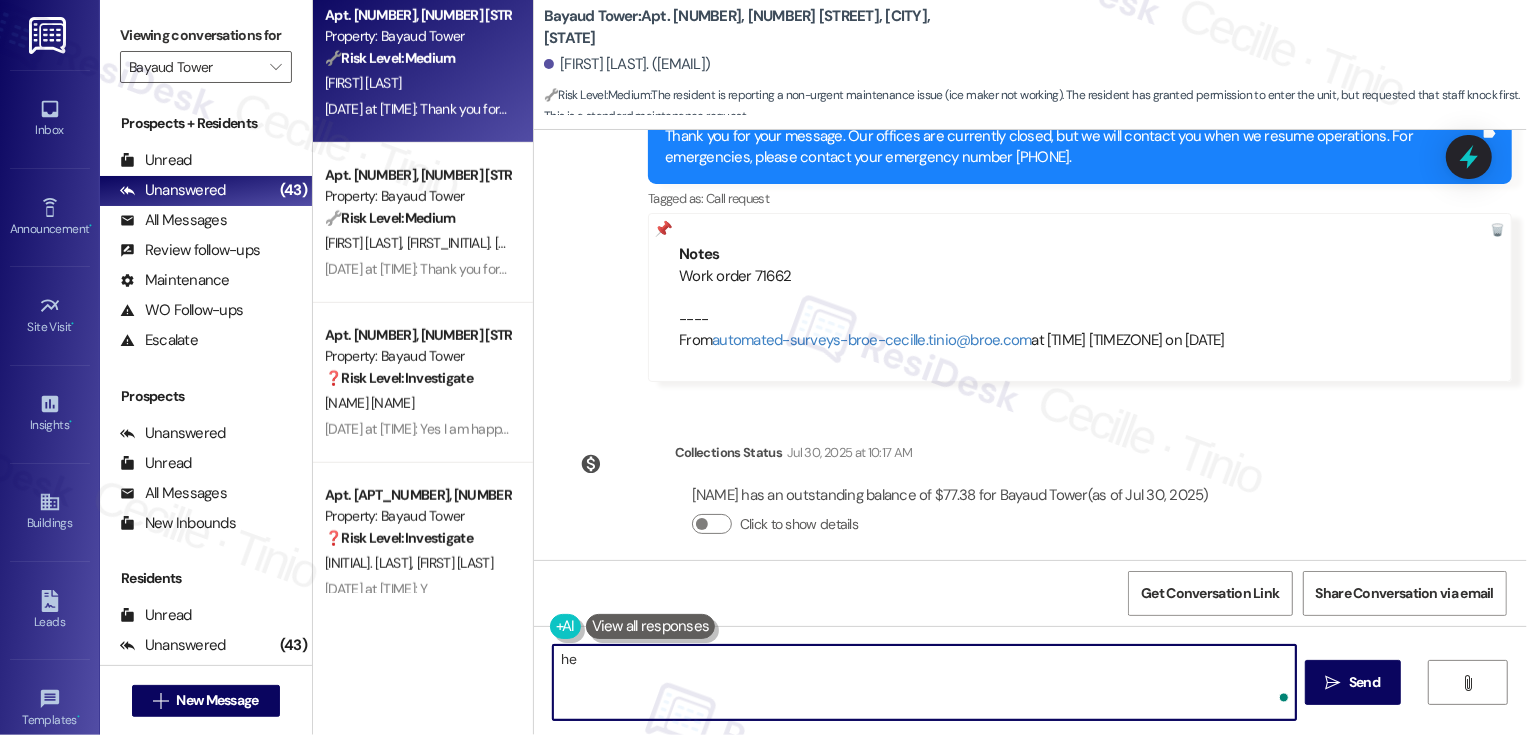 type on "h" 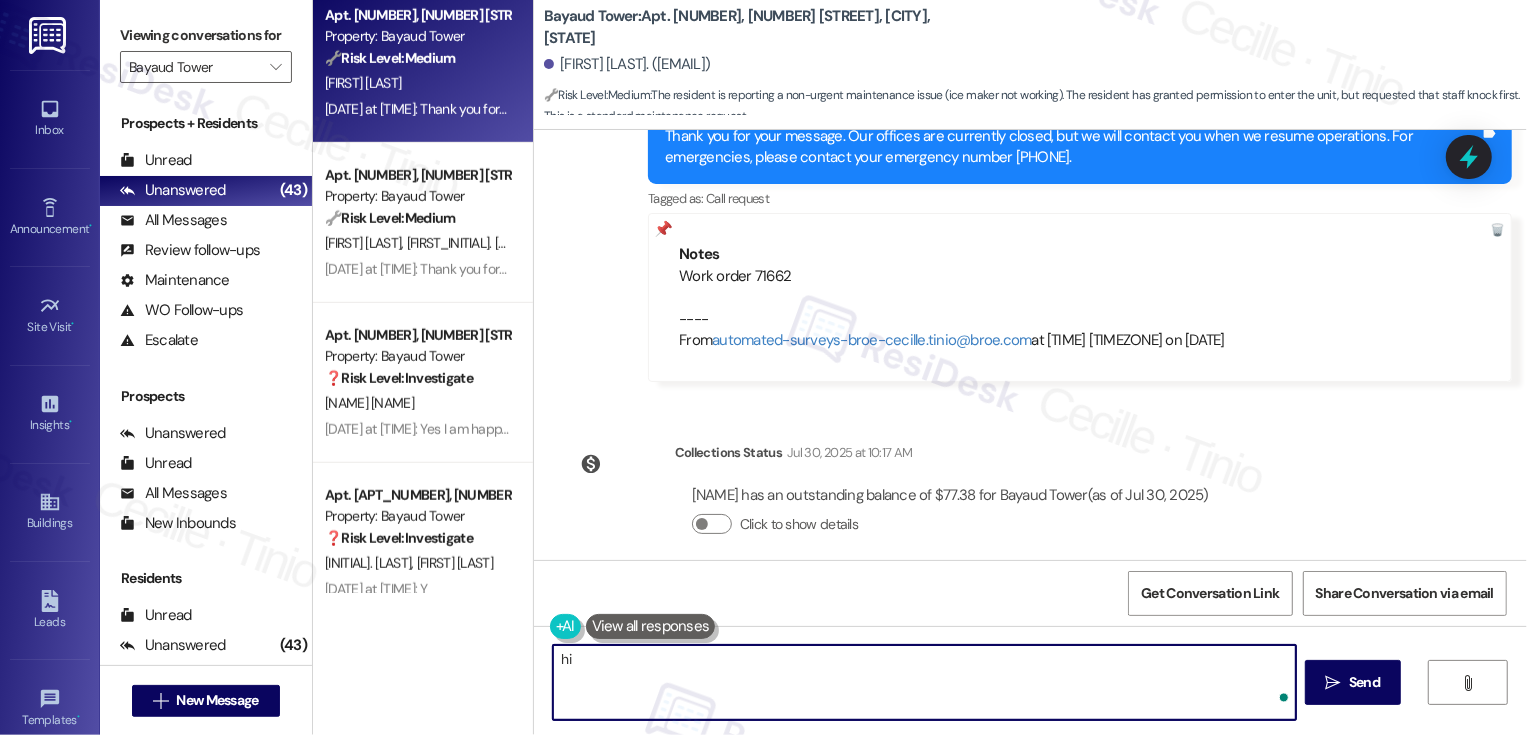 type on "h" 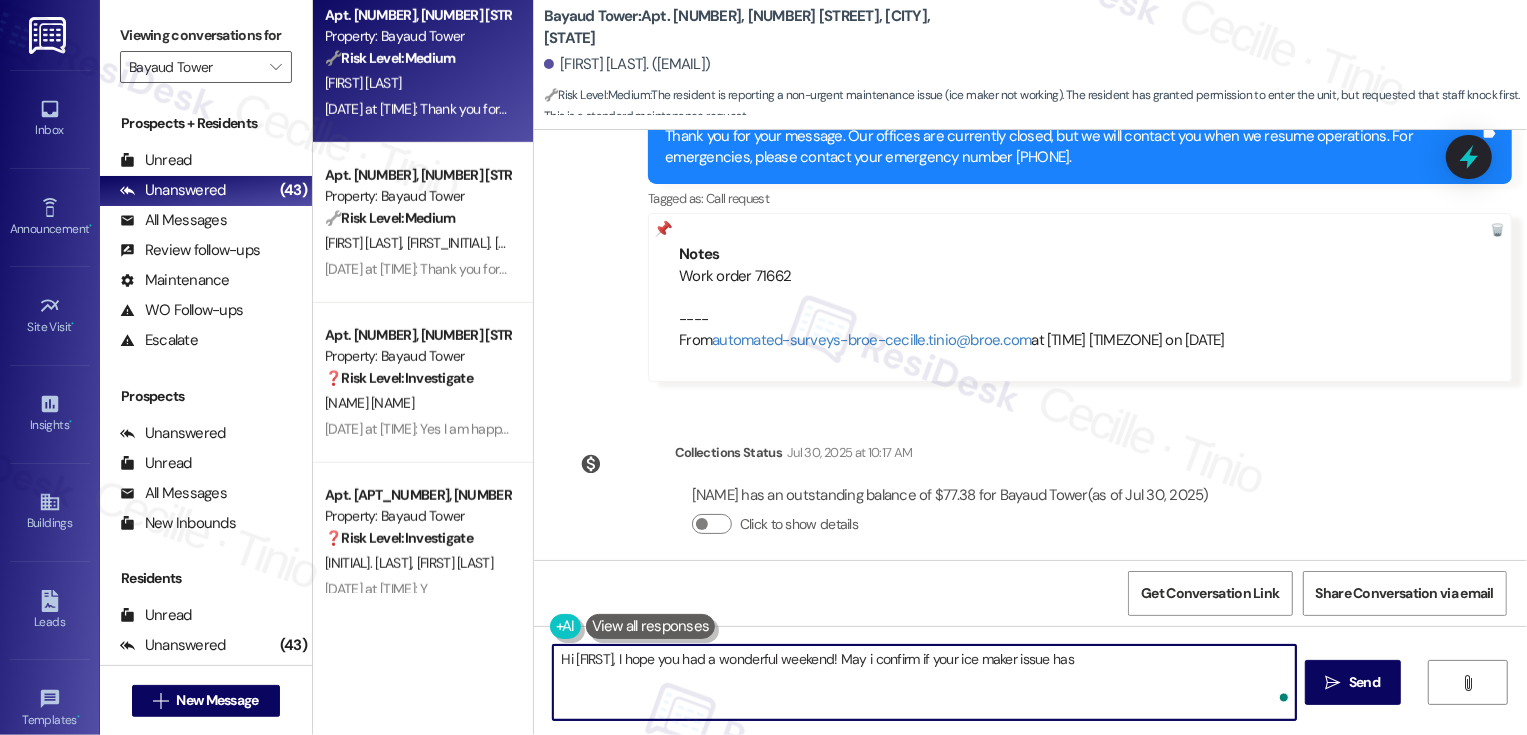 type on "Hi Kevin, I hope you had a wonderful weekend! May i confirm if your ice maker issue has e" 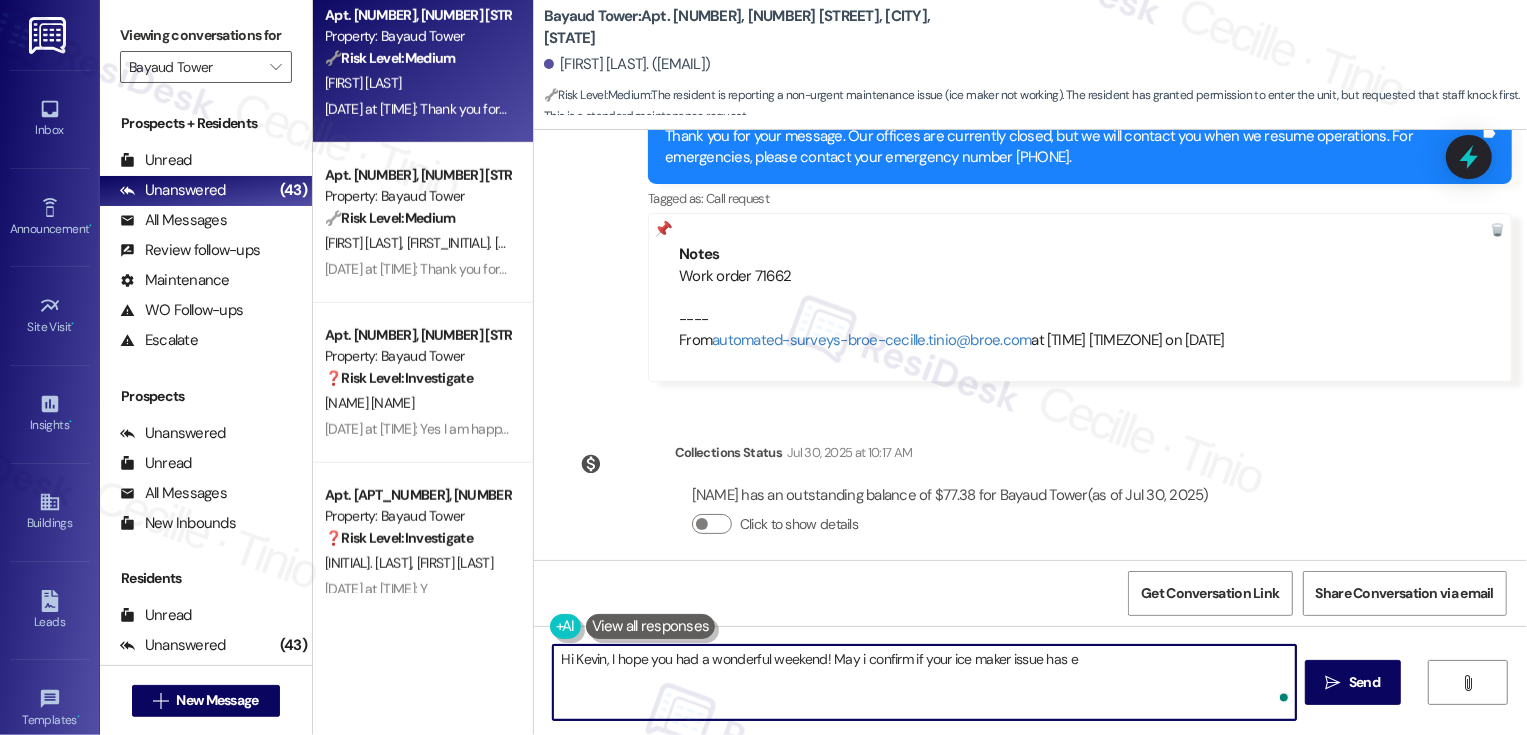 type 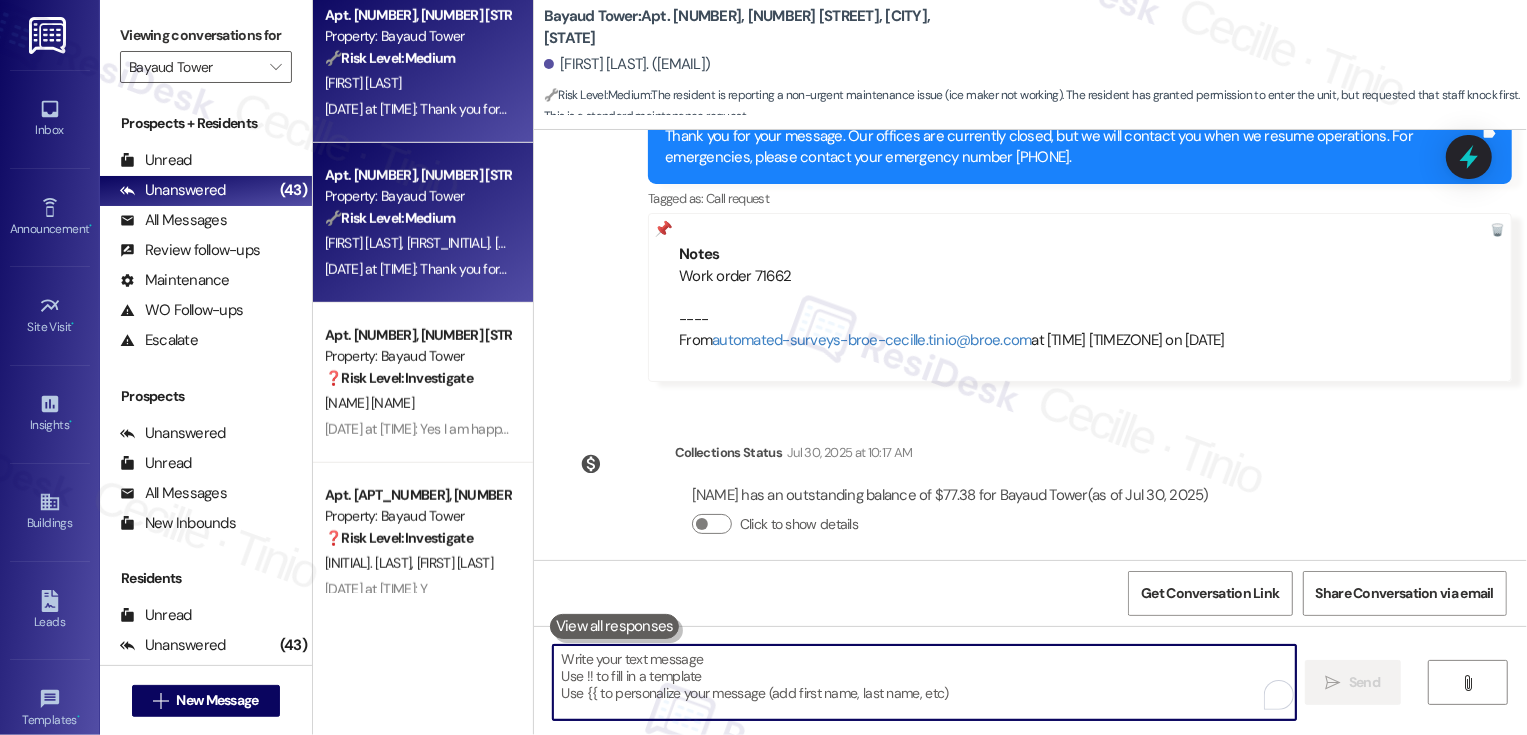 click on "Property: Bayaud Tower" at bounding box center [417, 196] 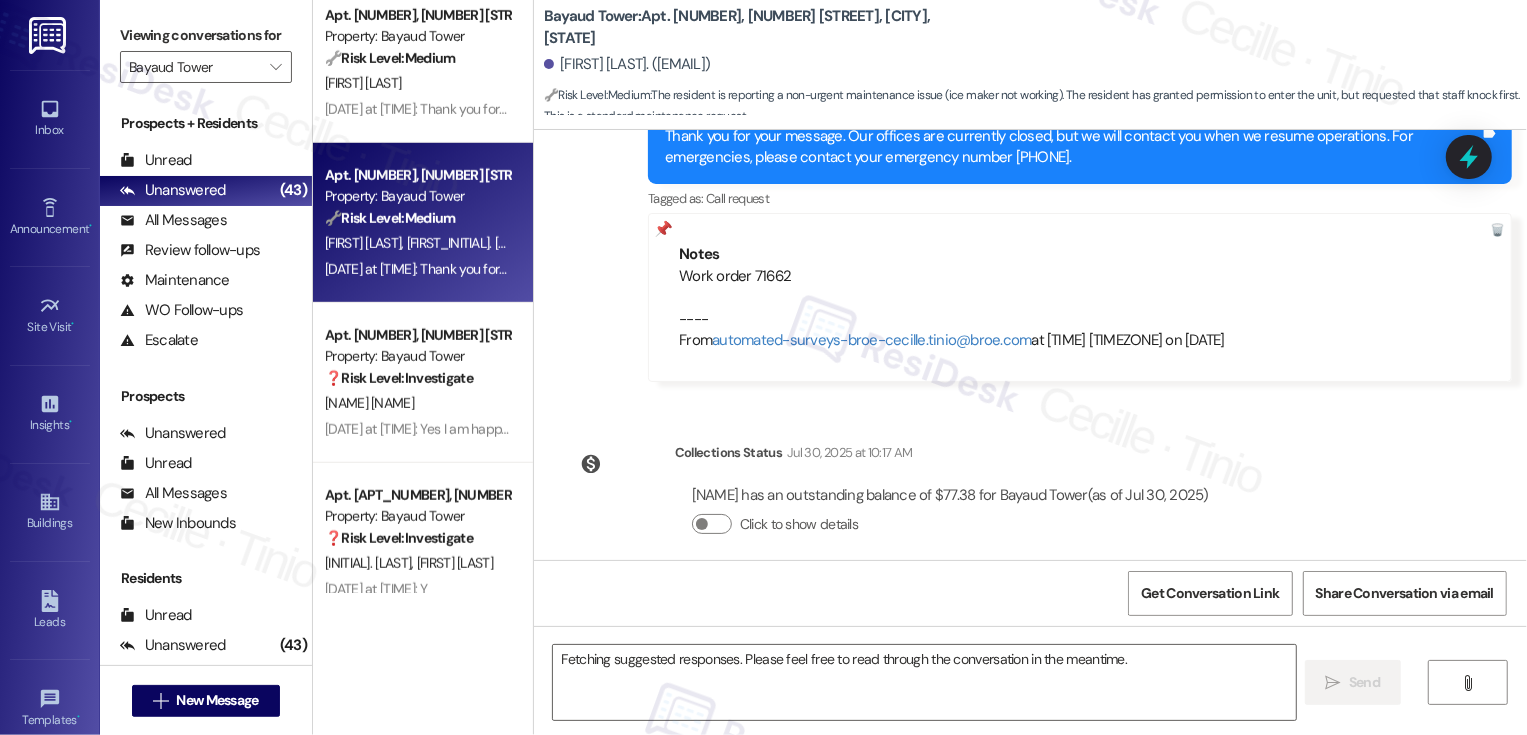 click on "Property: Bayaud Tower" at bounding box center [417, 196] 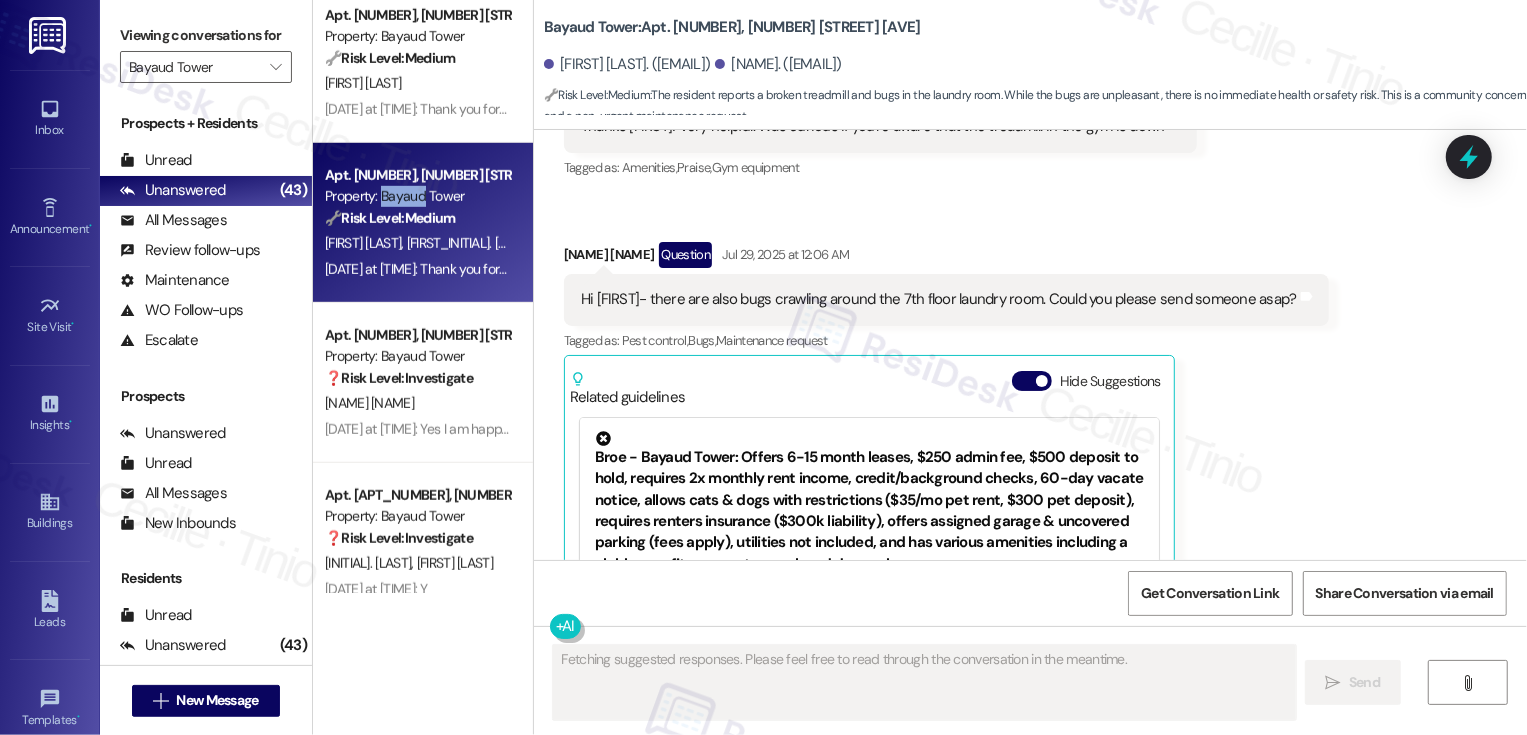 scroll, scrollTop: 445, scrollLeft: 0, axis: vertical 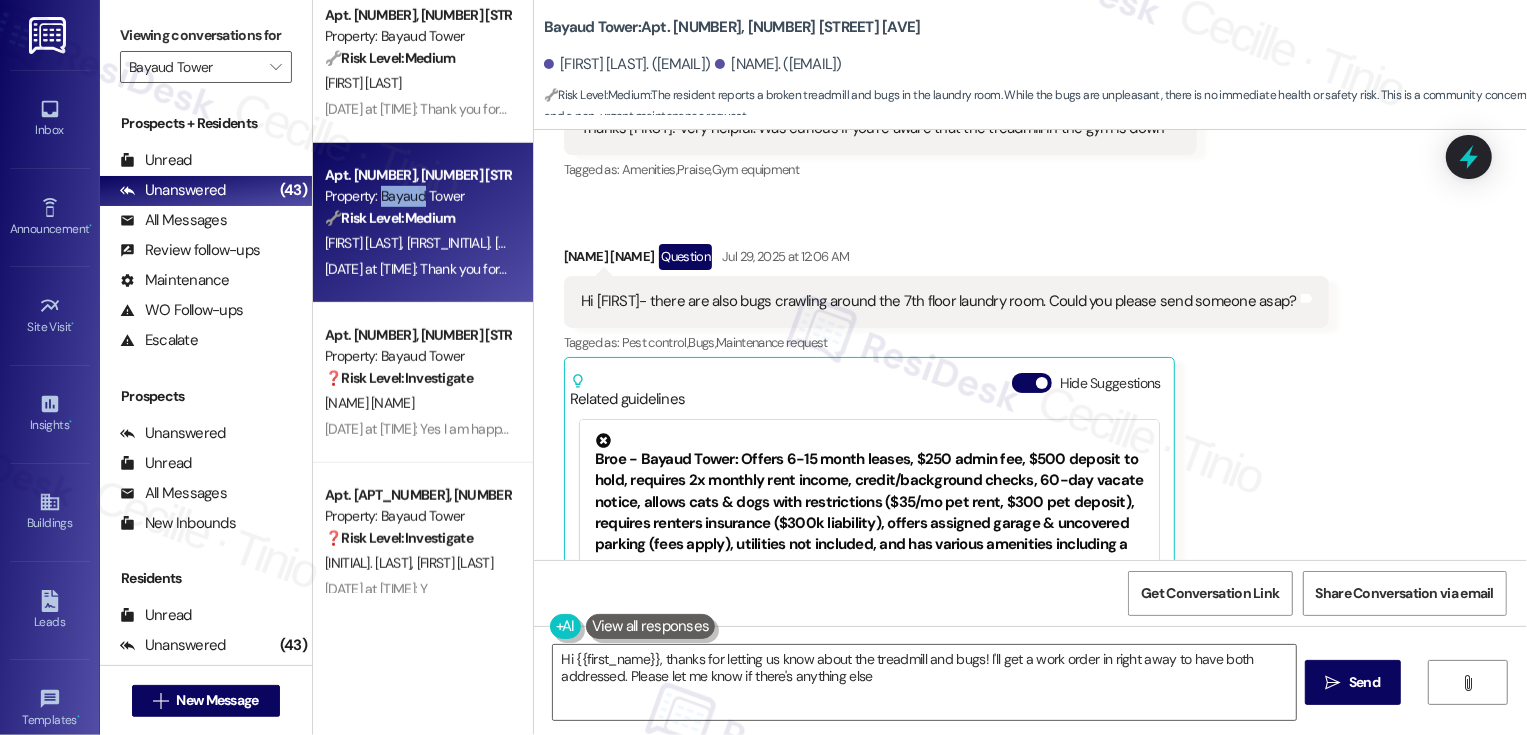 type on "Hi {{first_name}}, thanks for letting us know about the treadmill and bugs! I'll get a work order in right away to have both addressed. Please let me know if there's anything else!" 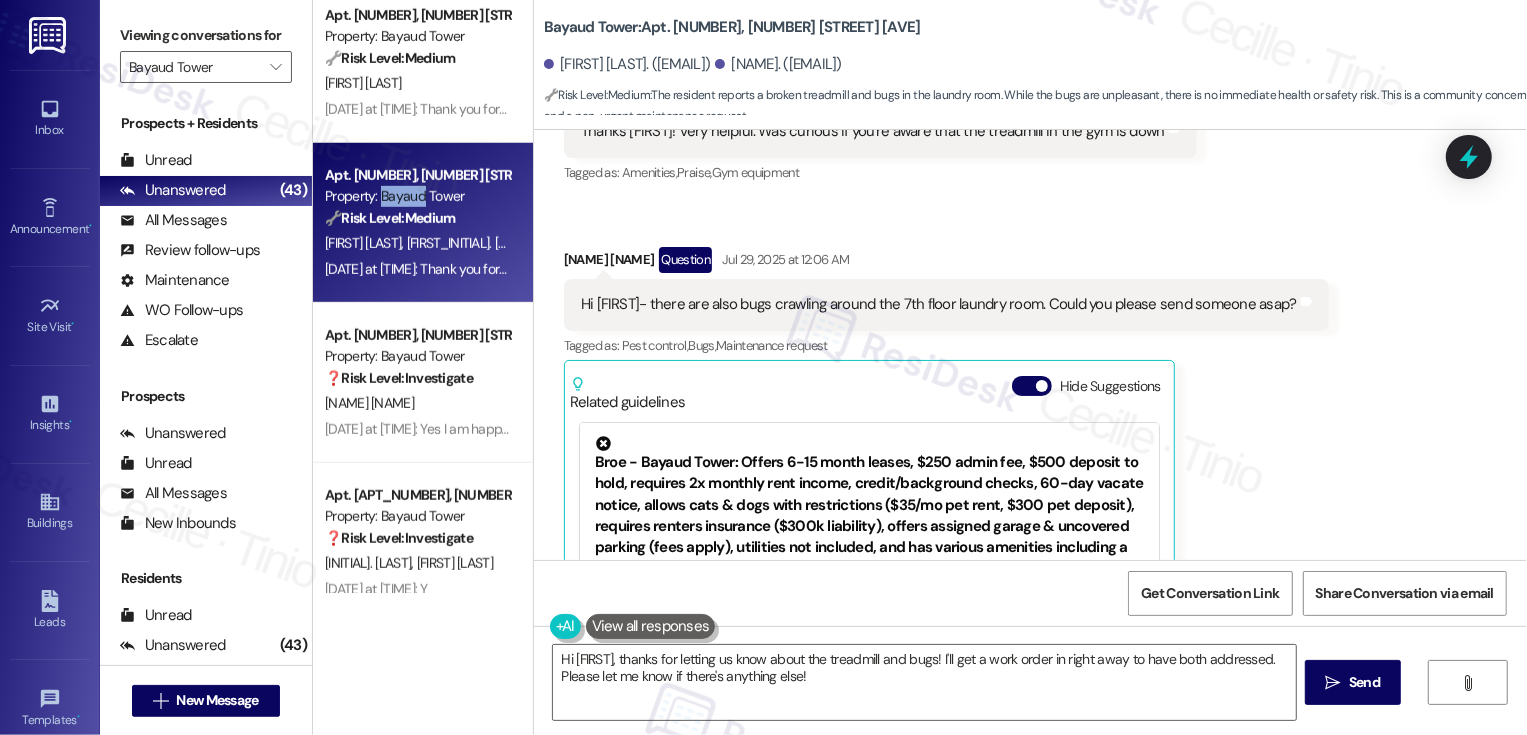 scroll, scrollTop: 446, scrollLeft: 0, axis: vertical 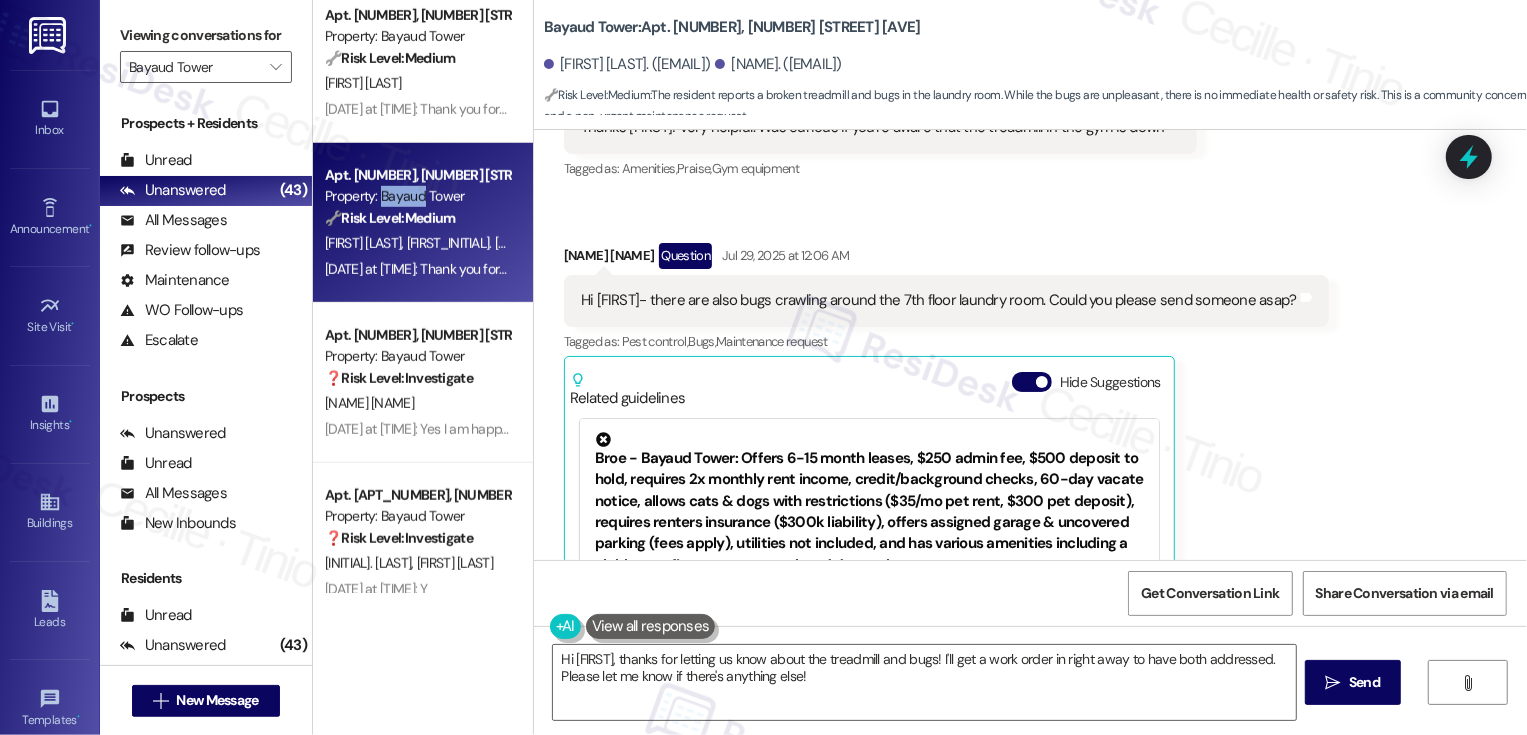 click on "Rachael Raffini Question Jul 29, 2025 at 12:06 AM" at bounding box center (946, 259) 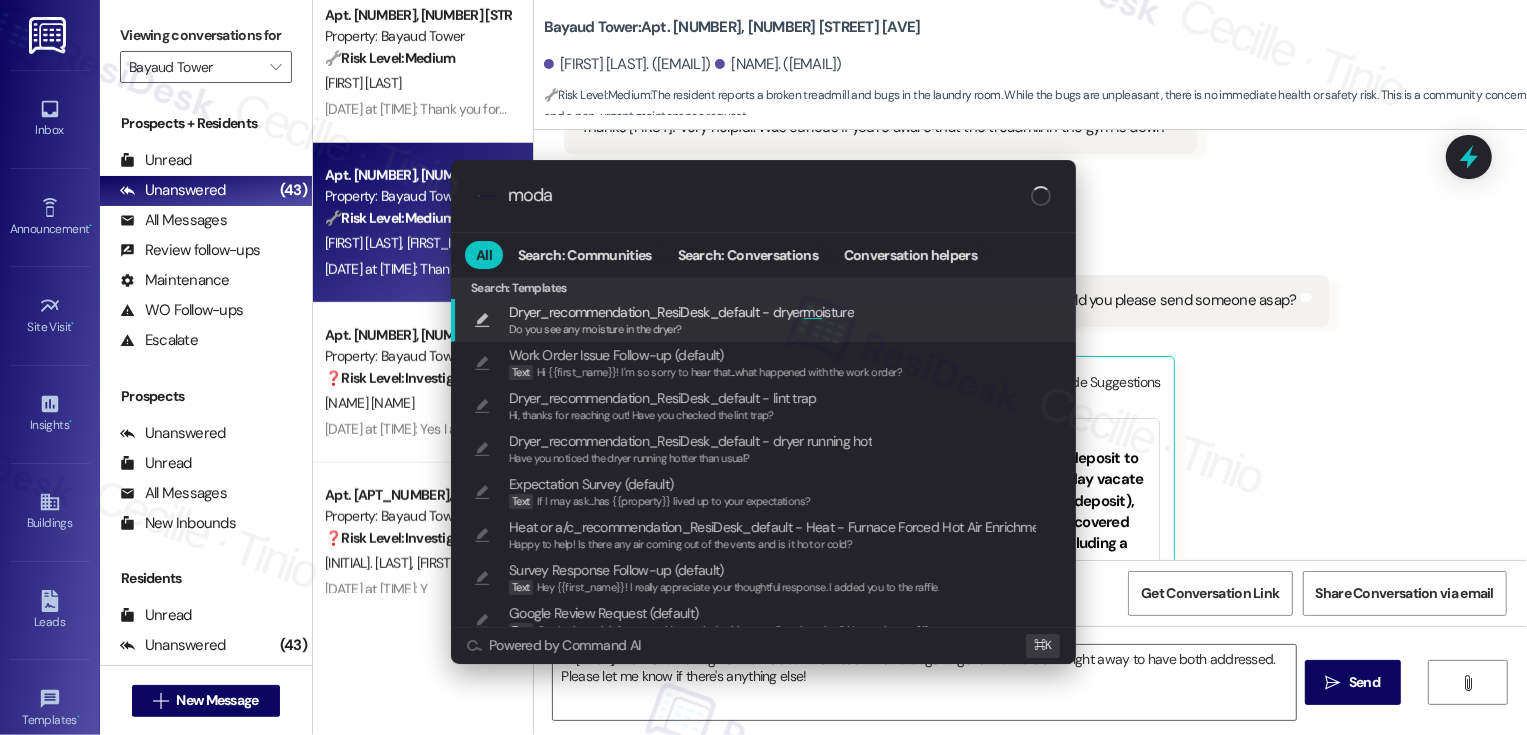 type on "modal" 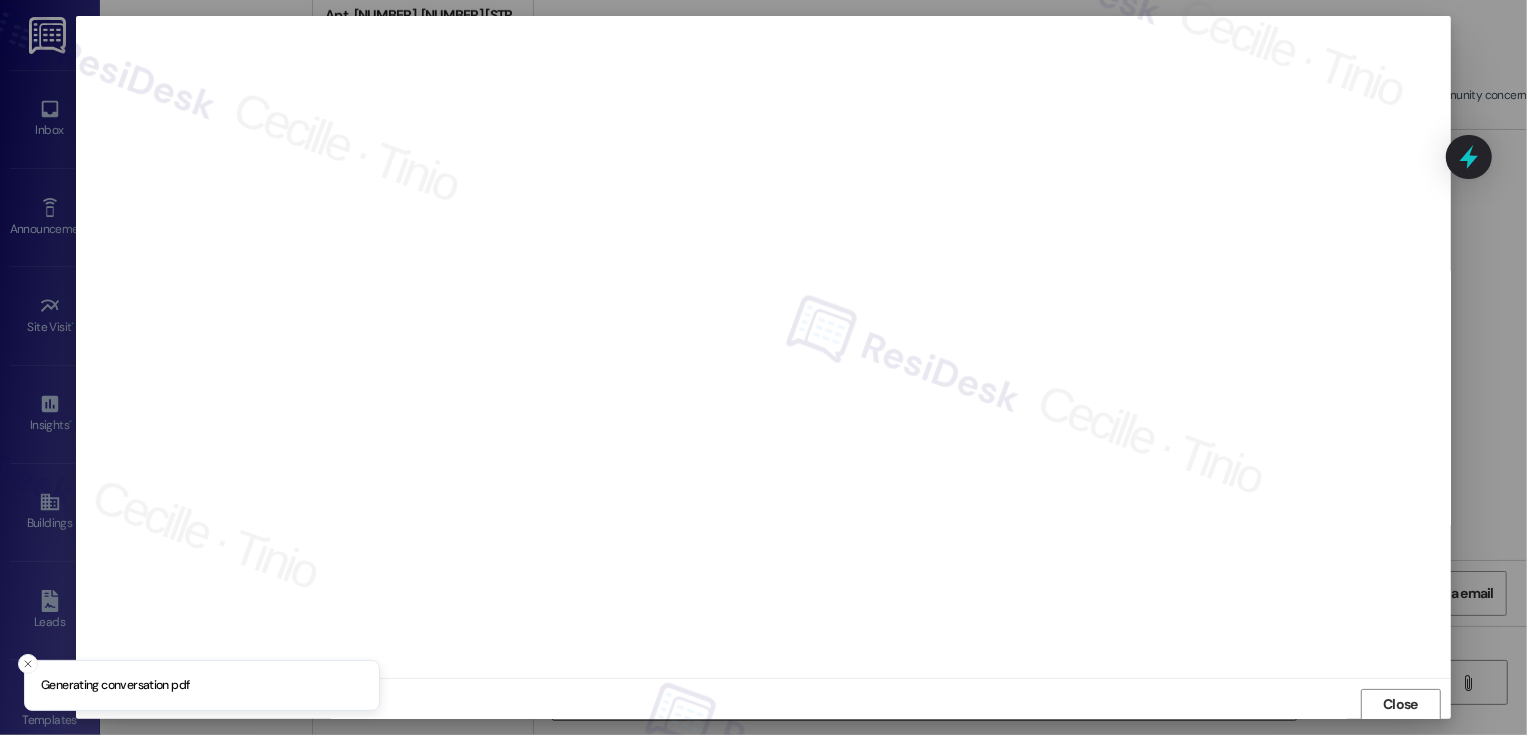 scroll, scrollTop: 1, scrollLeft: 0, axis: vertical 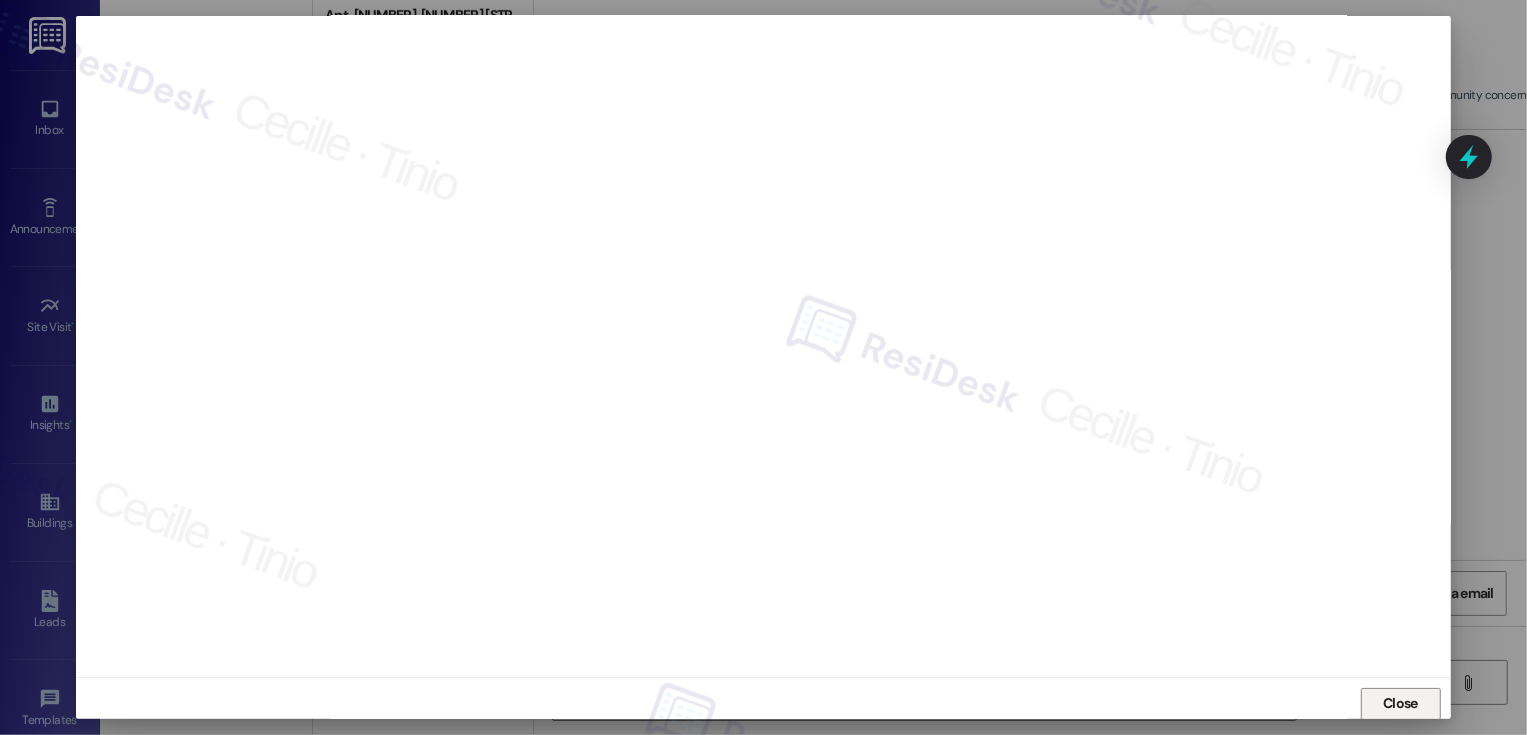 click on "Close" at bounding box center [1400, 704] 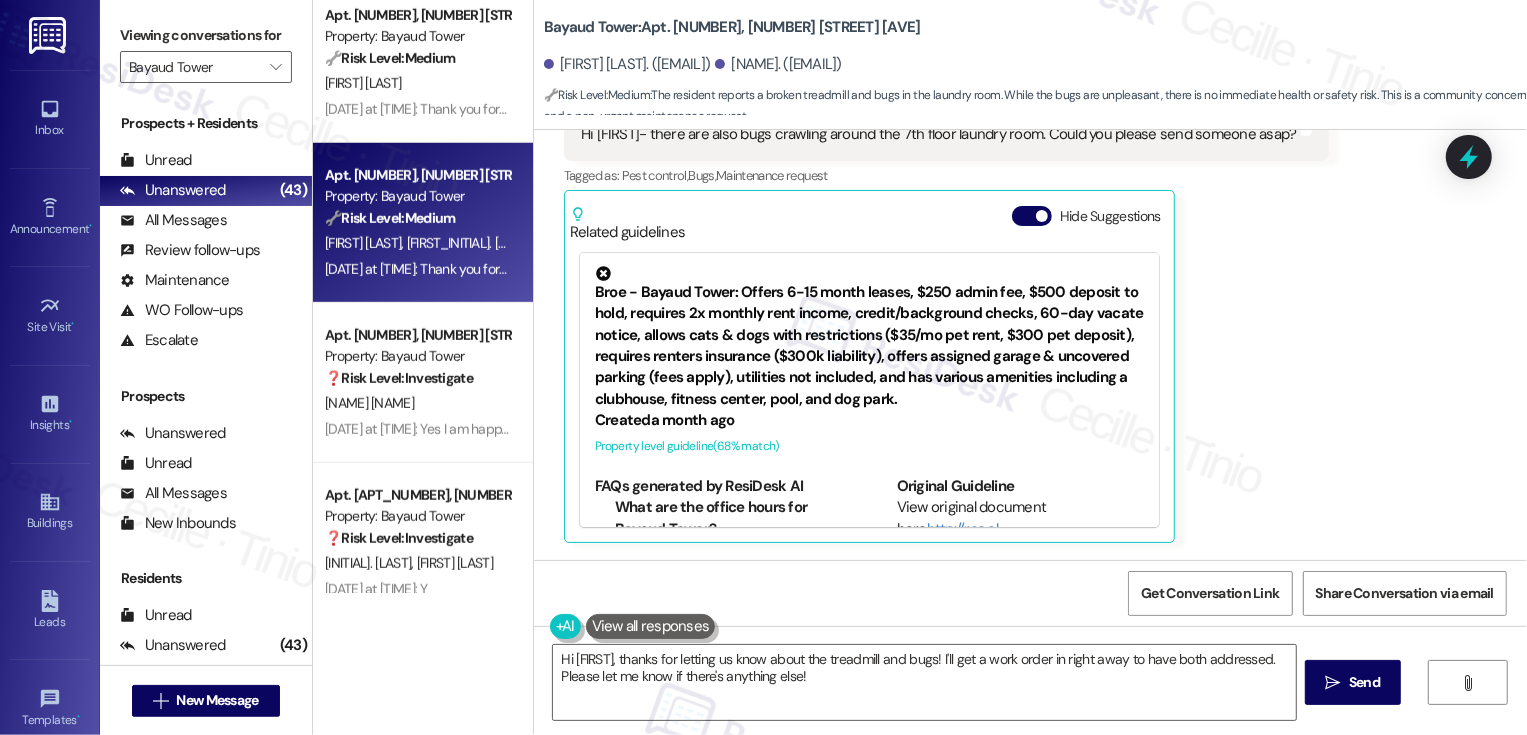 scroll, scrollTop: 690, scrollLeft: 0, axis: vertical 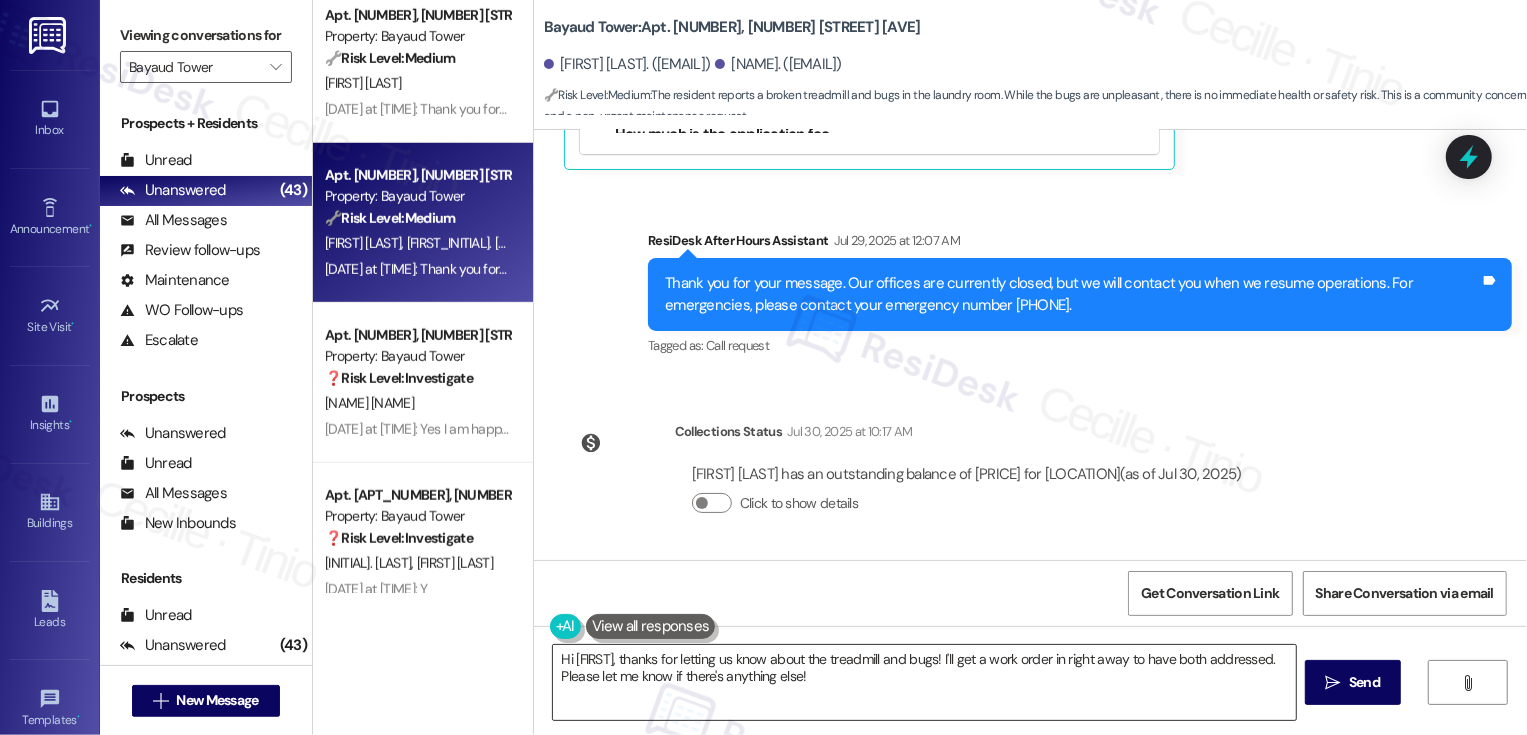 click on "Hi {{first_name}}, thanks for letting us know about the treadmill and bugs! I'll get a work order in right away to have both addressed. Please let me know if there's anything else!" at bounding box center [924, 682] 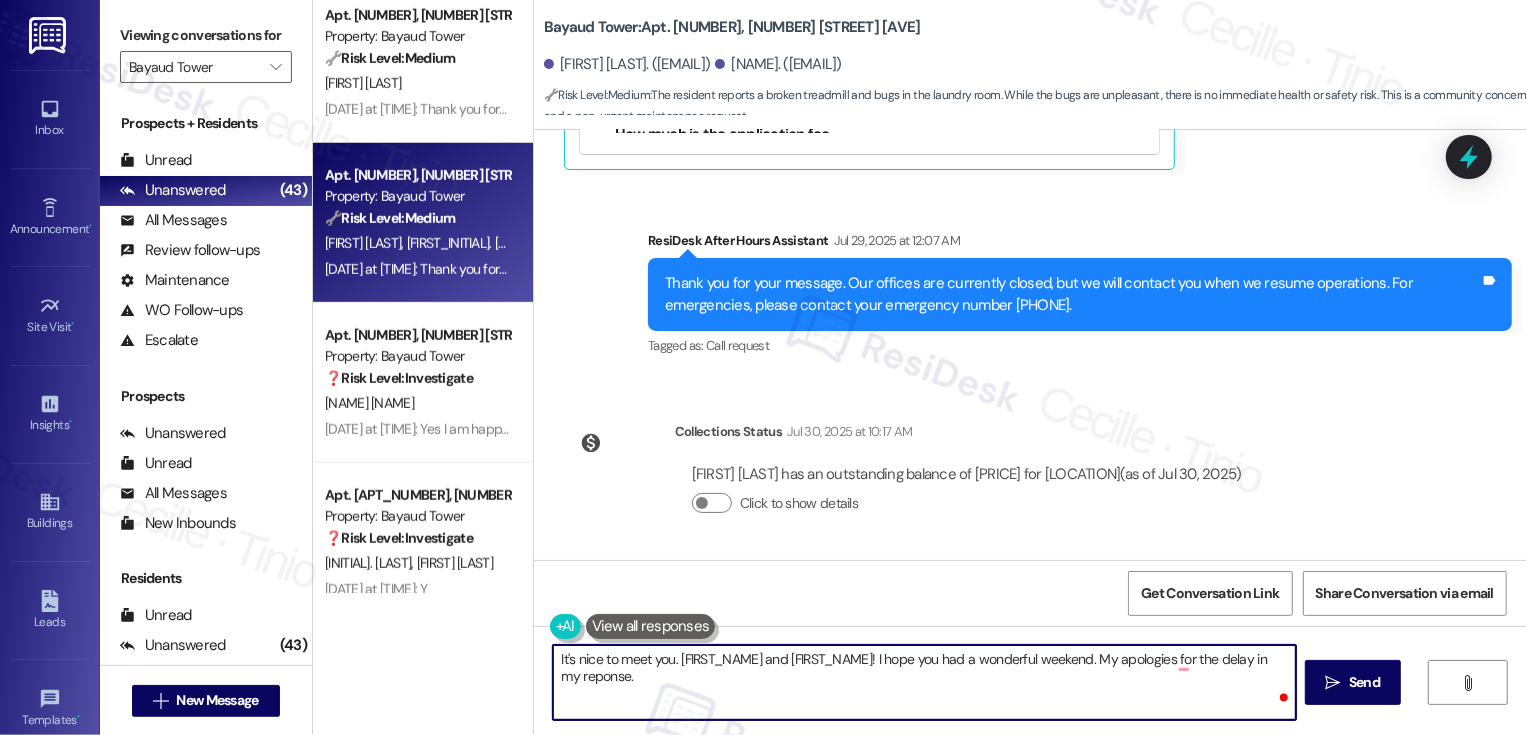 type on "It's nice to meet you. Samuel and Rachael! I hope you had a wonderful weekend. My apologies for the delay in my reponse." 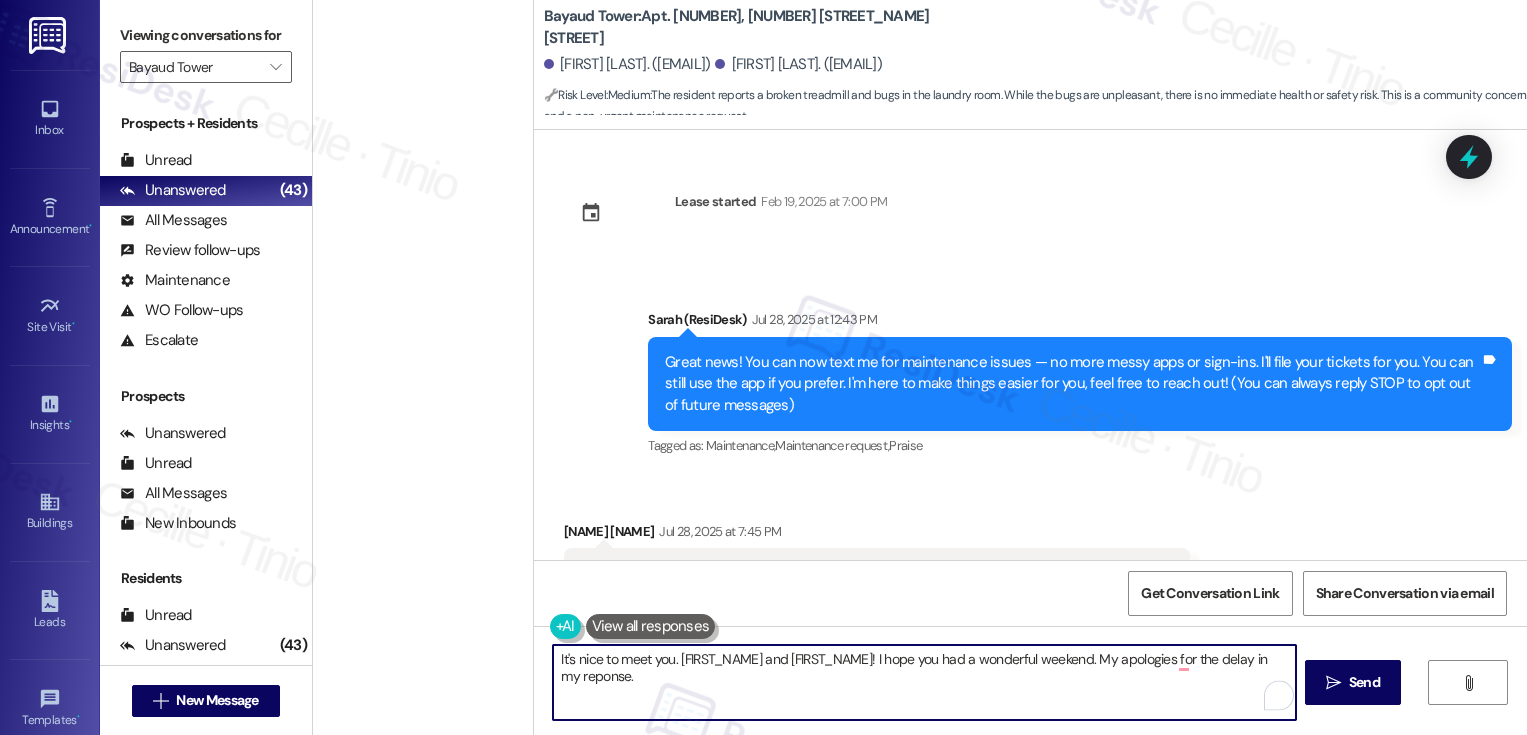 scroll, scrollTop: 0, scrollLeft: 0, axis: both 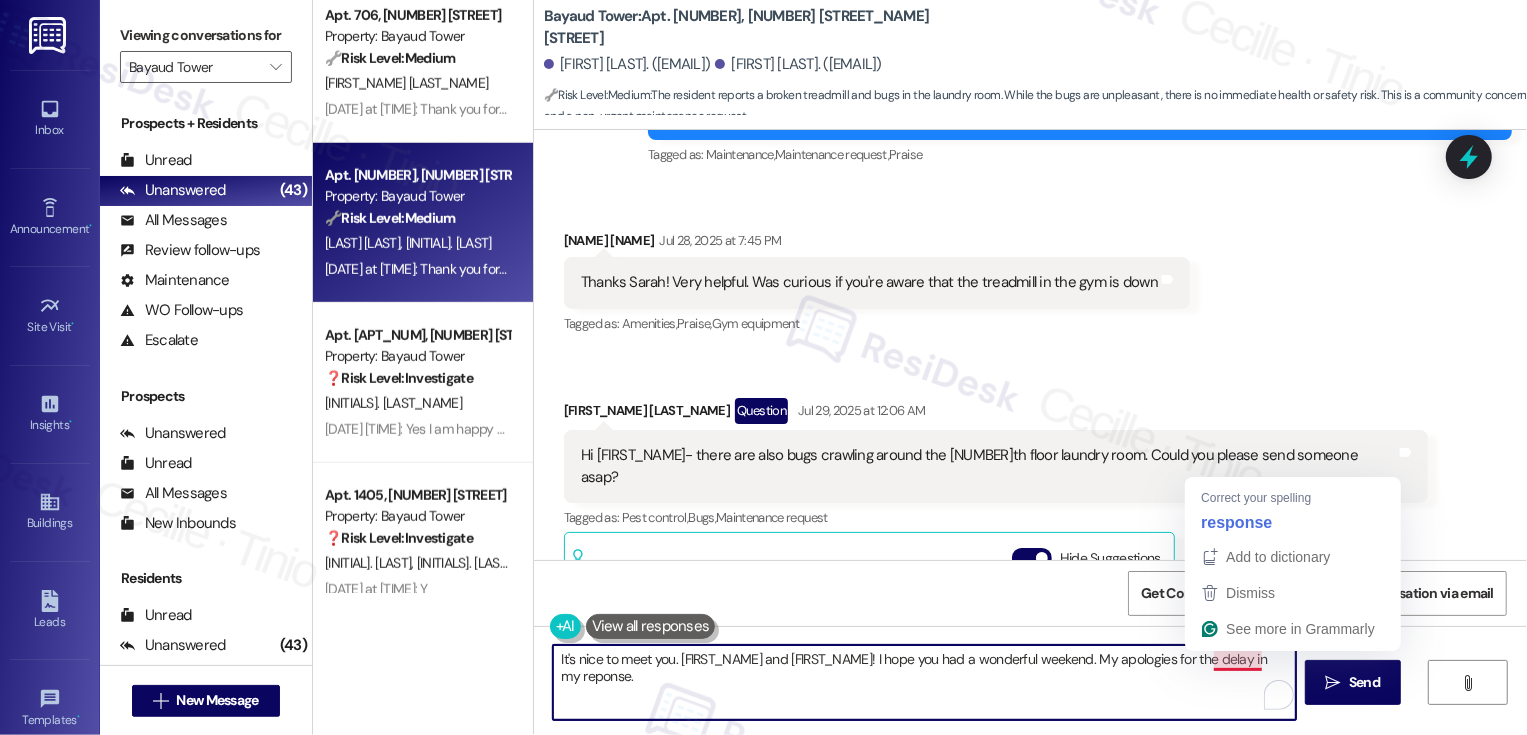 click on "It's nice to meet you. [FIRST_NAME] and [FIRST_NAME]! I hope you had a wonderful weekend. My apologies for the delay in my reponse." at bounding box center [924, 682] 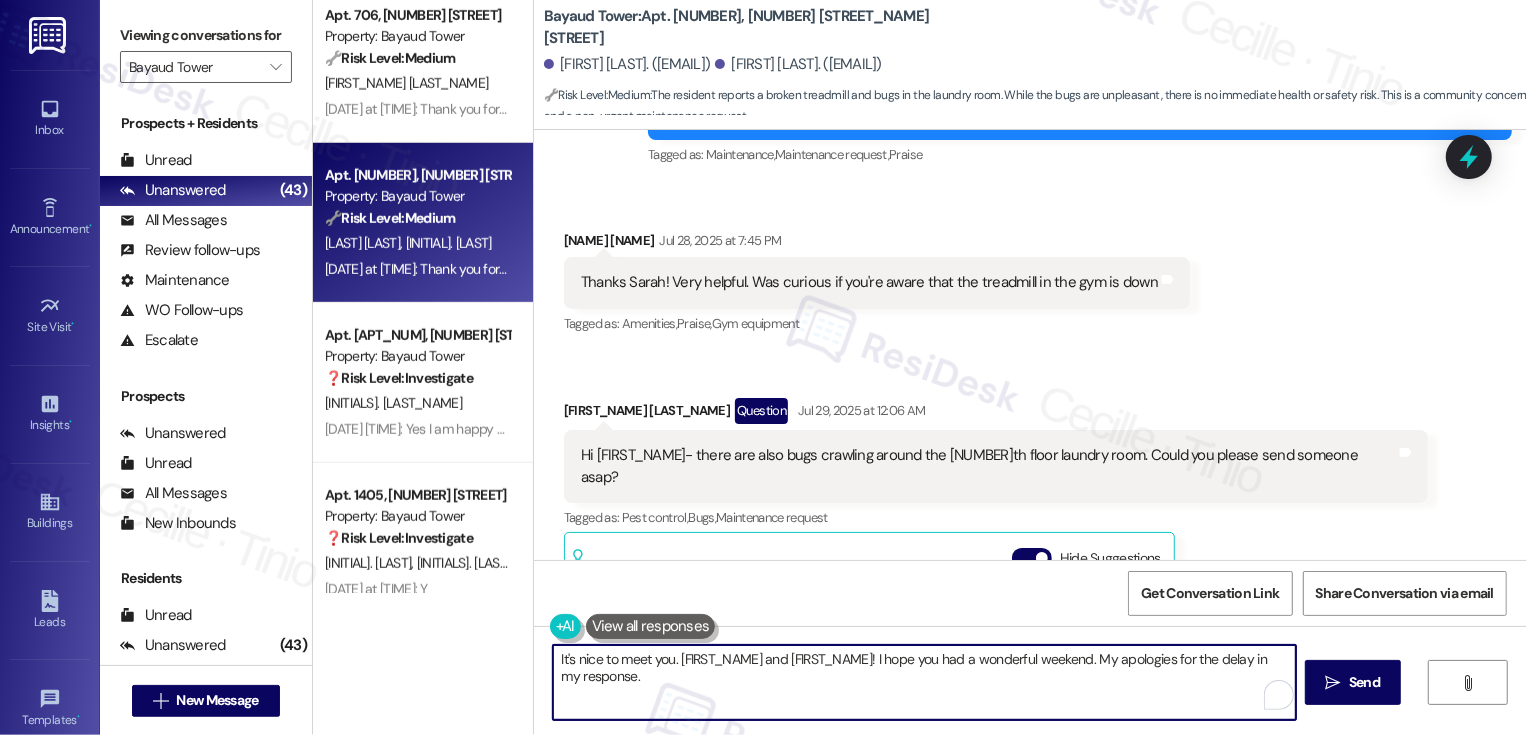 click on "It's nice to meet you. [FIRST_NAME] and [FIRST_NAME]! I hope you had a wonderful weekend. My apologies for the delay in my response." at bounding box center [924, 682] 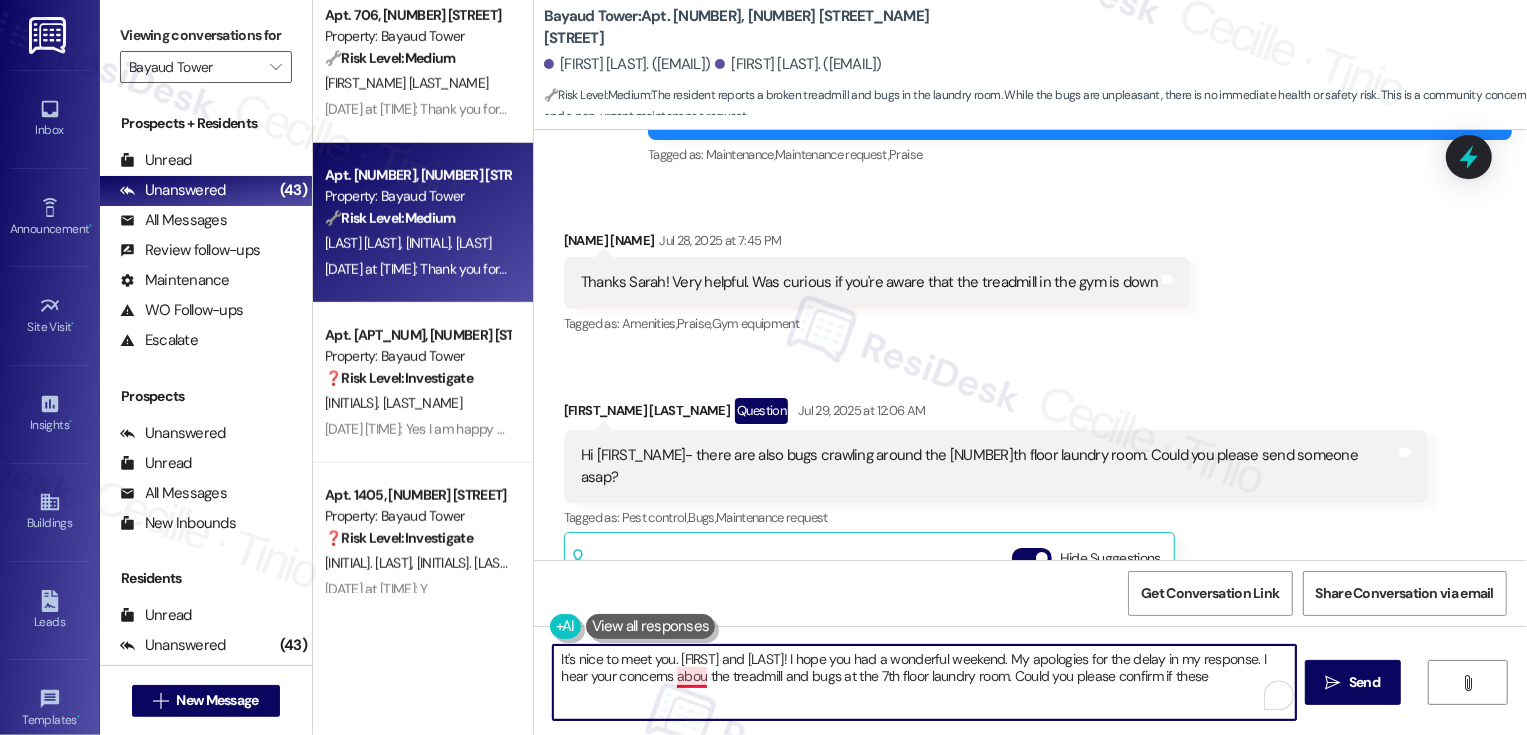 click on "It's nice to meet you. [FIRST] and [LAST]! I hope you had a wonderful weekend. My apologies for the delay in my response. I hear your concerns abou the treadmill and bugs at the 7th floor laundry room. Could you please confirm if these" at bounding box center (924, 682) 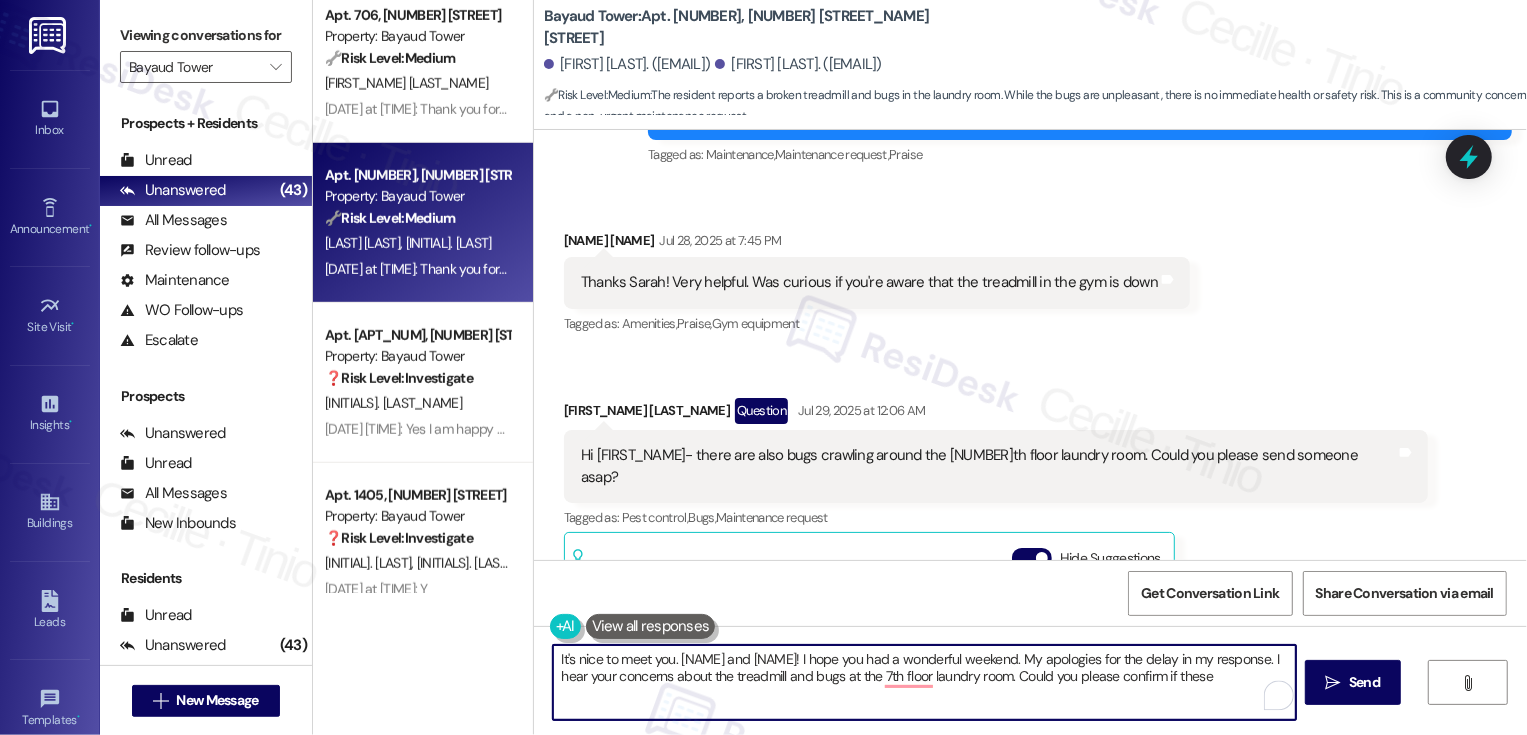click on "It's nice to meet you. [NAME] and [NAME]! I hope you had a wonderful weekend. My apologies for the delay in my response. I hear your concerns about the treadmill and bugs at the 7th floor laundry room. Could you please confirm if these" at bounding box center [924, 682] 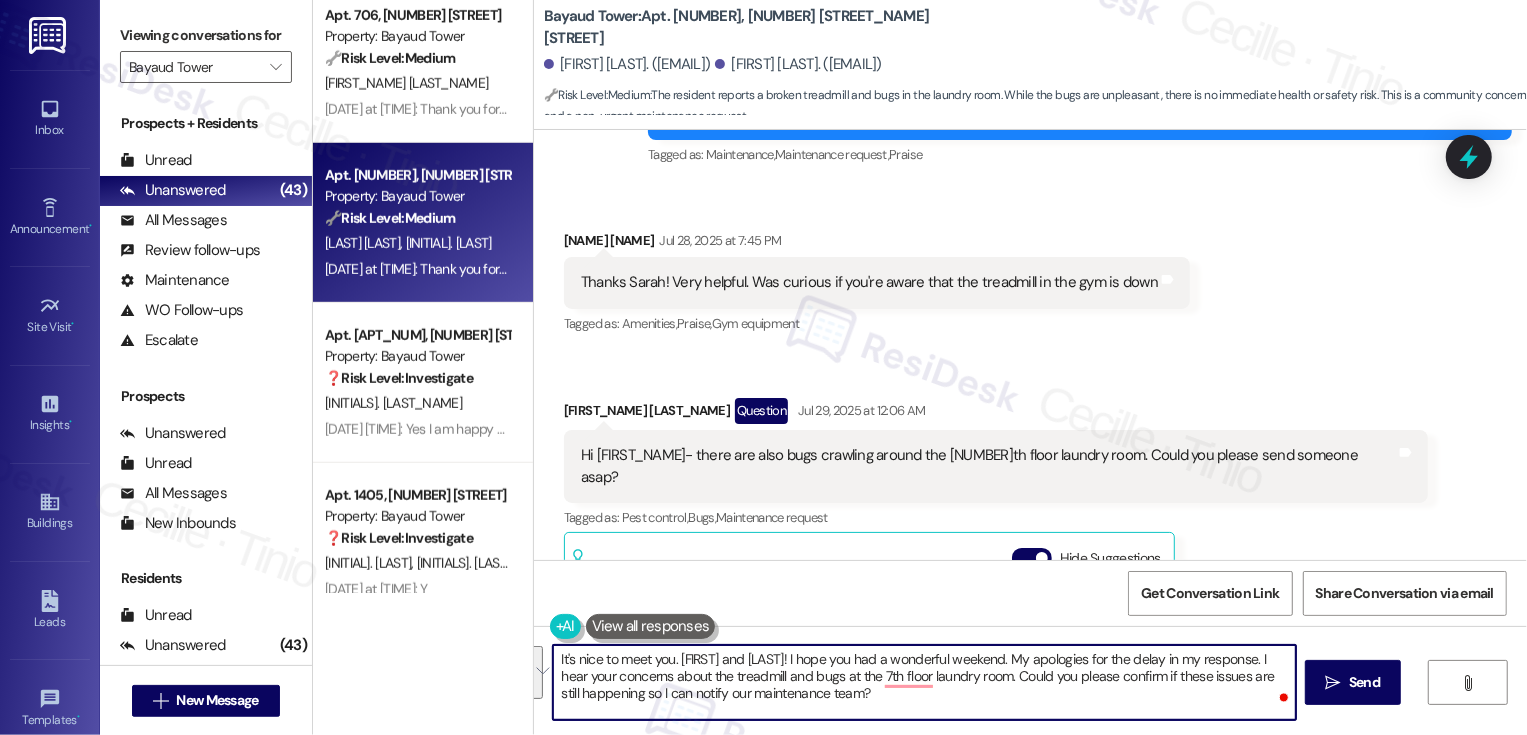 paste on "’s so nice to meet you, [FIRST] and [LAST]! I hope you both had a wonderful weekend. My apologies for the delay in getting back to you. I hear your concerns about the treadmill and the bugs in the 7th‑floor laundry room.
Could you please confirm if these issues are still happening so I can let our maintenance team know" 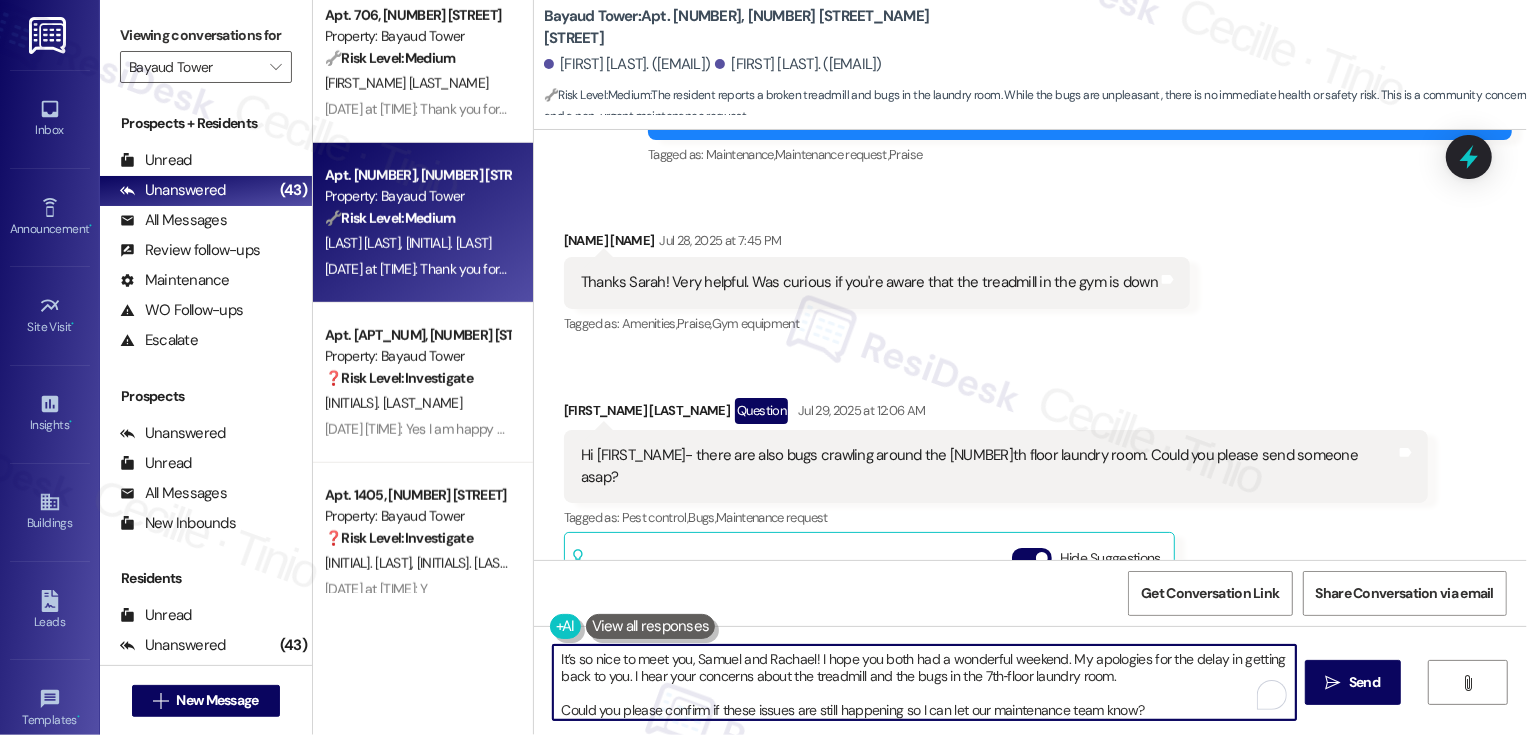 scroll, scrollTop: 5, scrollLeft: 0, axis: vertical 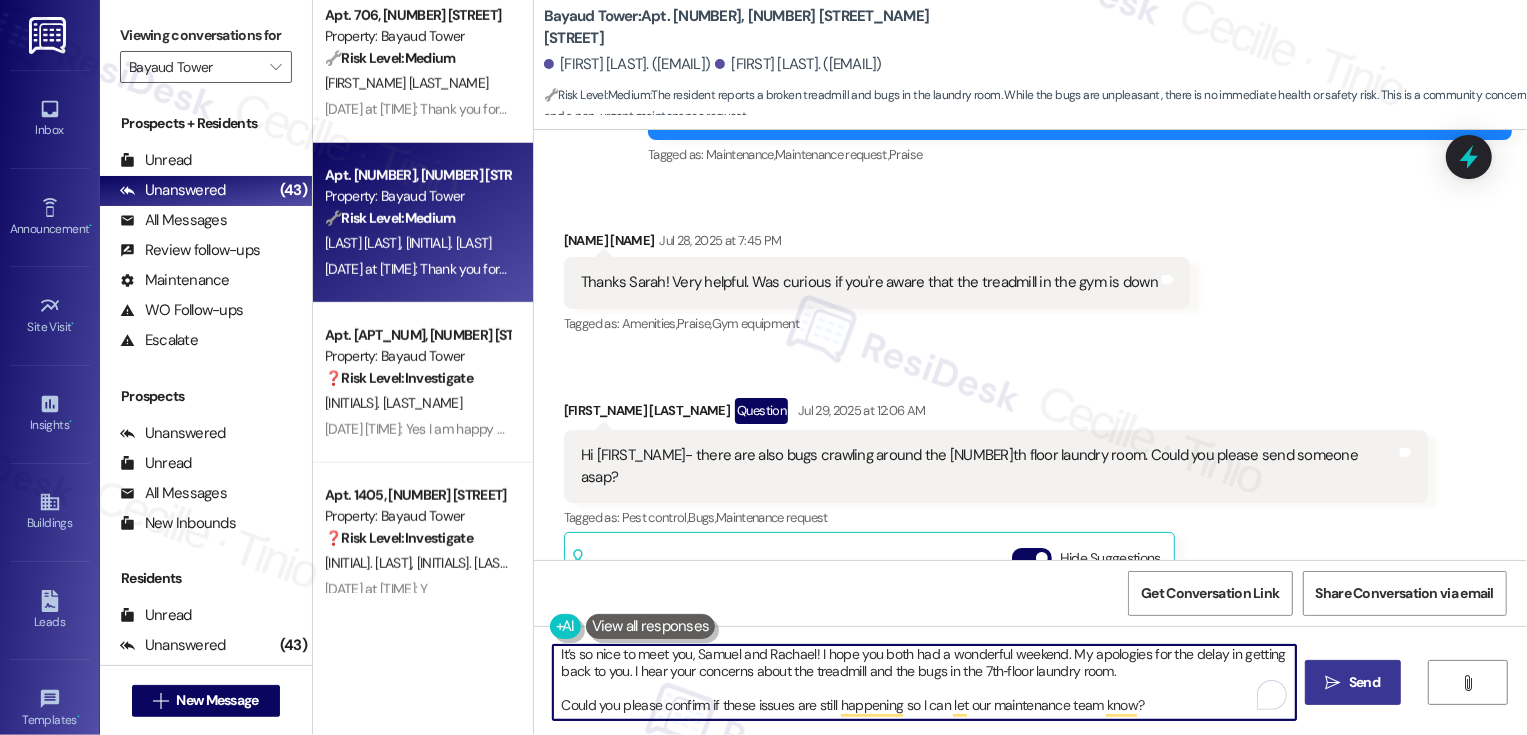 type on "It’s so nice to meet you, Samuel and Rachael! I hope you both had a wonderful weekend. My apologies for the delay in getting back to you. I hear your concerns about the treadmill and the bugs in the 7th‑floor laundry room.
Could you please confirm if these issues are still happening so I can let our maintenance team know?" 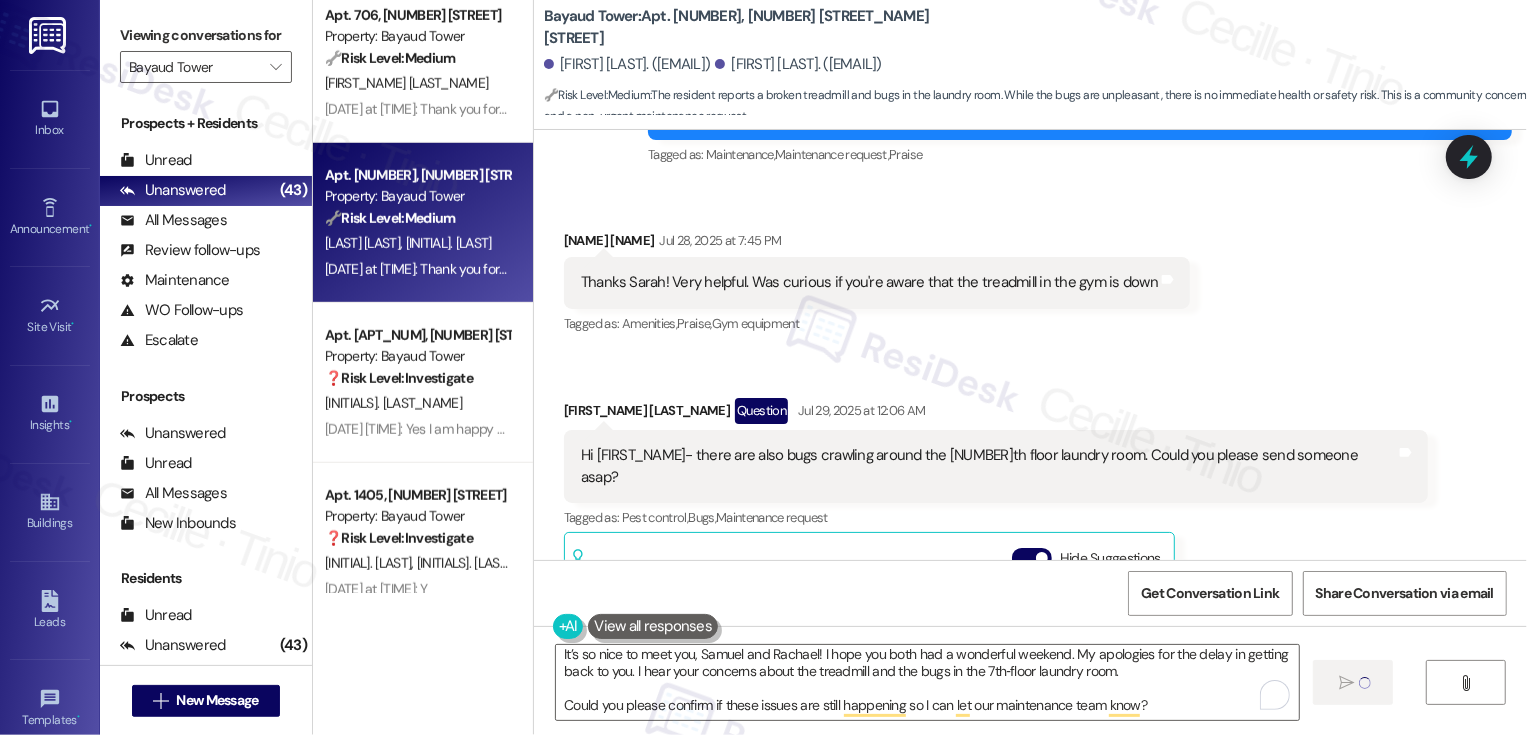 scroll, scrollTop: 0, scrollLeft: 0, axis: both 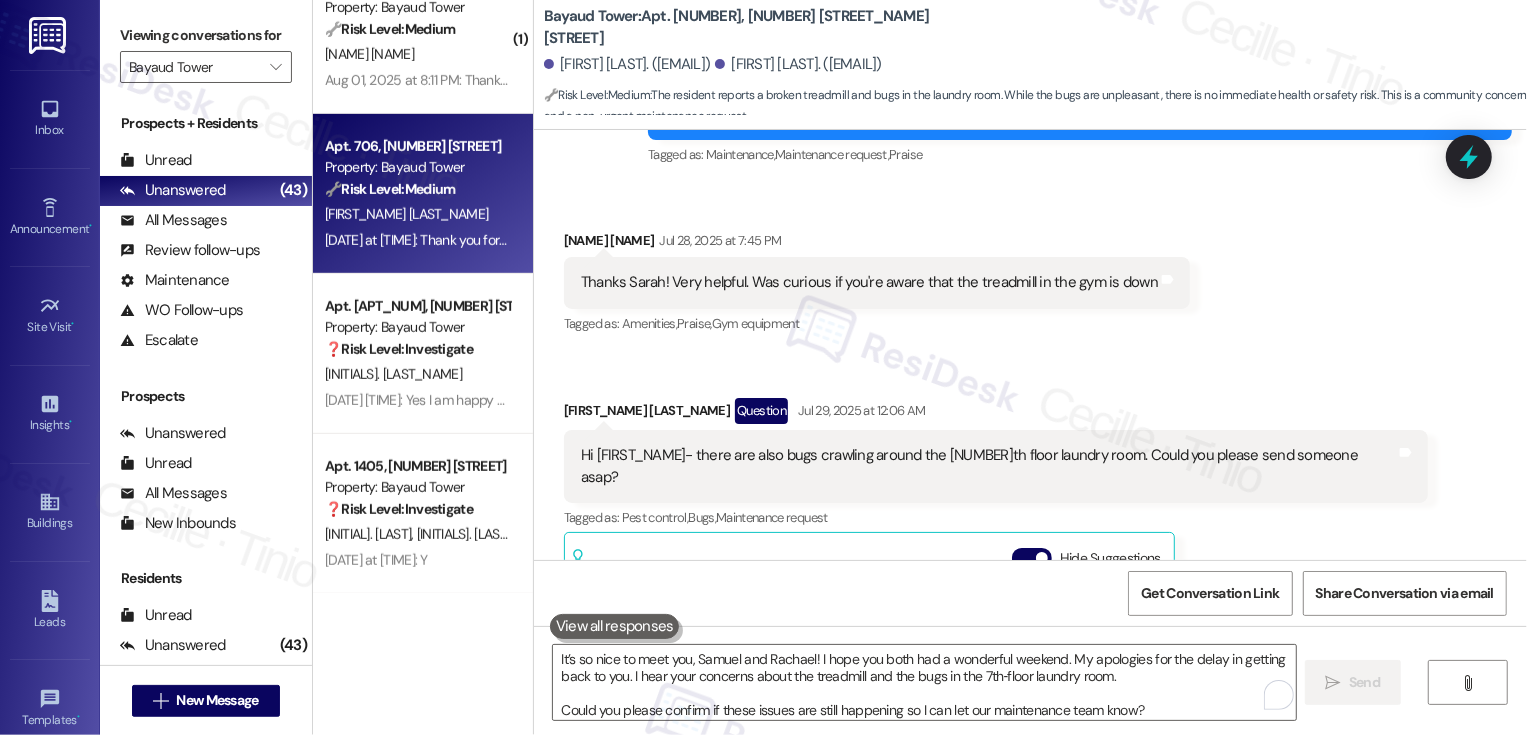 click on "[FIRST] [LAST]" at bounding box center [417, 214] 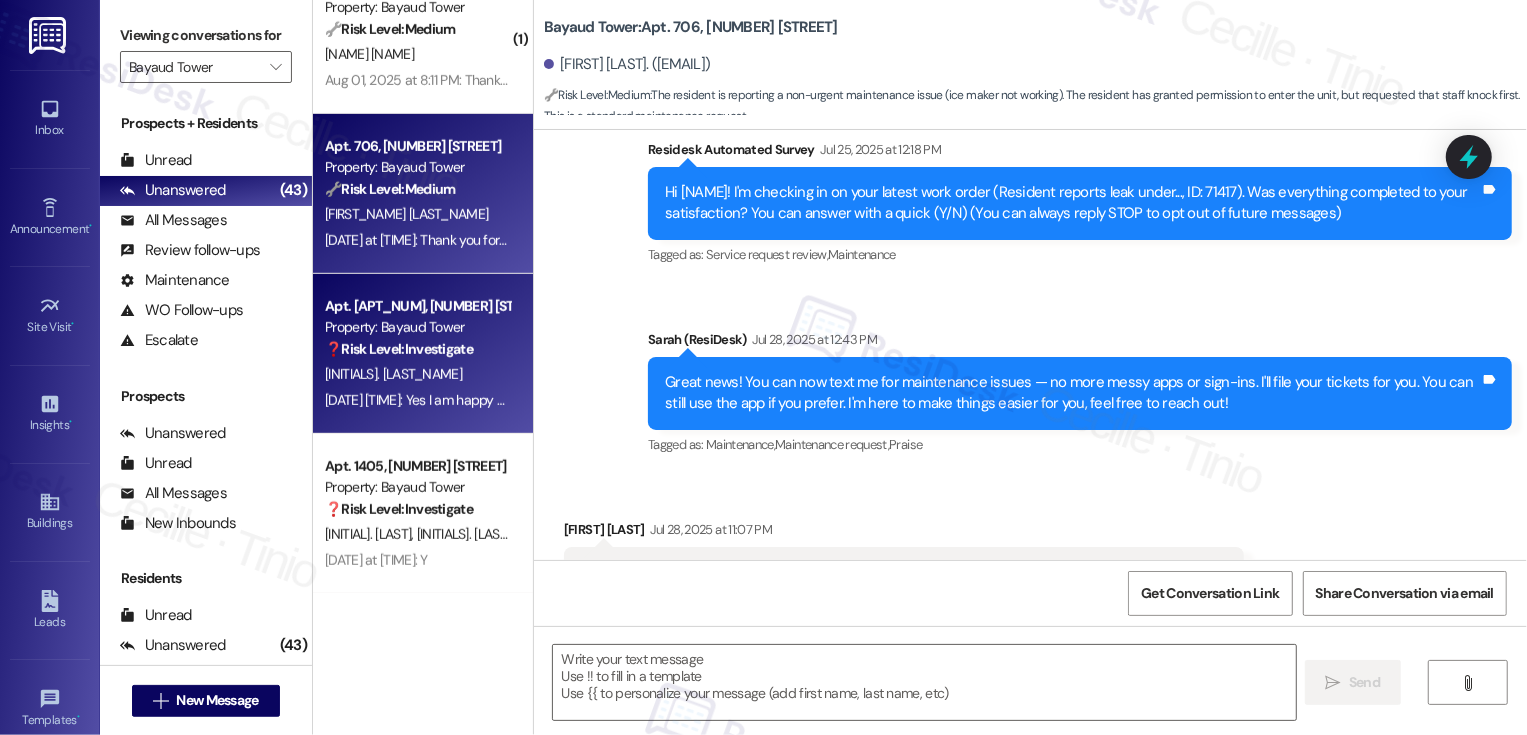 type on "Fetching suggested responses. Please feel free to read through the conversation in the meantime." 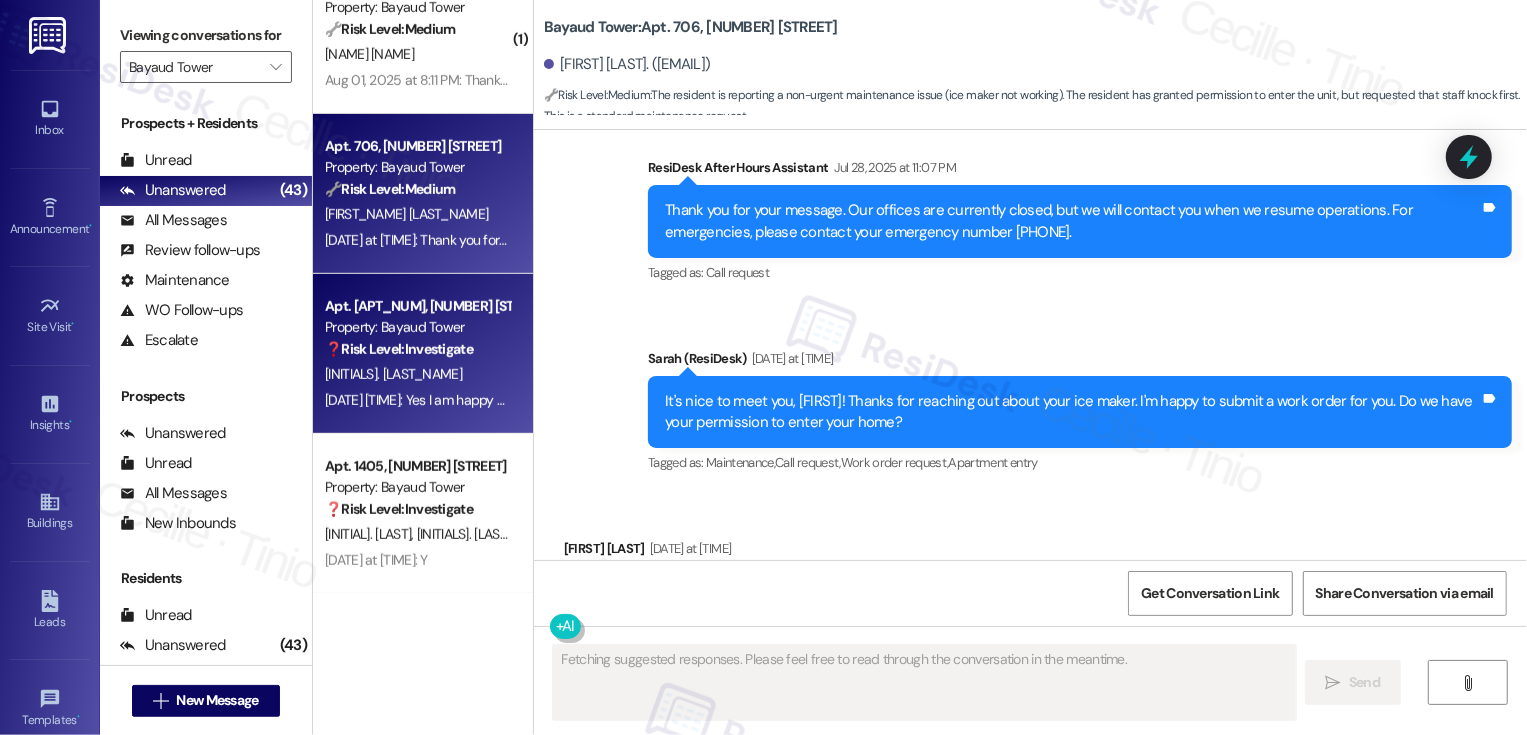 click on "❓  Risk Level:  Investigate" at bounding box center [399, 349] 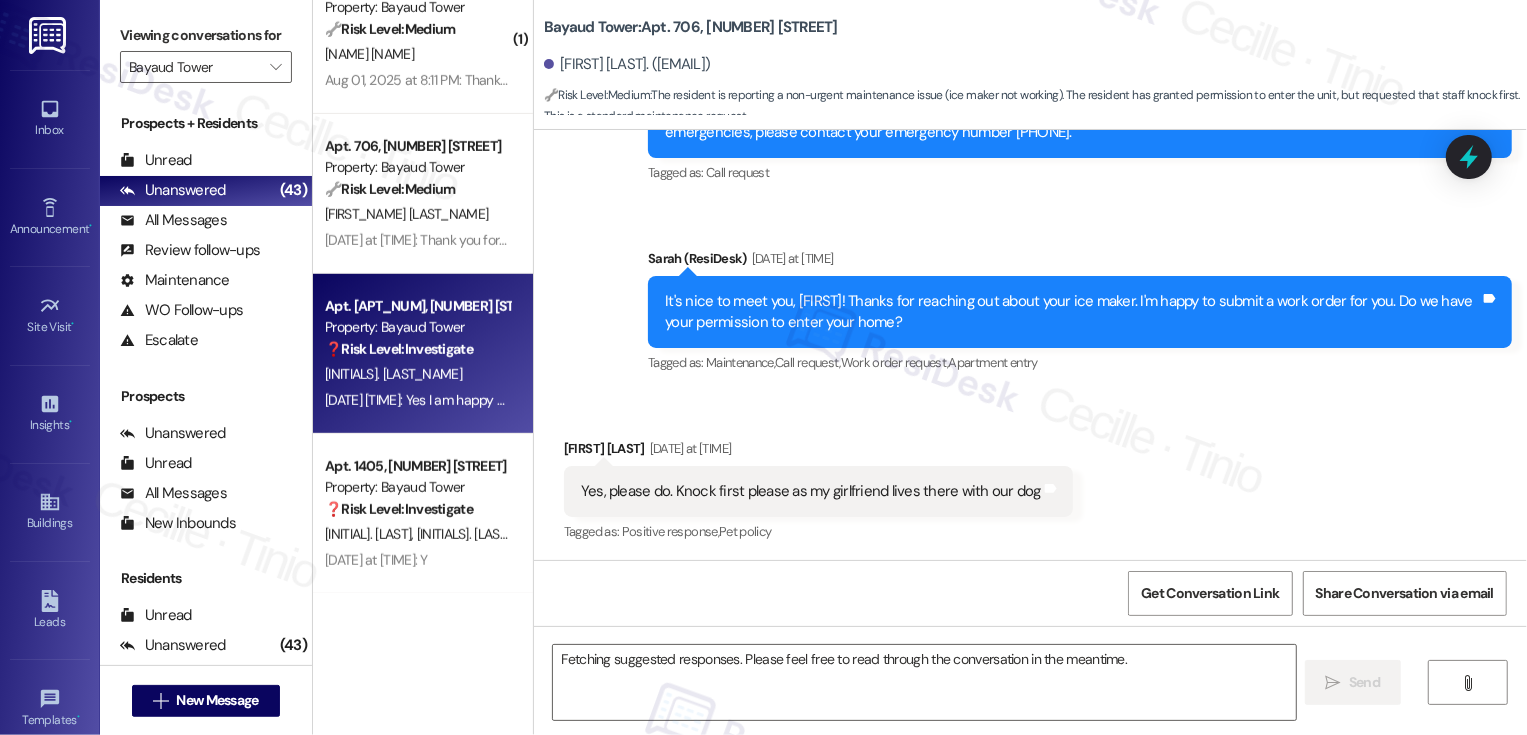 click on "❓  Risk Level:  Investigate" at bounding box center (399, 349) 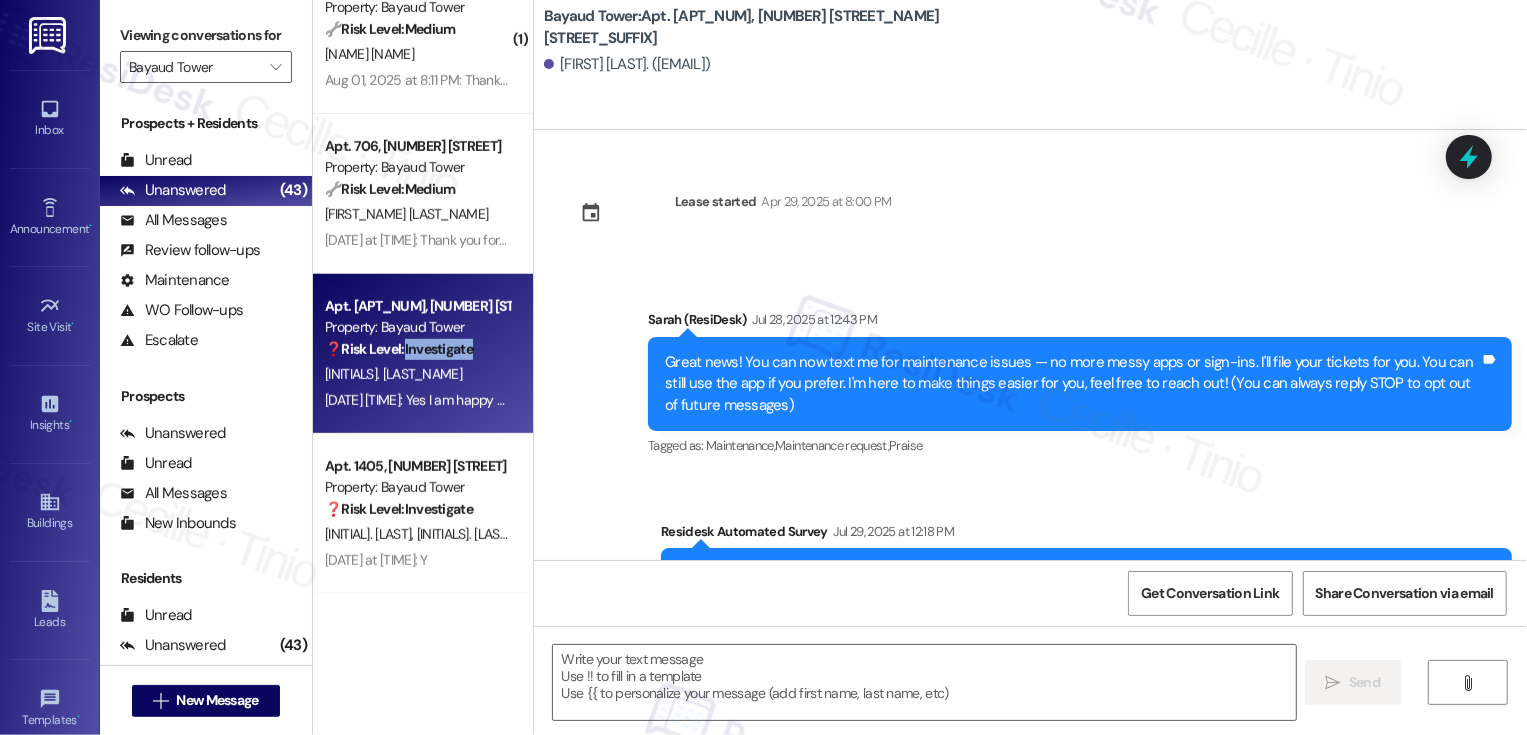 scroll, scrollTop: 437, scrollLeft: 0, axis: vertical 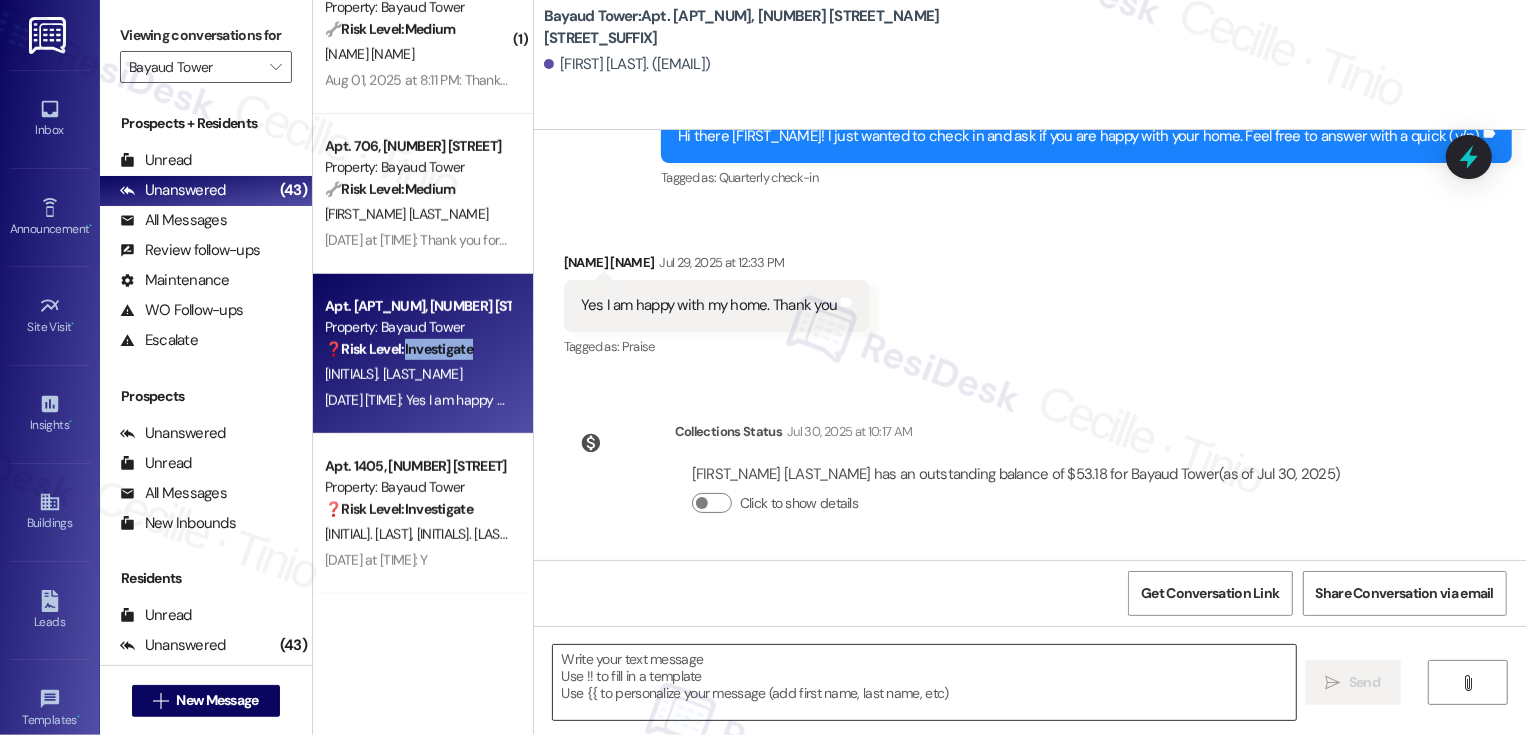 click at bounding box center (924, 682) 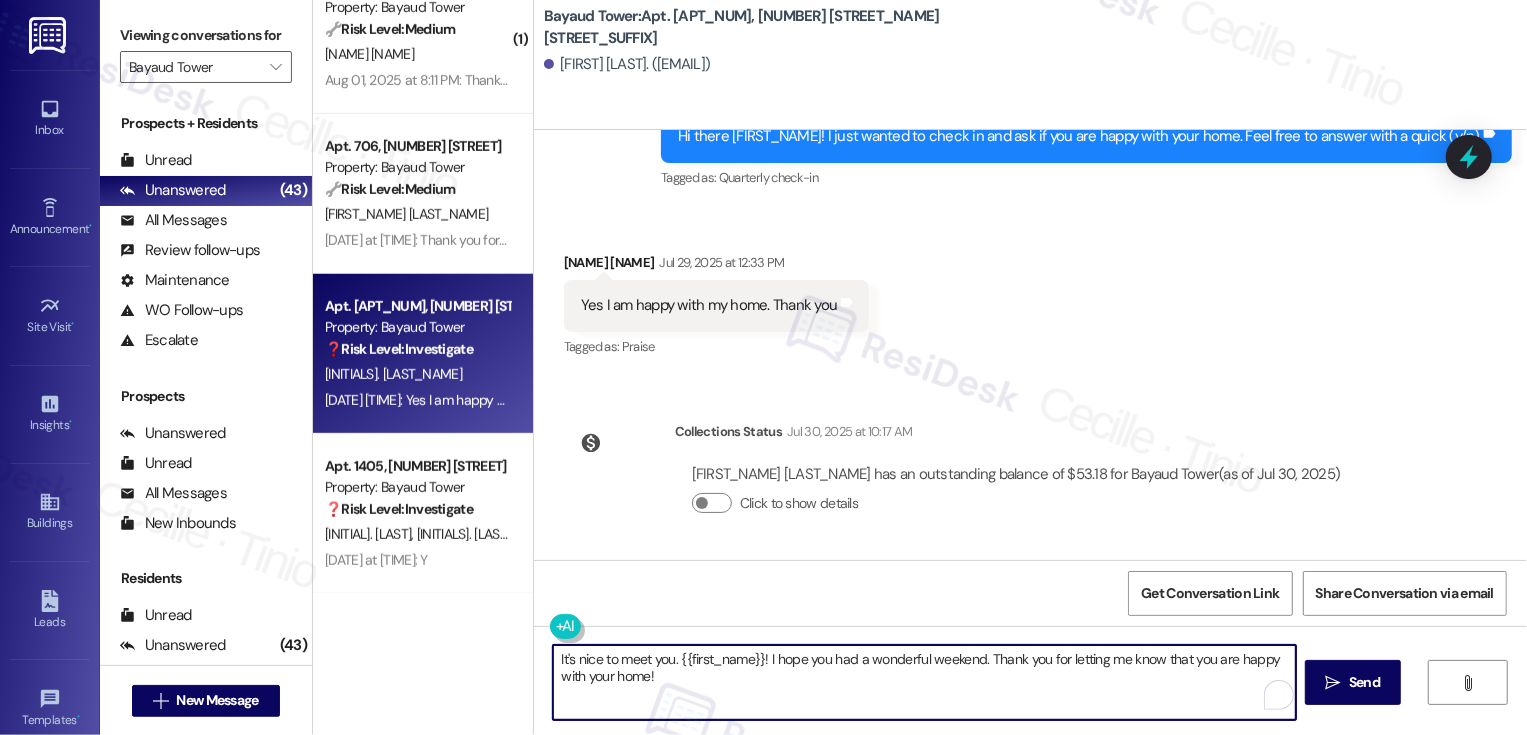 paste on "If I may ask..overall, has {{property}} lived up to your expectations?" 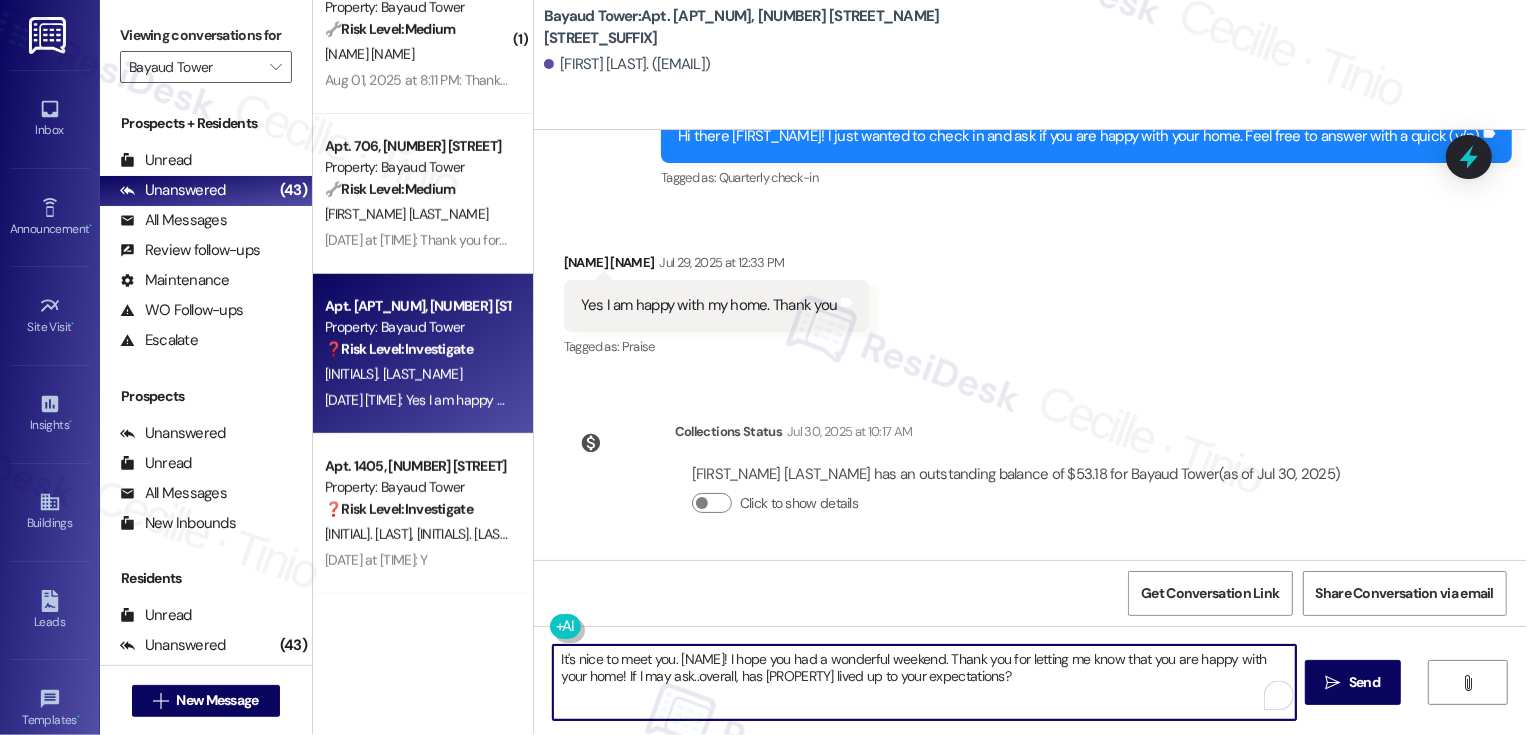 click on "It's nice to meet you. {{first_name}}! I hope you had a wonderful weekend. Thank you for letting me know that you are happy with your home! If I may ask..overall, has {{property}} lived up to your expectations?" at bounding box center [924, 682] 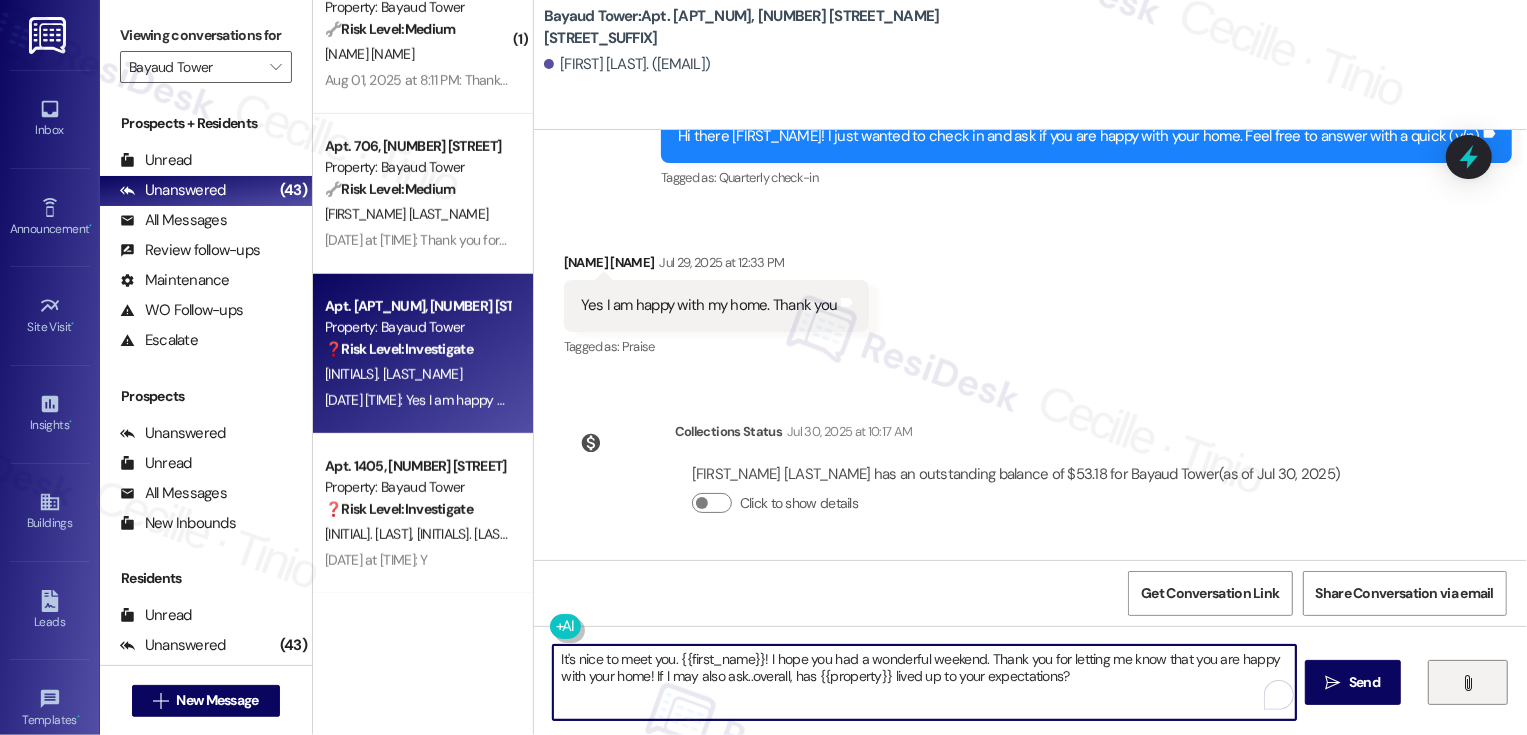 type on "It's nice to meet you. {{first_name}}! I hope you had a wonderful weekend. Thank you for letting me know that you are happy with your home! If I may also ask..overall, has {{property}} lived up to your expectations?" 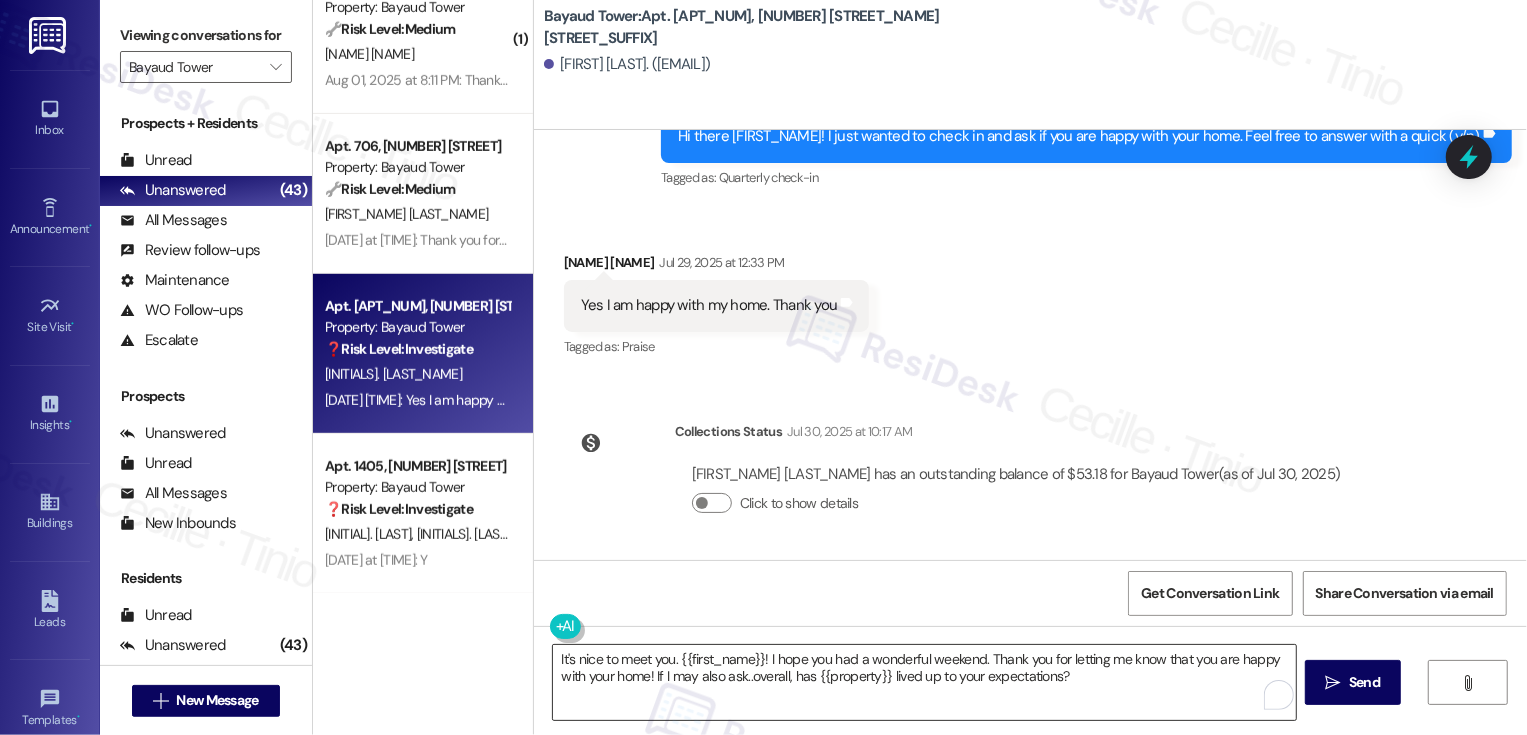 click on "It's nice to meet you. {{first_name}}! I hope you had a wonderful weekend. Thank you for letting me know that you are happy with your home! If I may also ask..overall, has {{property}} lived up to your expectations?" at bounding box center [924, 682] 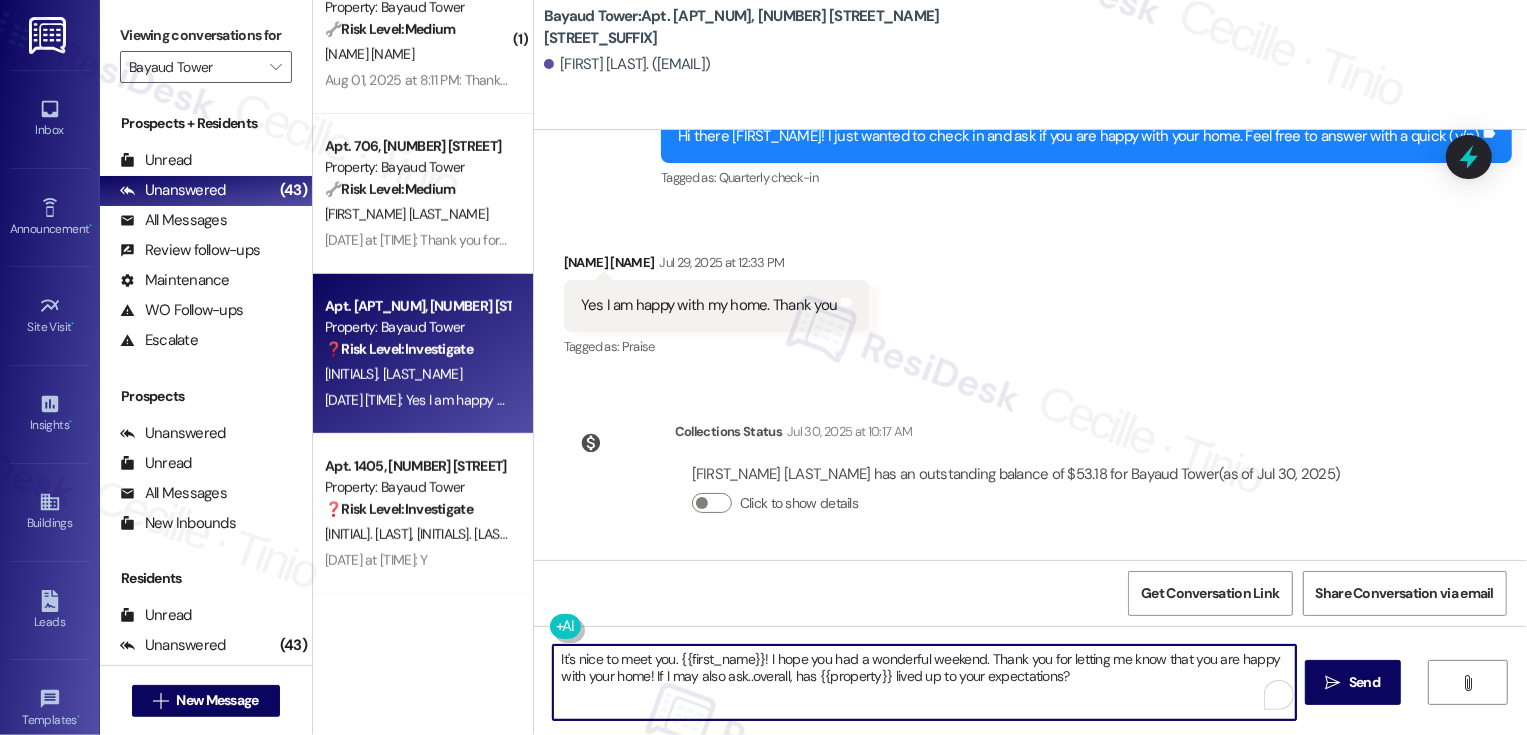 click on "It's nice to meet you. {{first_name}}! I hope you had a wonderful weekend. Thank you for letting me know that you are happy with your home! If I may also ask..overall, has {{property}} lived up to your expectations?" at bounding box center (924, 682) 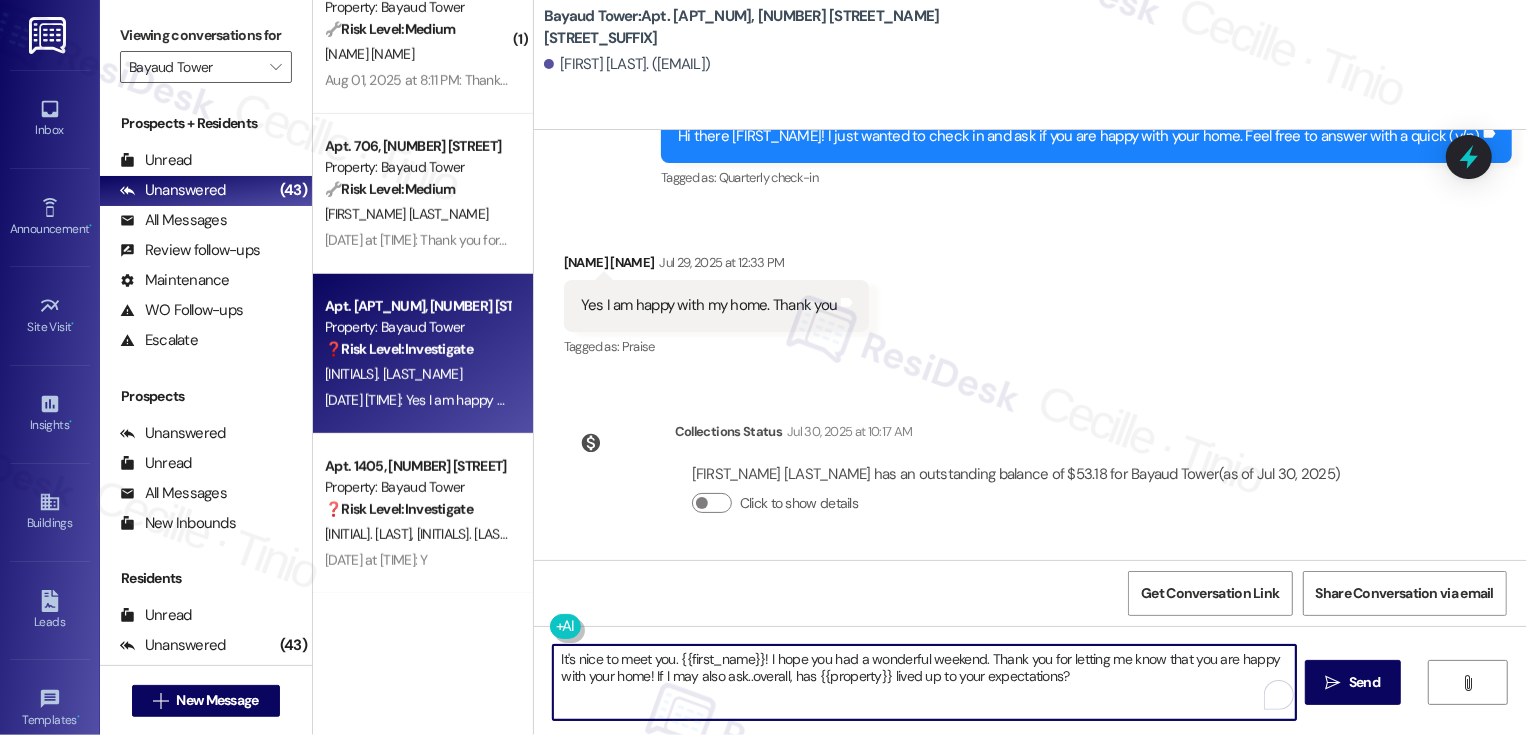 click on "It's nice to meet you. {{first_name}}! I hope you had a wonderful weekend. Thank you for letting me know that you are happy with your home! If I may also ask..overall, has {{property}} lived up to your expectations?" at bounding box center (924, 682) 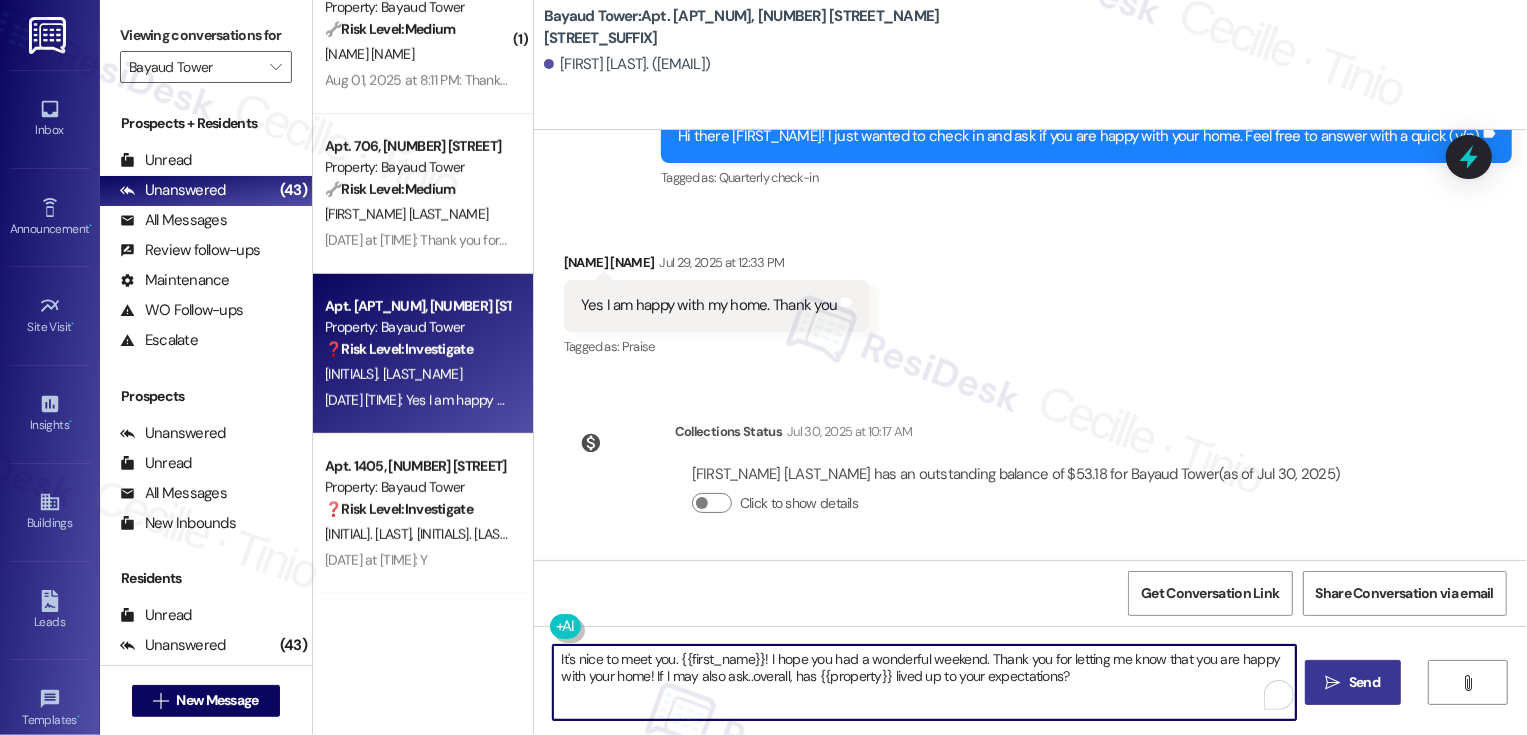 click on "Send" at bounding box center [1364, 682] 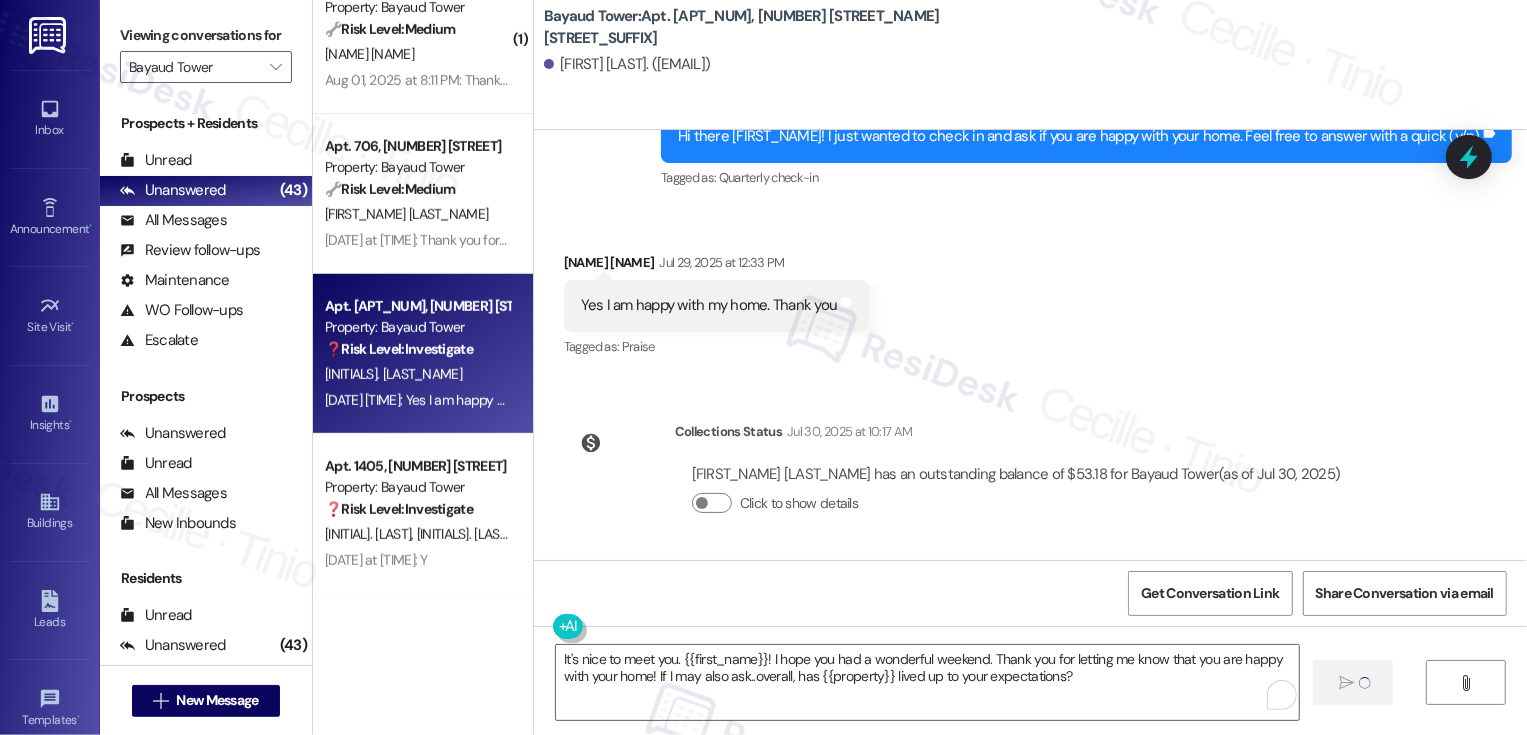 type 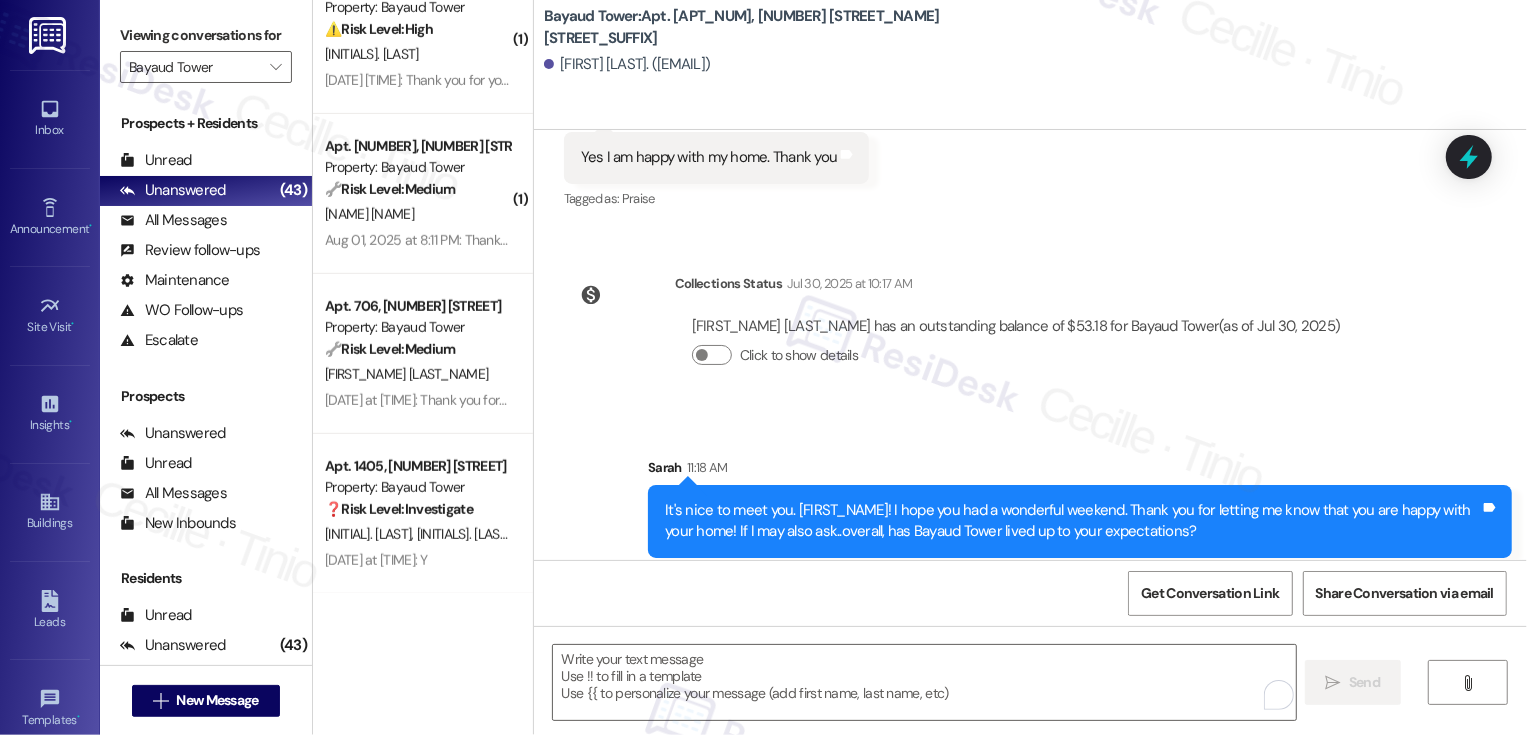 scroll, scrollTop: 598, scrollLeft: 0, axis: vertical 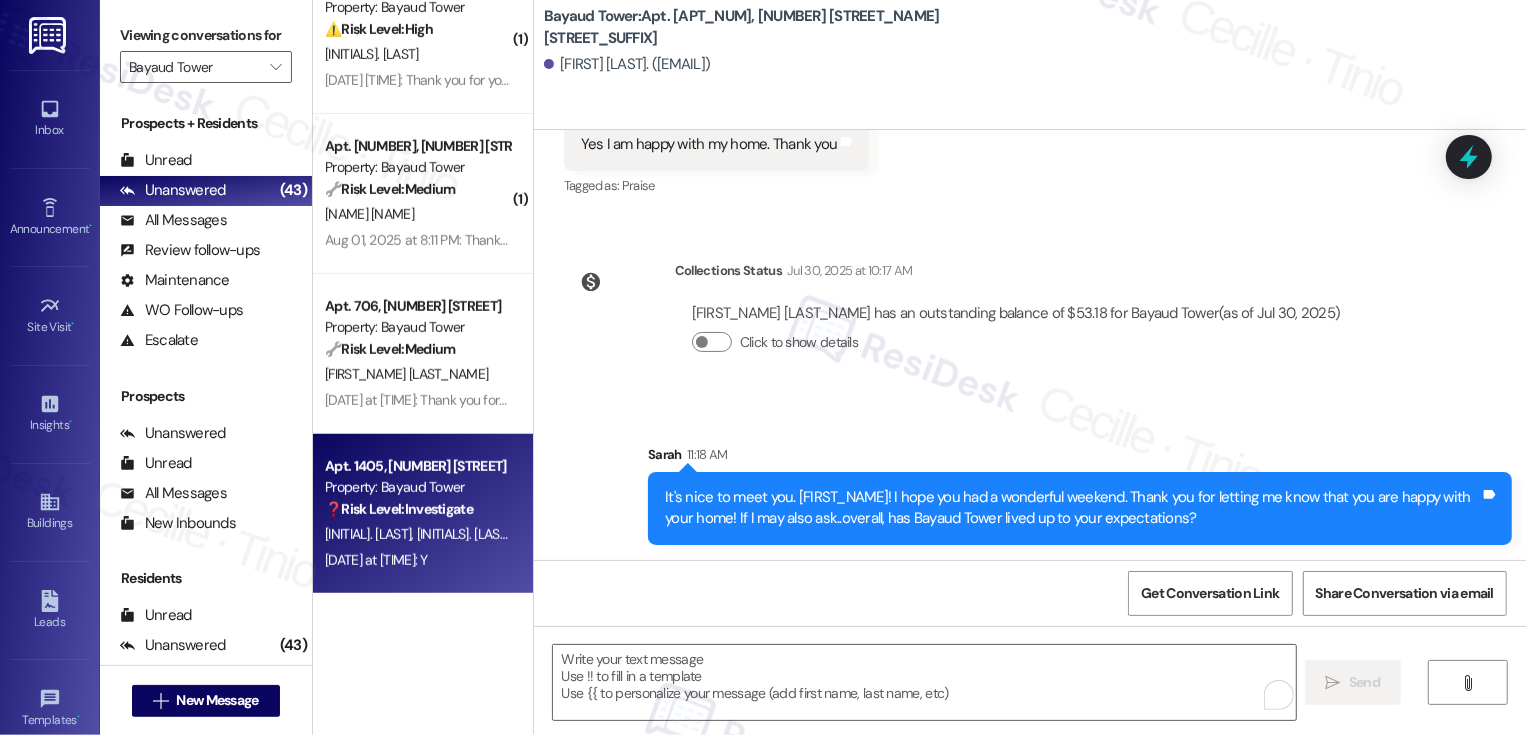 click on "Apt. [APT_NUMBER], [NUMBER] [STREET_NAME] [STREET_TYPE]" at bounding box center [417, 466] 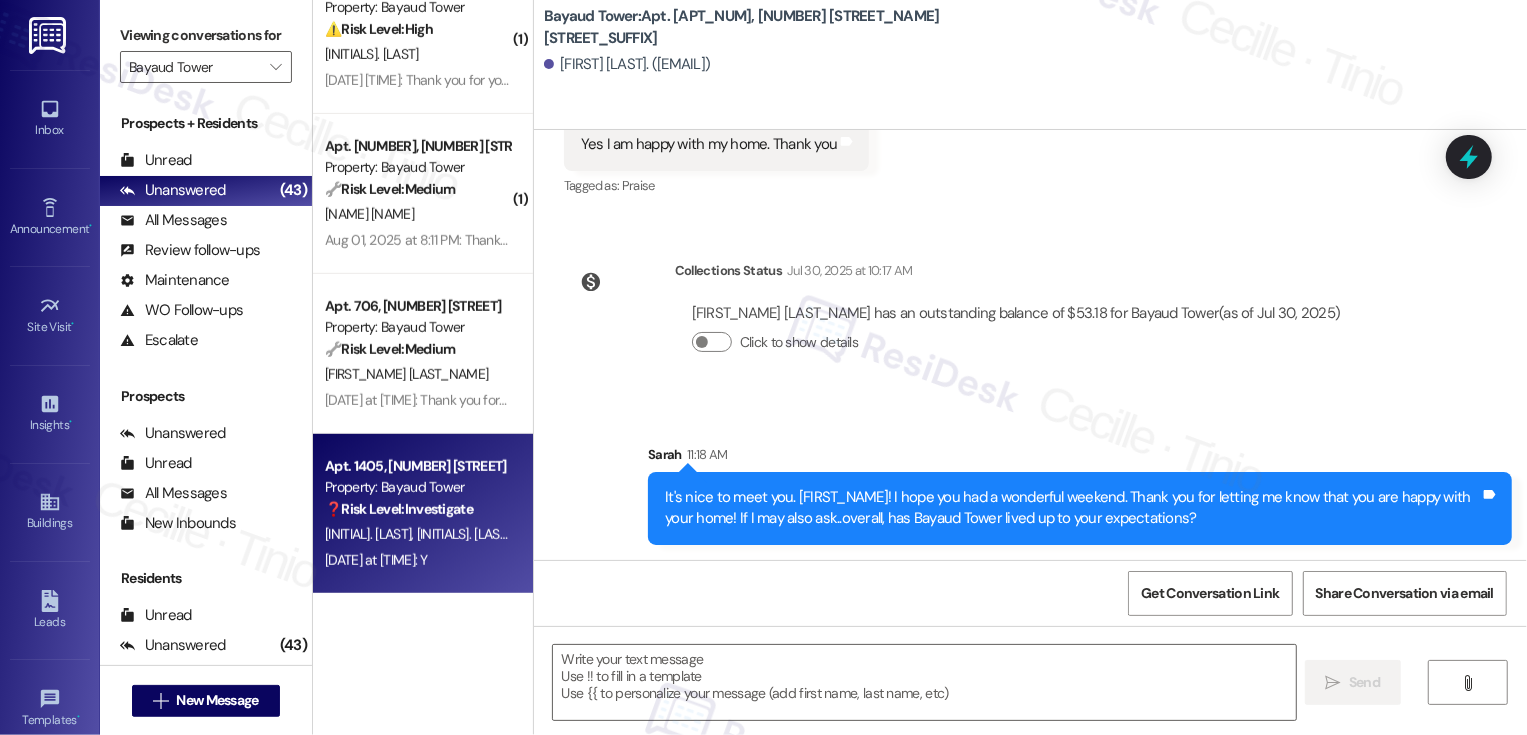 type on "Fetching suggested responses. Please feel free to read through the conversation in the meantime." 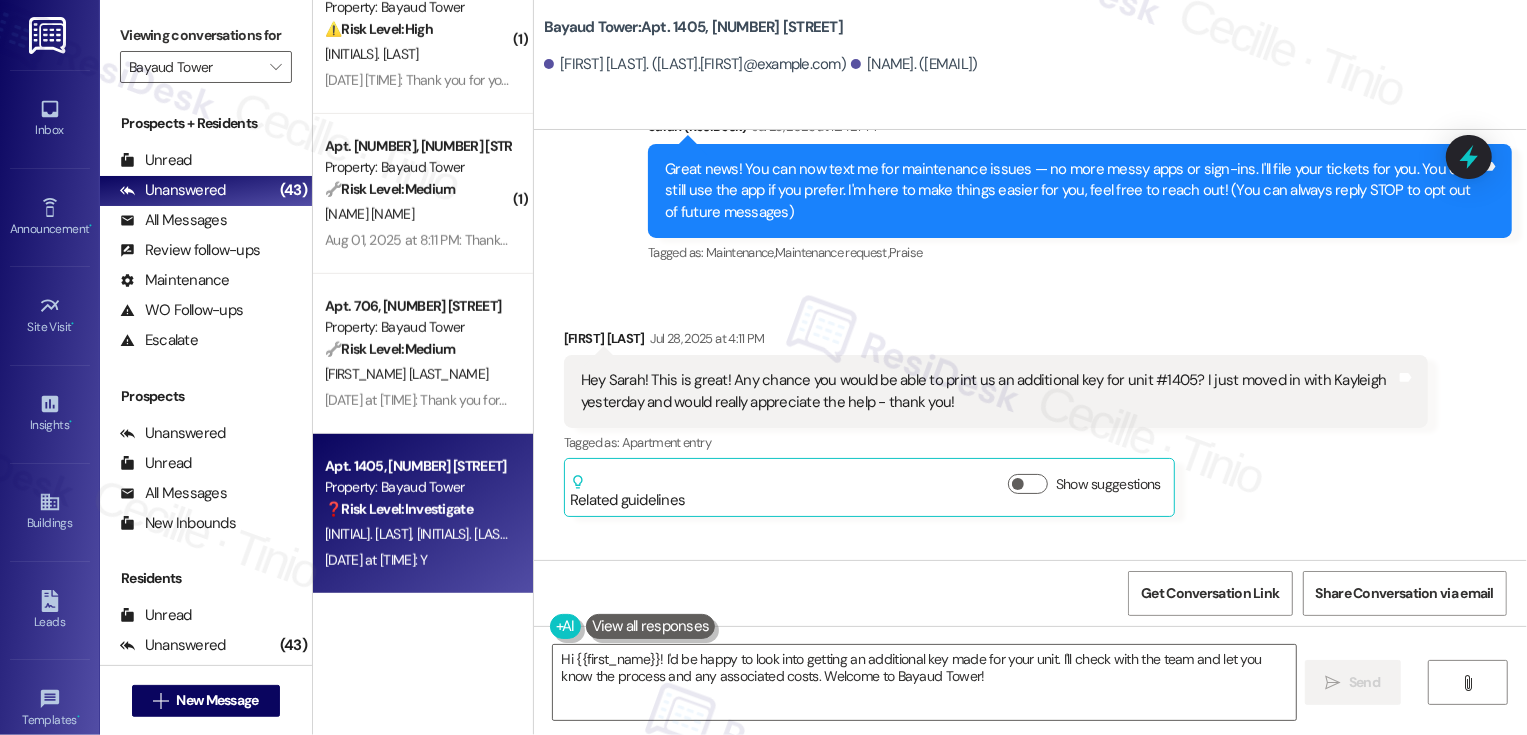 scroll, scrollTop: 171, scrollLeft: 0, axis: vertical 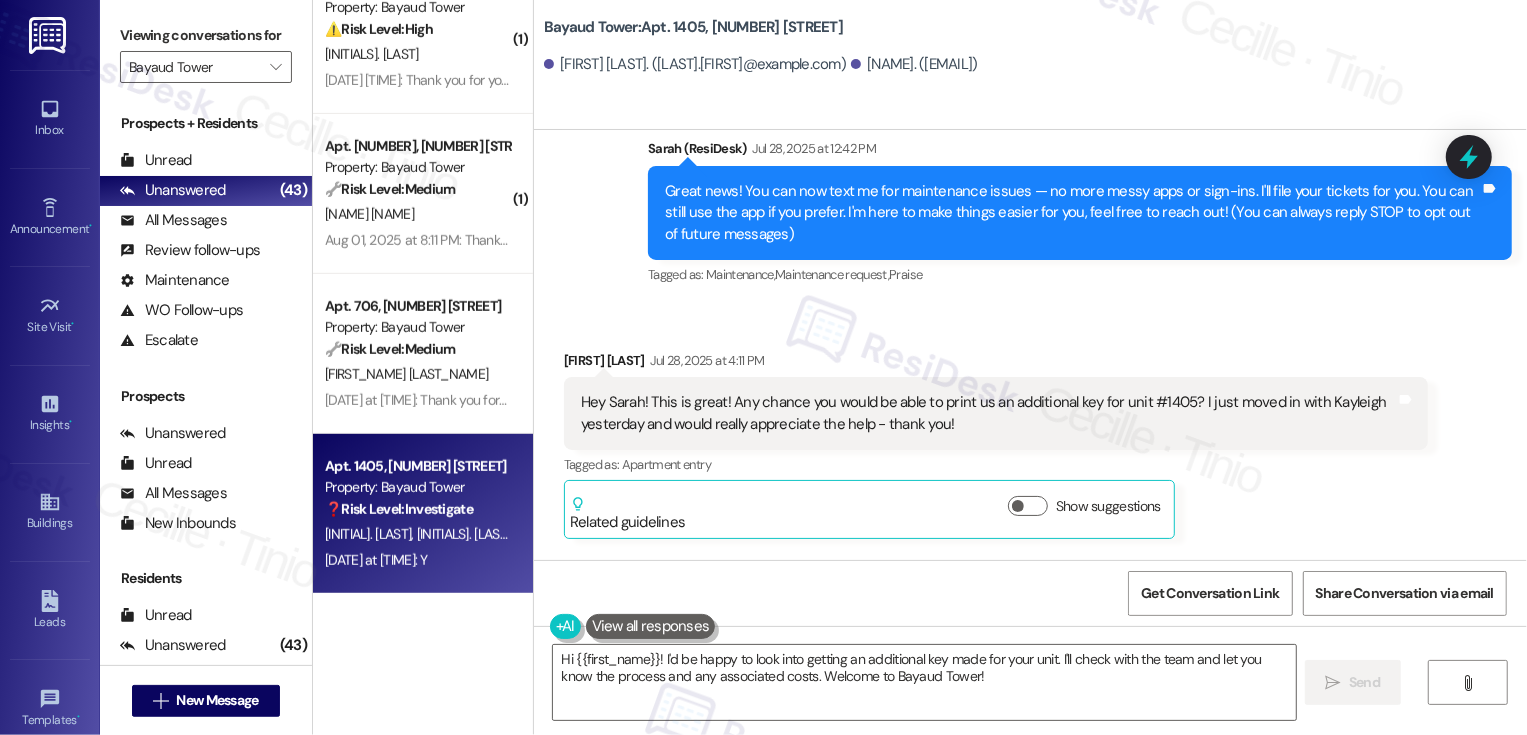 click on "Sterling Rhodes Jul 28, 2025 at 4:11 PM" at bounding box center [996, 364] 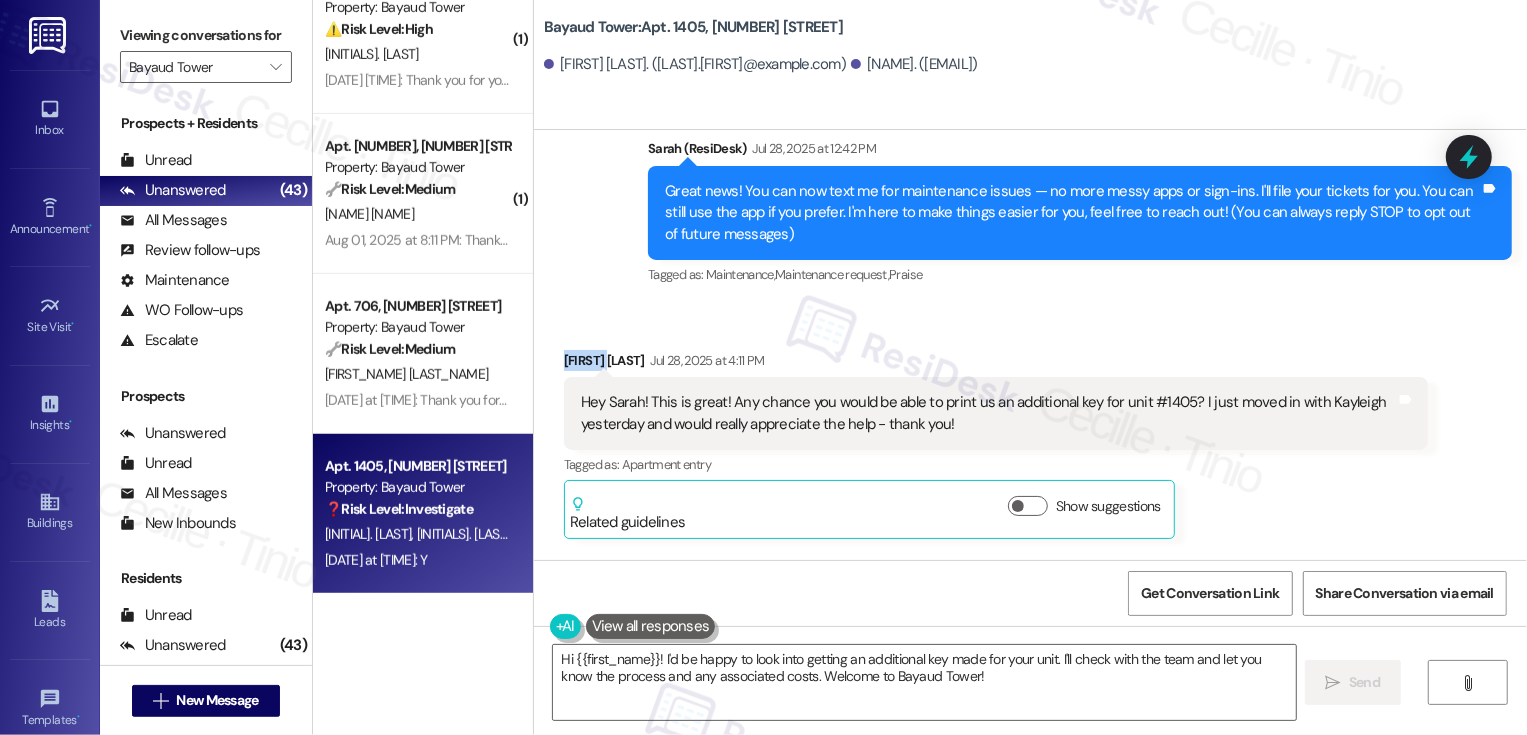 scroll, scrollTop: 0, scrollLeft: 0, axis: both 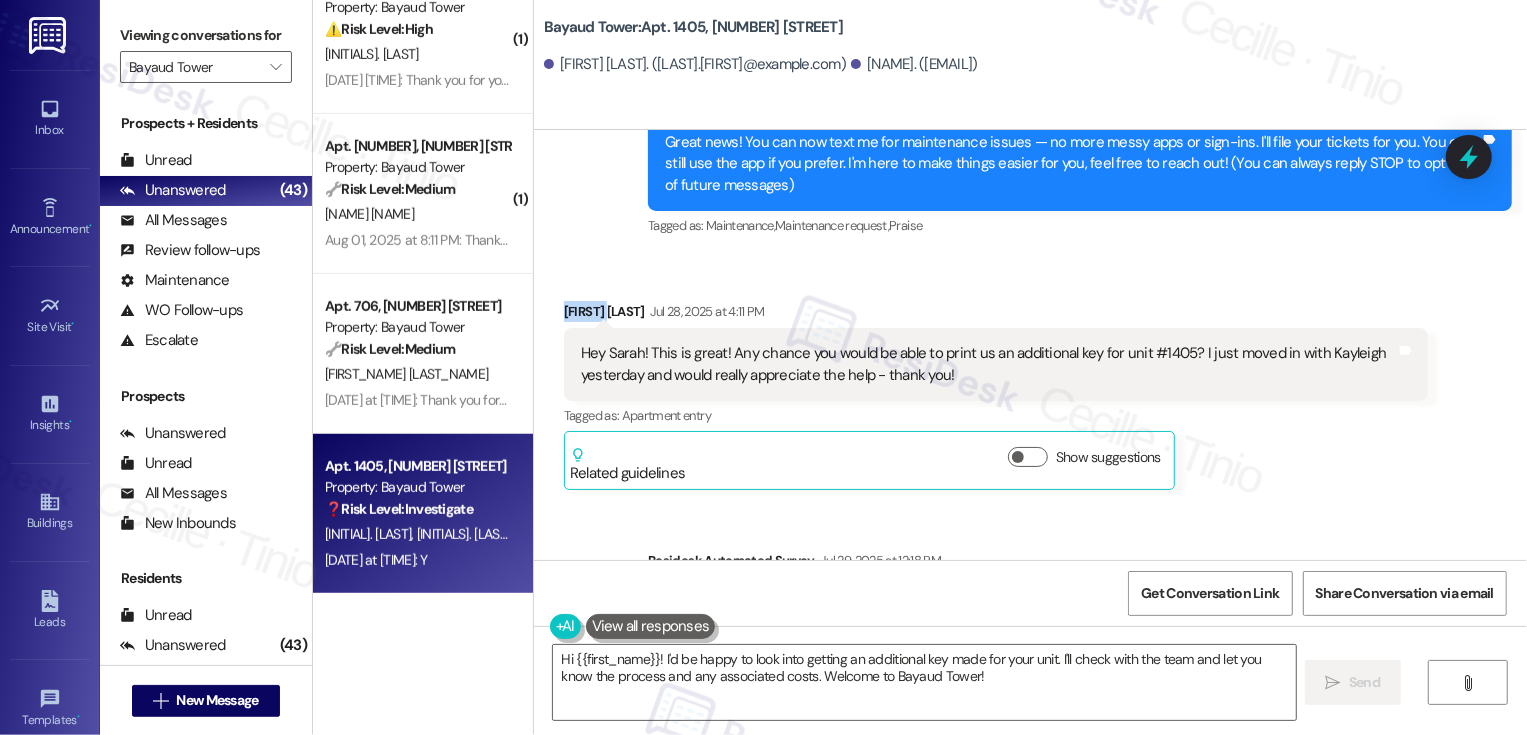 copy on "Sterling" 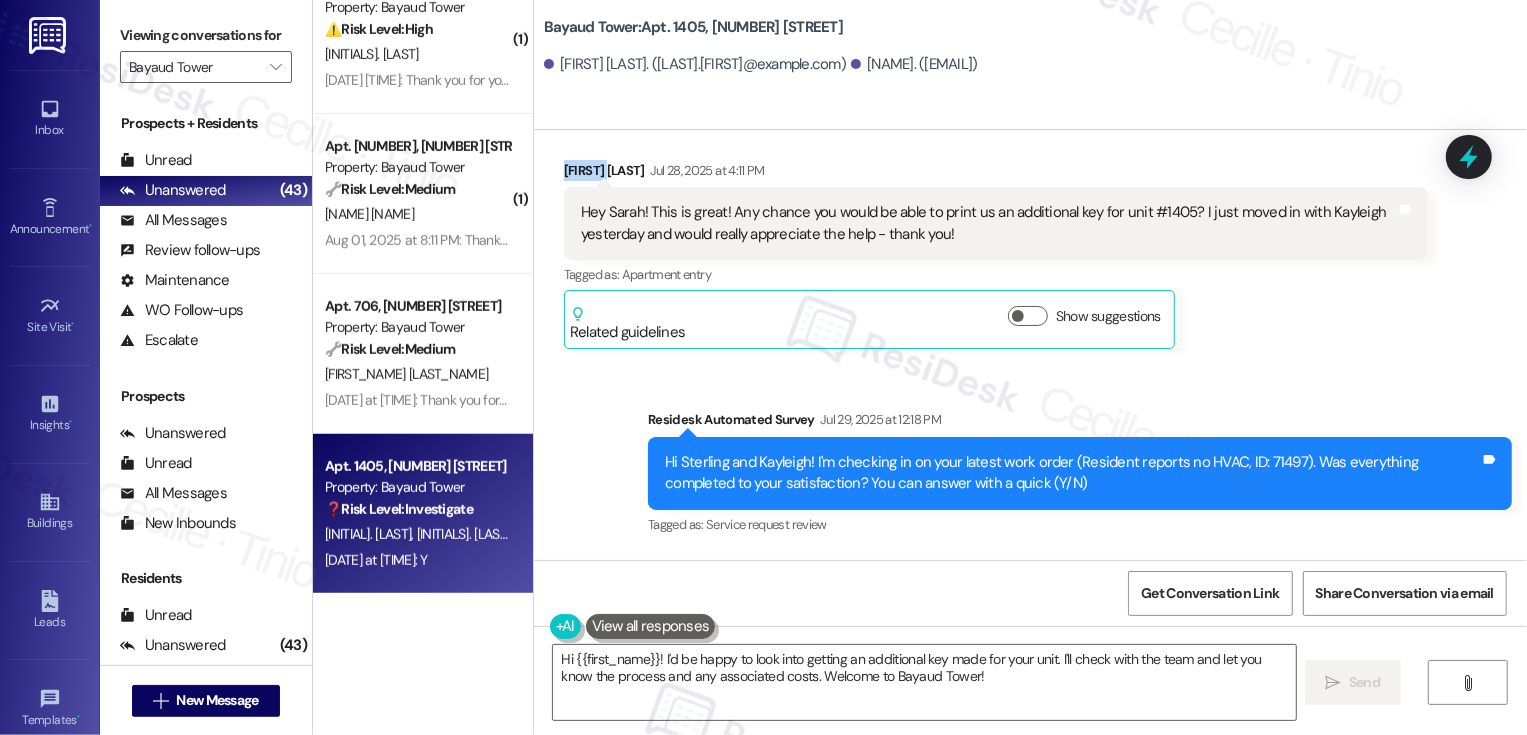 scroll, scrollTop: 473, scrollLeft: 0, axis: vertical 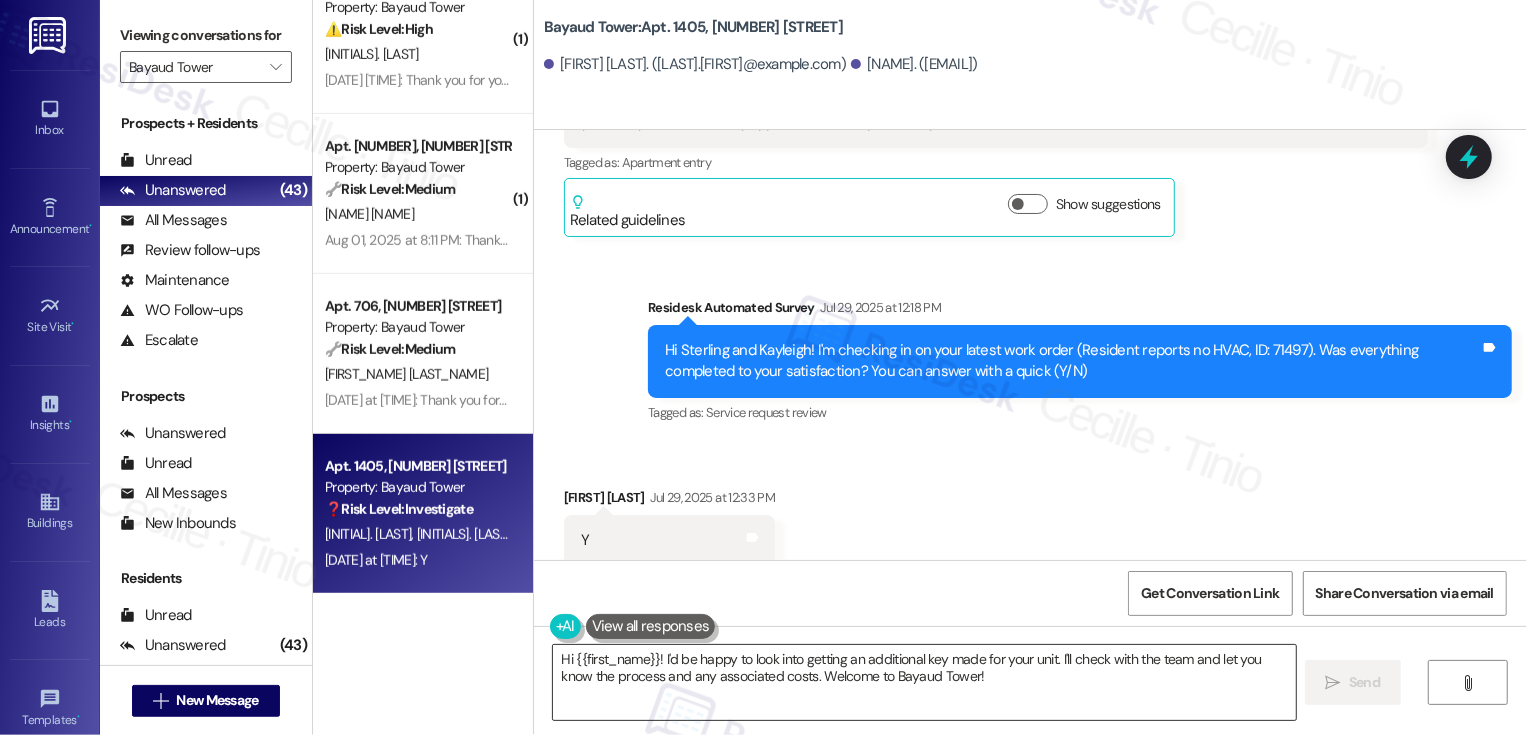 click on "Hi {{first_name}}! I'd be happy to look into getting an additional key made for your unit. I'll check with the team and let you know the process and any associated costs. Welcome to Bayaud Tower!" at bounding box center [924, 682] 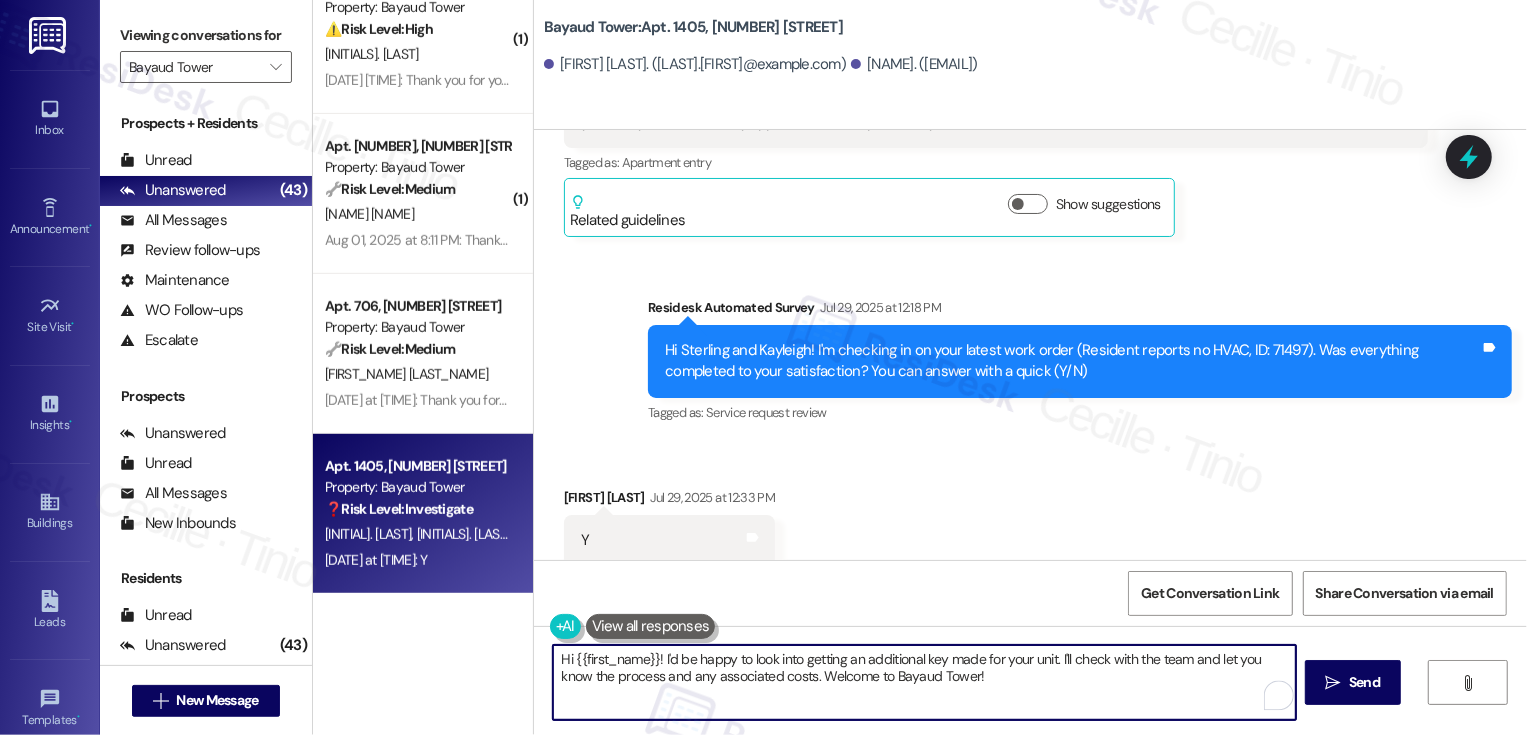 drag, startPoint x: 662, startPoint y: 650, endPoint x: 874, endPoint y: 719, distance: 222.94618 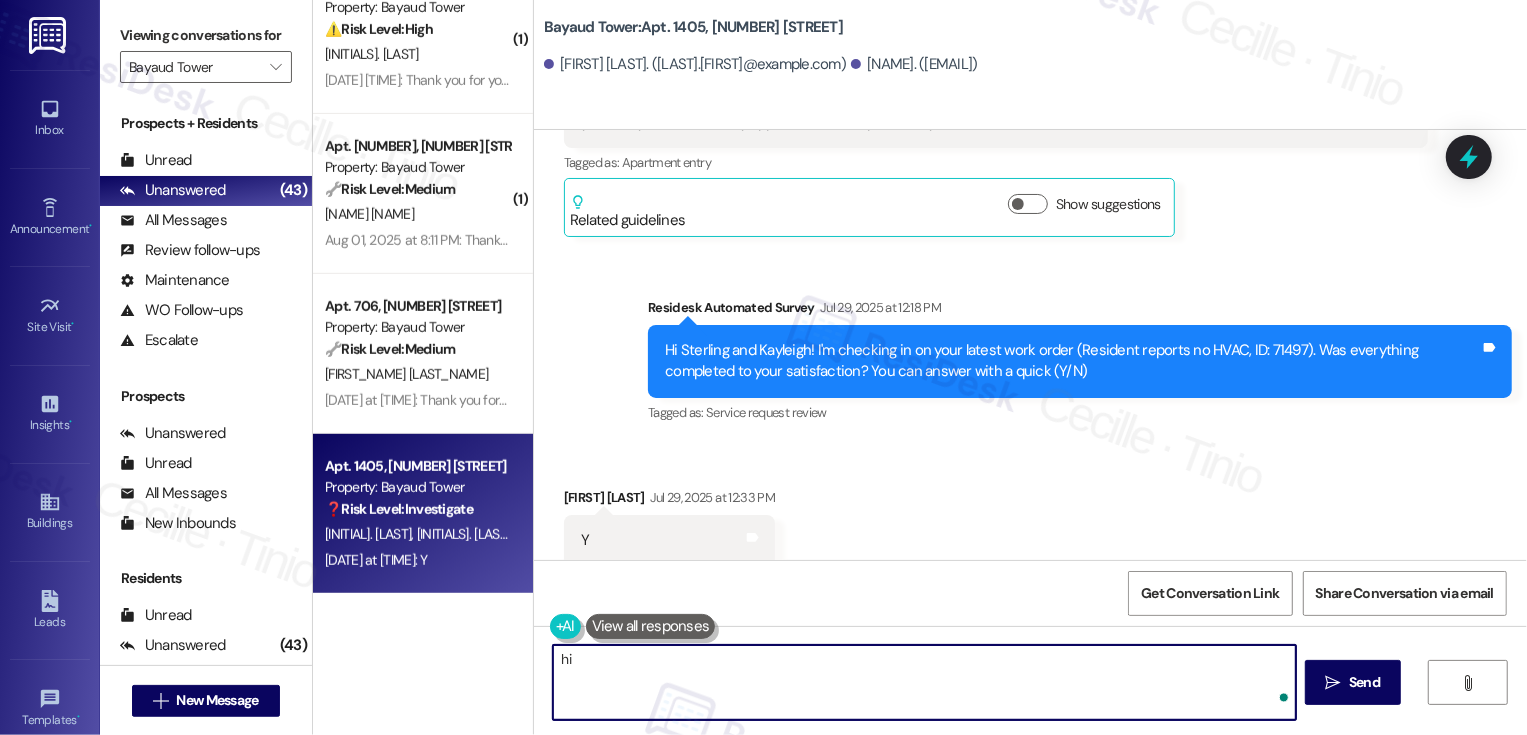 type on "h" 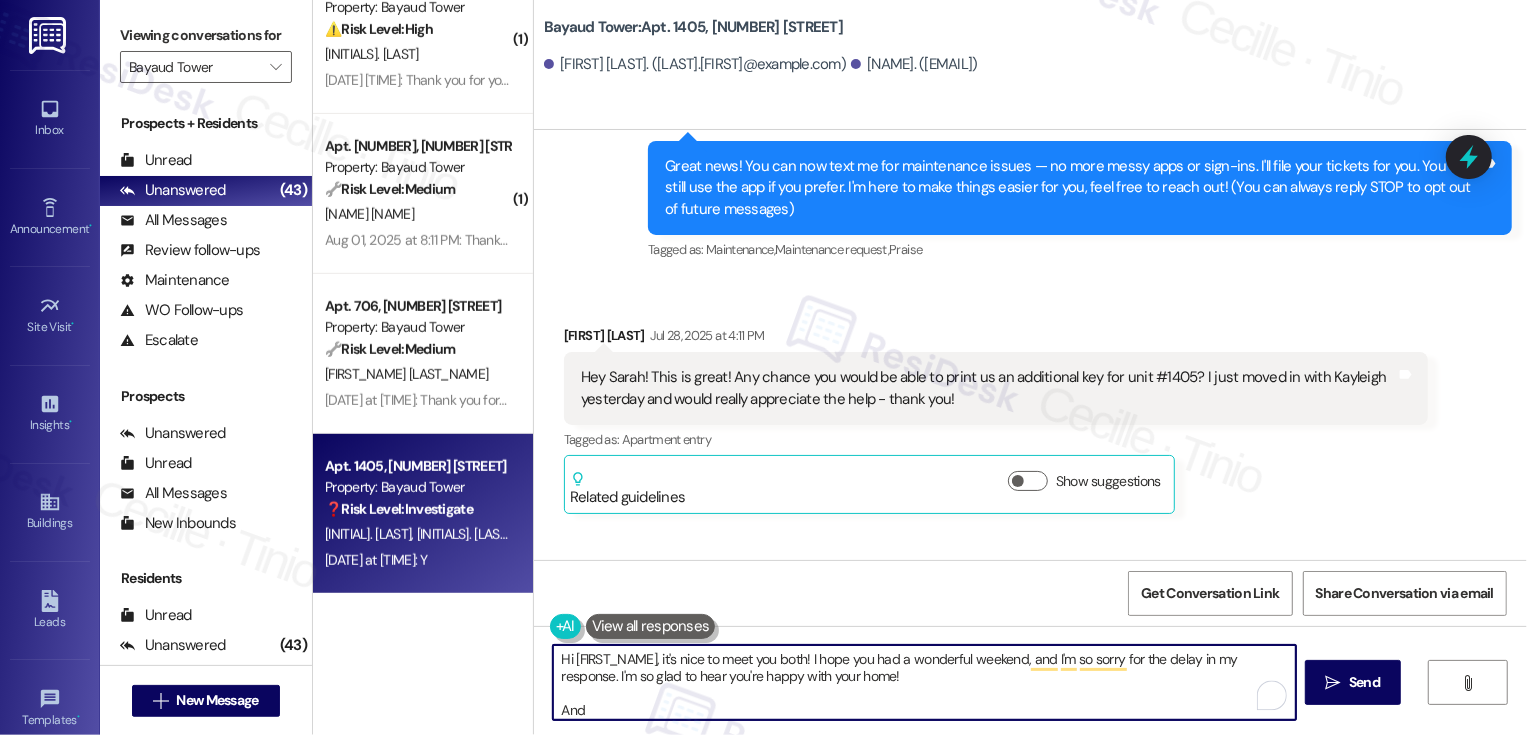 scroll, scrollTop: 199, scrollLeft: 0, axis: vertical 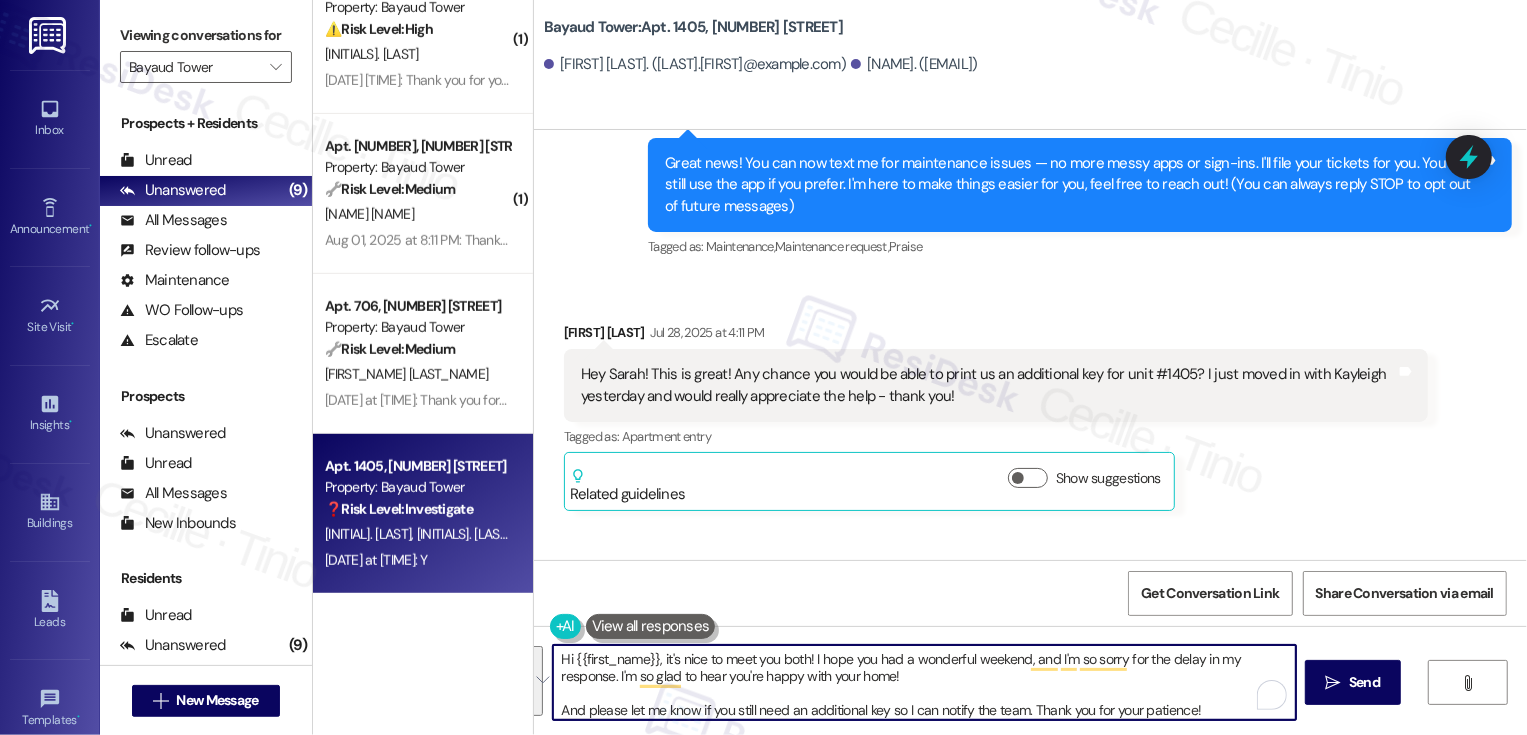 paste on "’s so nice to meet you both! I hope you had a wonderful weekend, and I’m so sorry for the delay in getting back to you. I’m so glad to hear you’re happy with your home!
Just let me know if you still need an additional key so I can pass it along to the team. Thanks so much" 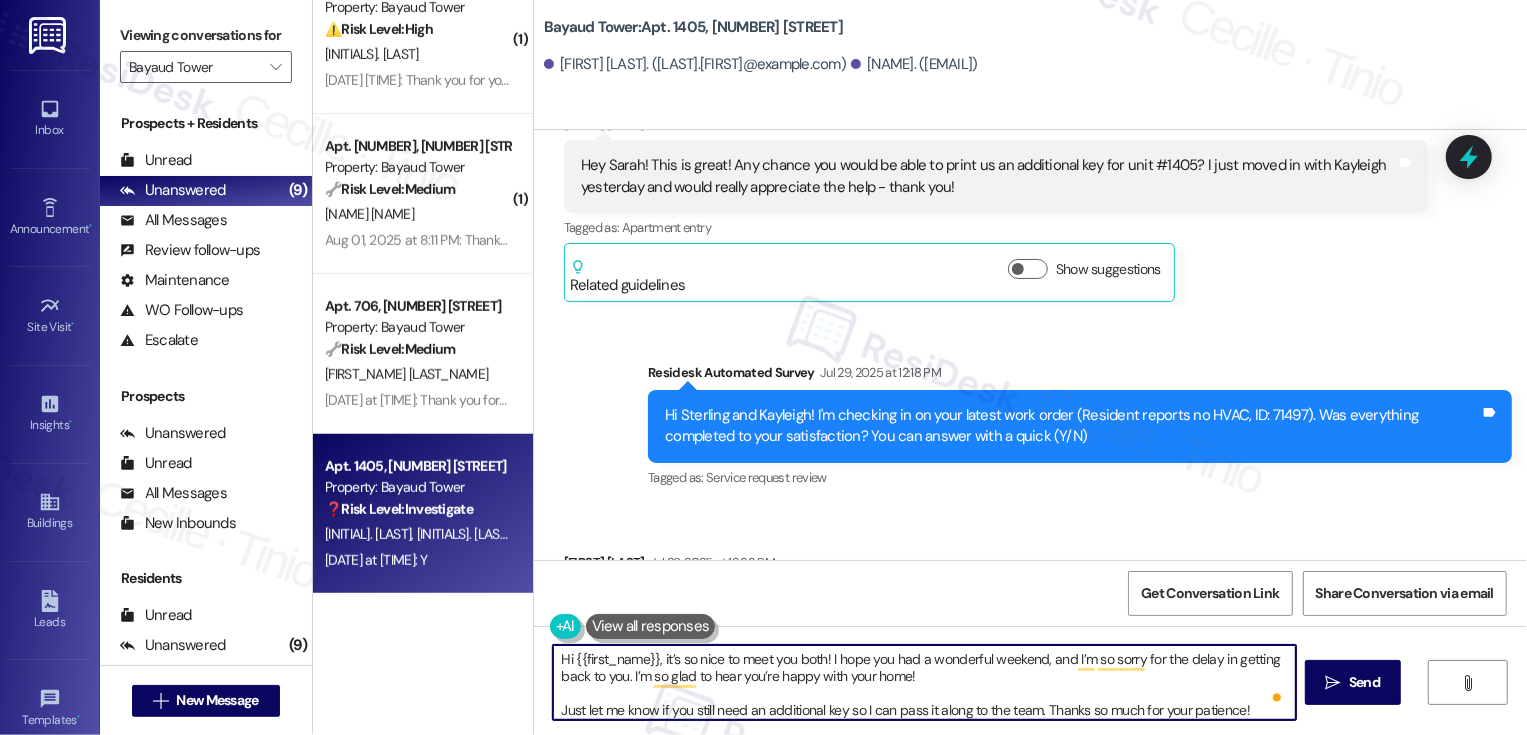 scroll, scrollTop: 440, scrollLeft: 0, axis: vertical 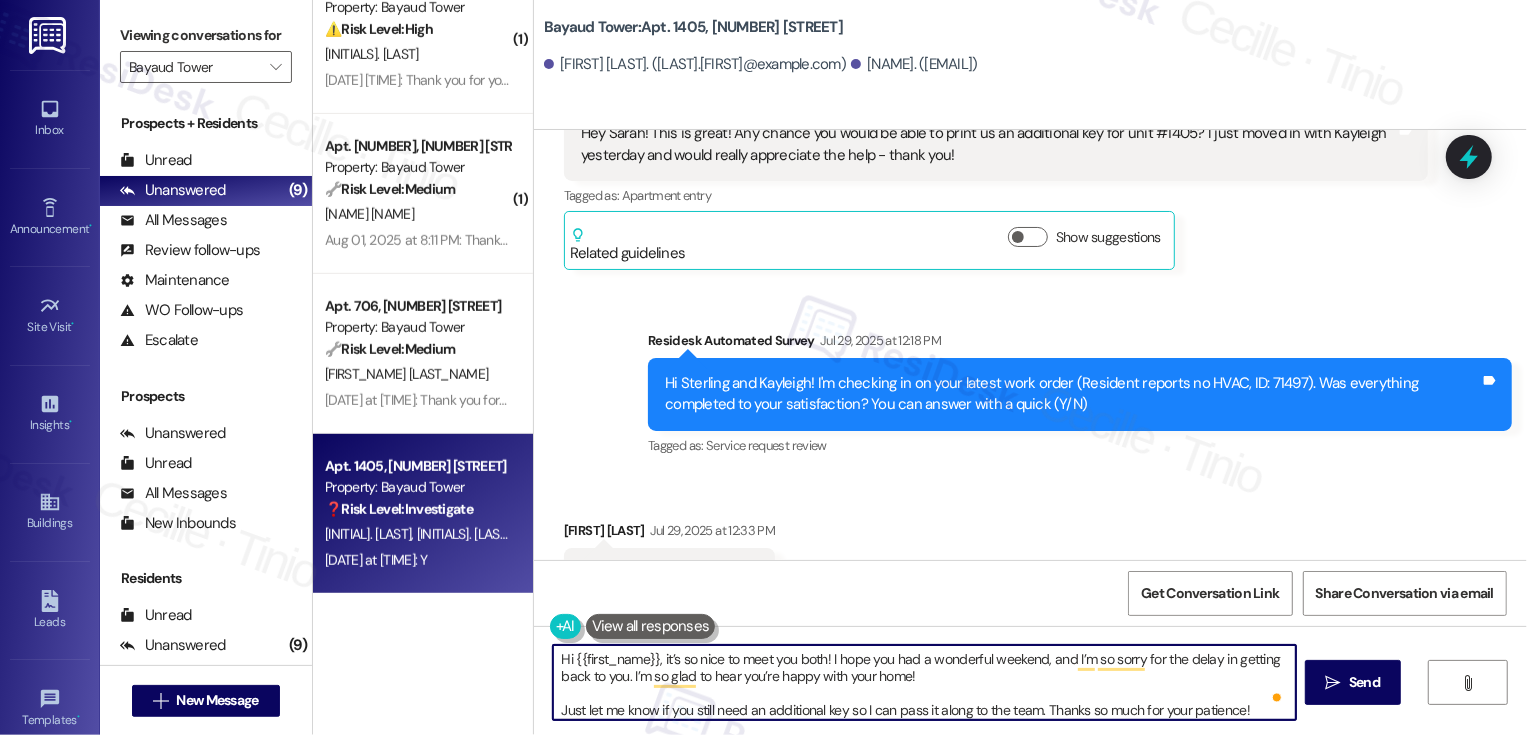 click on "Hi {{first_name}}, it’s so nice to meet you both! I hope you had a wonderful weekend, and I’m so sorry for the delay in getting back to you. I’m so glad to hear you’re happy with your home!
Just let me know if you still need an additional key so I can pass it along to the team. Thanks so much for your patience!" at bounding box center [924, 682] 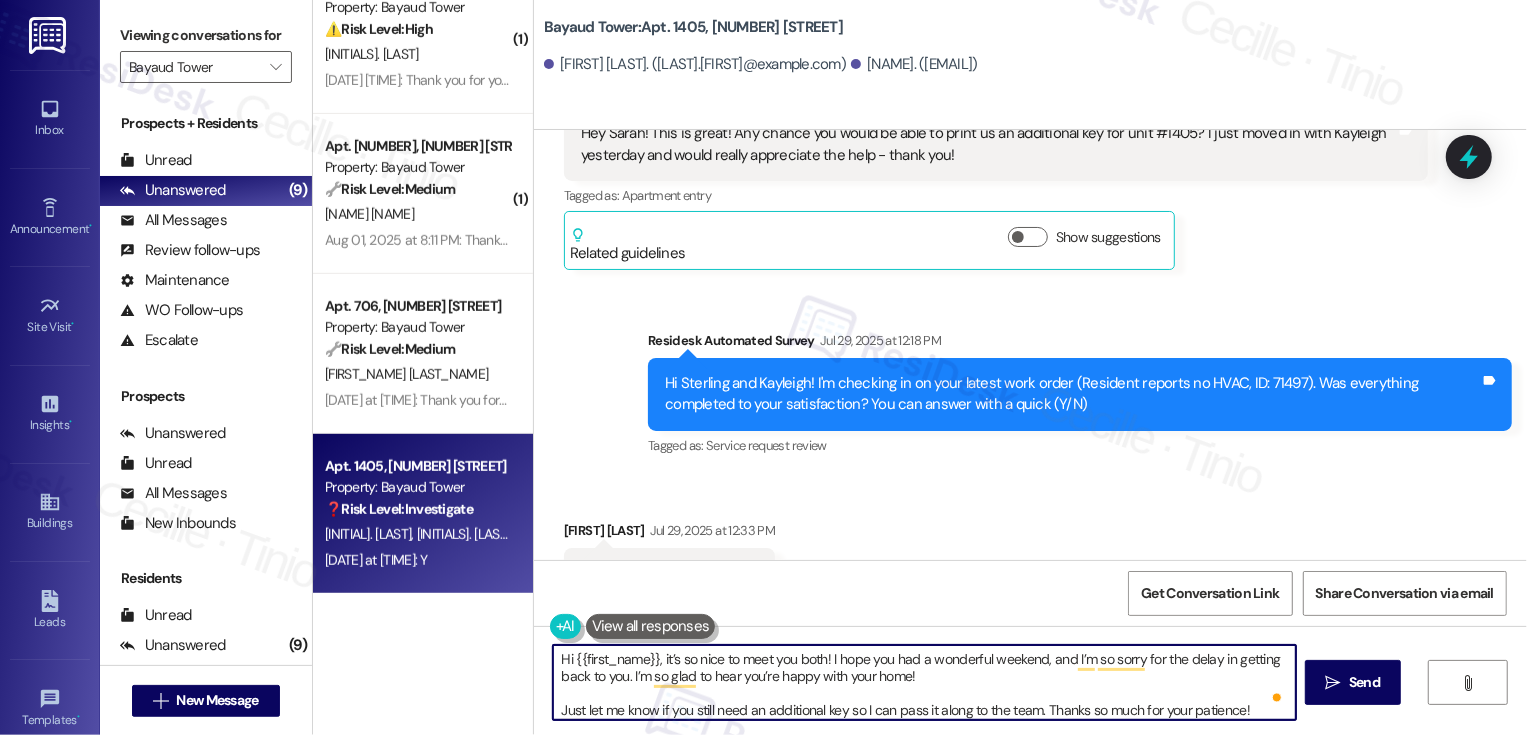 scroll, scrollTop: 5, scrollLeft: 0, axis: vertical 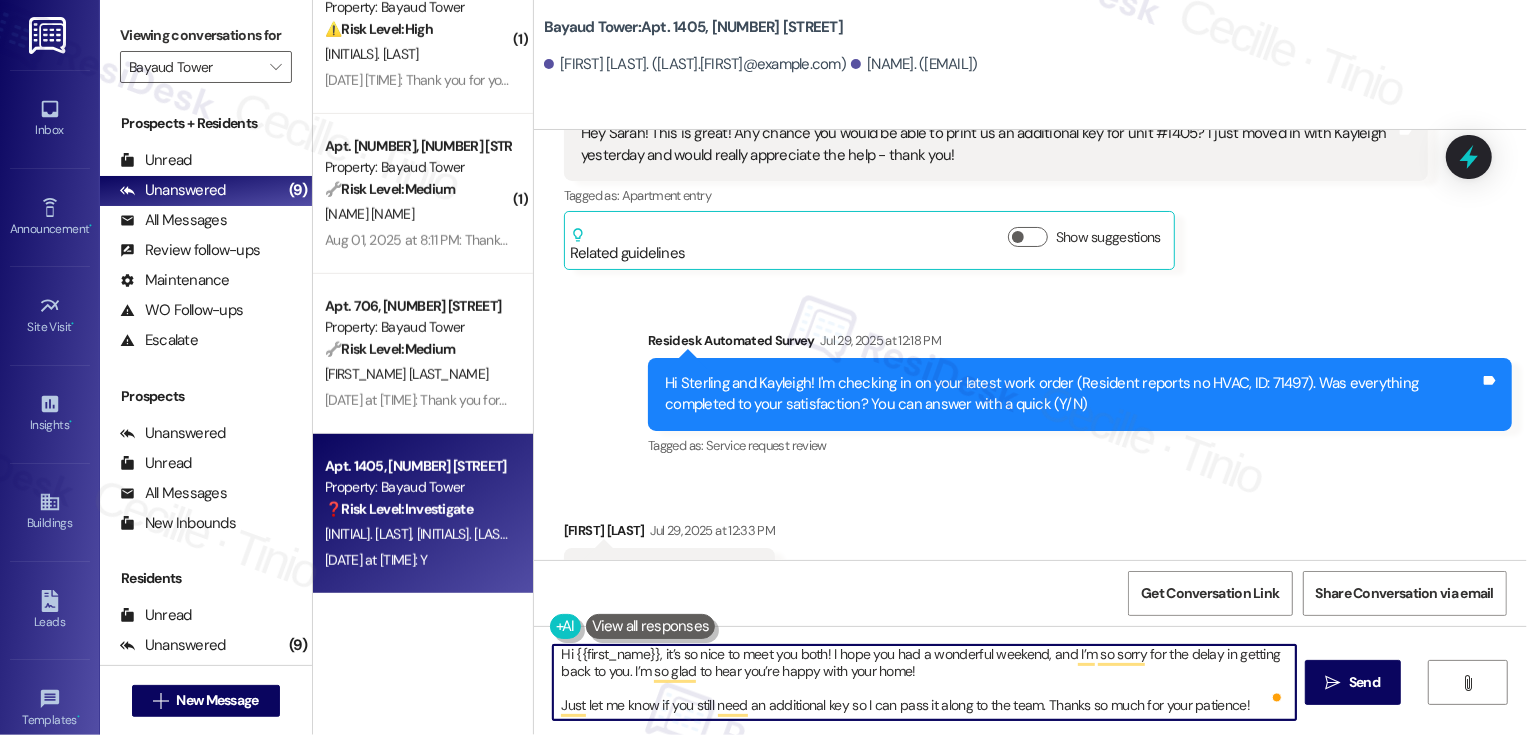 click on "Hi {{first_name}}, it’s so nice to meet you both! I hope you had a wonderful weekend, and I’m so sorry for the delay in getting back to you. I’m so glad to hear you’re happy with your home!
Just let me know if you still need an additional key so I can pass it along to the team. Thanks so much for your patience!" at bounding box center [924, 682] 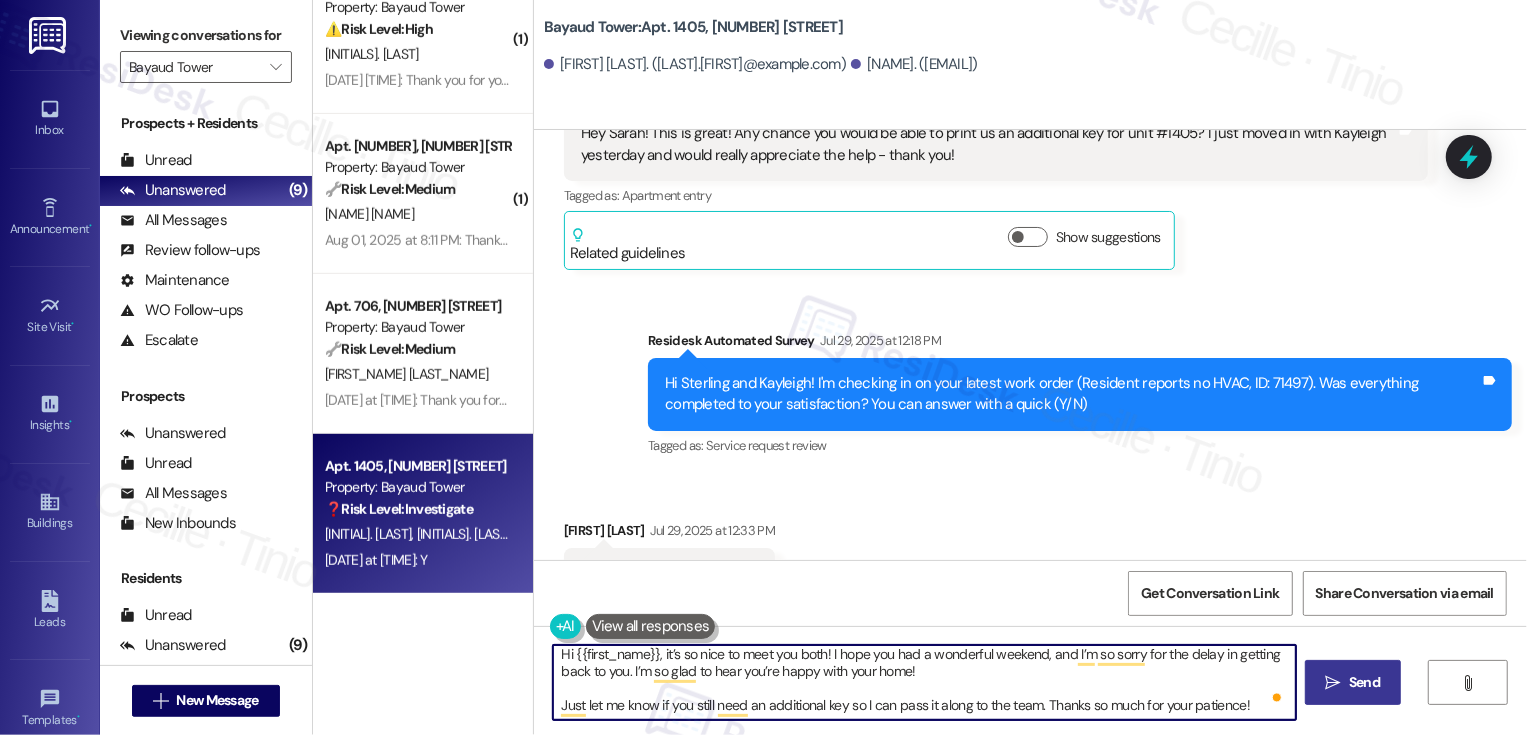 type on "Hi {{first_name}}, it’s so nice to meet you both! I hope you had a wonderful weekend, and I’m so sorry for the delay in getting back to you. I’m so glad to hear you’re happy with your home!
Just let me know if you still need an additional key so I can pass it along to the team. Thanks so much for your patience!" 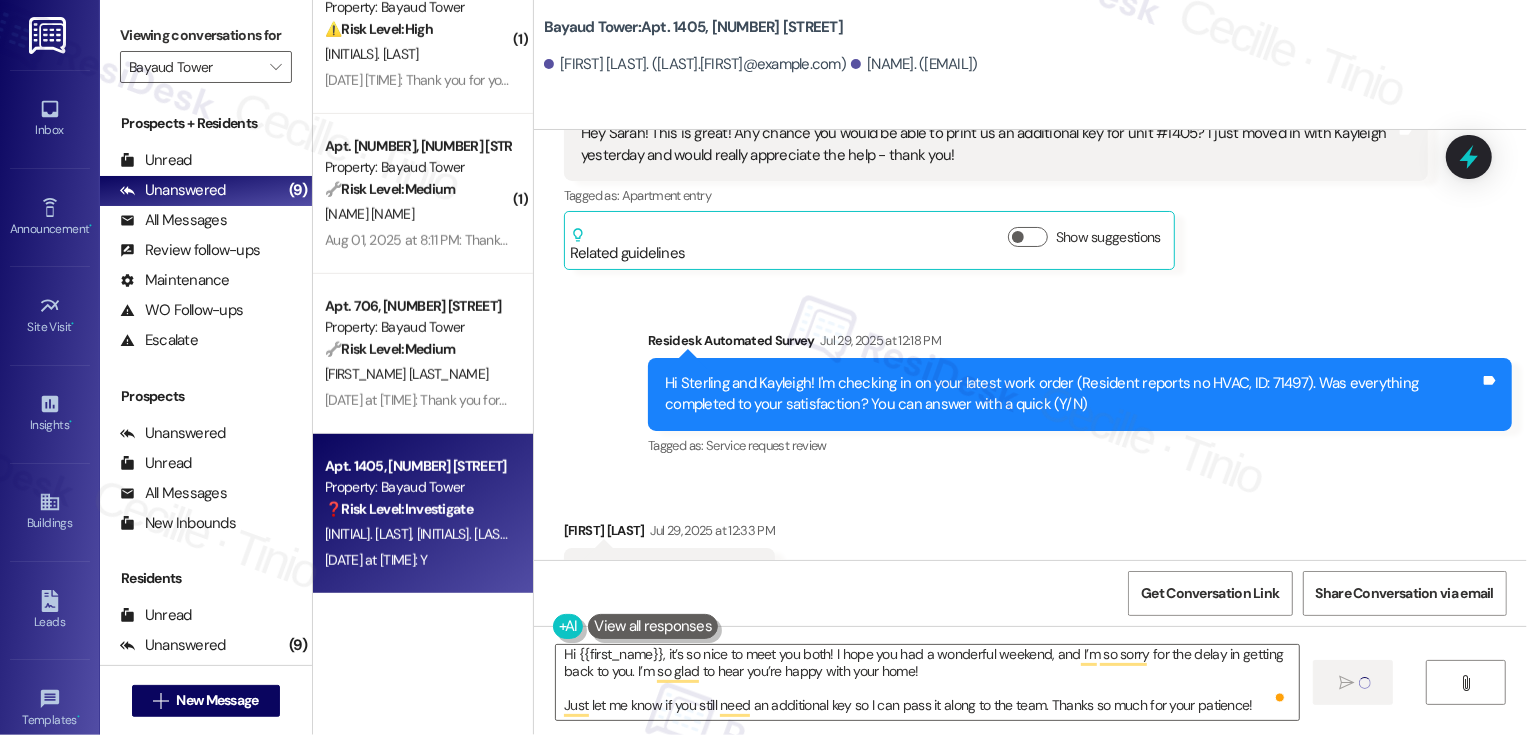 type 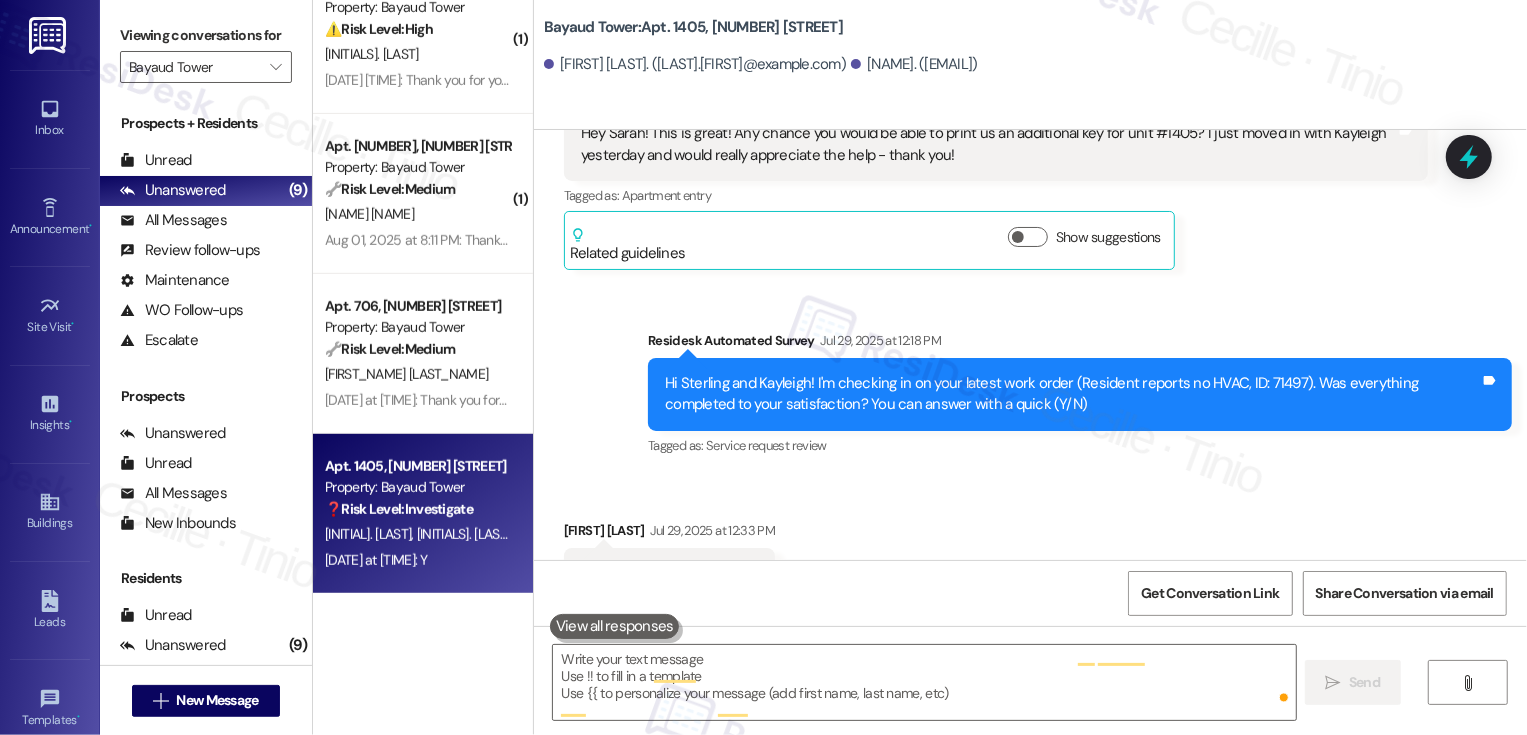 scroll, scrollTop: 0, scrollLeft: 0, axis: both 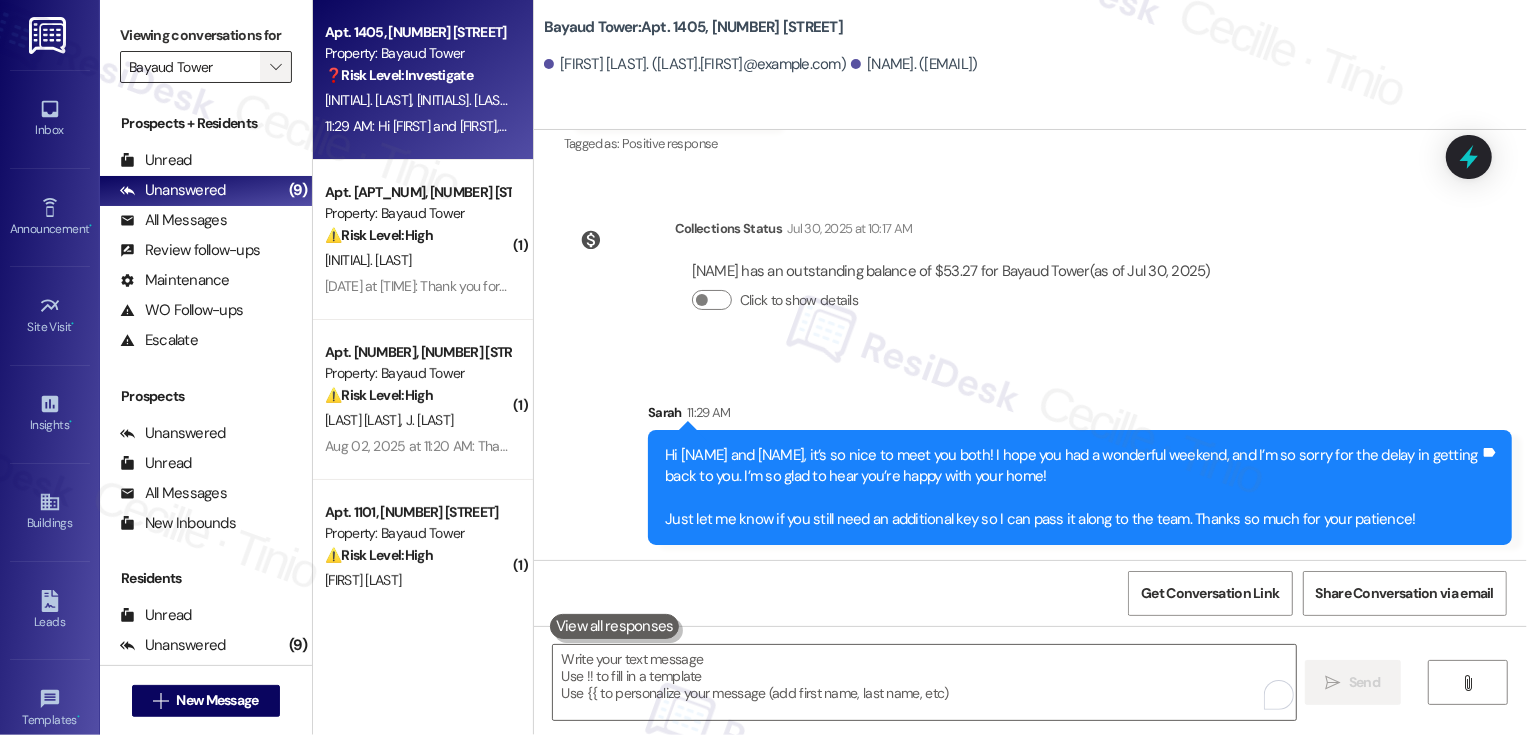 click on "" at bounding box center (275, 67) 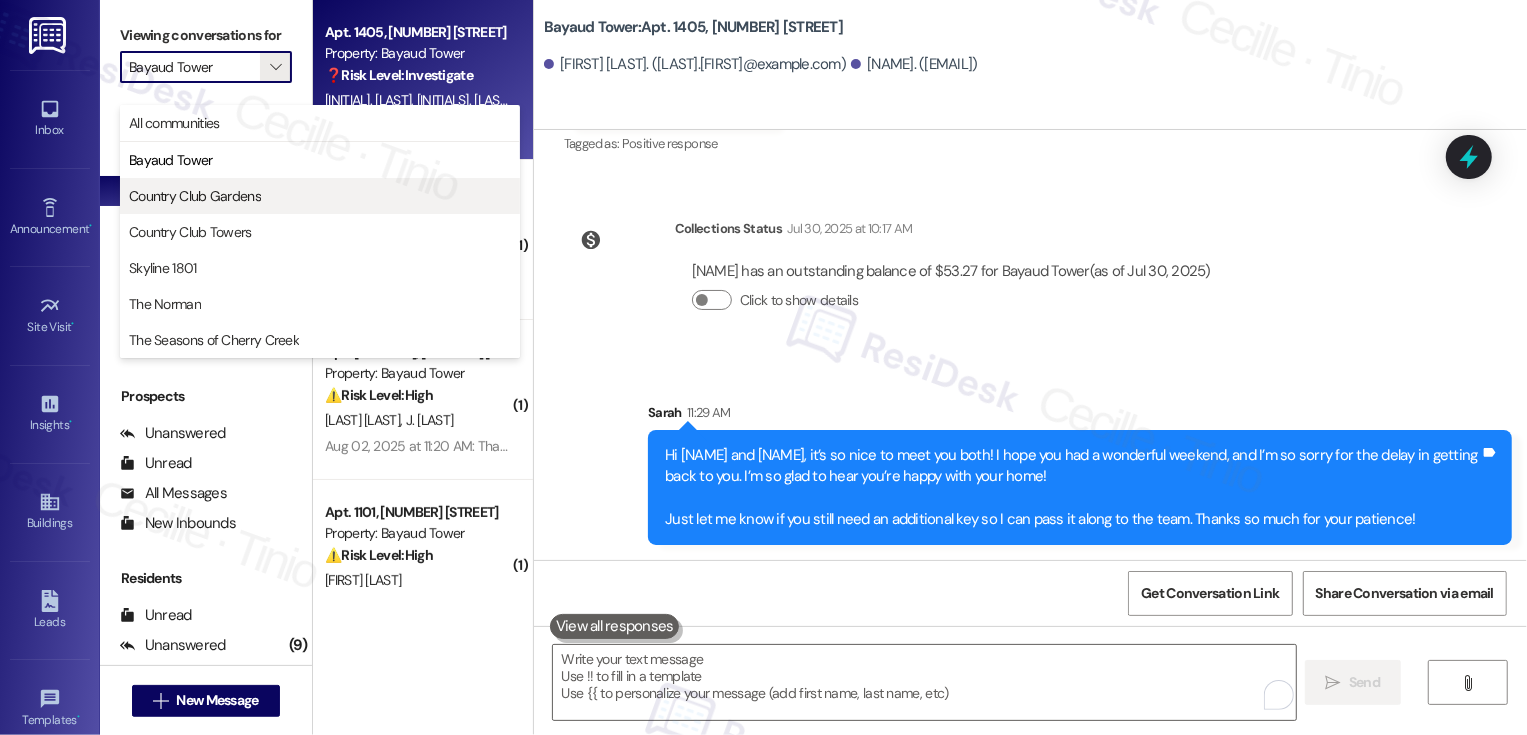 click on "Country Club Gardens" at bounding box center (195, 196) 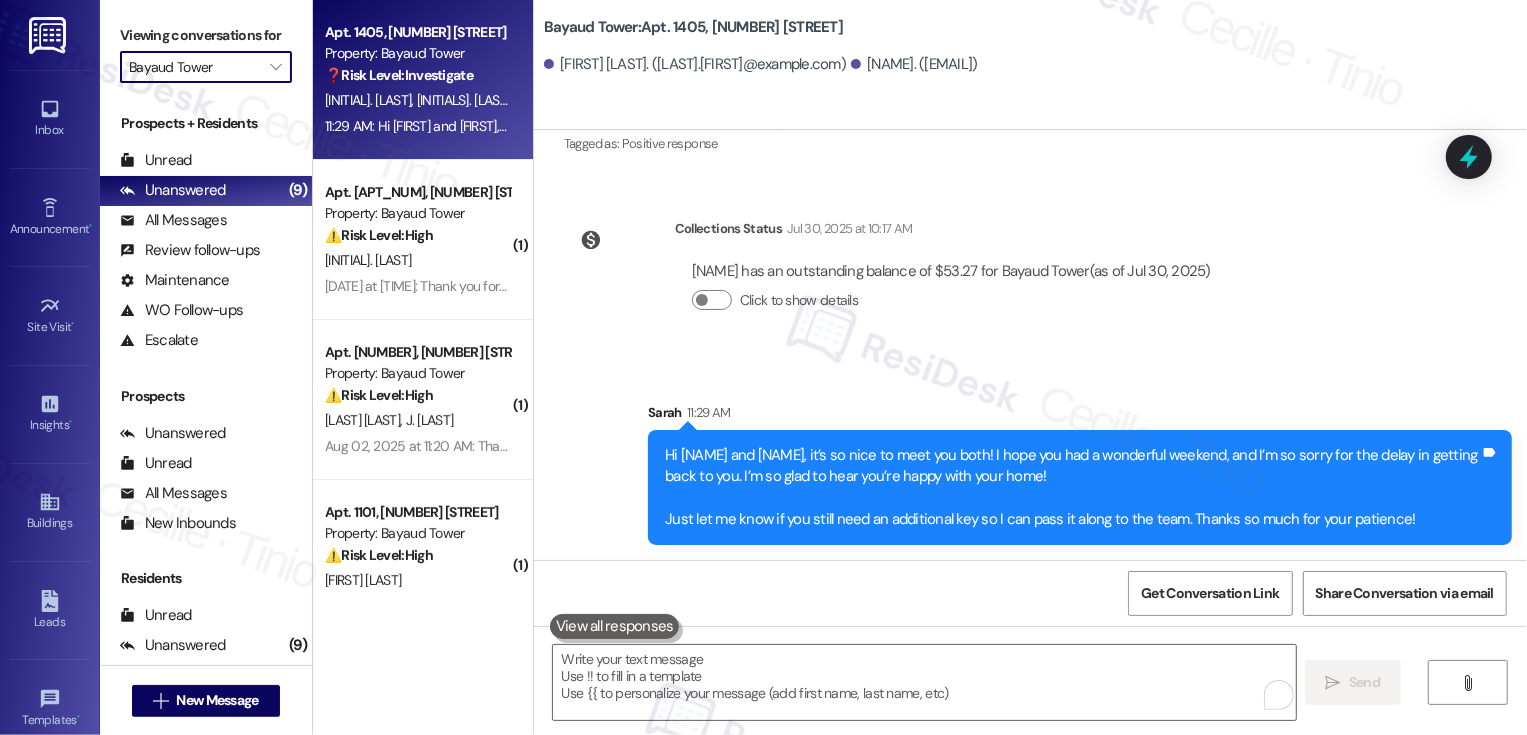 type on "Country Club Gardens" 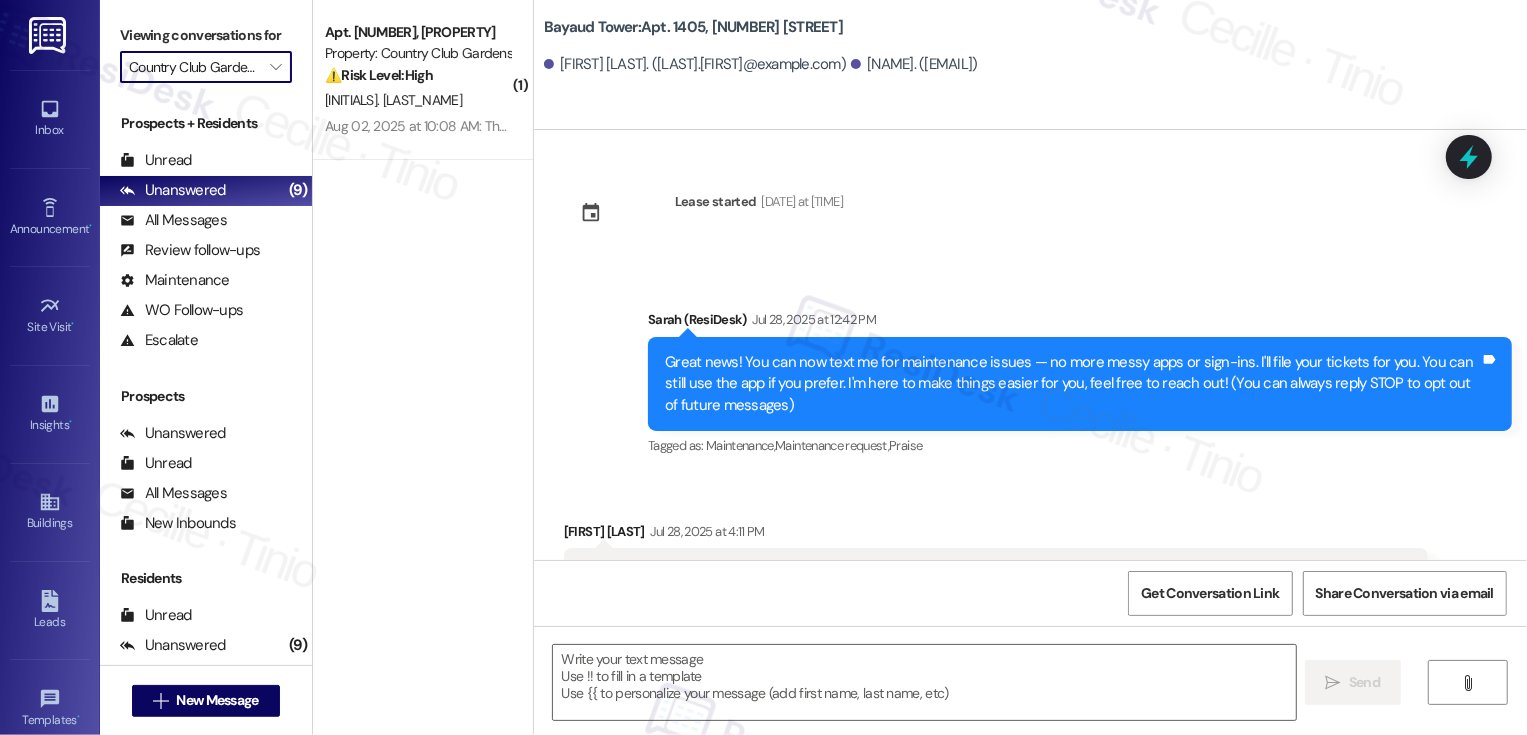 type on "Fetching suggested responses. Please feel free to read through the conversation in the meantime." 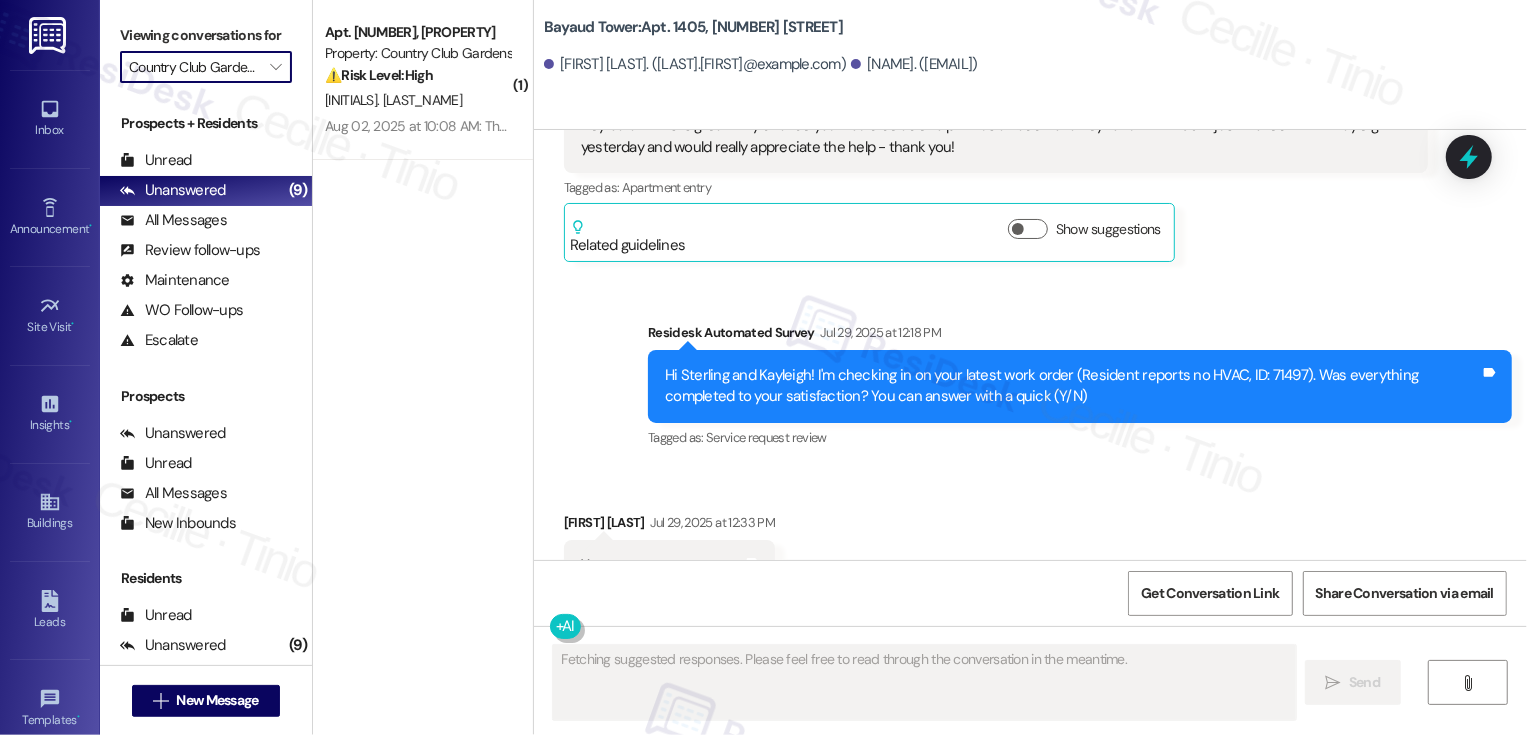 scroll, scrollTop: 523, scrollLeft: 0, axis: vertical 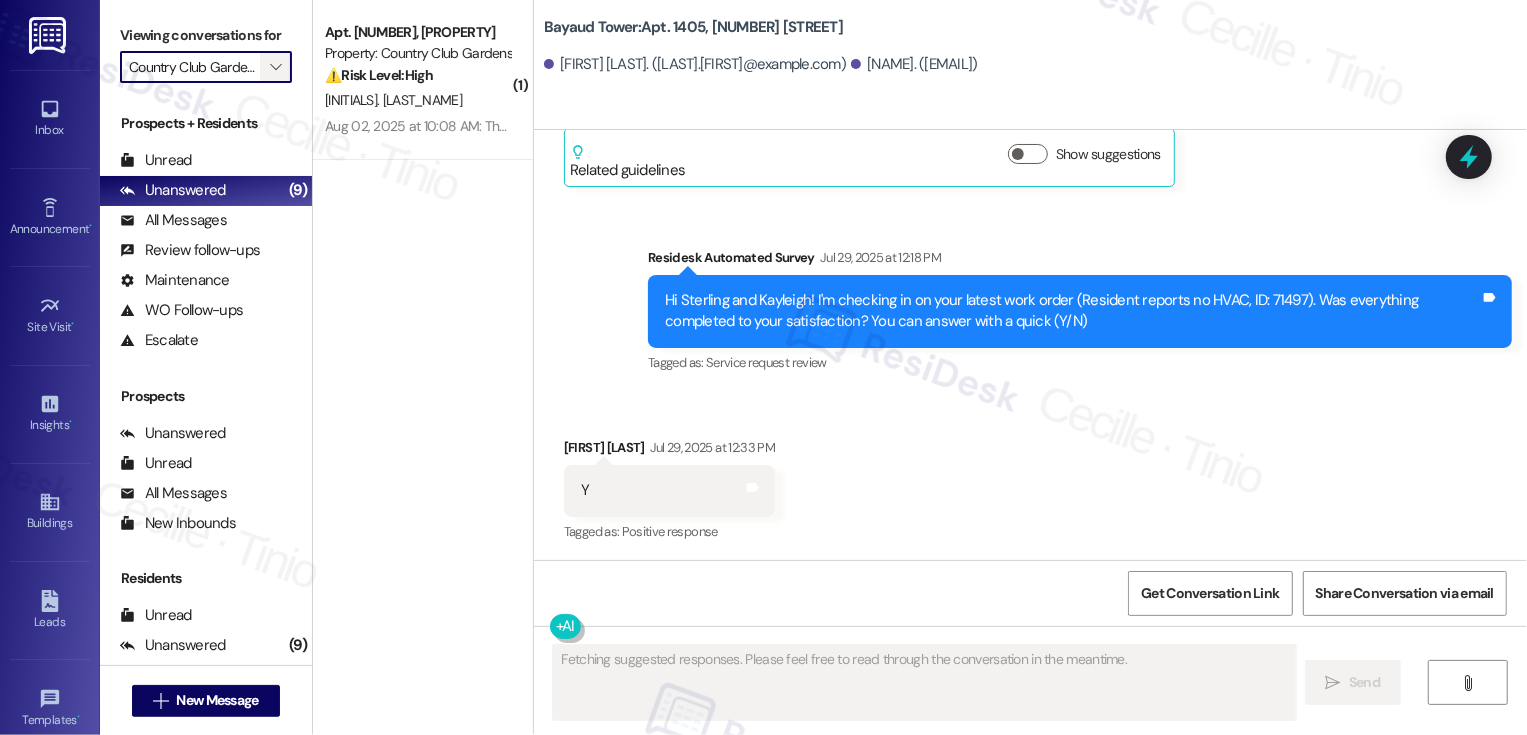 click on "" at bounding box center [276, 67] 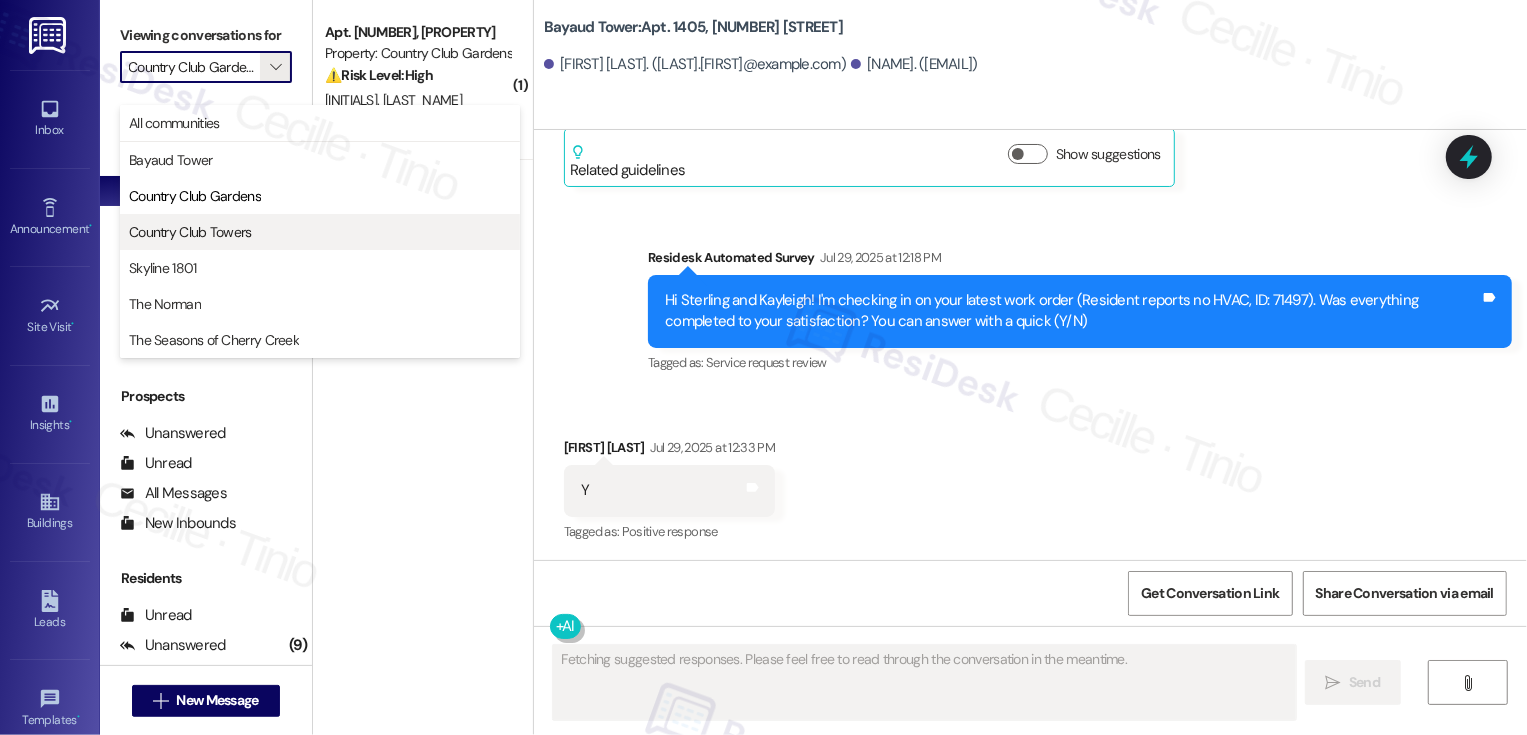 click on "Country Club Towers" at bounding box center [190, 232] 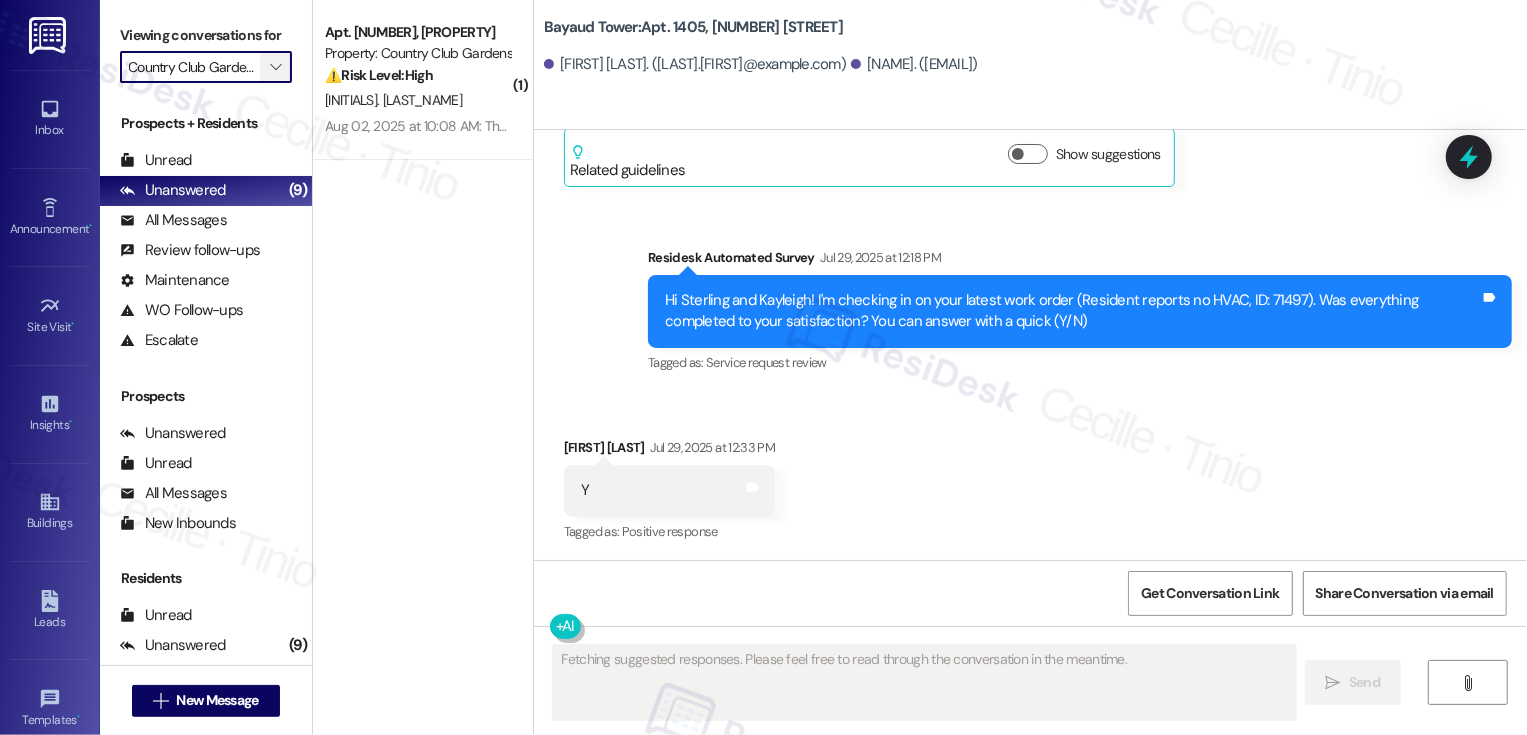 type on "Country Club Towers" 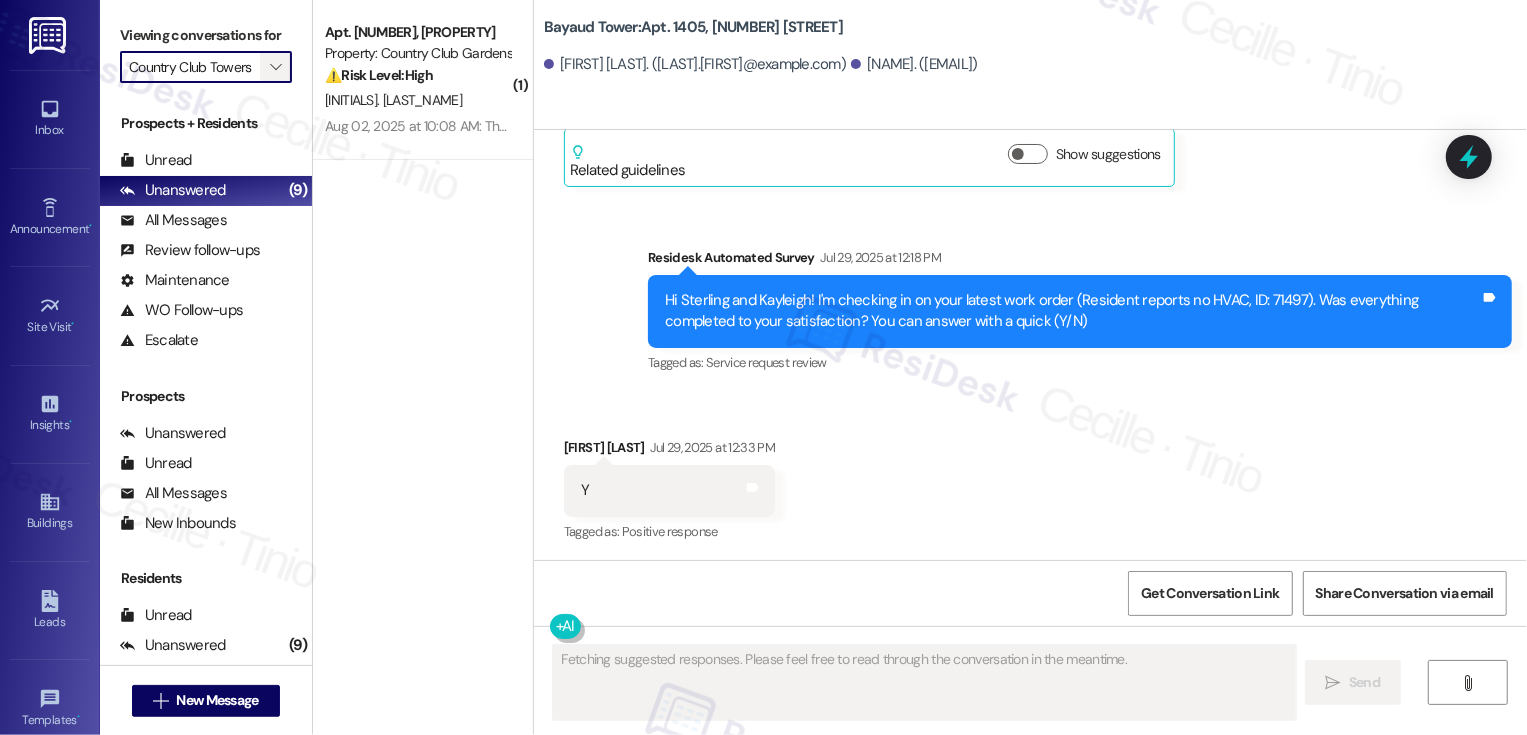 scroll, scrollTop: 0, scrollLeft: 4, axis: horizontal 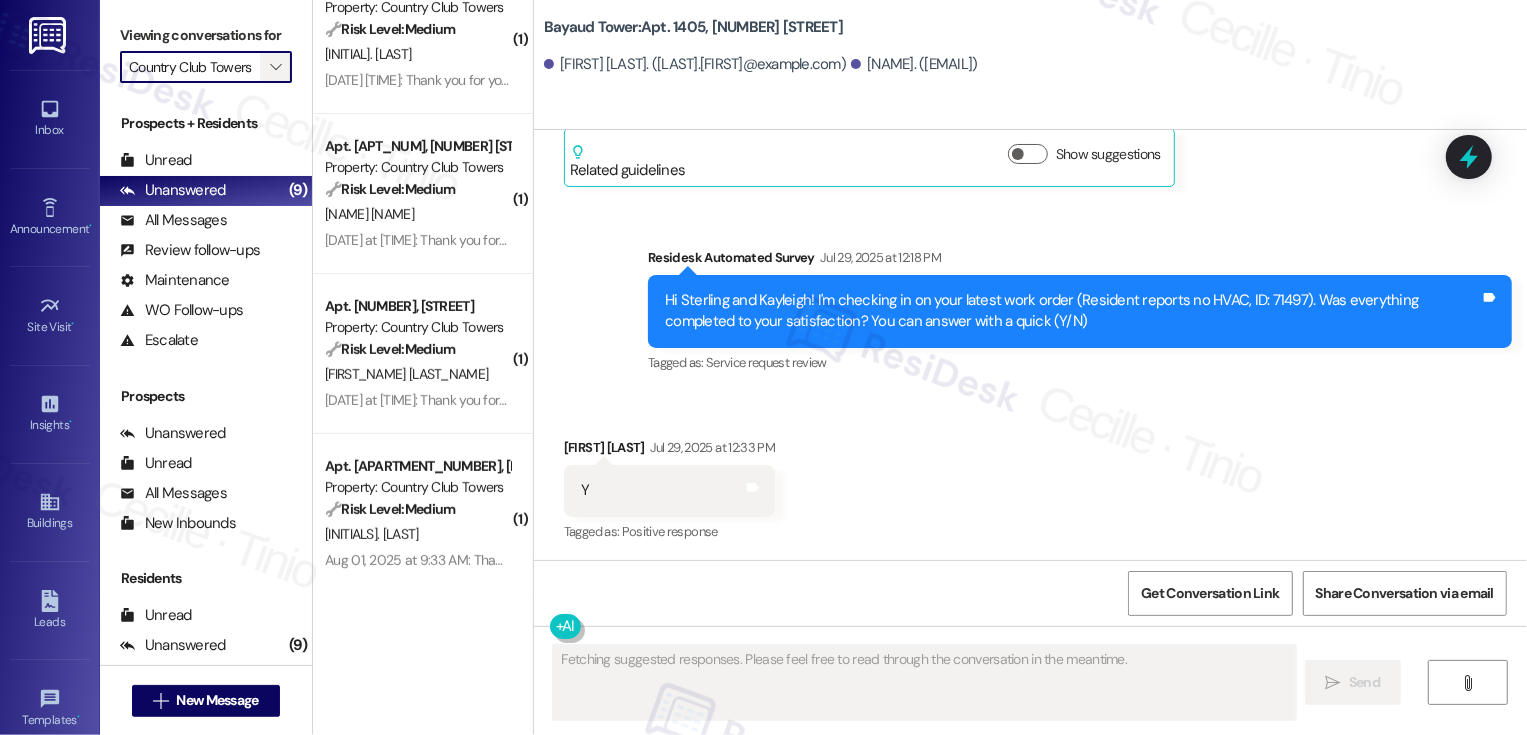click on "" at bounding box center [275, 67] 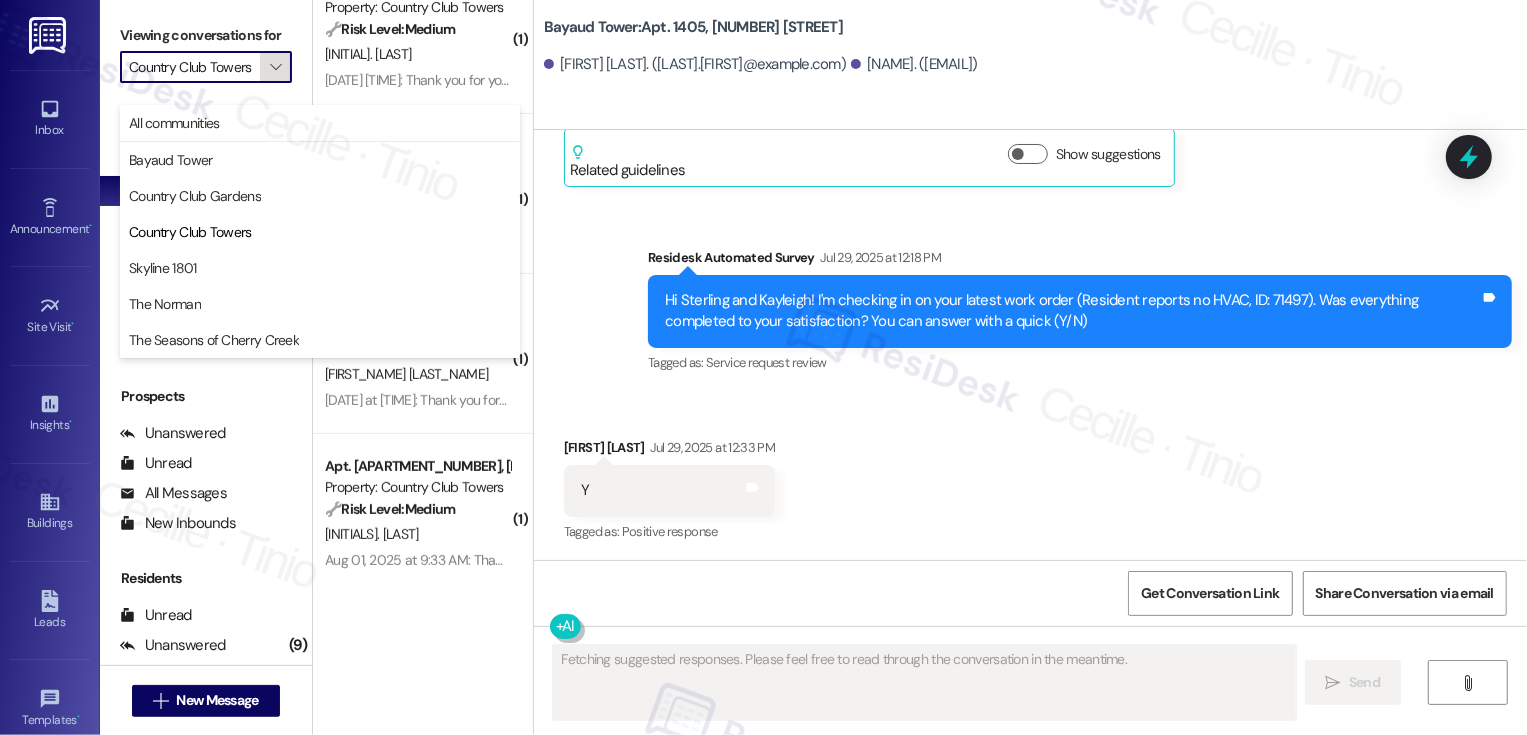 scroll, scrollTop: 0, scrollLeft: 4, axis: horizontal 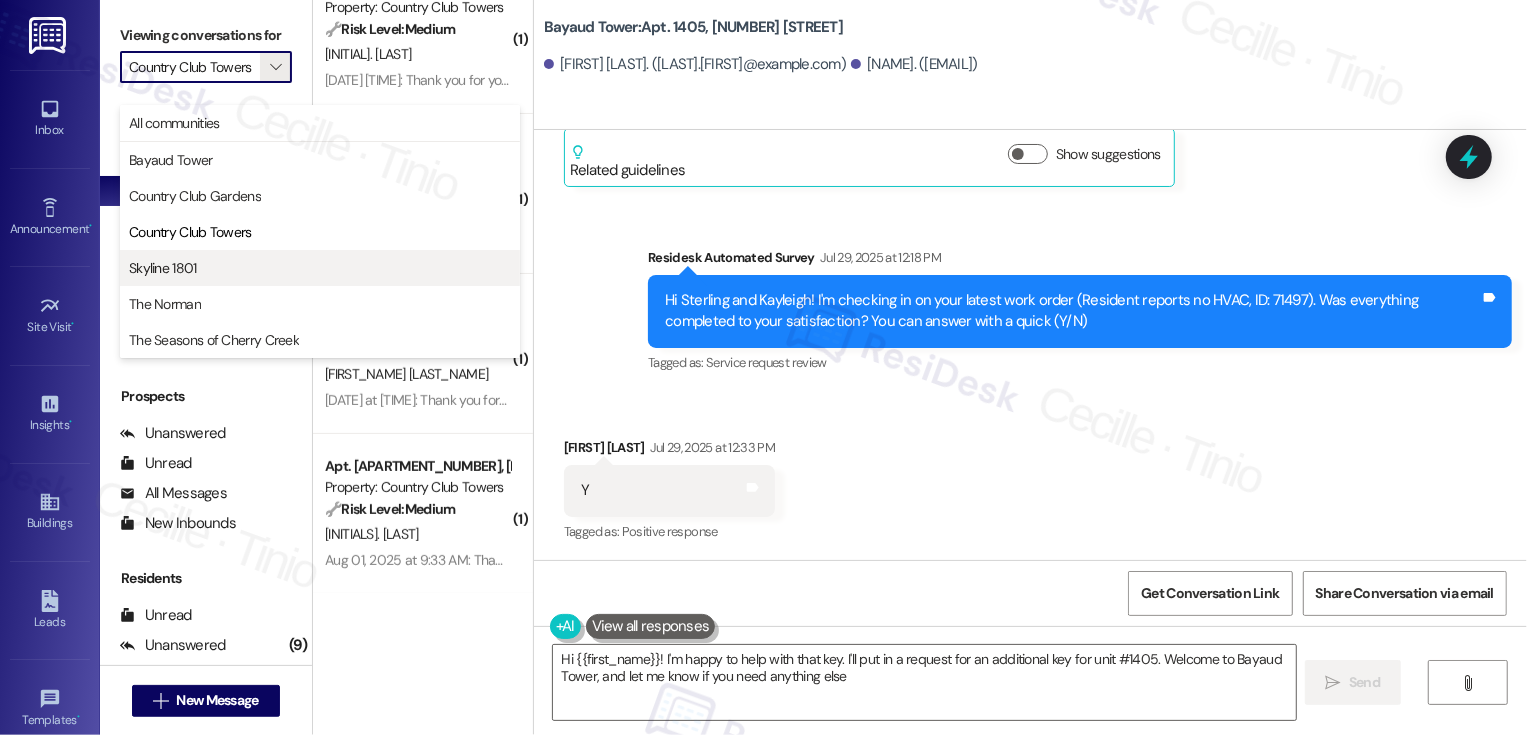 type on "Hi {{first_name}}! I'm happy to help with that key. I'll put in a request for an additional key for unit #1405. Welcome to Bayaud Tower, and let me know if you need anything else!" 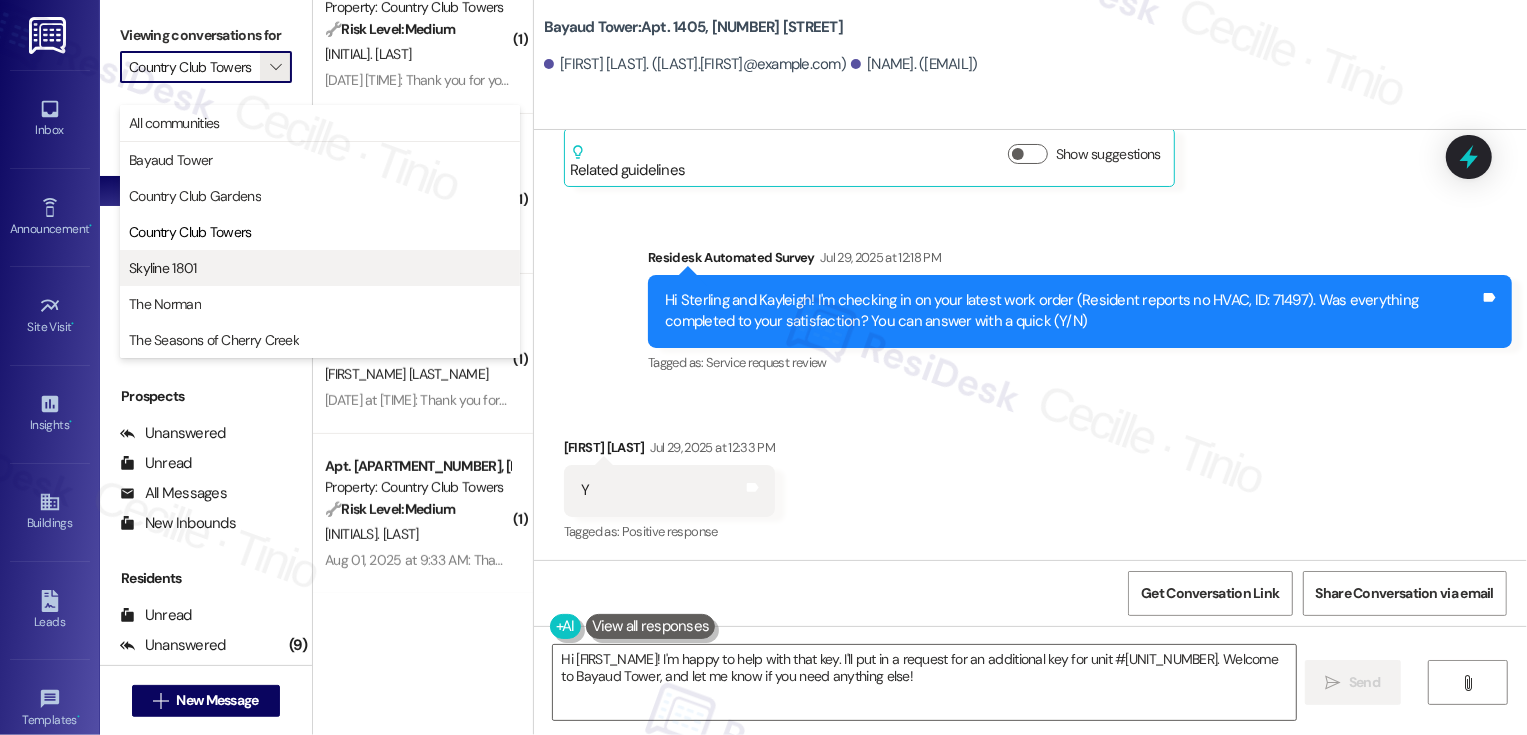 click on "Skyline 1801" at bounding box center [320, 268] 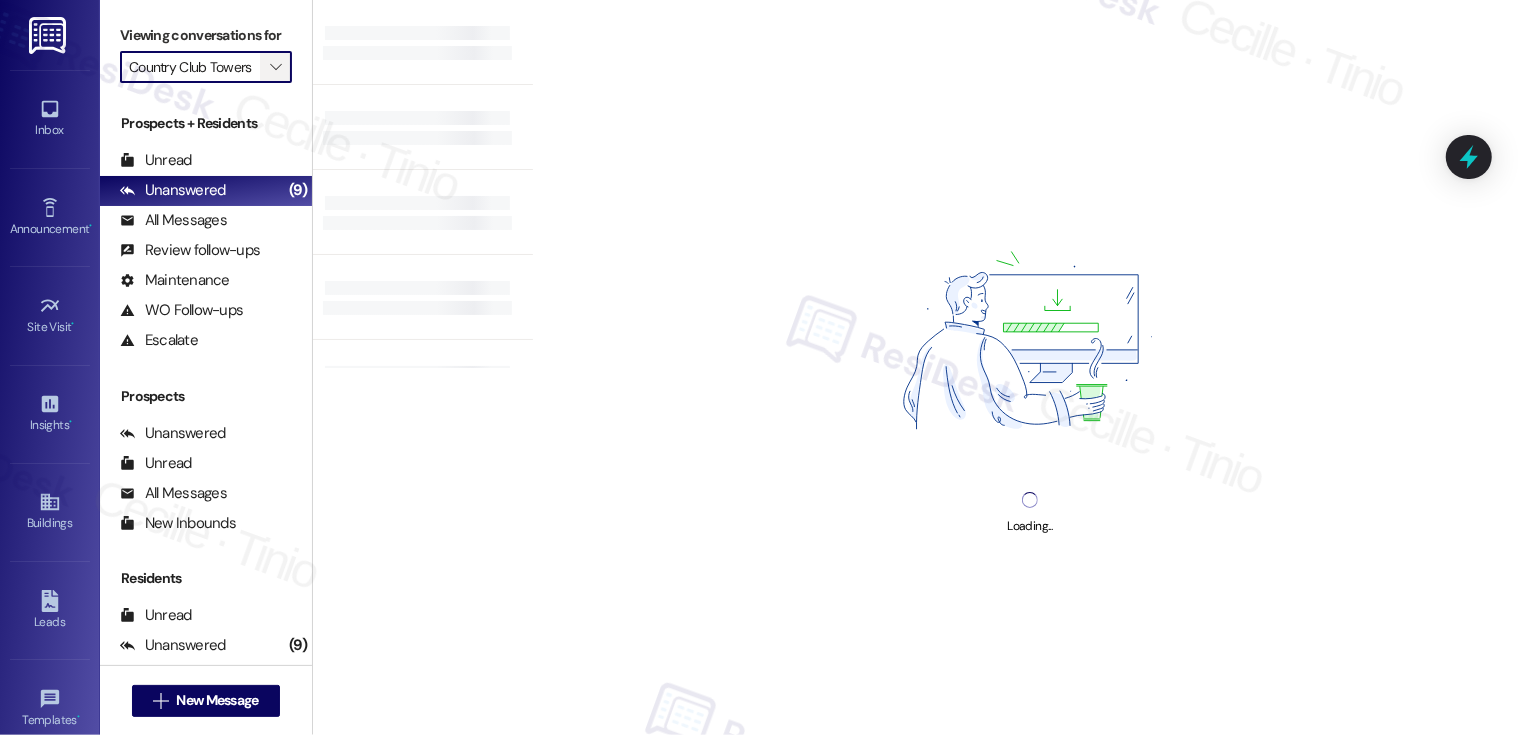 type on "Skyline 1801" 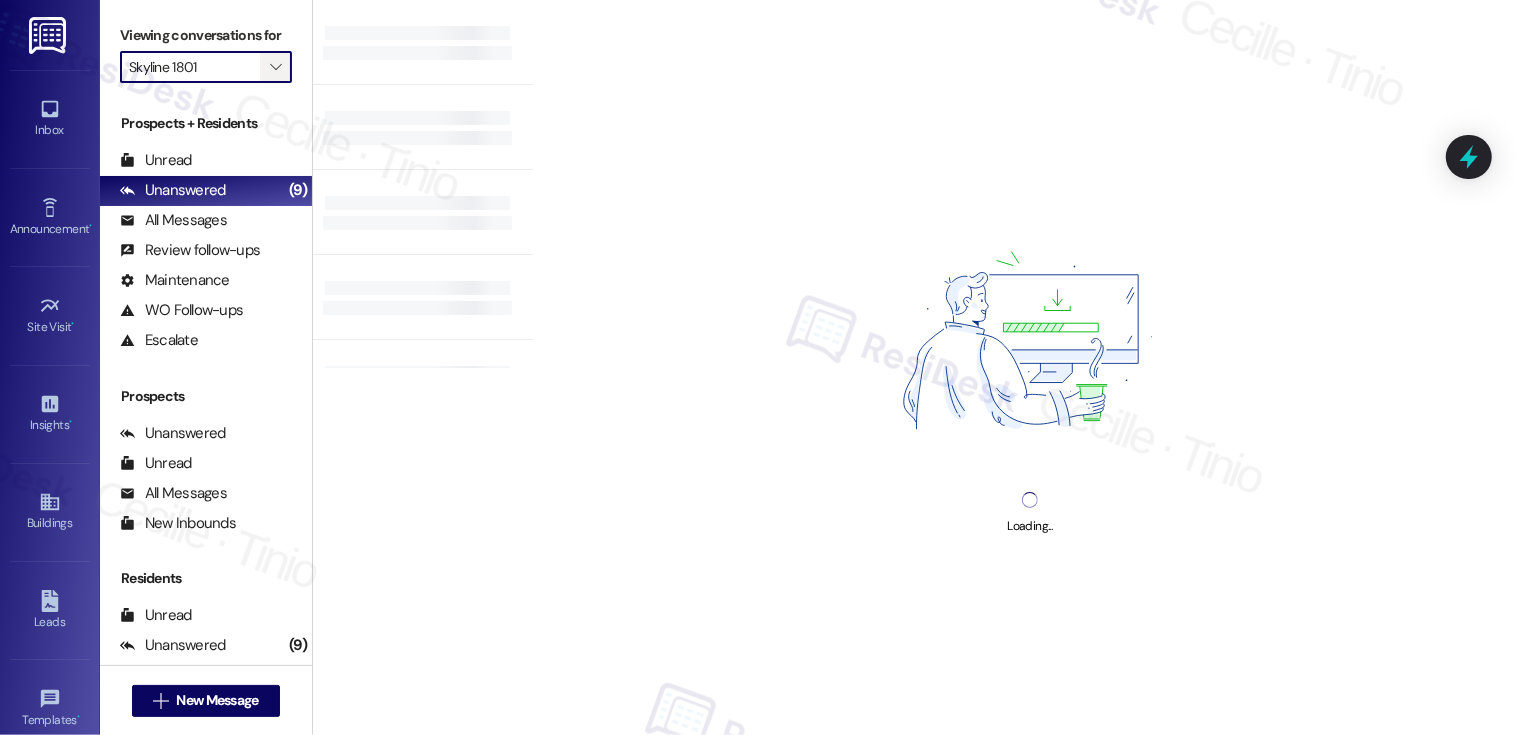 scroll 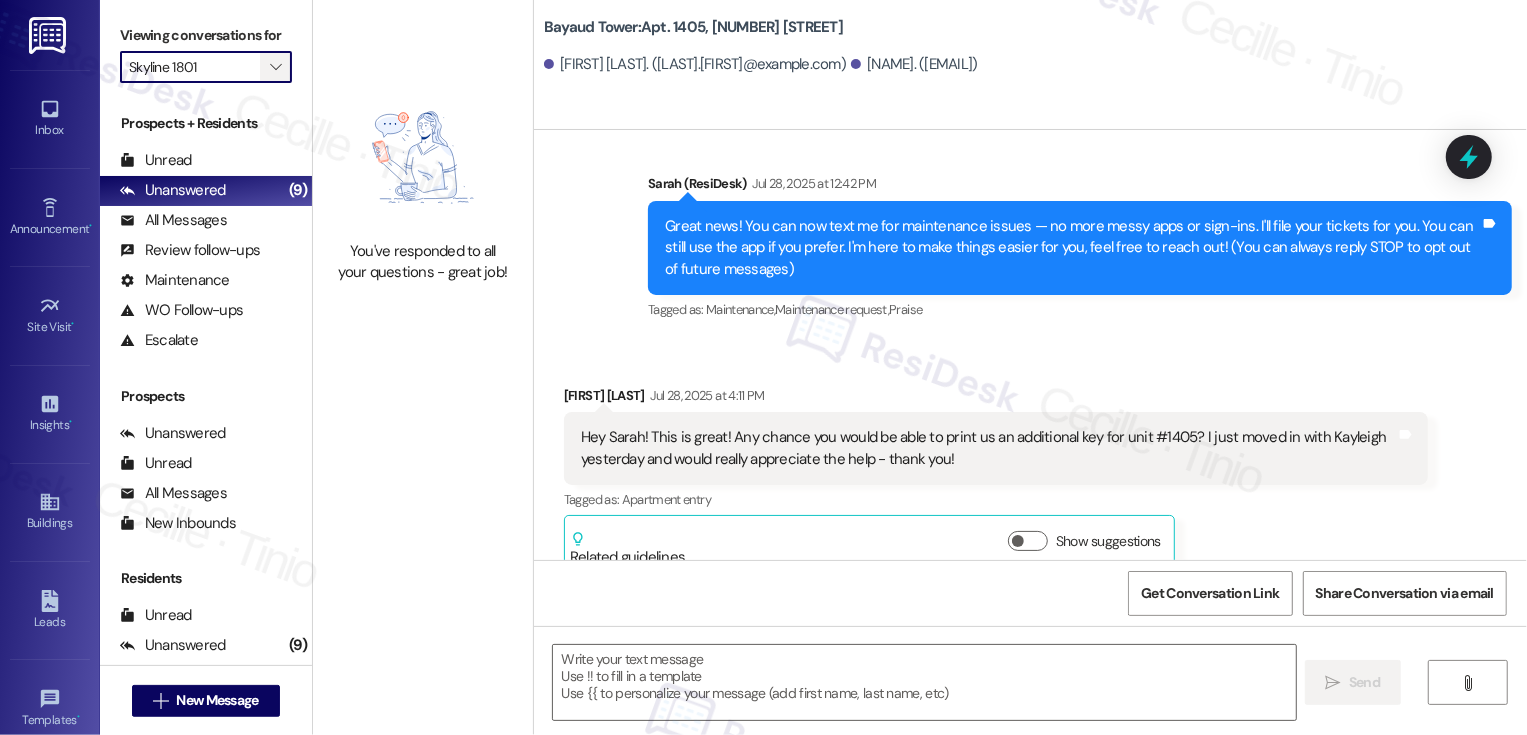 type on "Fetching suggested responses. Please feel free to read through the conversation in the meantime." 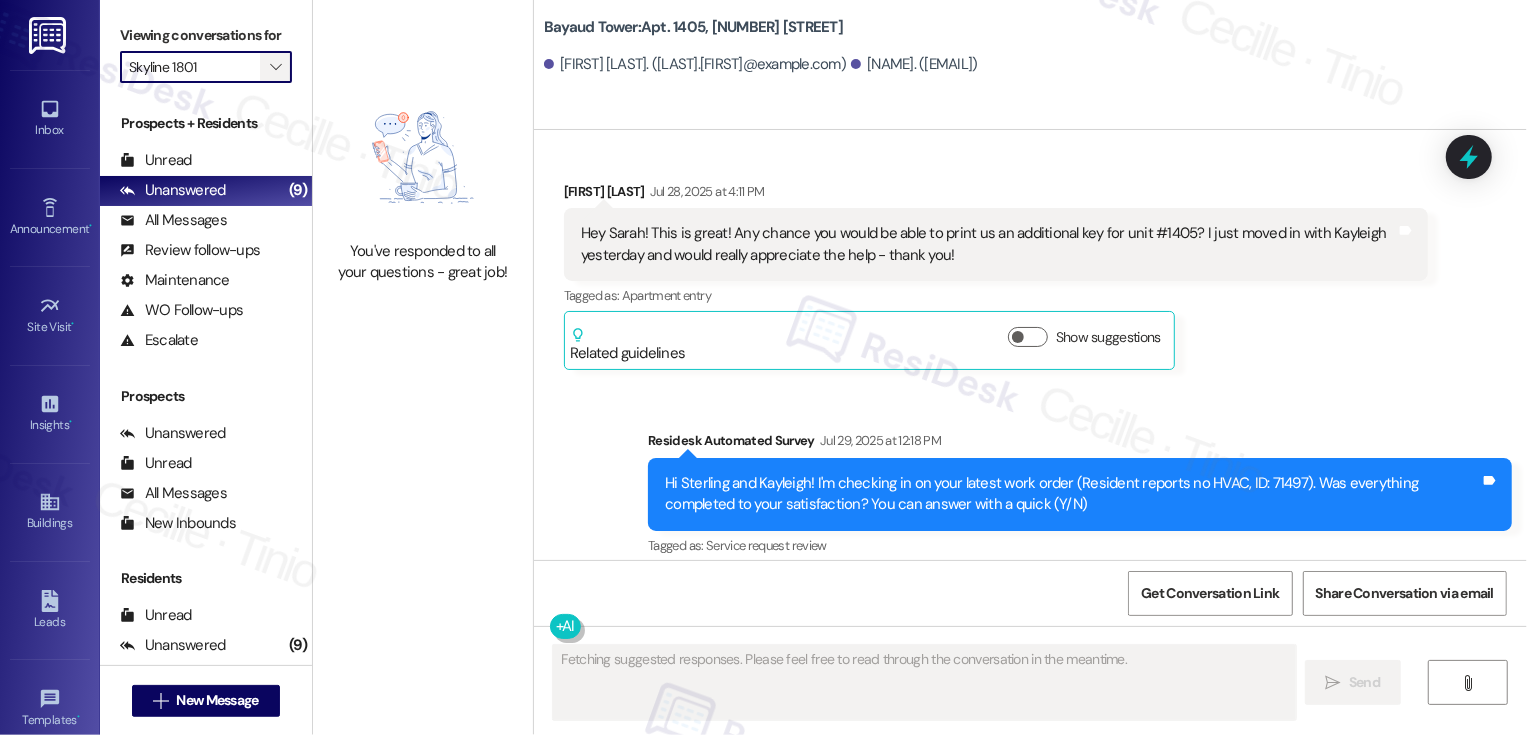 click on "" at bounding box center (275, 67) 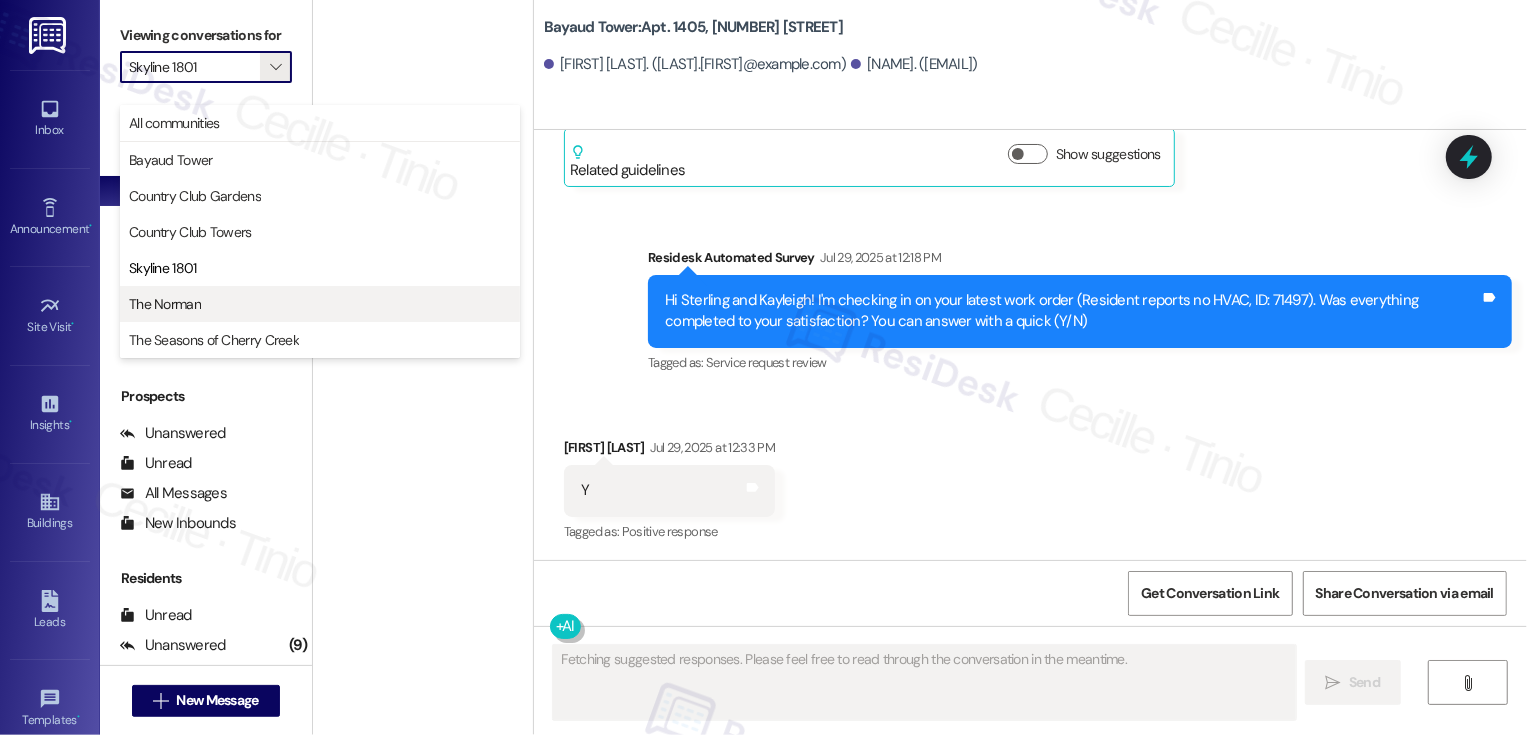 click on "The Norman" at bounding box center [320, 304] 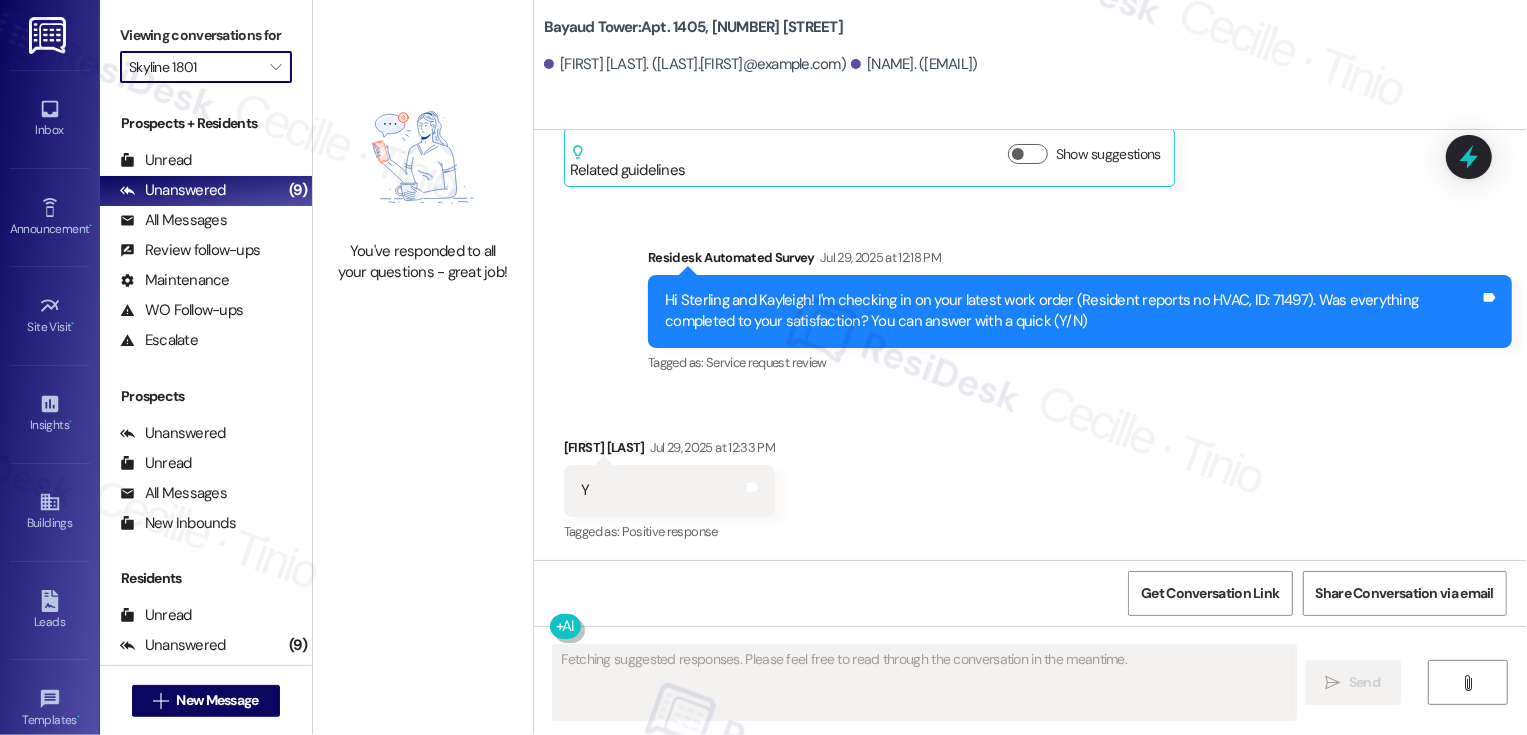 type on "The Norman" 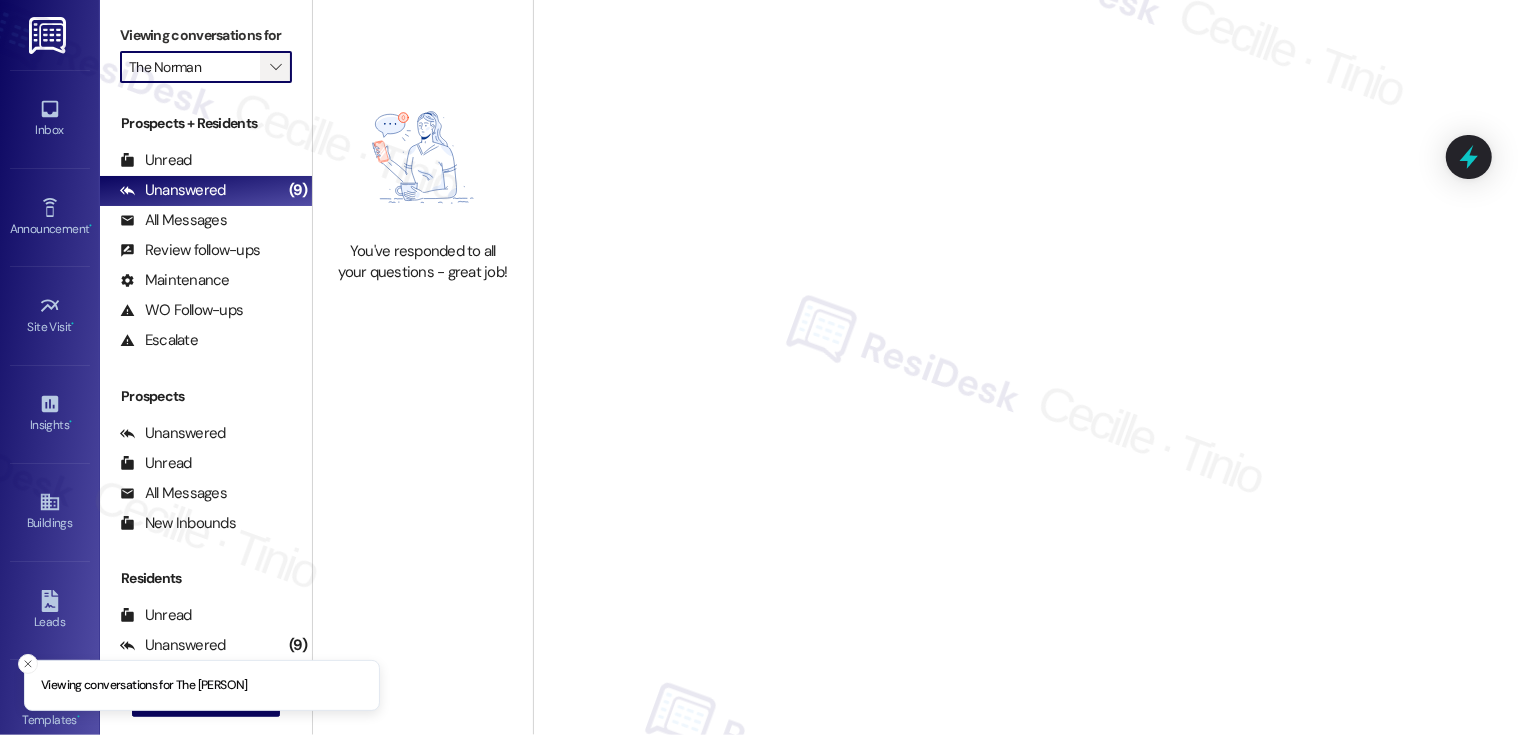 click on "" at bounding box center (275, 67) 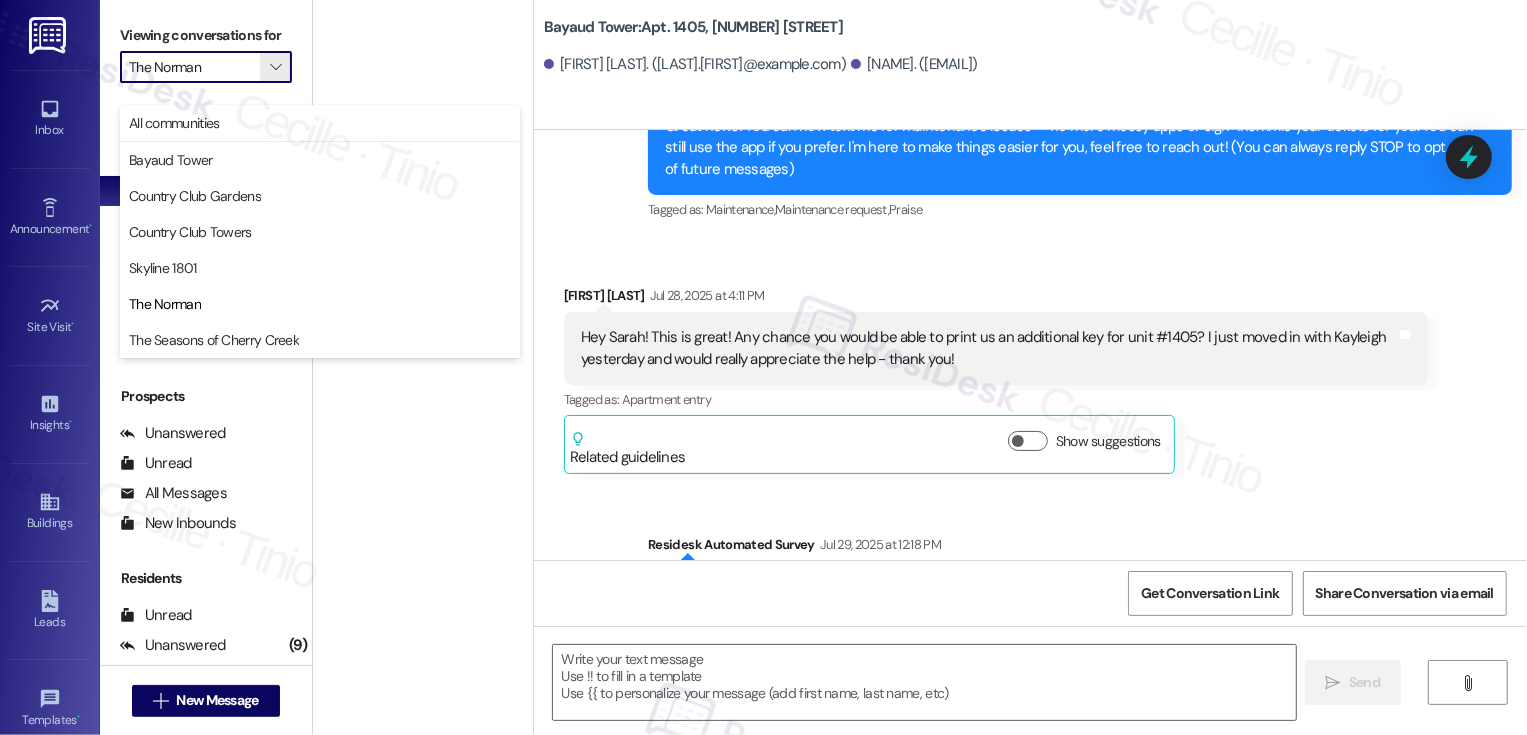 type on "Fetching suggested responses. Please feel free to read through the conversation in the meantime." 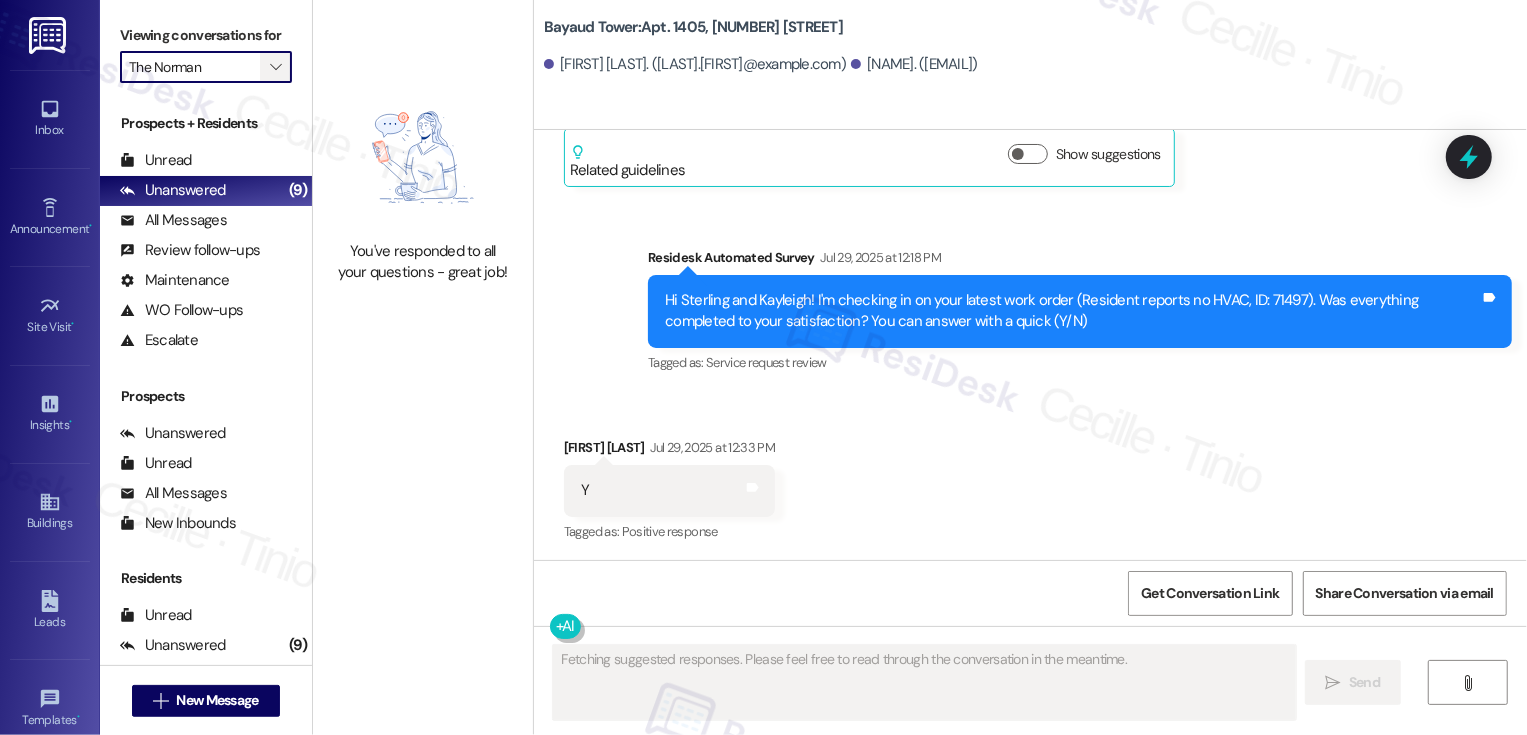 click on "" at bounding box center (275, 67) 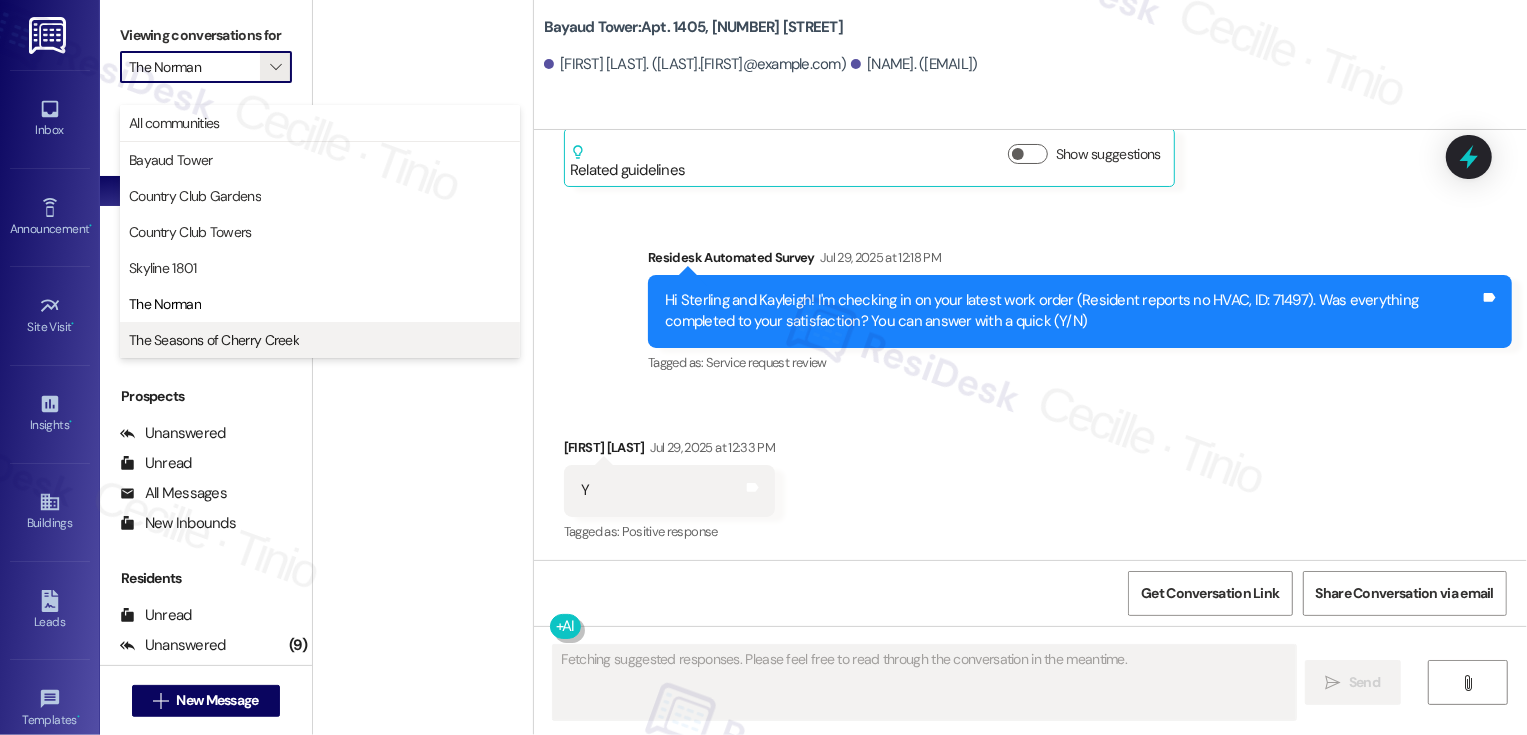 click on "The Seasons of Cherry Creek" at bounding box center [214, 340] 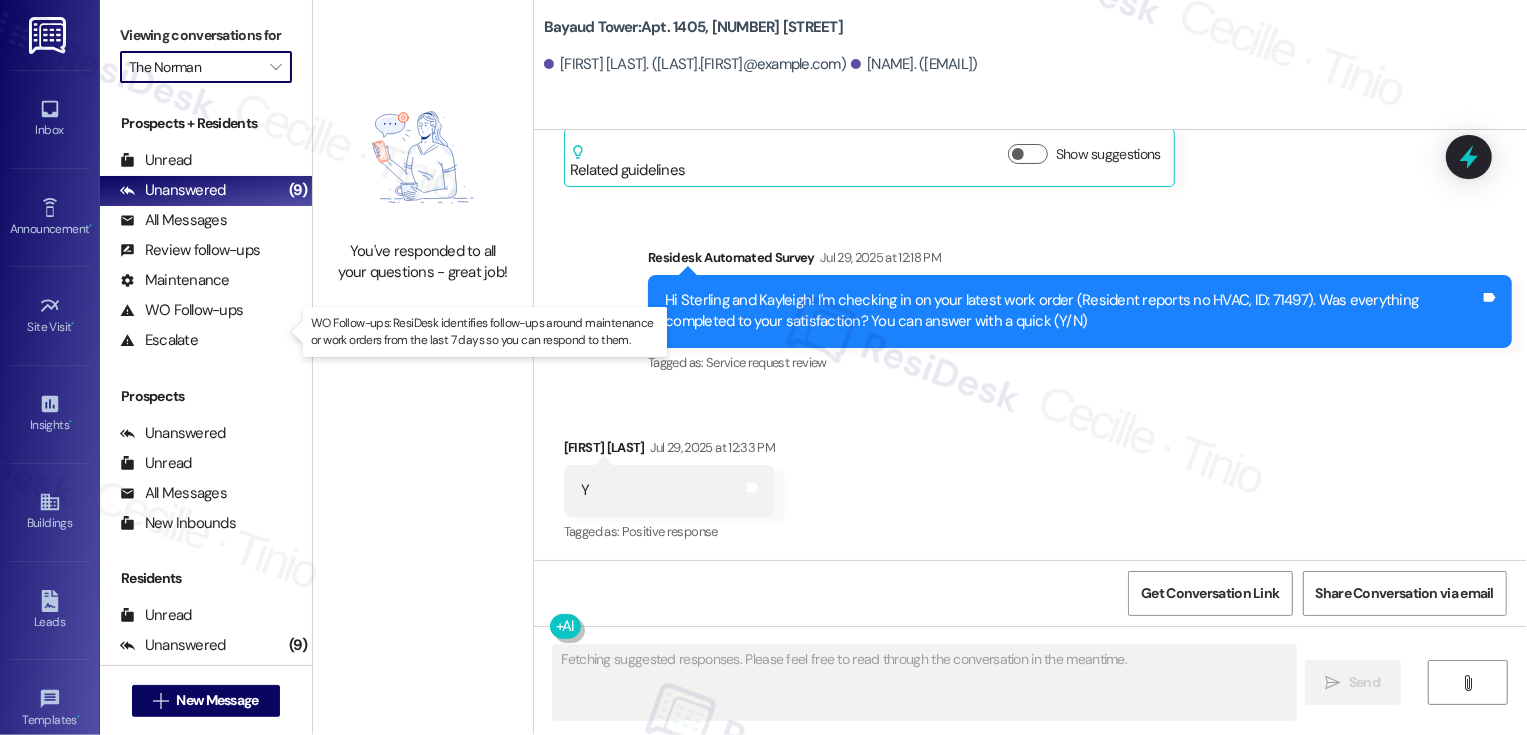 type on "The Seasons of Cherry Creek" 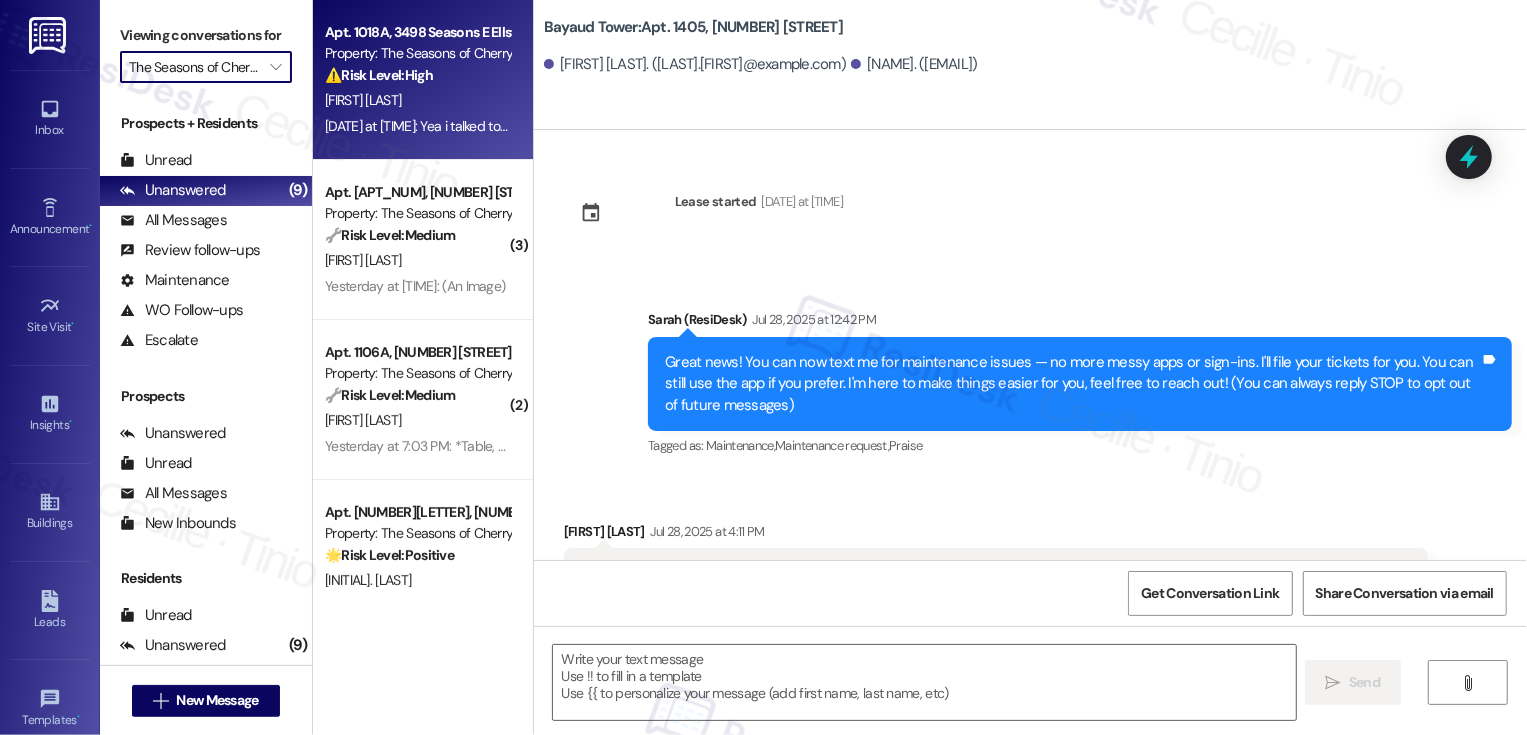 type on "Fetching suggested responses. Please feel free to read through the conversation in the meantime." 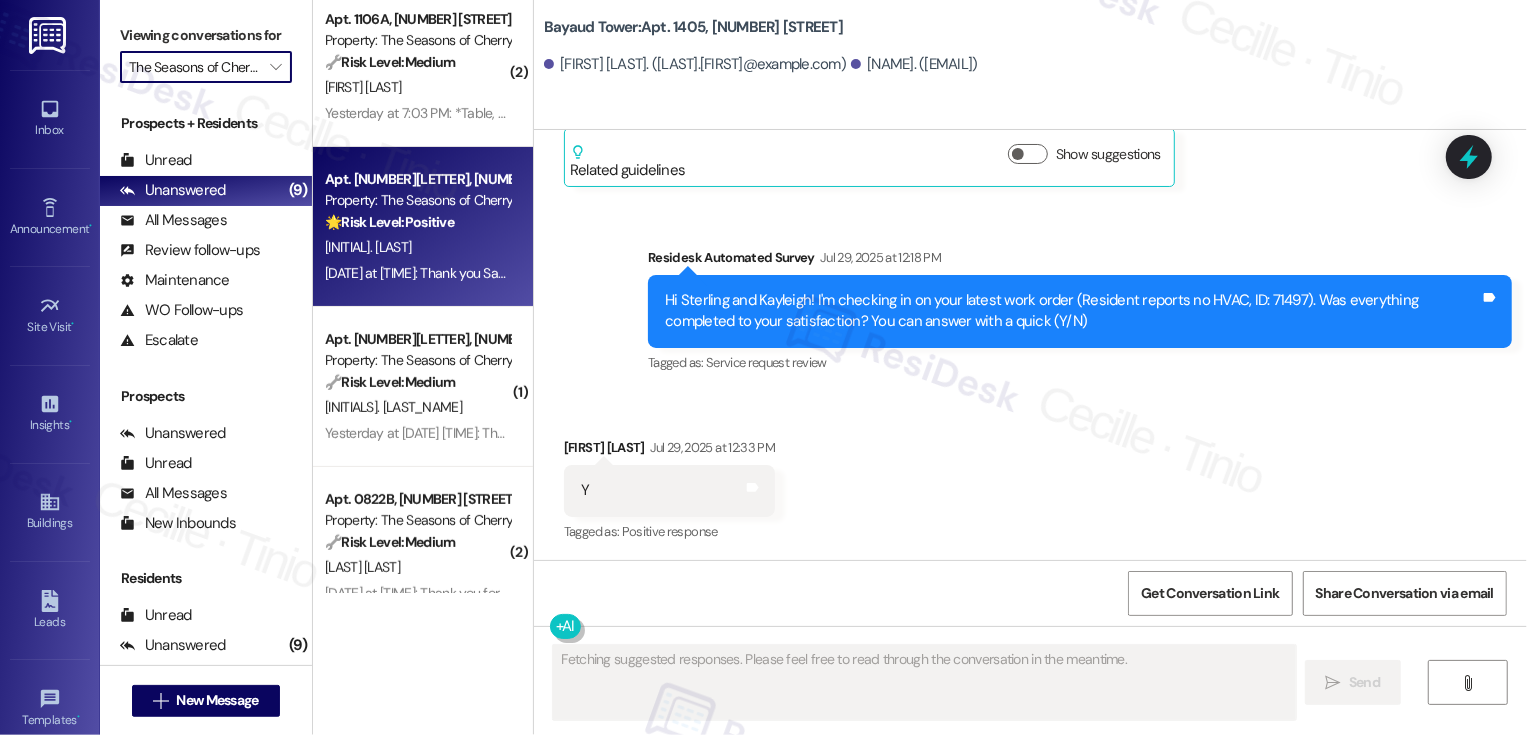 click on "Jul 30, 2025 at 1:02 PM: Thank you Sarah, please text my daughter Kailas too at (520) 9072805
You guys are wonderful! 💝 Jul 30, 2025 at 1:02 PM: Thank you Sarah, please text my daughter Kailas too at (520) 9072805
You guys are wonderful! 💝" at bounding box center [645, 273] 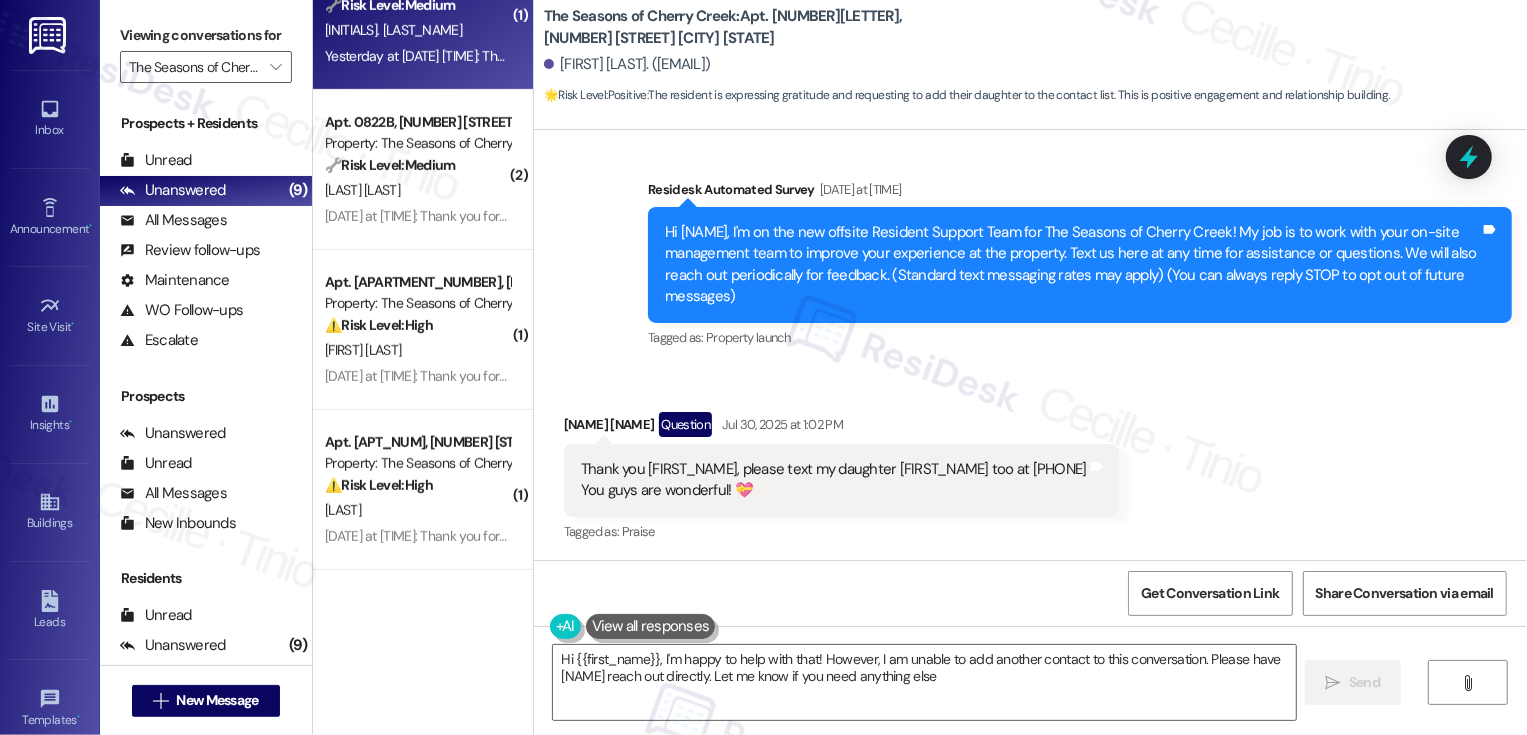 type on "Hi {{first_name}}, I'm happy to help with that! However, I am unable to add another contact to this conversation. Please have Kailas reach out directly. Let me know if you need anything else!" 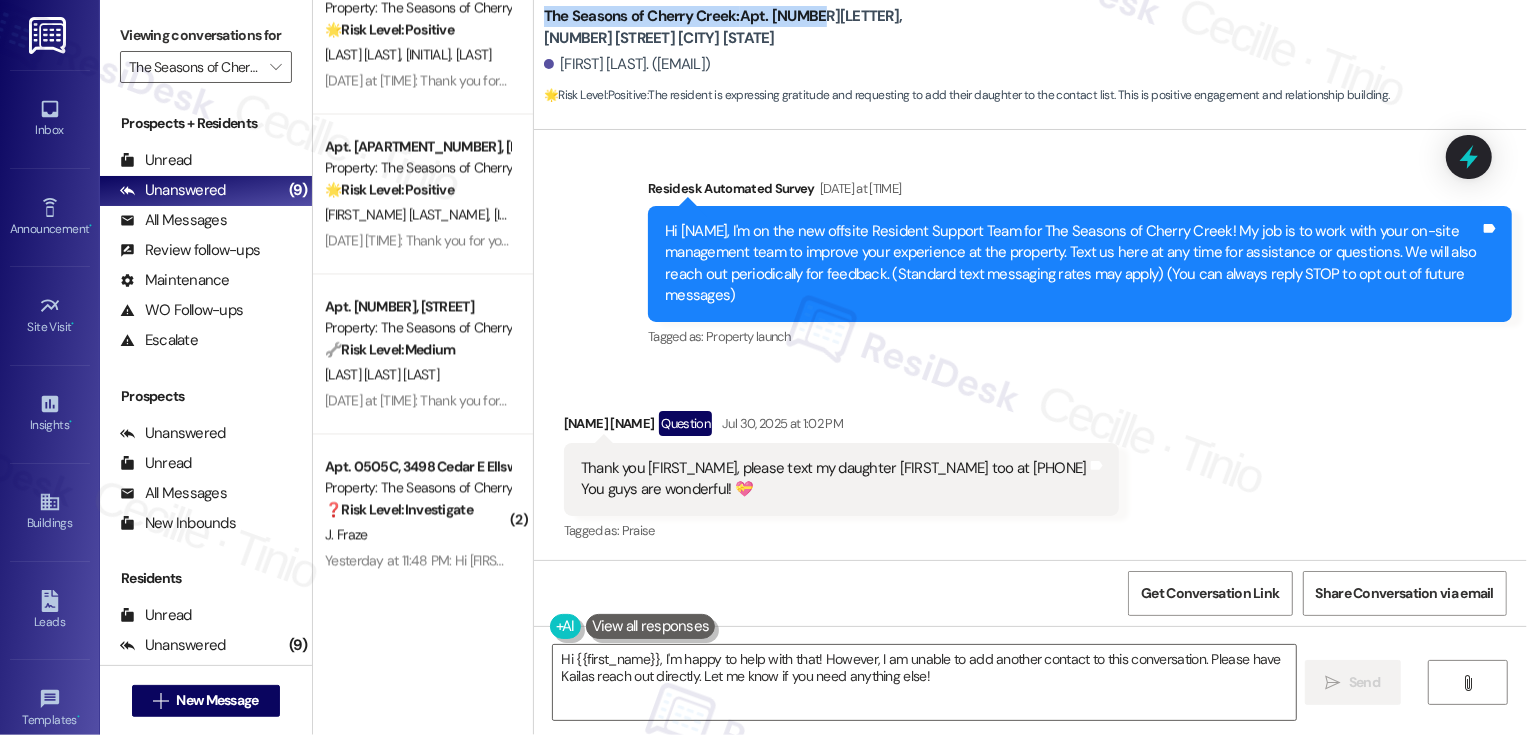 drag, startPoint x: 534, startPoint y: 14, endPoint x: 797, endPoint y: 14, distance: 263 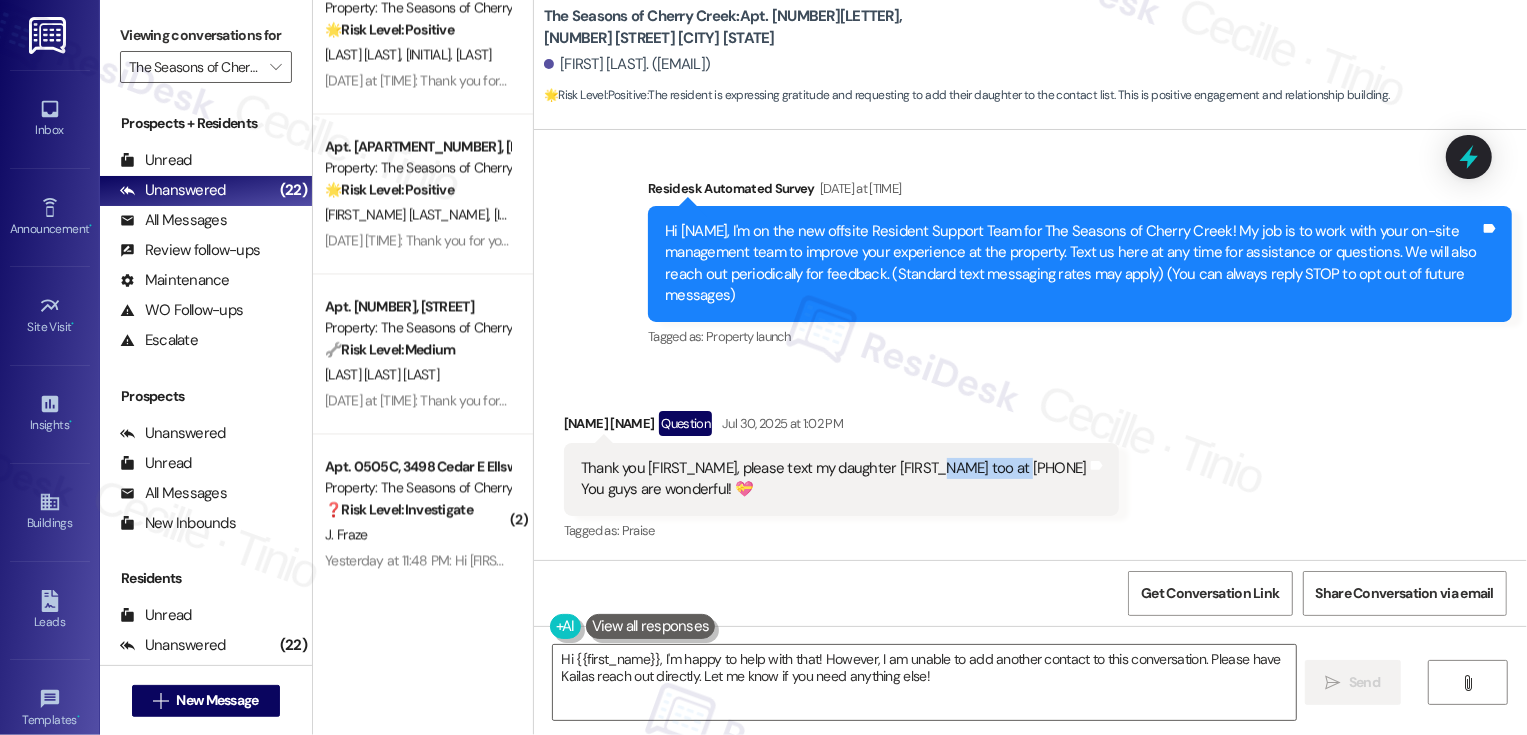 drag, startPoint x: 908, startPoint y: 466, endPoint x: 1005, endPoint y: 472, distance: 97.18539 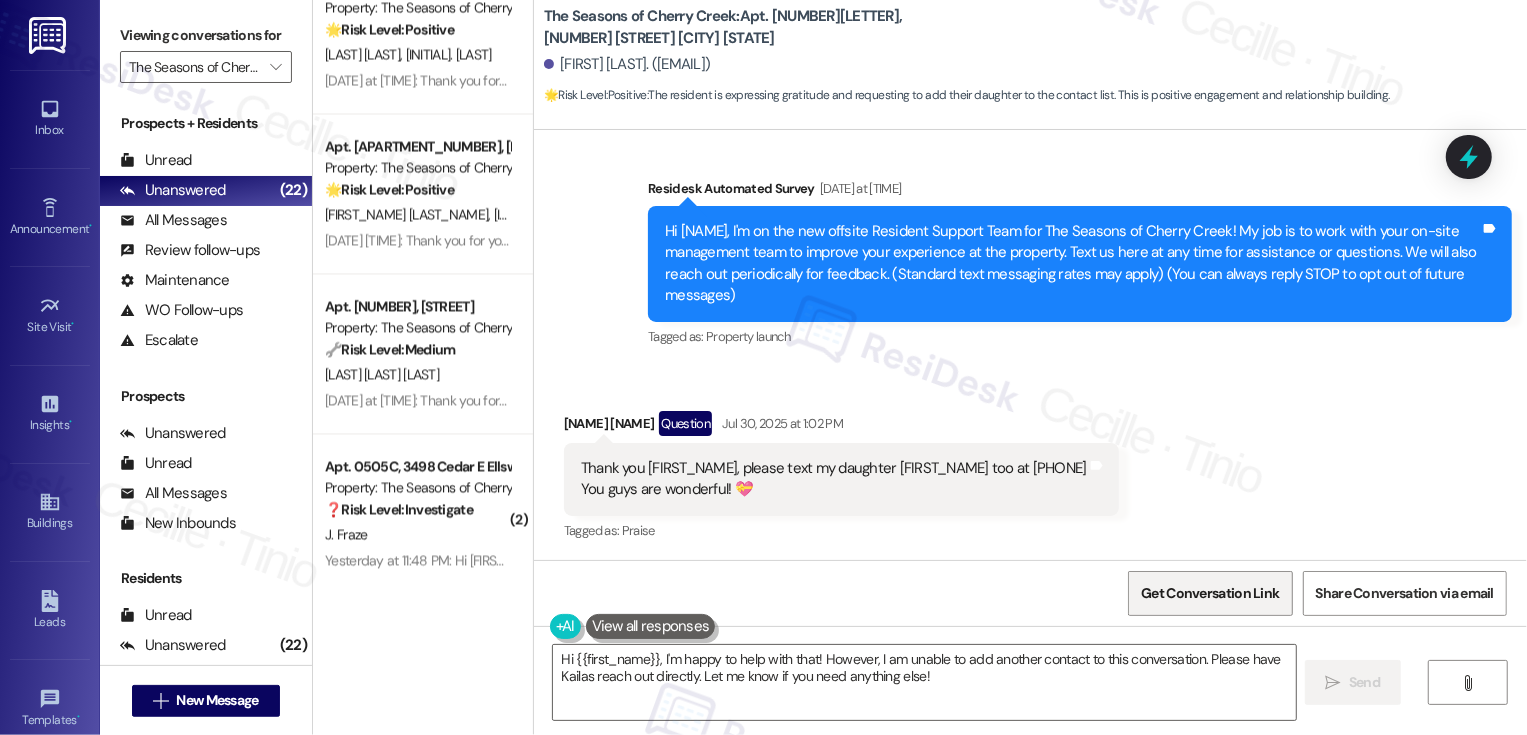 click on "Get Conversation Link" at bounding box center (1210, 593) 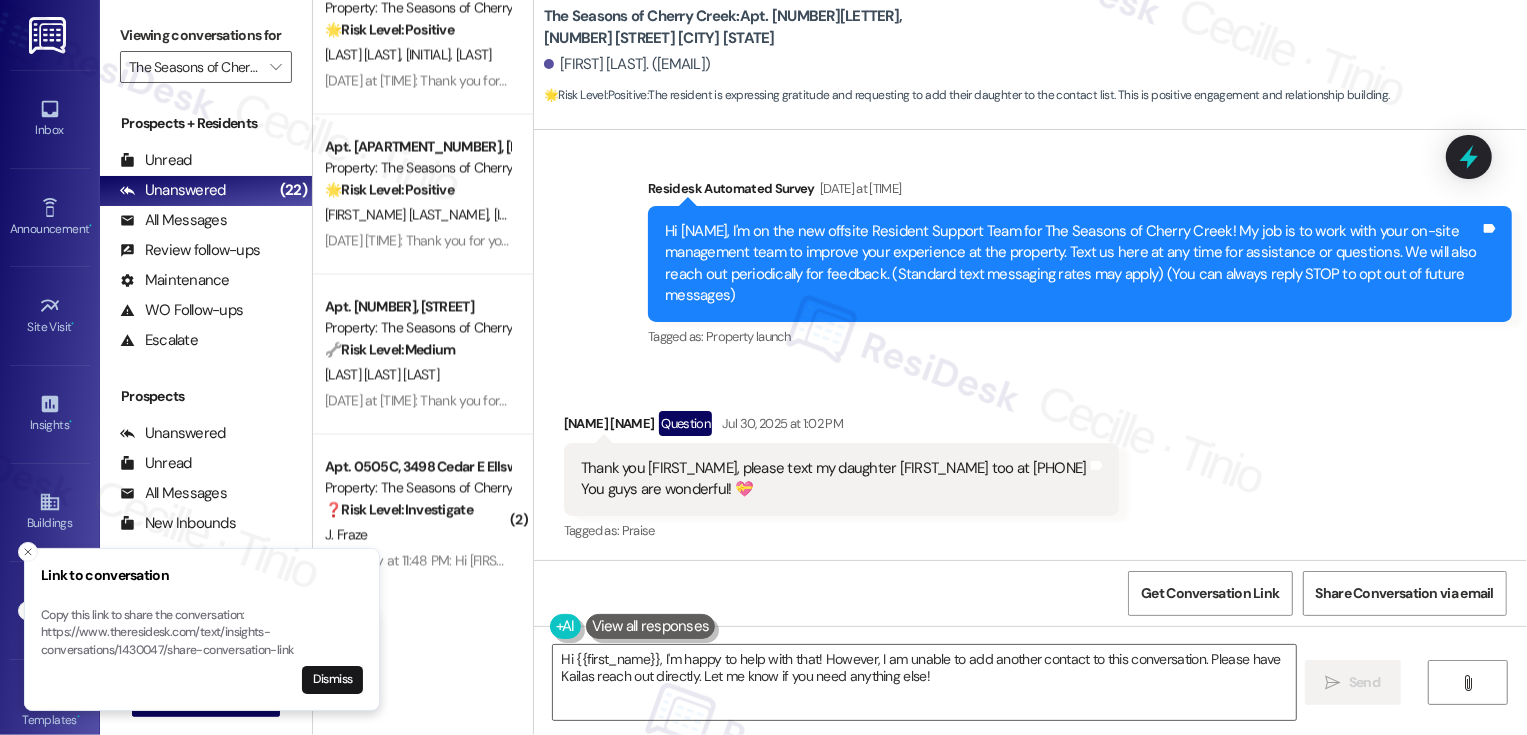 click on "Survey, sent via SMS Residesk Automated Survey Jul 30, 2025 at 12:27 PM Hi Coppelia, I'm on the new offsite Resident Support Team for The Seasons of Cherry Creek! My job is to work with your on-site management team to improve your experience at the property. Text us here at any time for assistance or questions. We will also reach out periodically for feedback. (Standard text messaging rates may apply) (You can always reply STOP to opt out of future messages) Tags and notes Tagged as:   Property launch Click to highlight conversations about Property launch" at bounding box center [1030, 249] 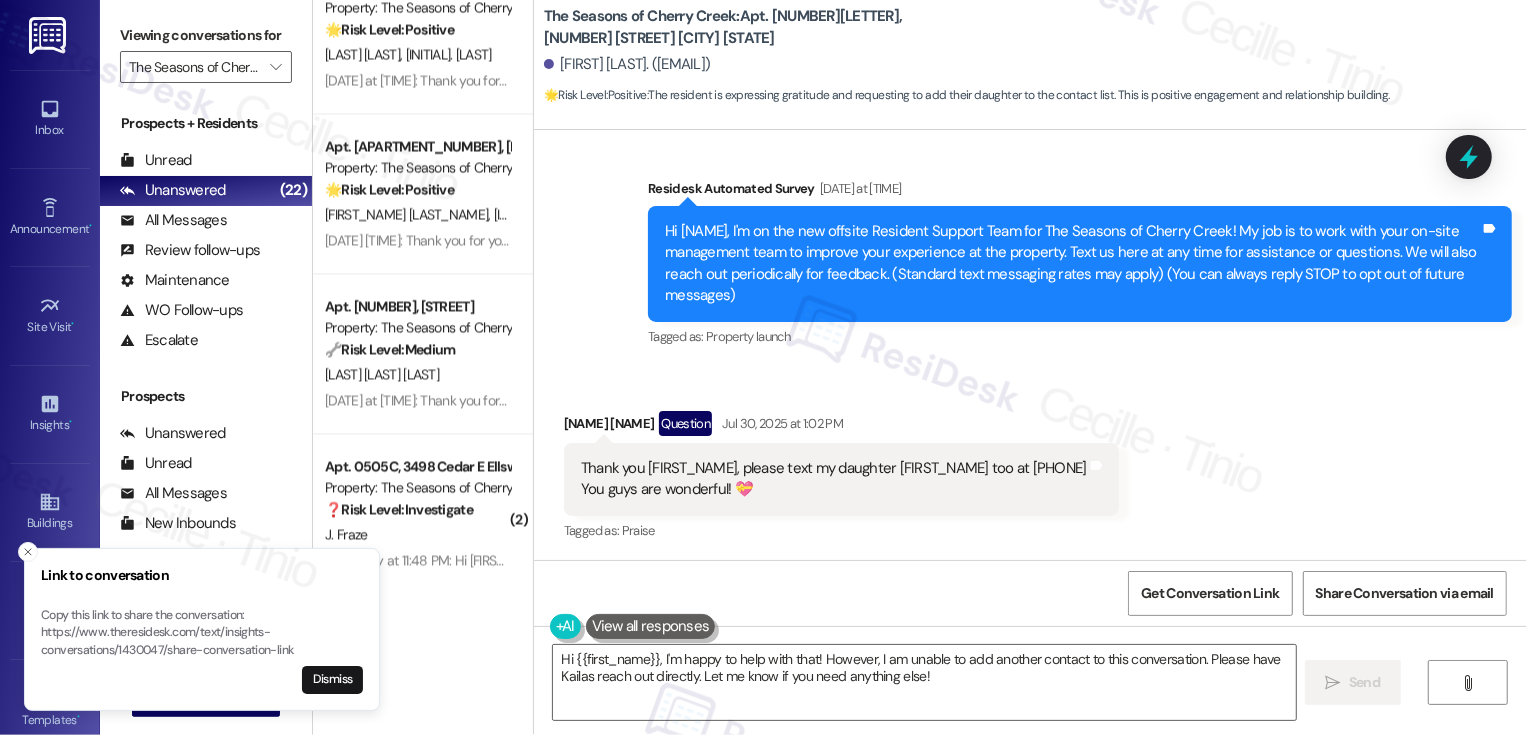 click on "Survey, sent via SMS Residesk Automated Survey Jul 30, 2025 at 12:27 PM Hi Coppelia, I'm on the new offsite Resident Support Team for The Seasons of Cherry Creek! My job is to work with your on-site management team to improve your experience at the property. Text us here at any time for assistance or questions. We will also reach out periodically for feedback. (Standard text messaging rates may apply) (You can always reply STOP to opt out of future messages) Tags and notes Tagged as:   Property launch Click to highlight conversations about Property launch" at bounding box center [1030, 249] 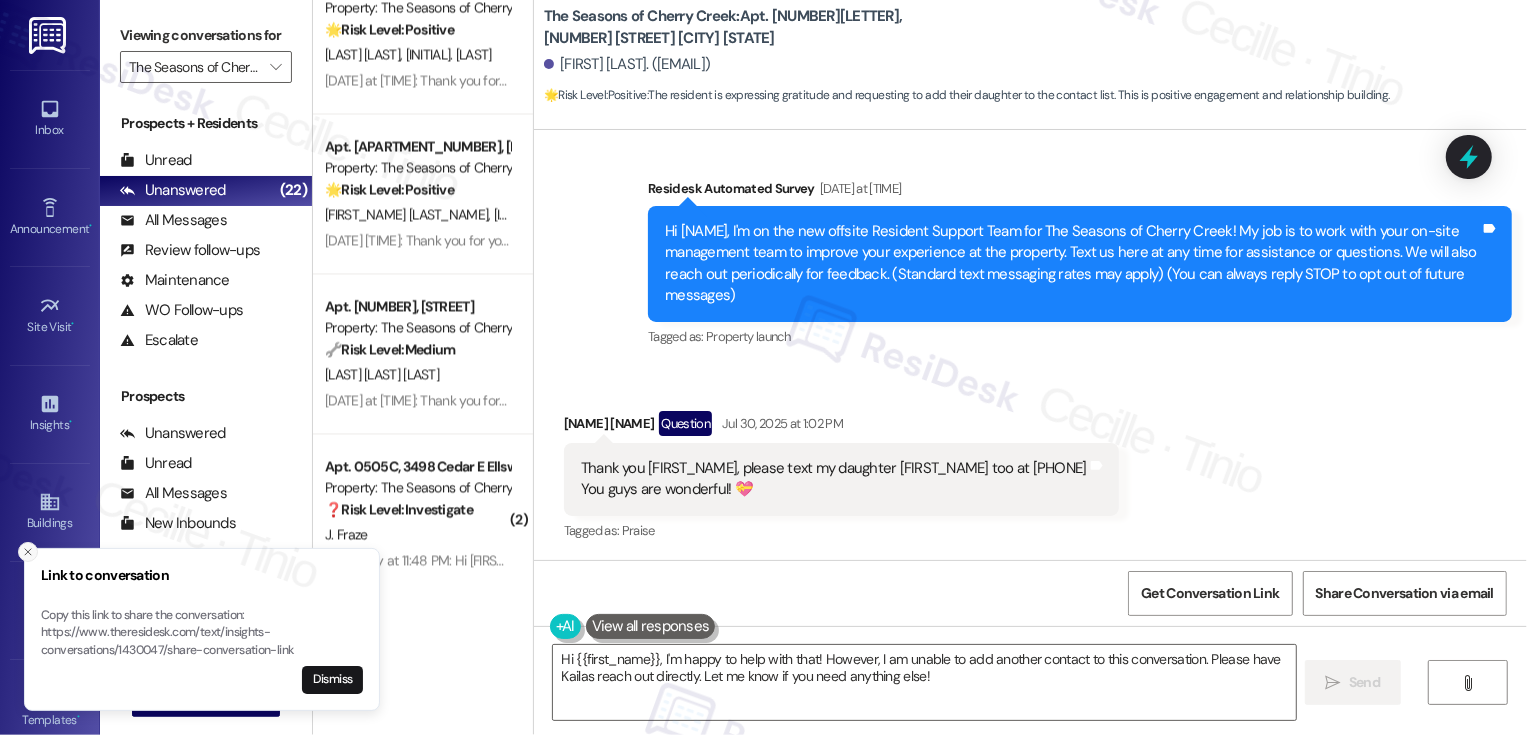 click 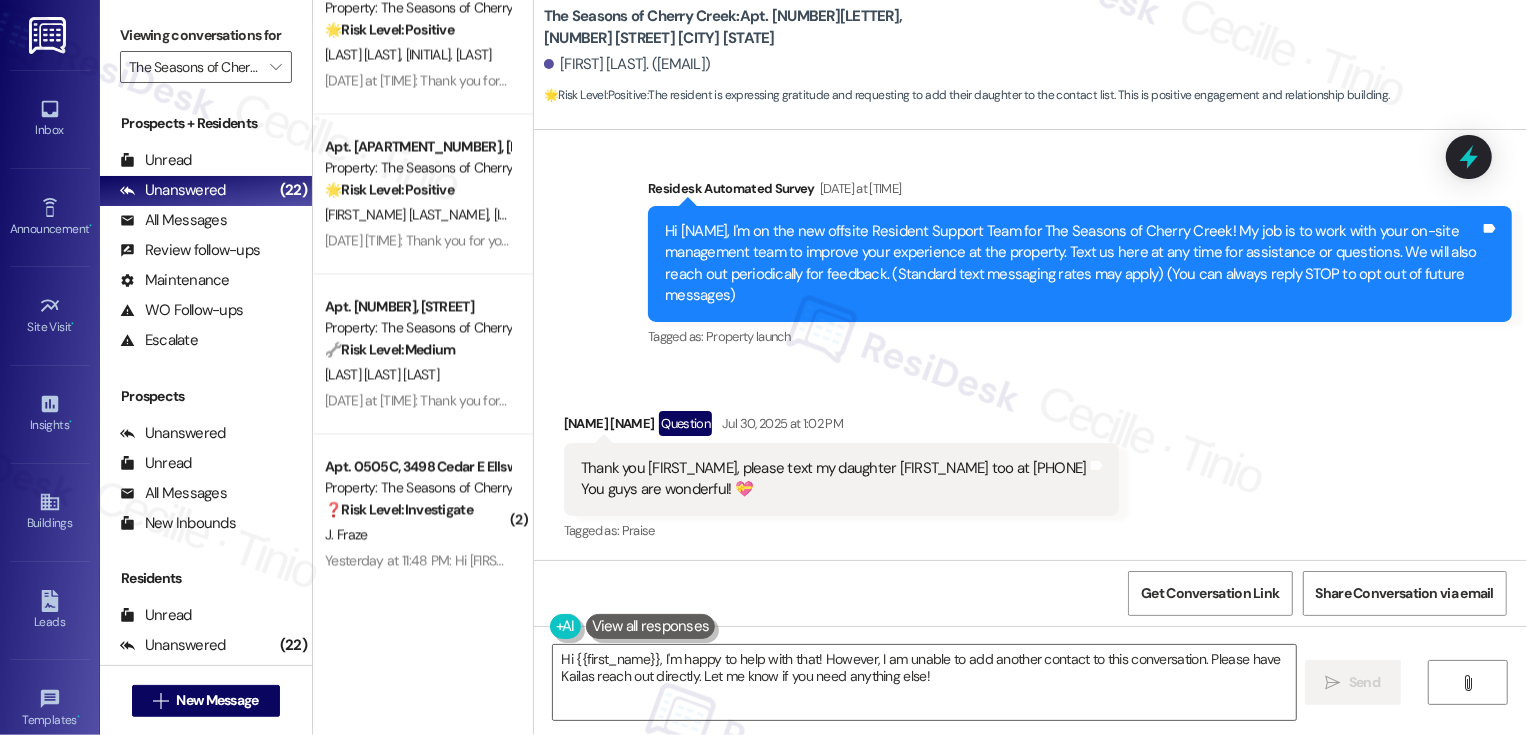 click on "Survey, sent via SMS Residesk Automated Survey Jul 30, 2025 at 12:27 PM Hi Coppelia, I'm on the new offsite Resident Support Team for The Seasons of Cherry Creek! My job is to work with your on-site management team to improve your experience at the property. Text us here at any time for assistance or questions. We will also reach out periodically for feedback. (Standard text messaging rates may apply) (You can always reply STOP to opt out of future messages) Tags and notes Tagged as:   Property launch Click to highlight conversations about Property launch" at bounding box center [1030, 249] 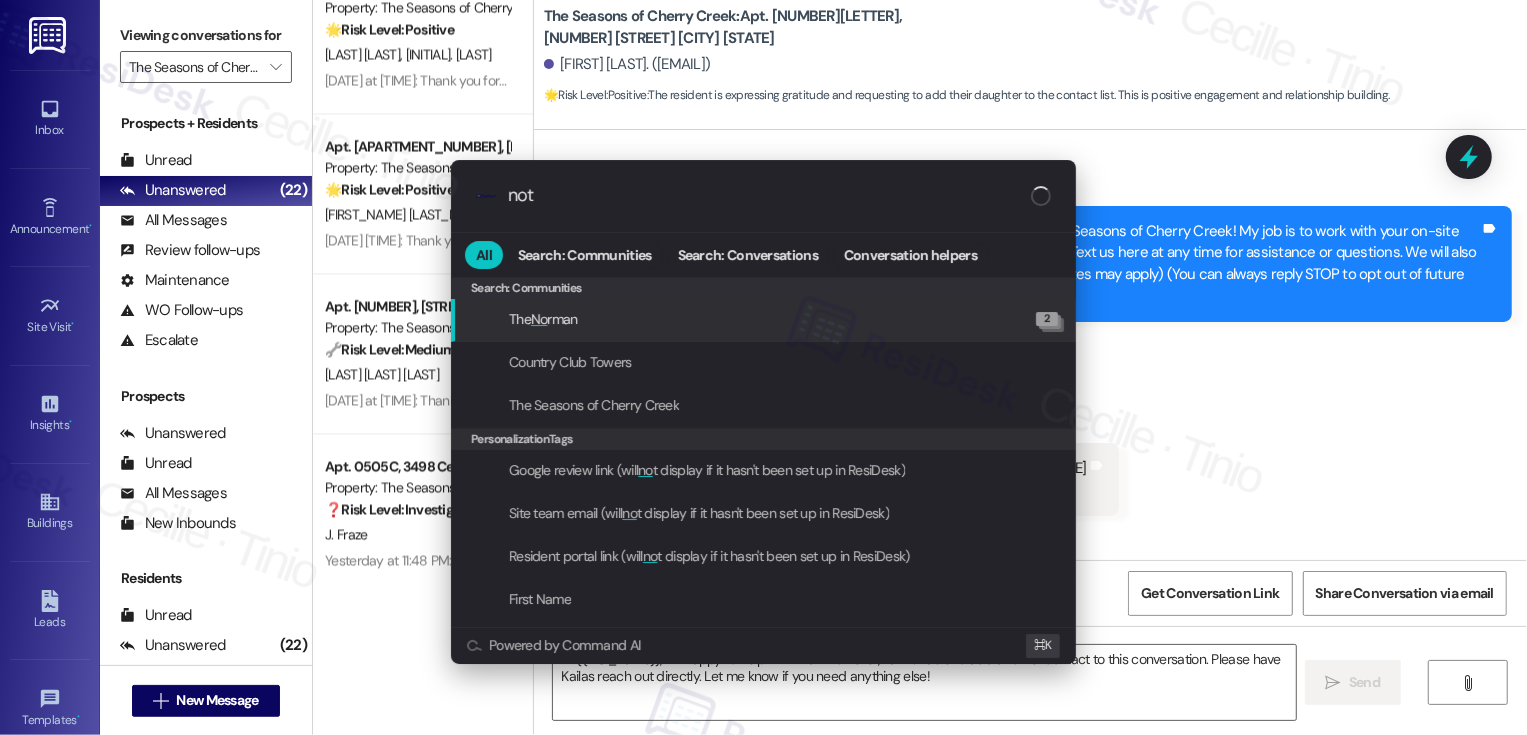type on "note" 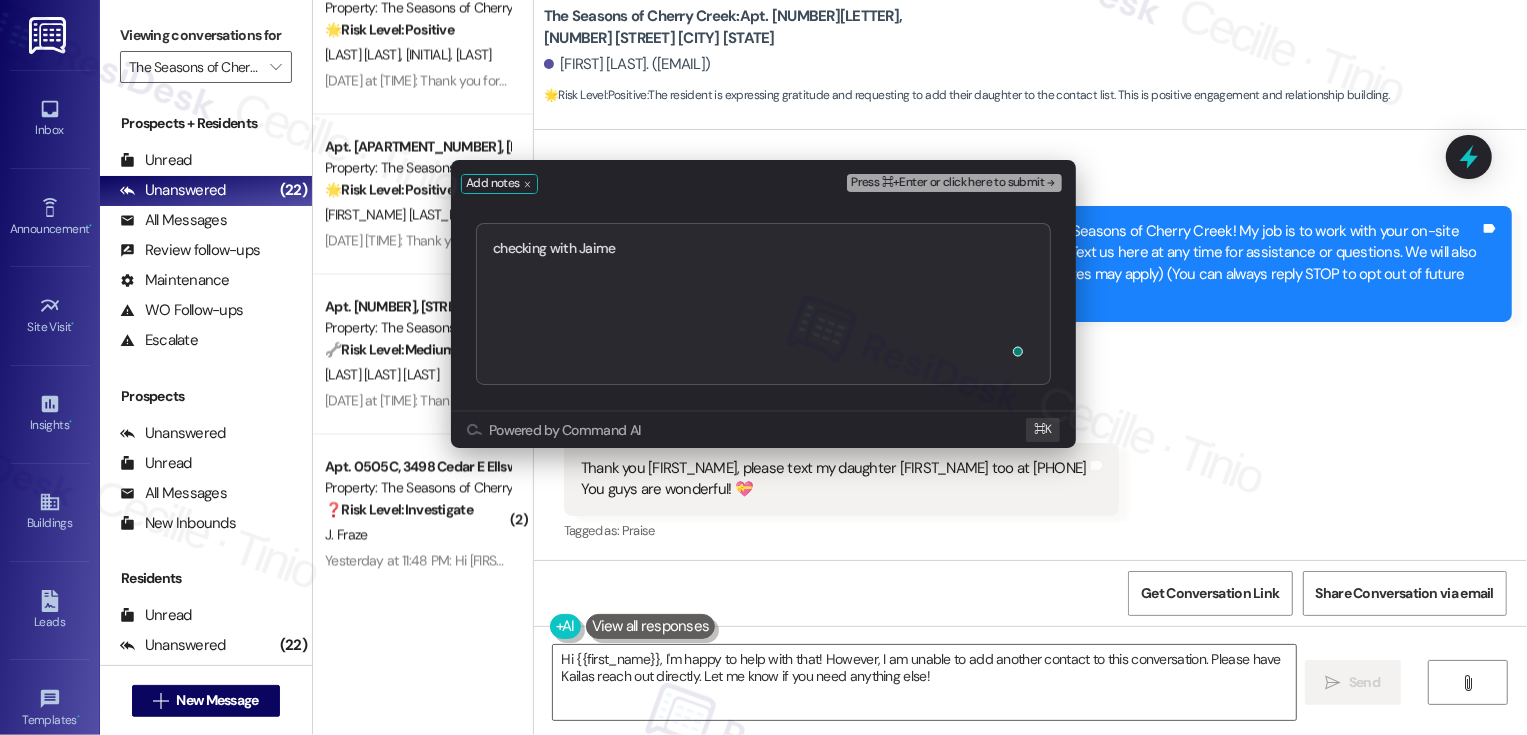 type on "checking with Jaime
https://residesk.slack.com/archives/C094R0PAUN6/p1754321601108989" 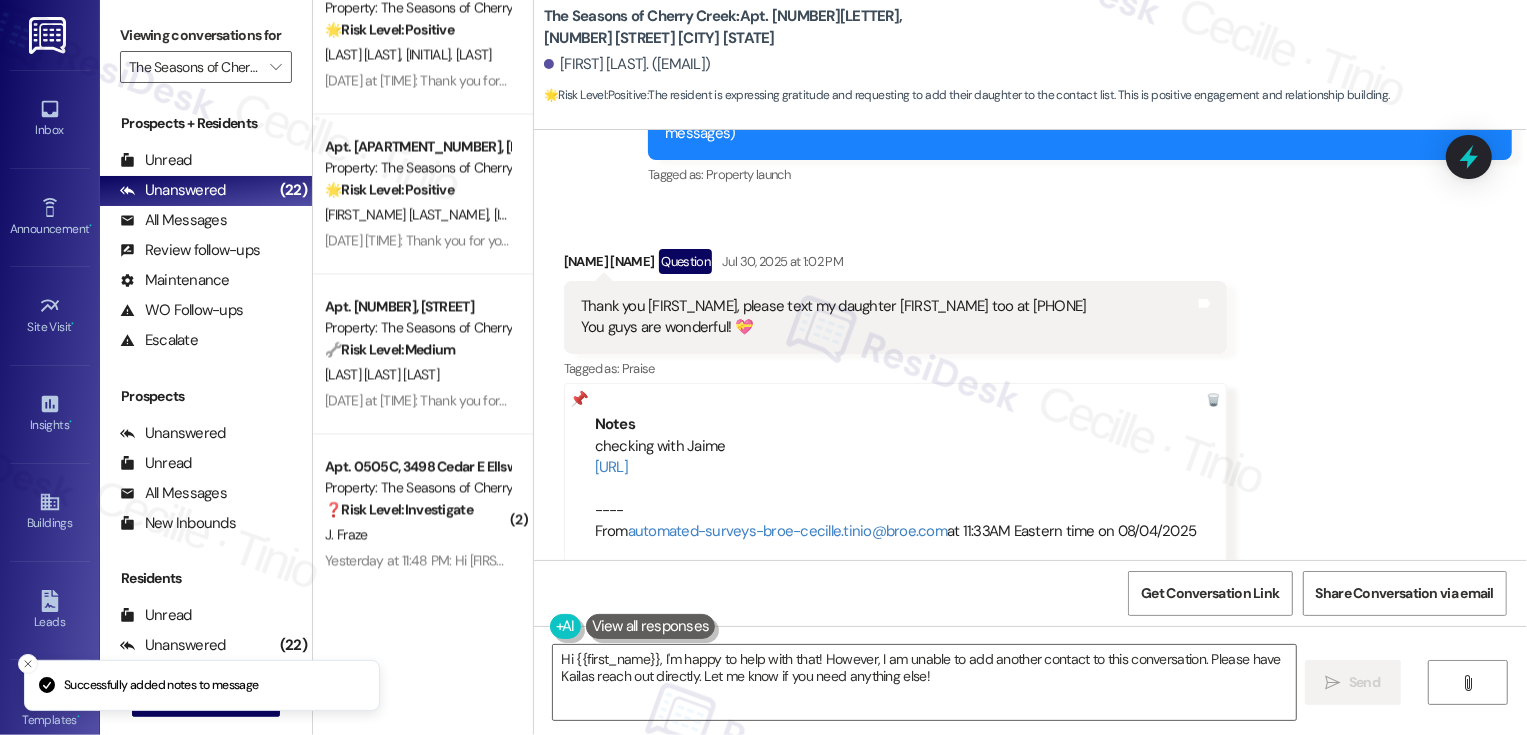 scroll, scrollTop: 322, scrollLeft: 0, axis: vertical 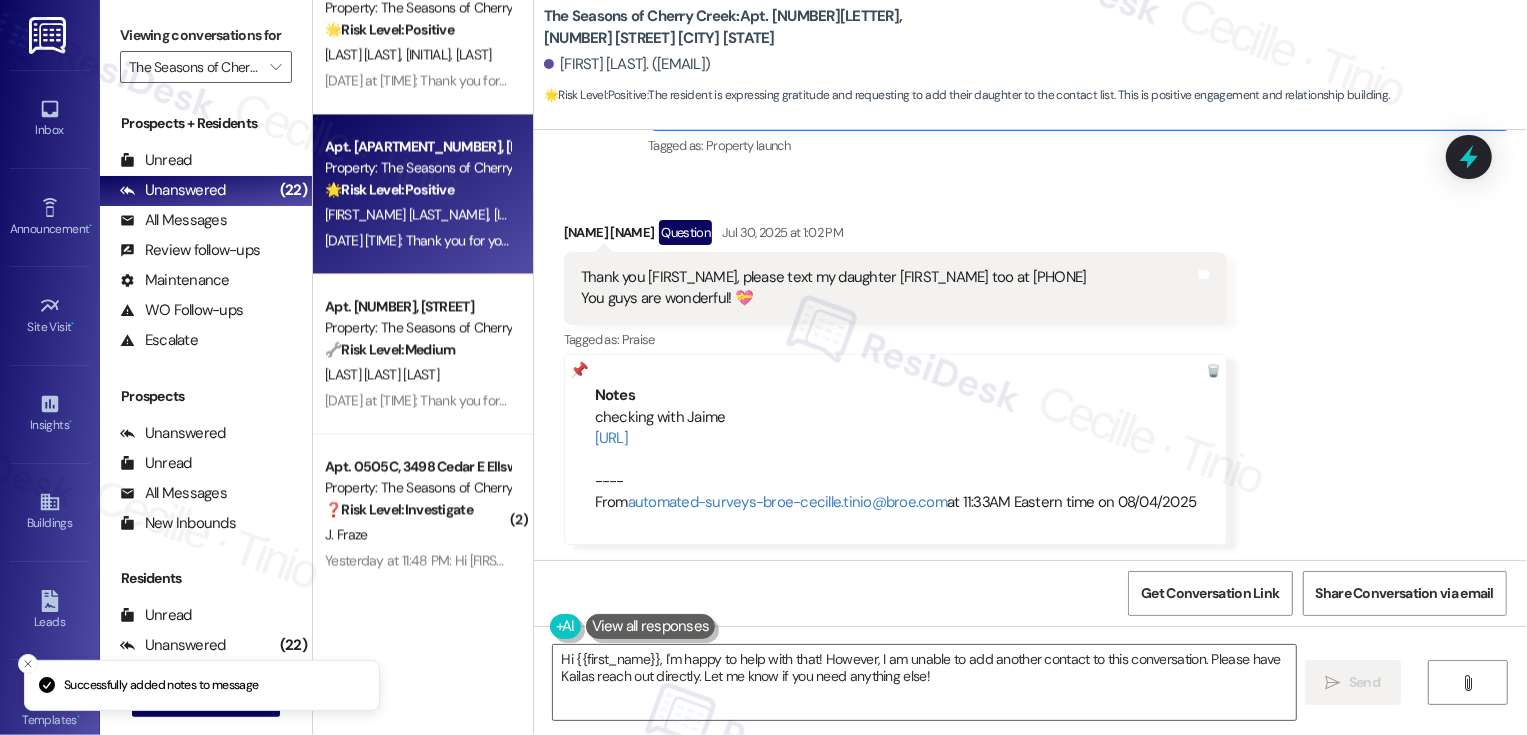 click on "🌟  Risk Level:  Positive The resident is engaging in positive communication and introducing himself. This is an opportunity for relationship building." at bounding box center (417, 189) 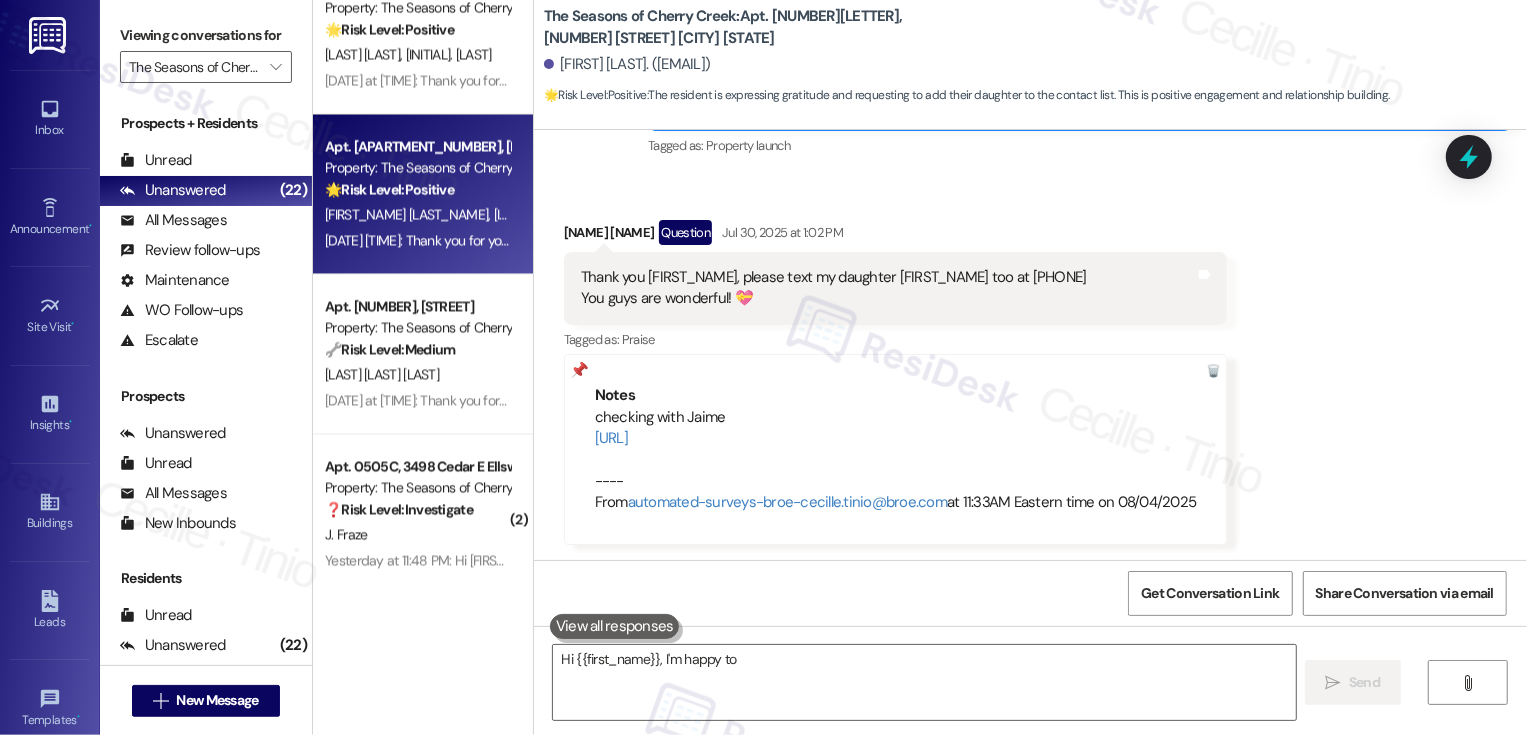 click on "🌟  Risk Level:  Positive The resident is engaging in positive communication and introducing himself. This is an opportunity for relationship building." at bounding box center (417, 189) 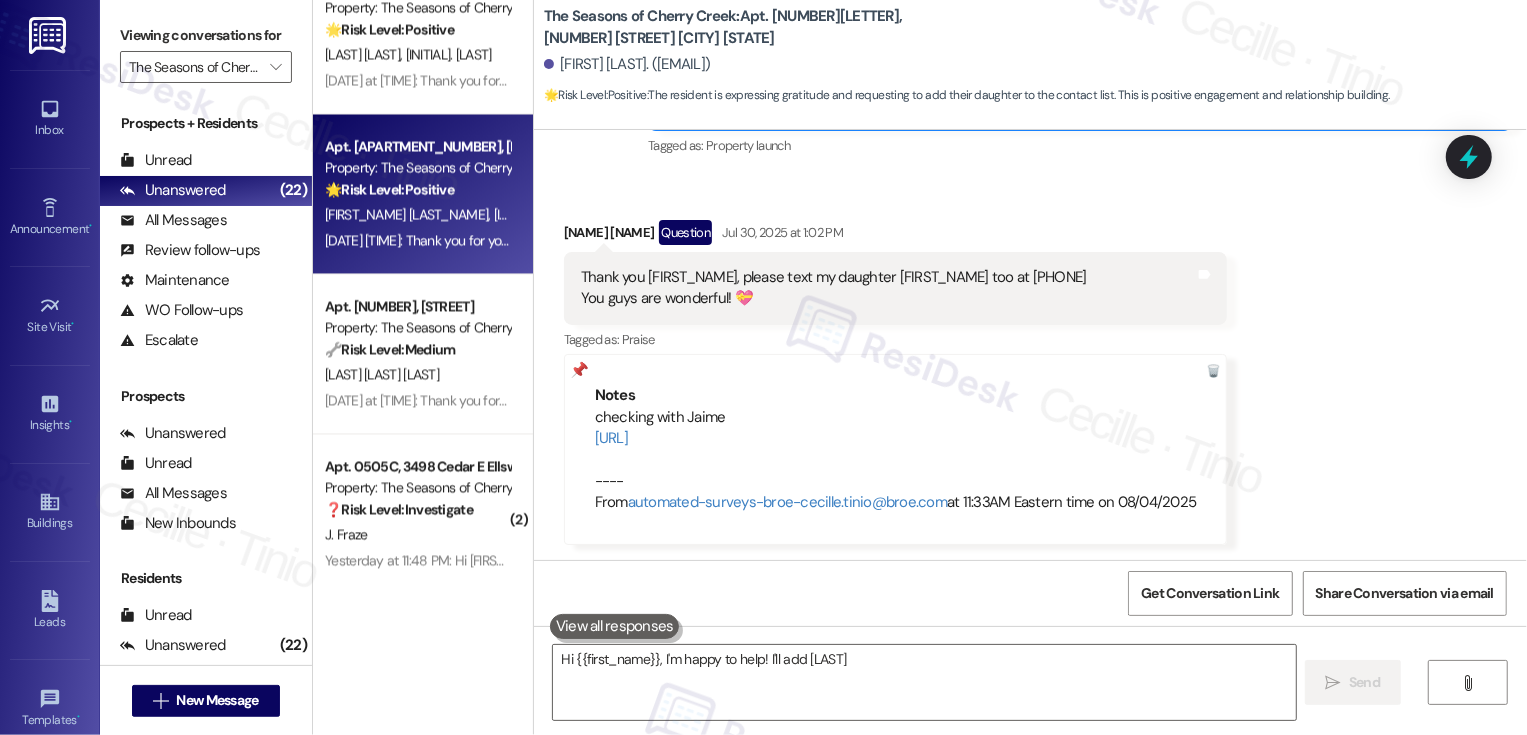 type on "Hi {{first_name}}, I'm happy to help! I'll add Kailas at" 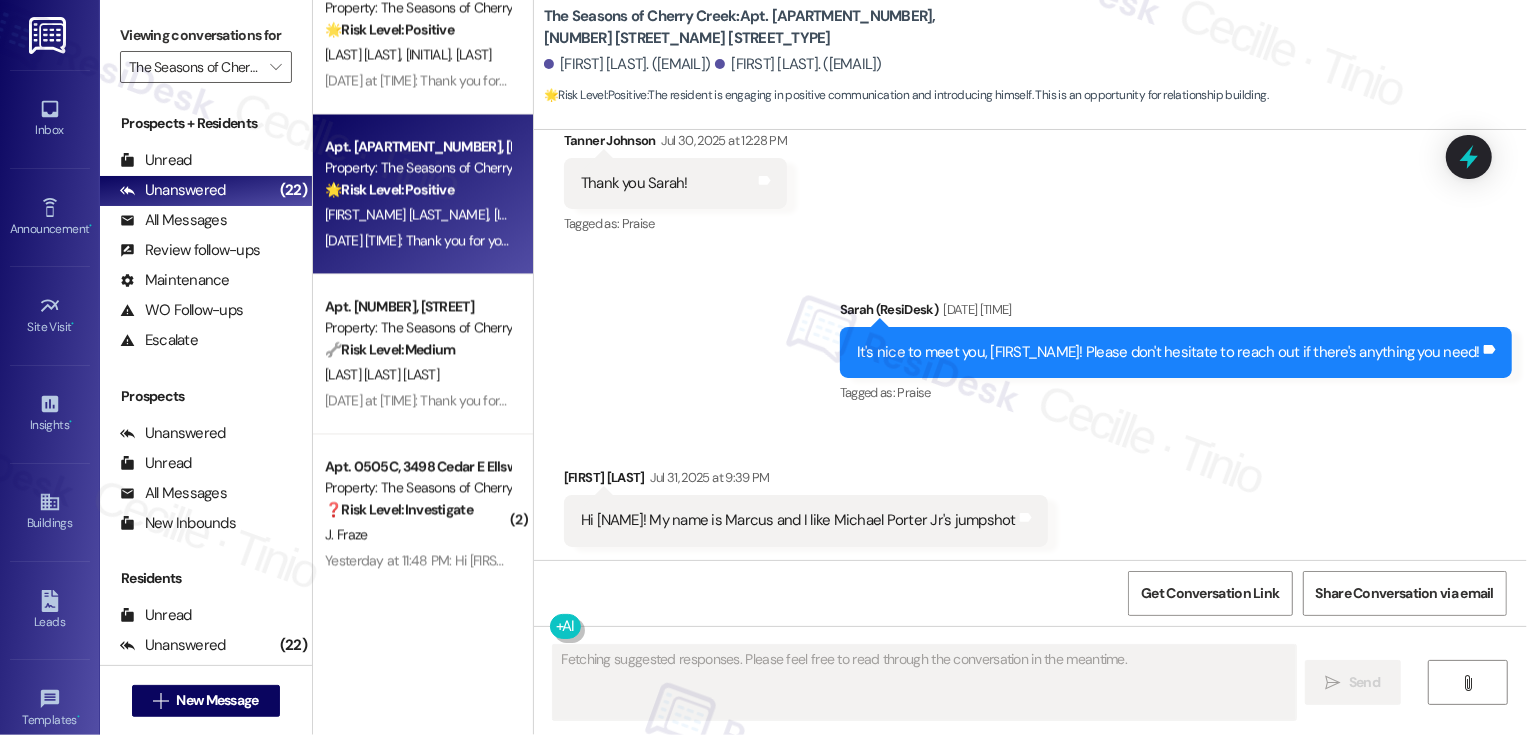 scroll, scrollTop: 413, scrollLeft: 0, axis: vertical 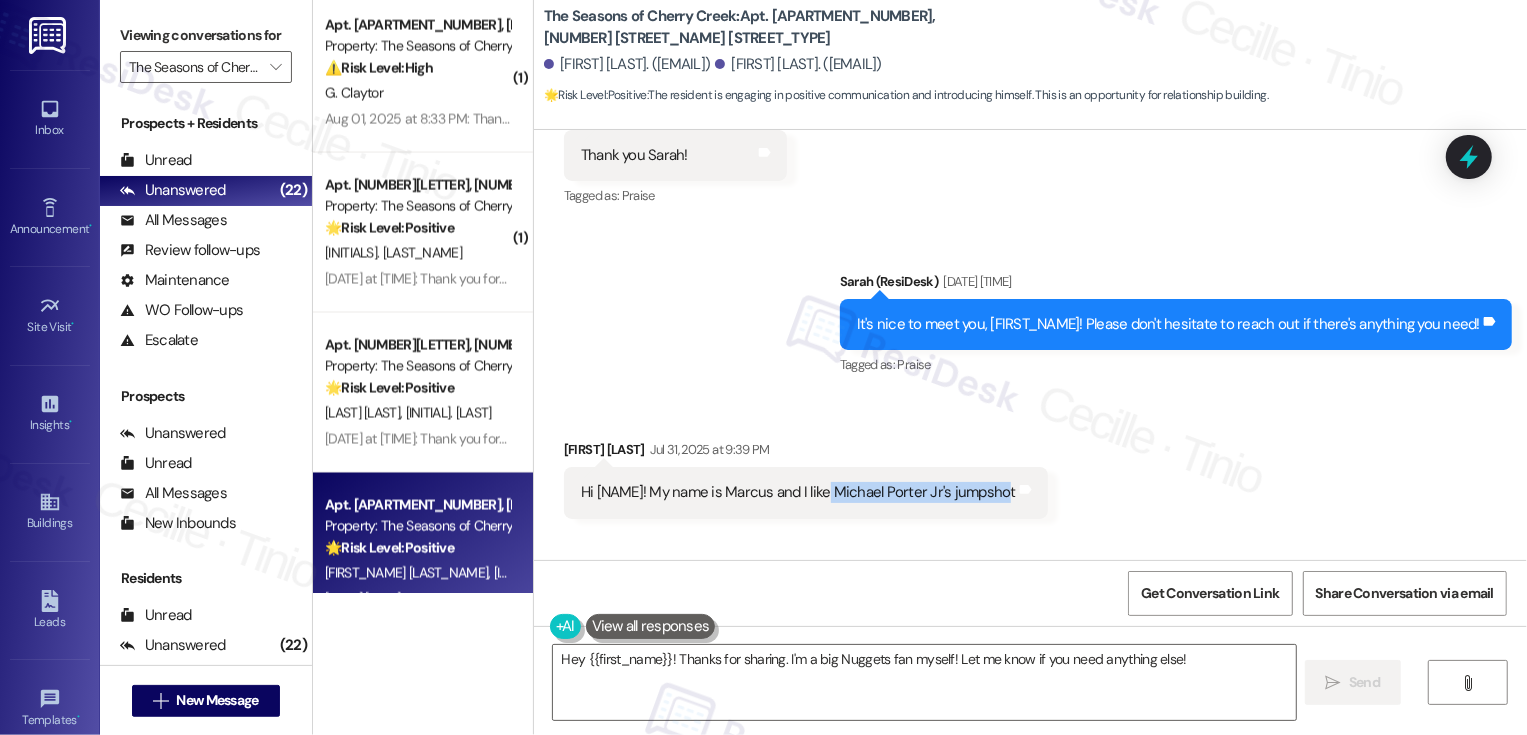 drag, startPoint x: 809, startPoint y: 490, endPoint x: 980, endPoint y: 504, distance: 171.57214 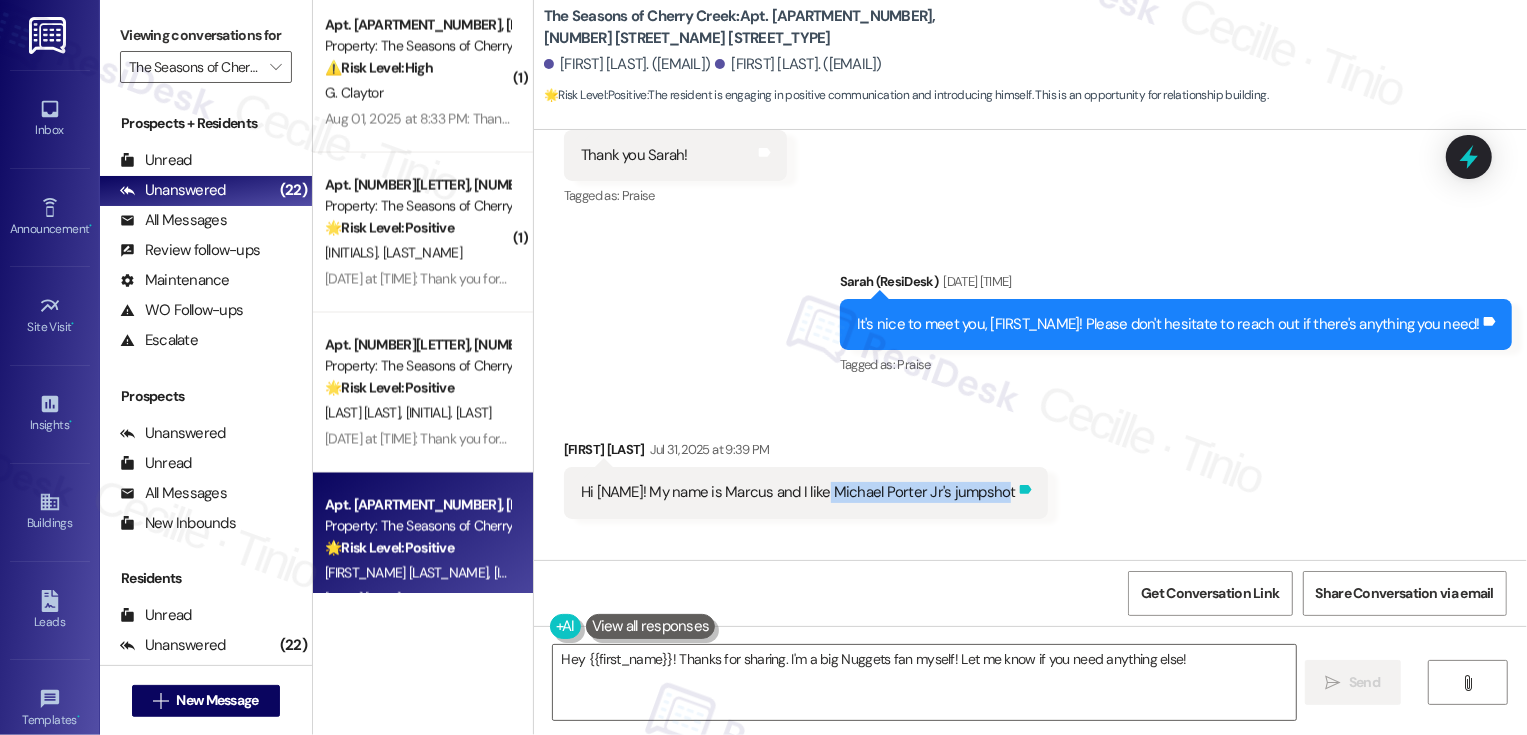 click on "Hi Sarah! My name is Marcus and I like Michael Porter Jr's jumpshot Tags and notes" at bounding box center [806, 492] 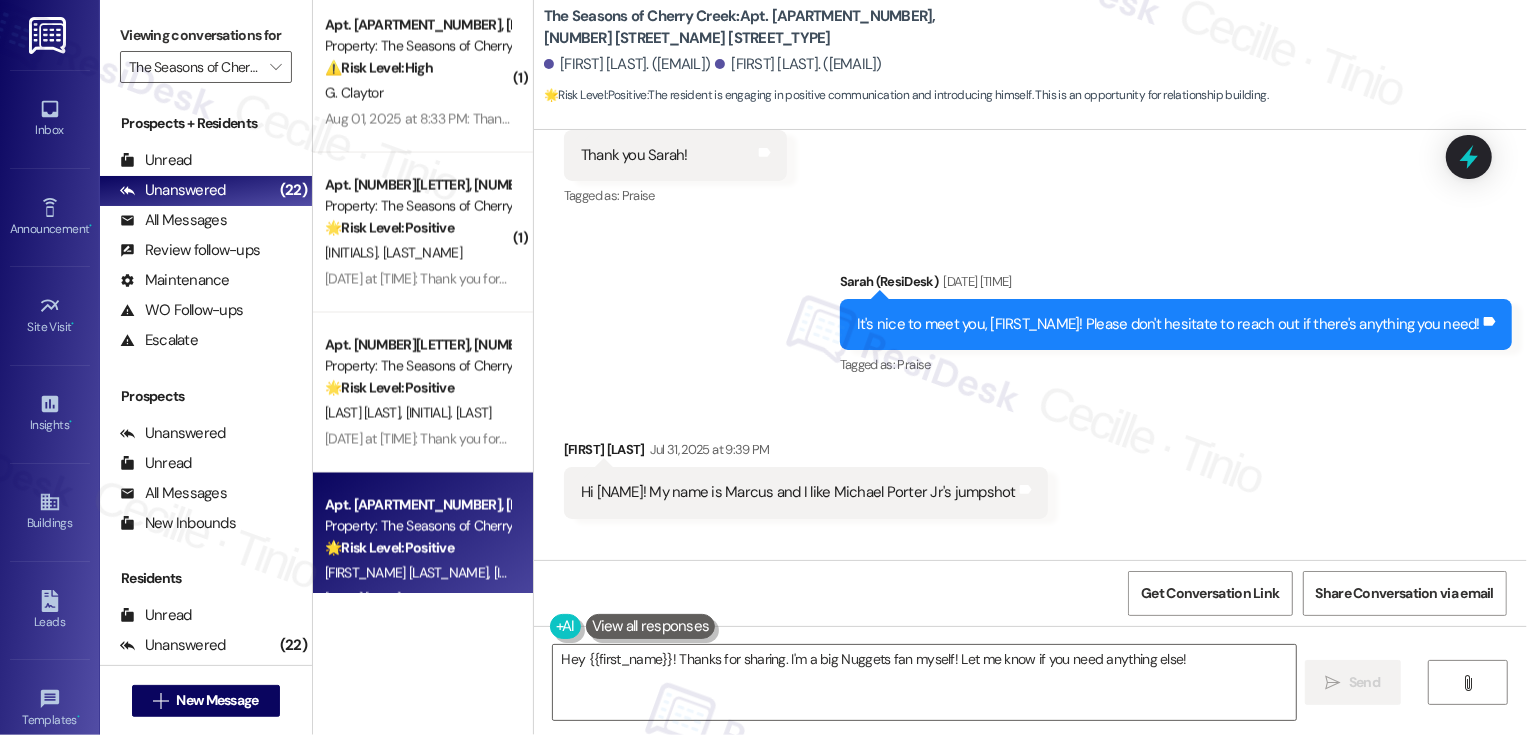 click on "Hi Sarah! My name is Marcus and I like Michael Porter Jr's jumpshot" at bounding box center (798, 492) 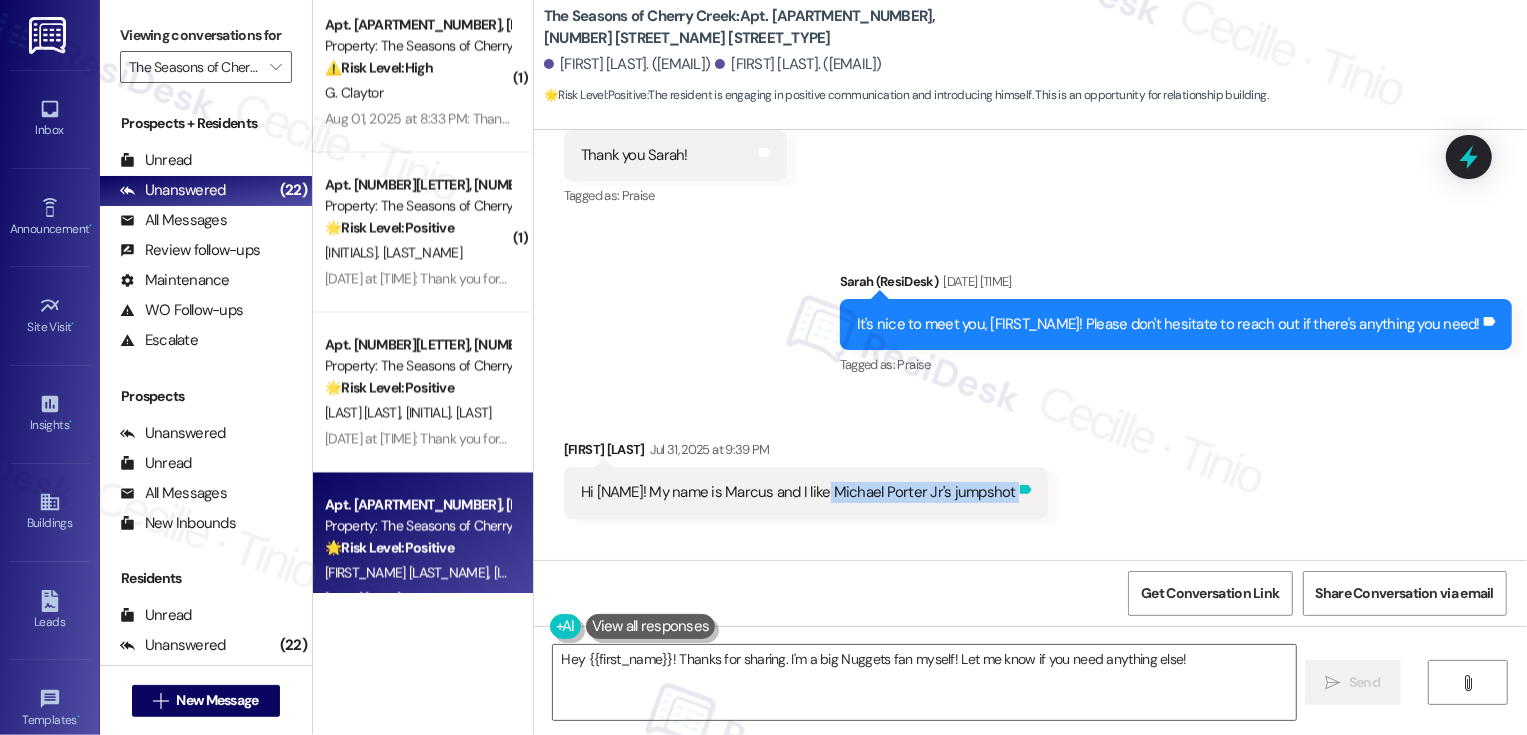 drag, startPoint x: 809, startPoint y: 495, endPoint x: 990, endPoint y: 500, distance: 181.06905 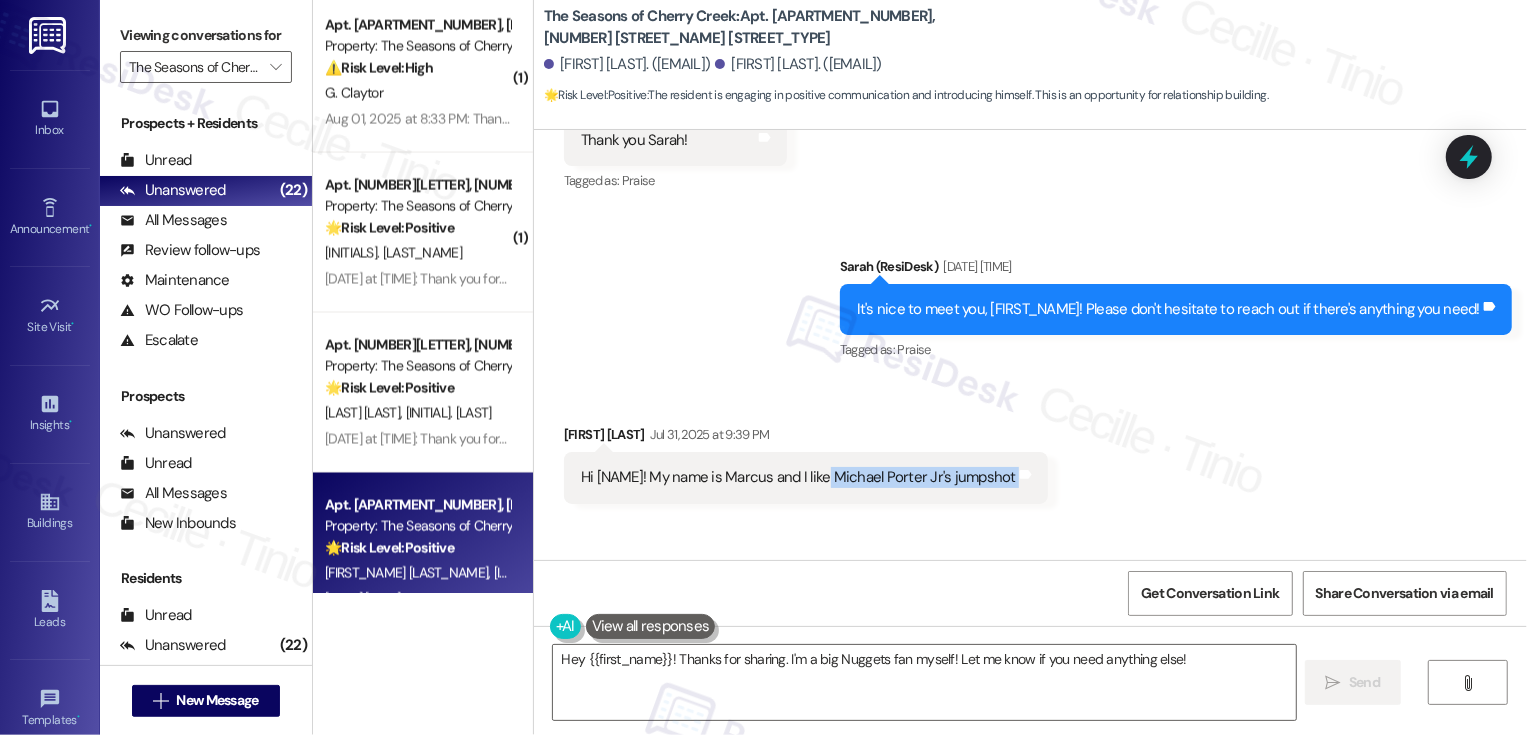 scroll, scrollTop: 604, scrollLeft: 0, axis: vertical 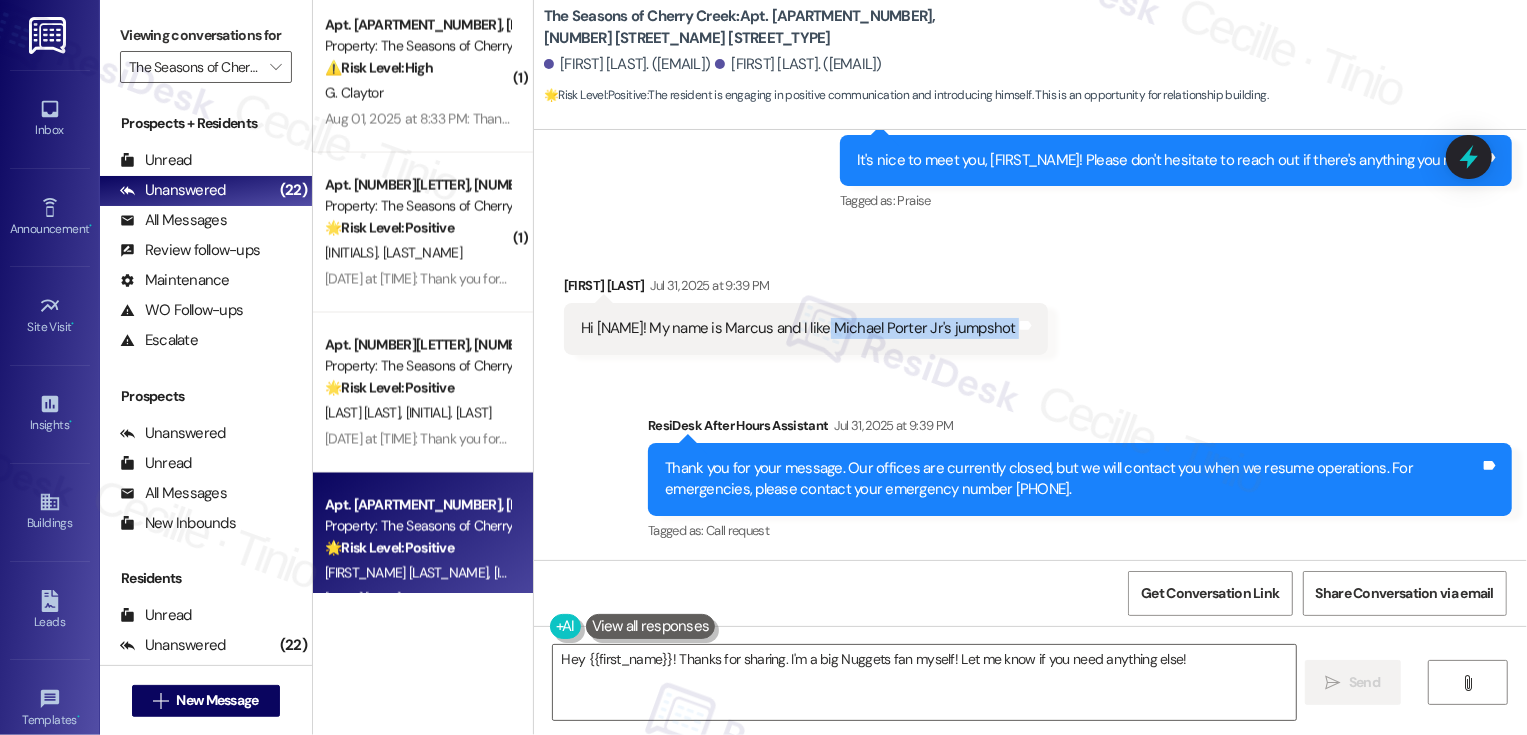 click at bounding box center (651, 626) 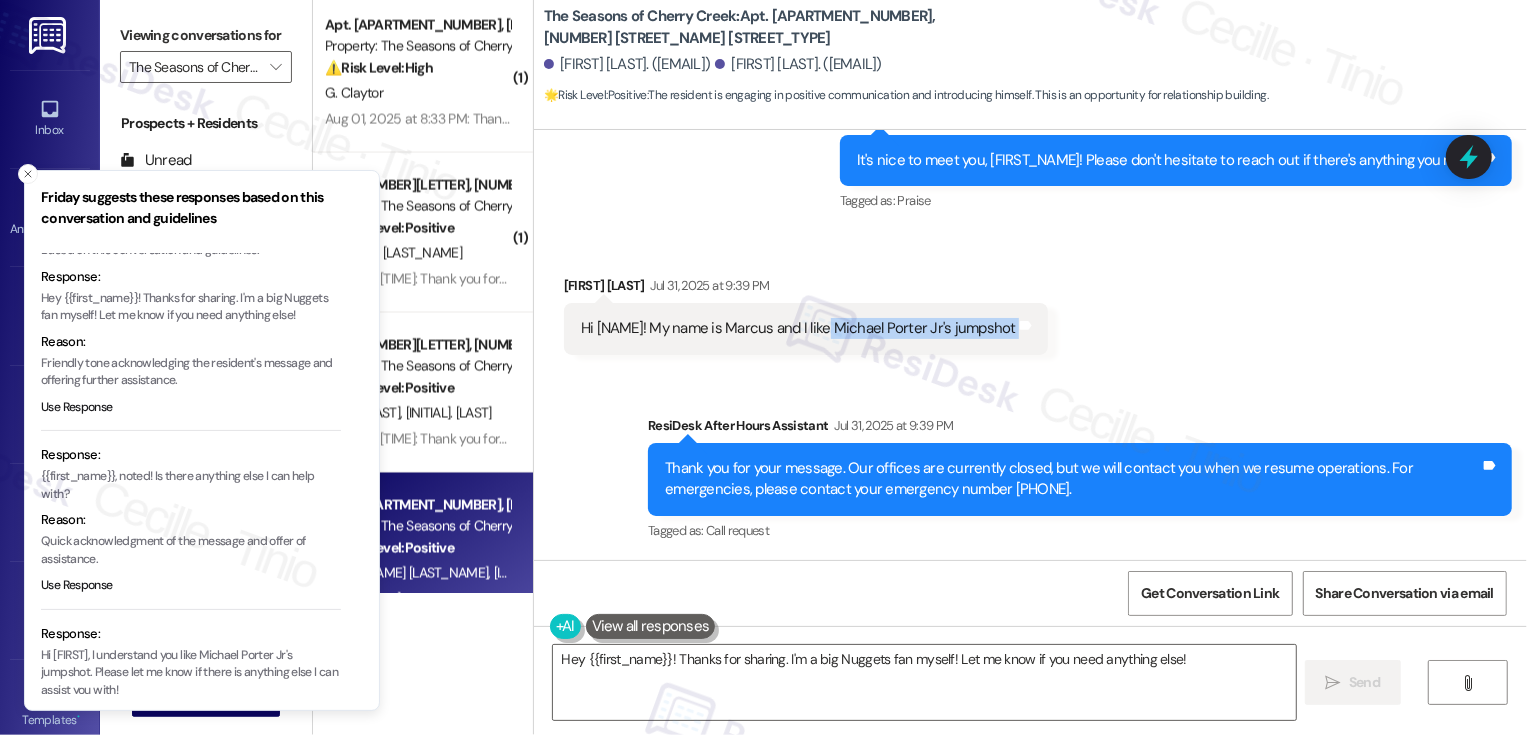 scroll, scrollTop: 0, scrollLeft: 0, axis: both 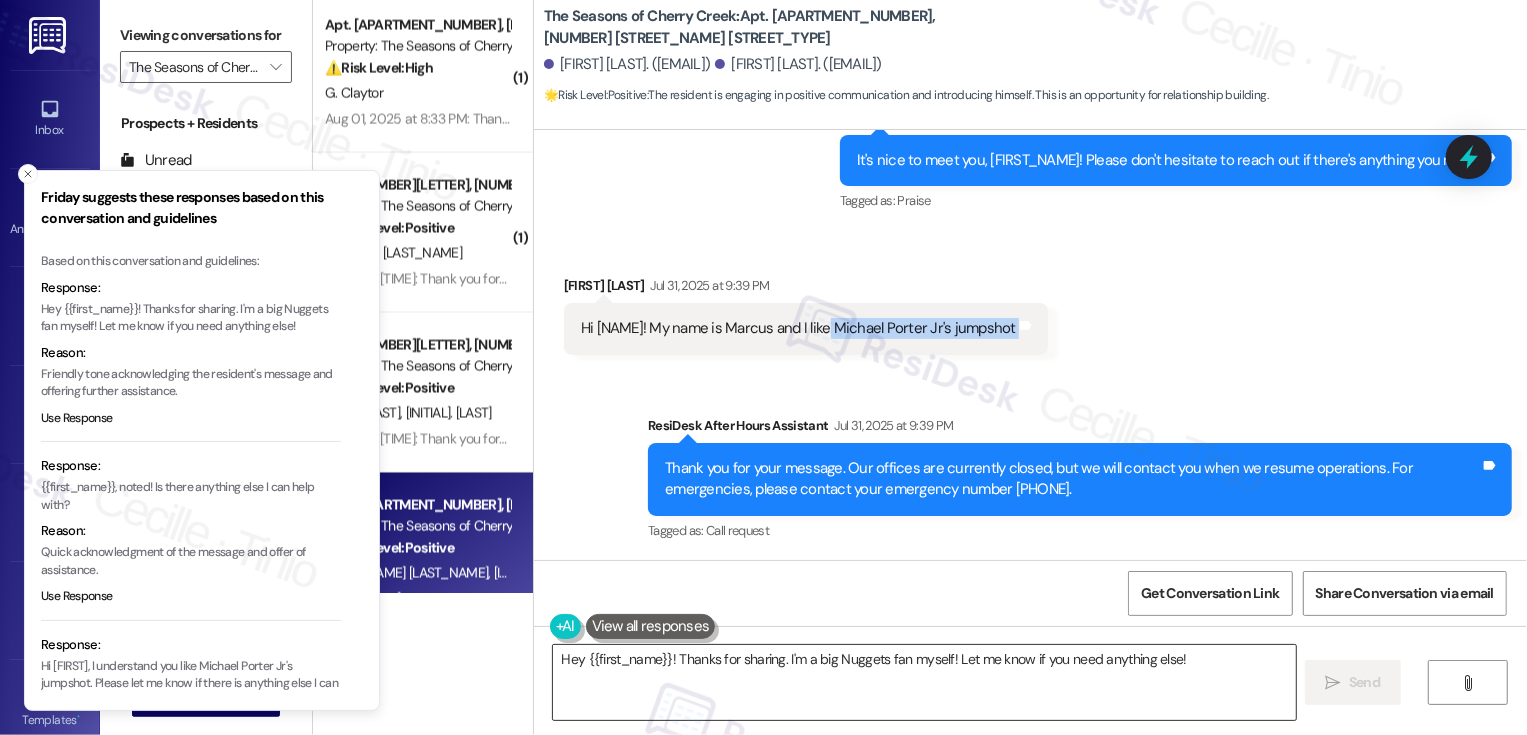 click on "Hey {{first_name}}! Thanks for sharing. I'm a big Nuggets fan myself! Let me know if you need anything else!" at bounding box center (924, 682) 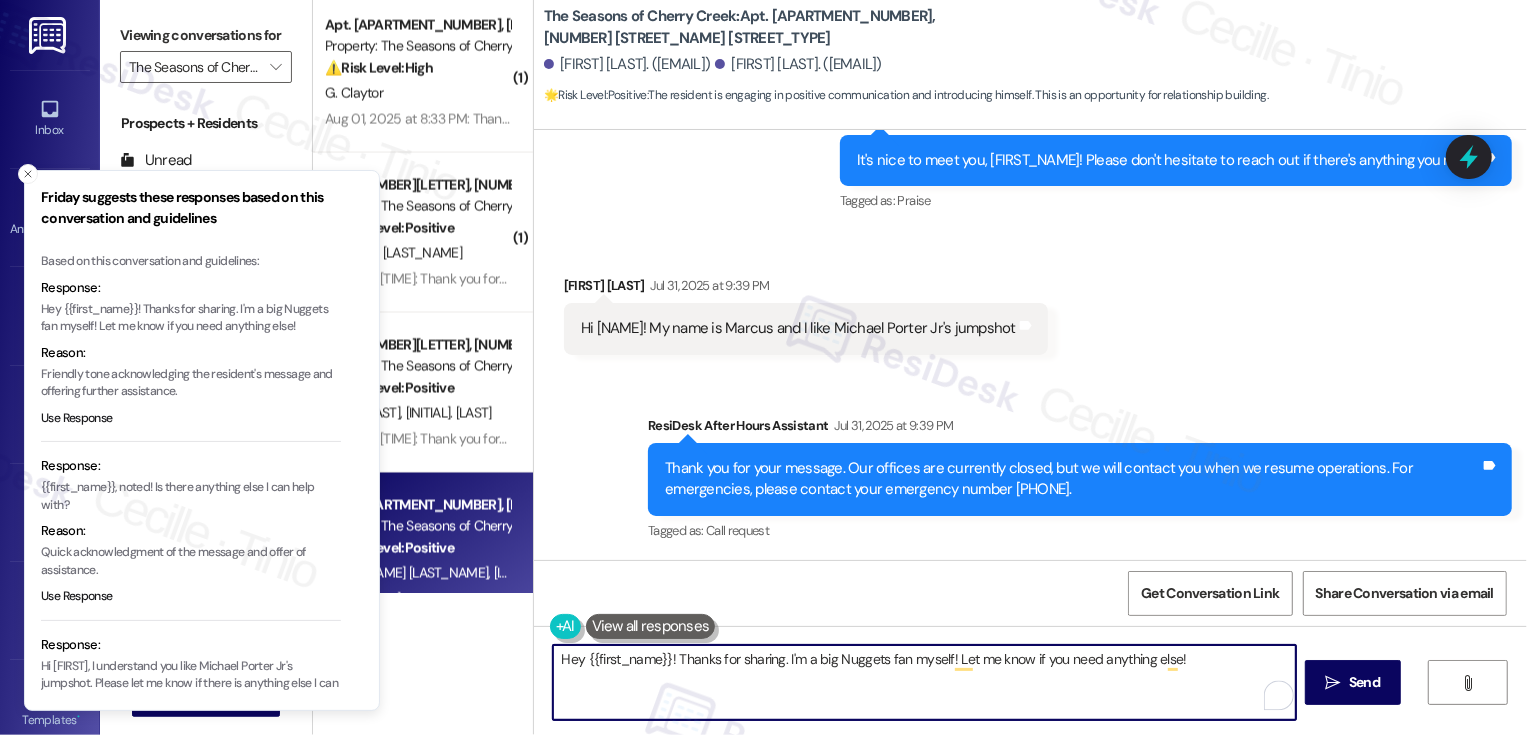click on "Marcus Alazard Jul 31, 2025 at 9:39 PM" at bounding box center [806, 289] 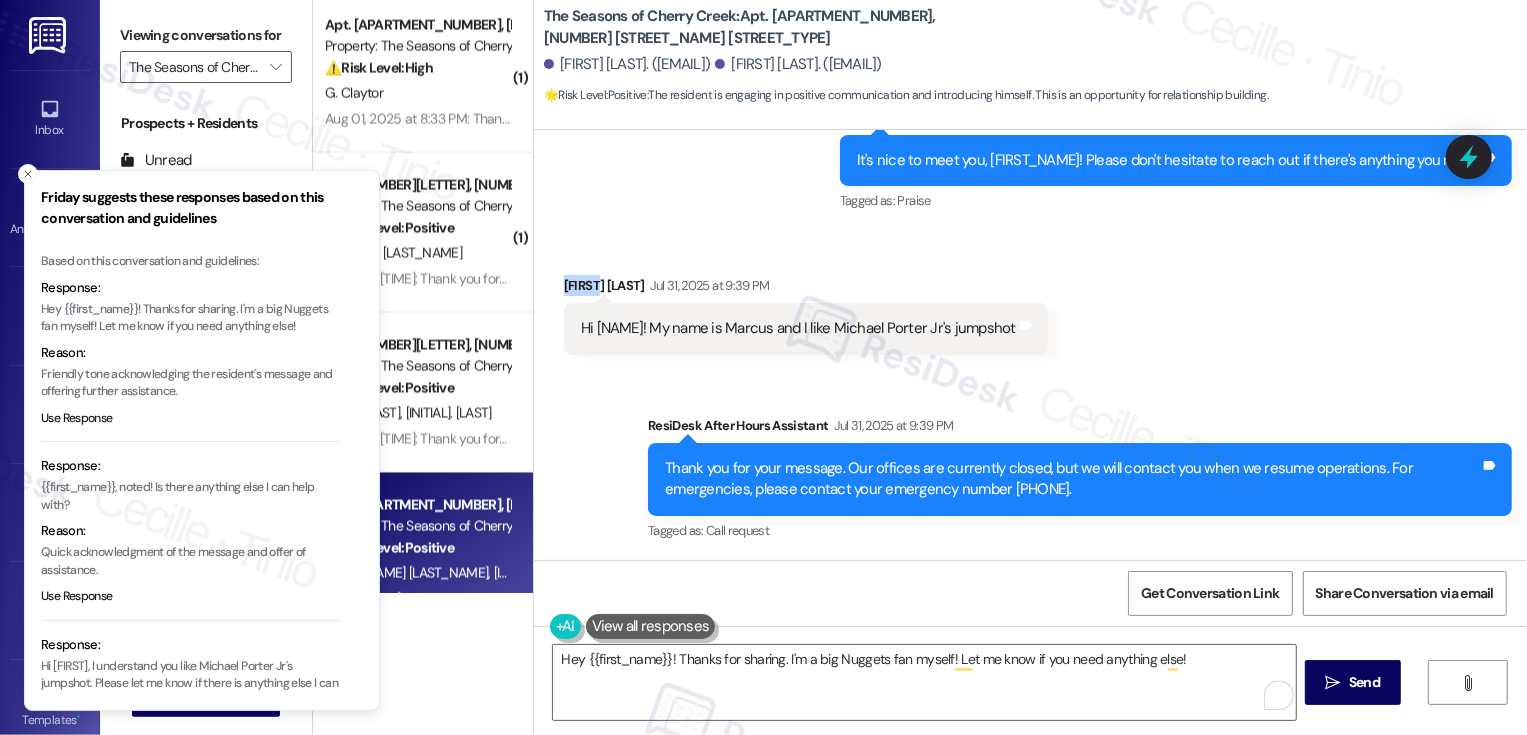 copy on "Marcus" 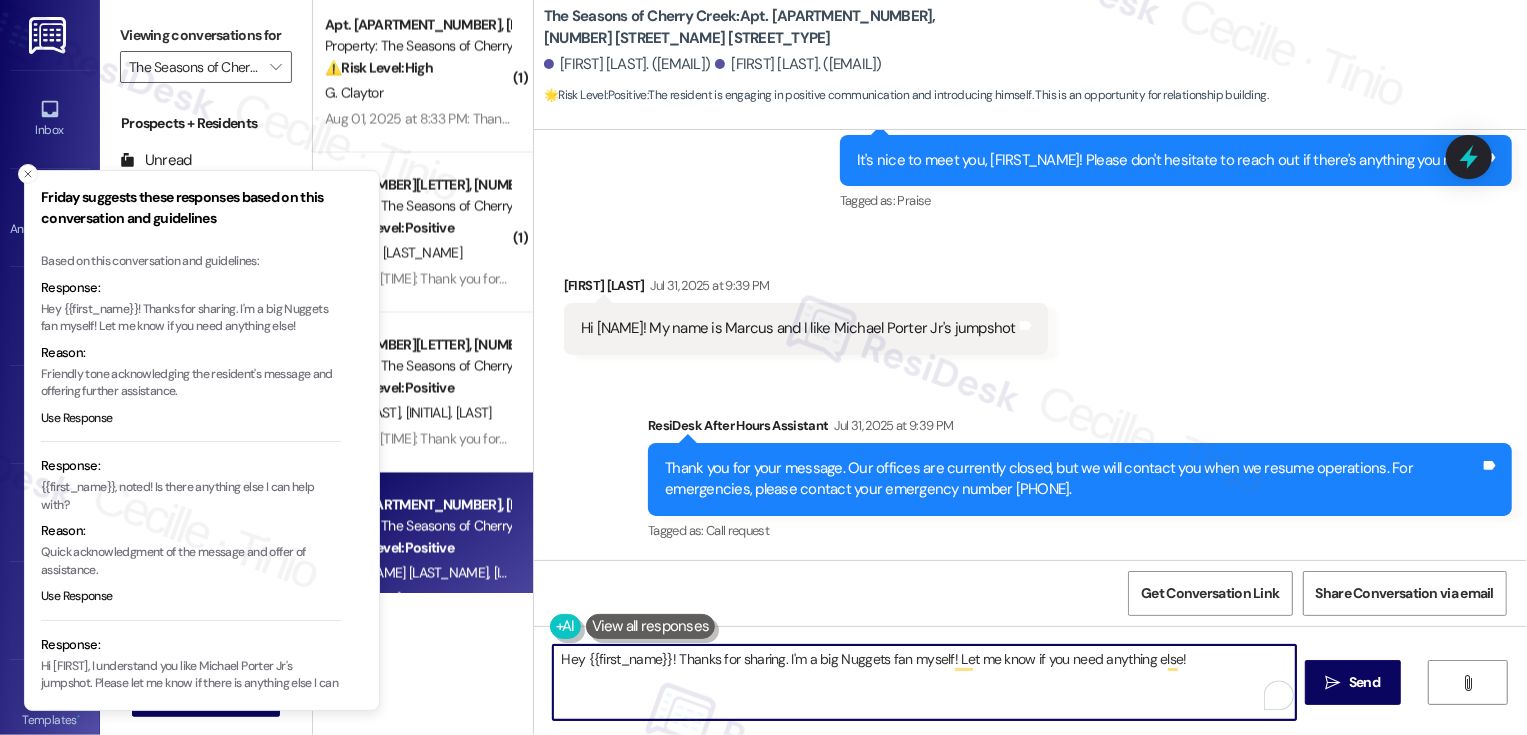 drag, startPoint x: 572, startPoint y: 657, endPoint x: 659, endPoint y: 659, distance: 87.02299 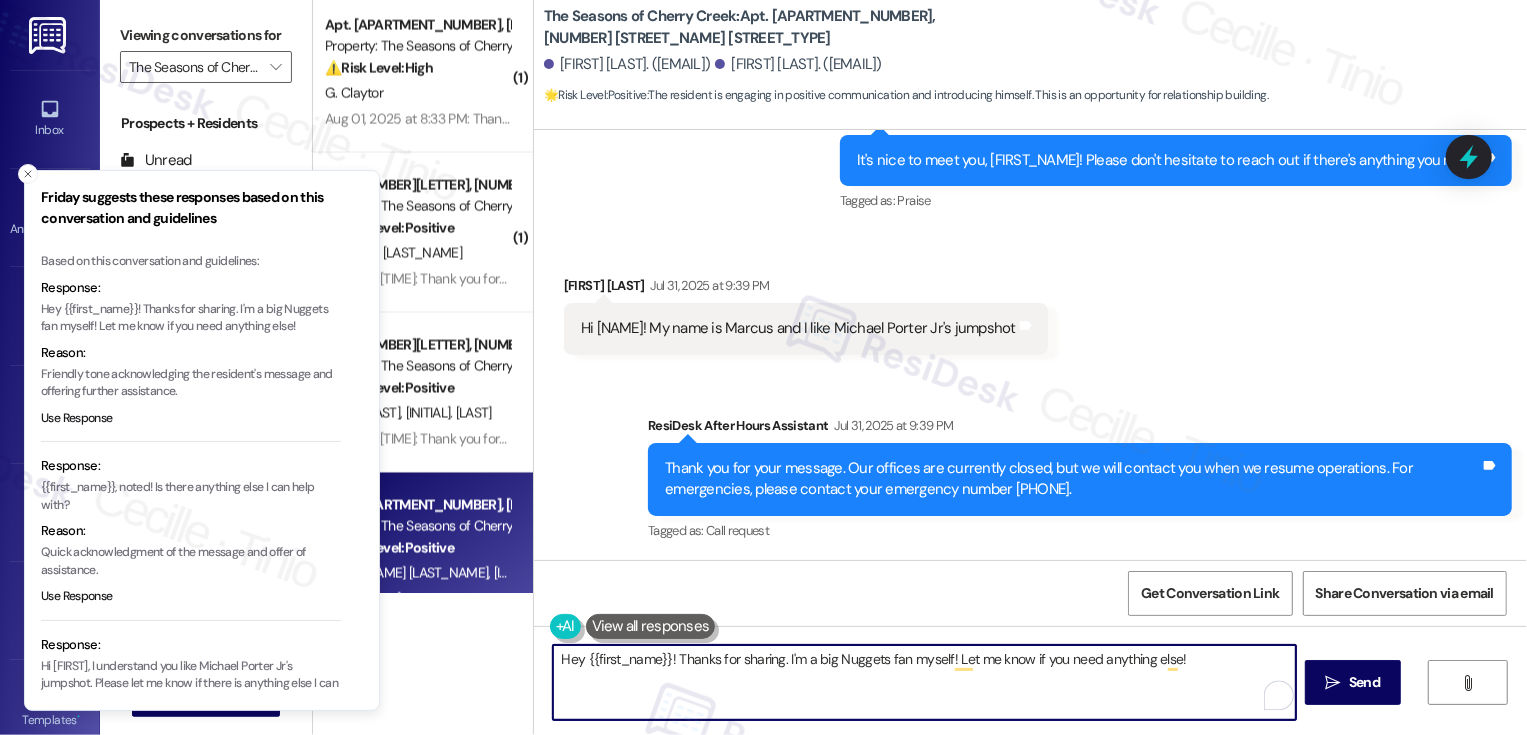 click on "Hey {{first_name}}! Thanks for sharing. I'm a big Nuggets fan myself! Let me know if you need anything else!" at bounding box center [924, 682] 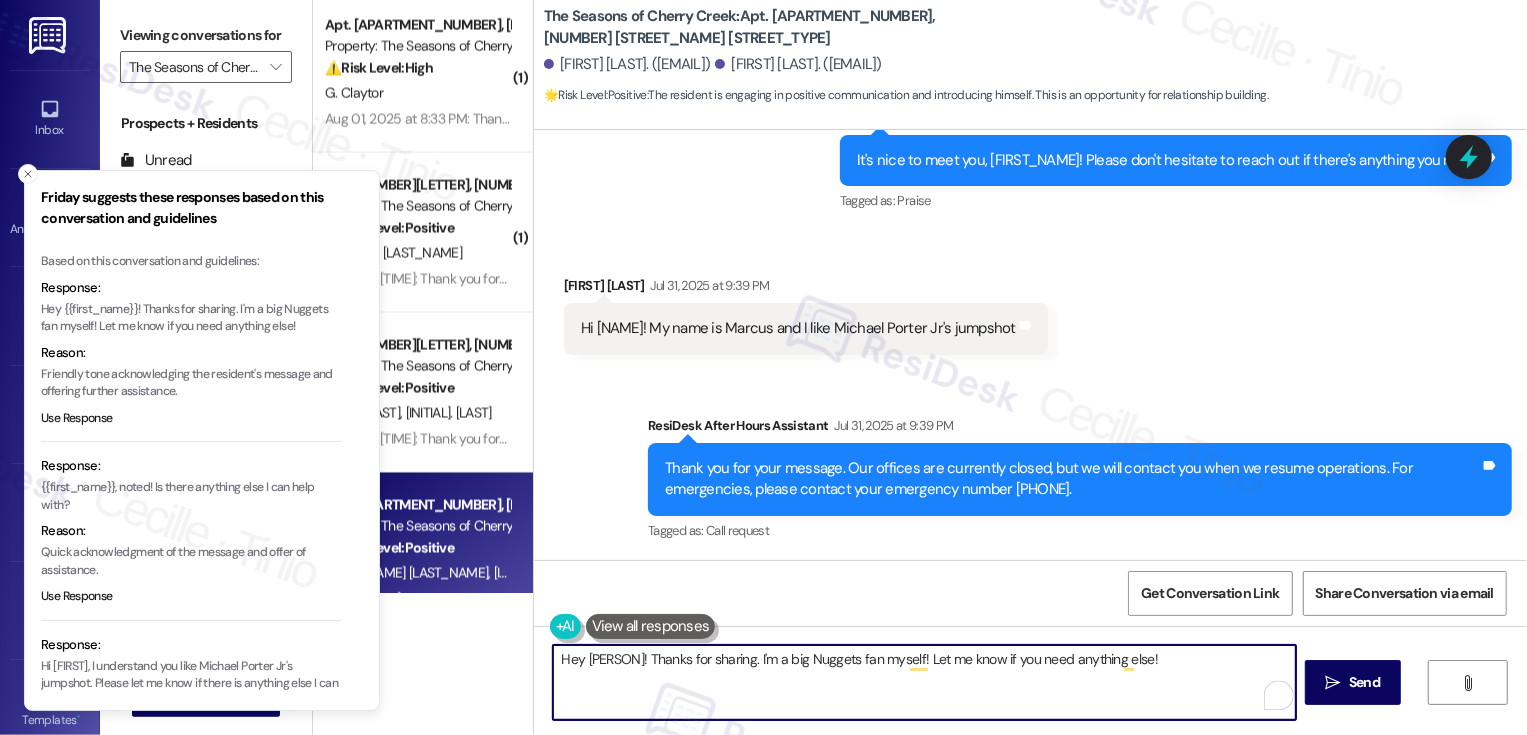 click on "HeyMarcus! Thanks for sharing. I'm a big Nuggets fan myself! Let me know if you need anything else!" at bounding box center [924, 682] 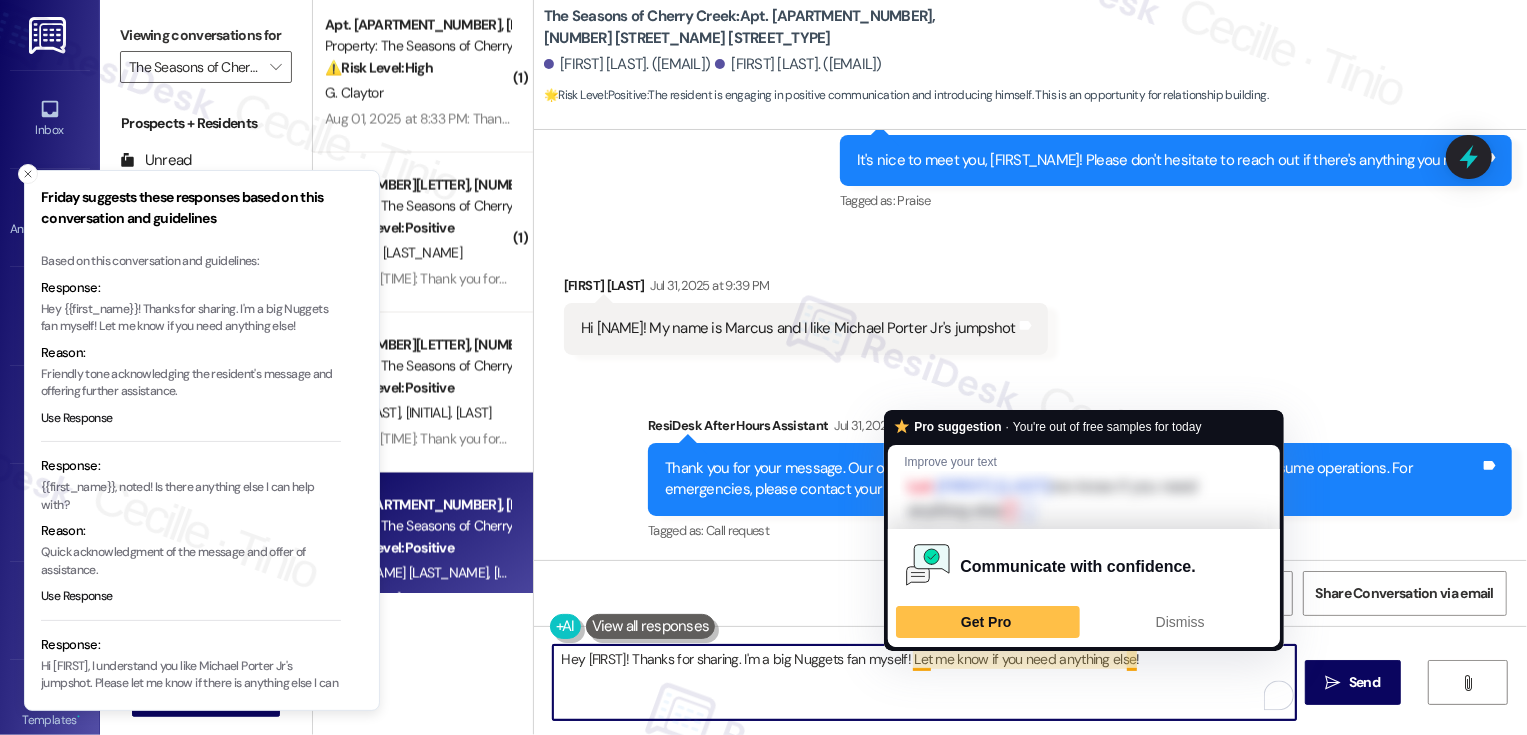 drag, startPoint x: 736, startPoint y: 656, endPoint x: 1201, endPoint y: 687, distance: 466.0322 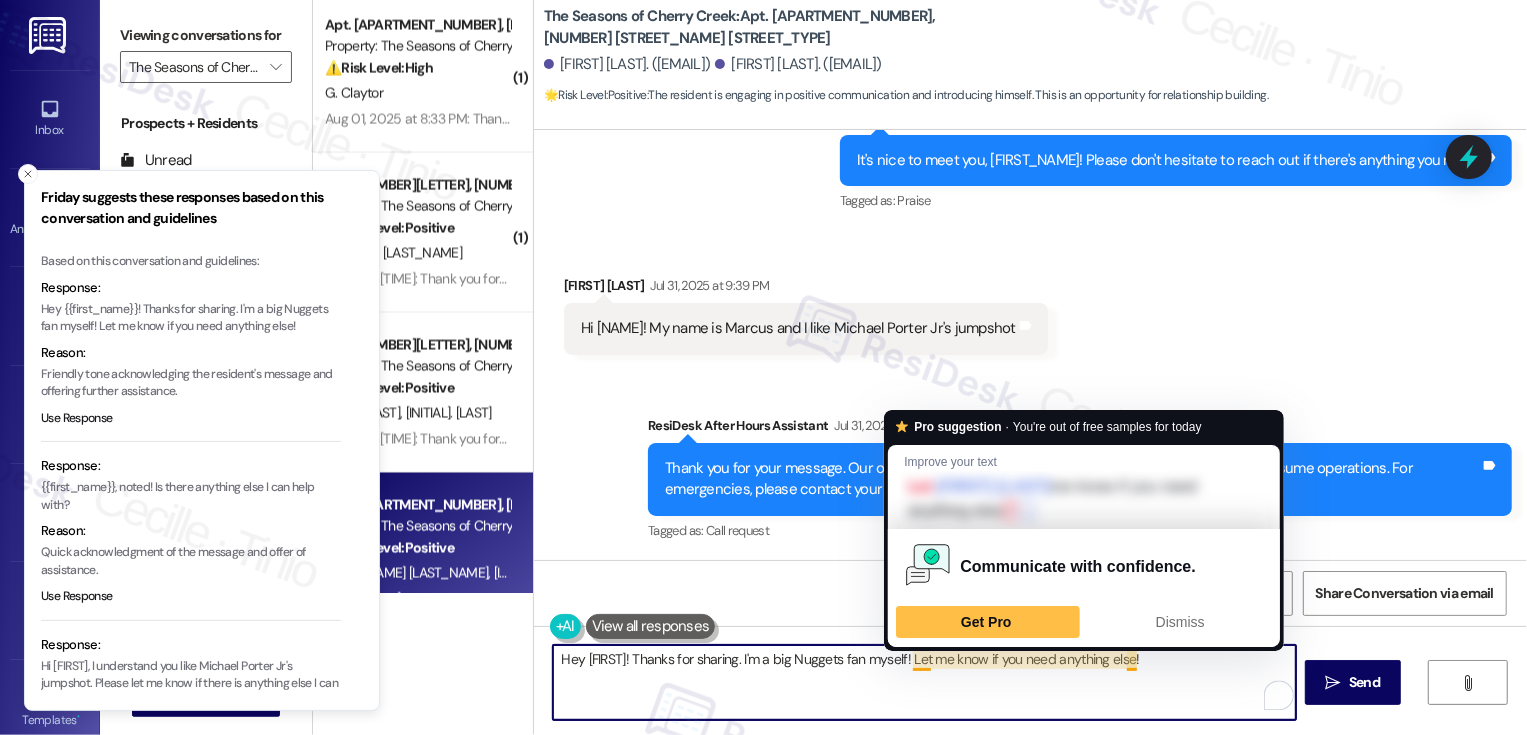 click on "Hey Marcus! Thanks for sharing. I'm a big Nuggets fan myself! Let me know if you need anything else!" at bounding box center [924, 682] 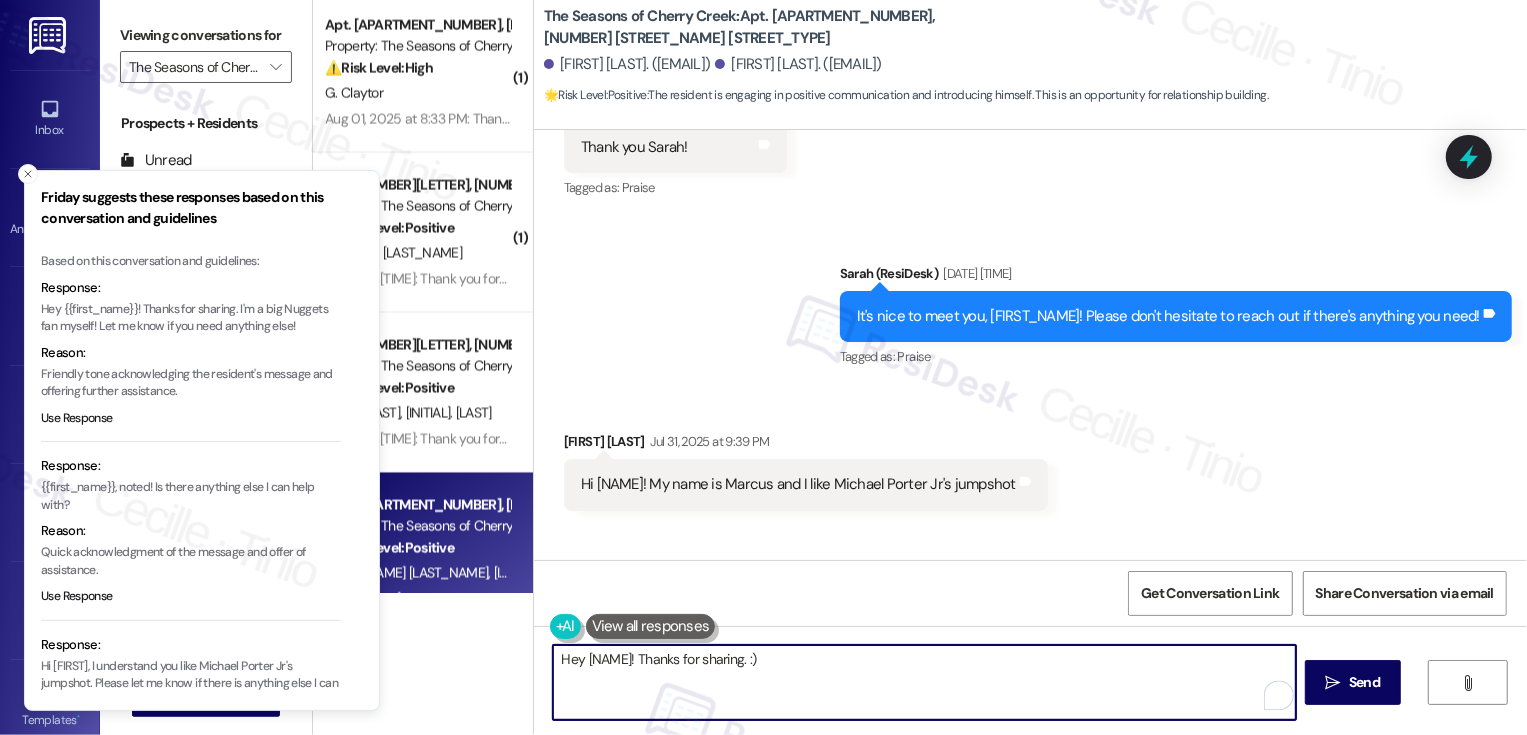 scroll, scrollTop: 390, scrollLeft: 0, axis: vertical 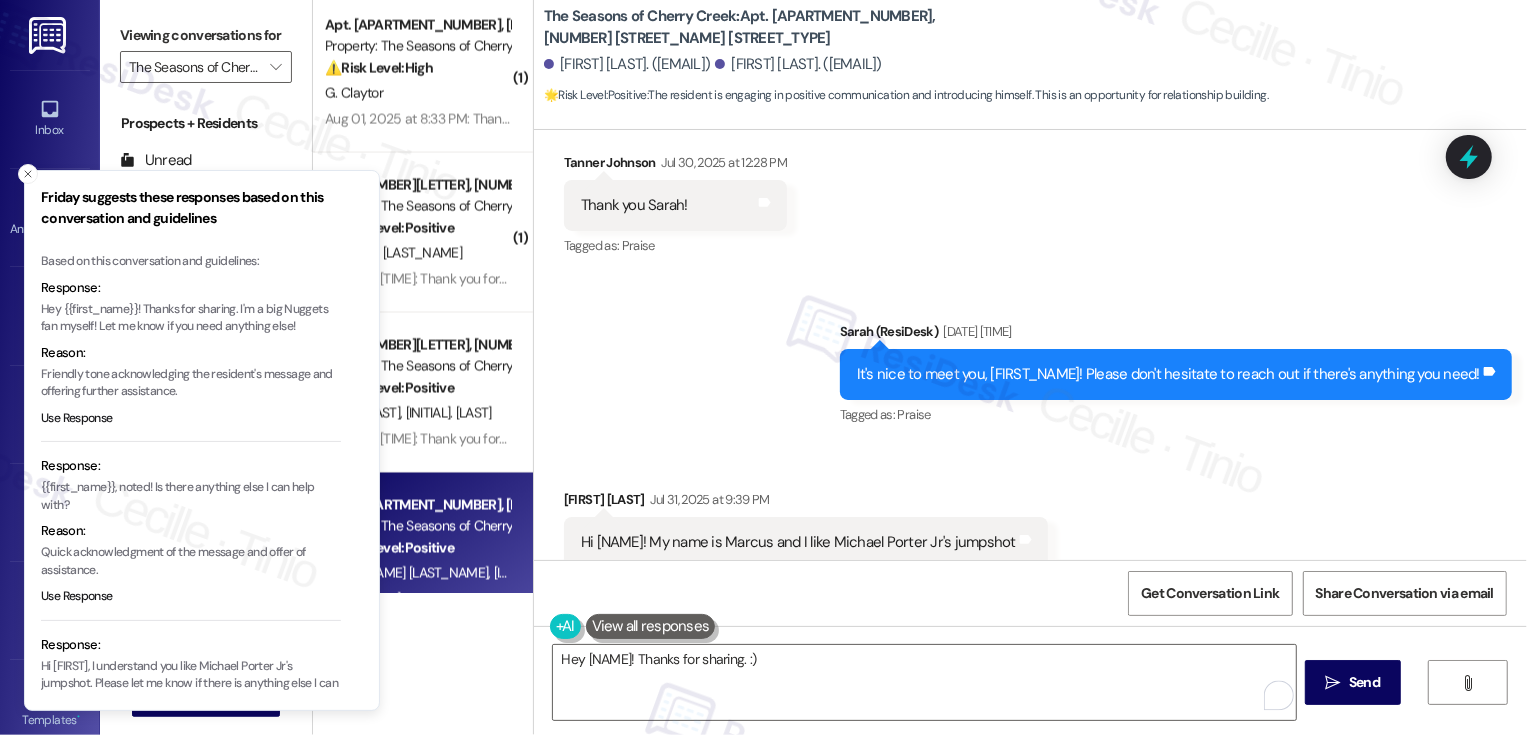 drag, startPoint x: 898, startPoint y: 328, endPoint x: 904, endPoint y: 635, distance: 307.05862 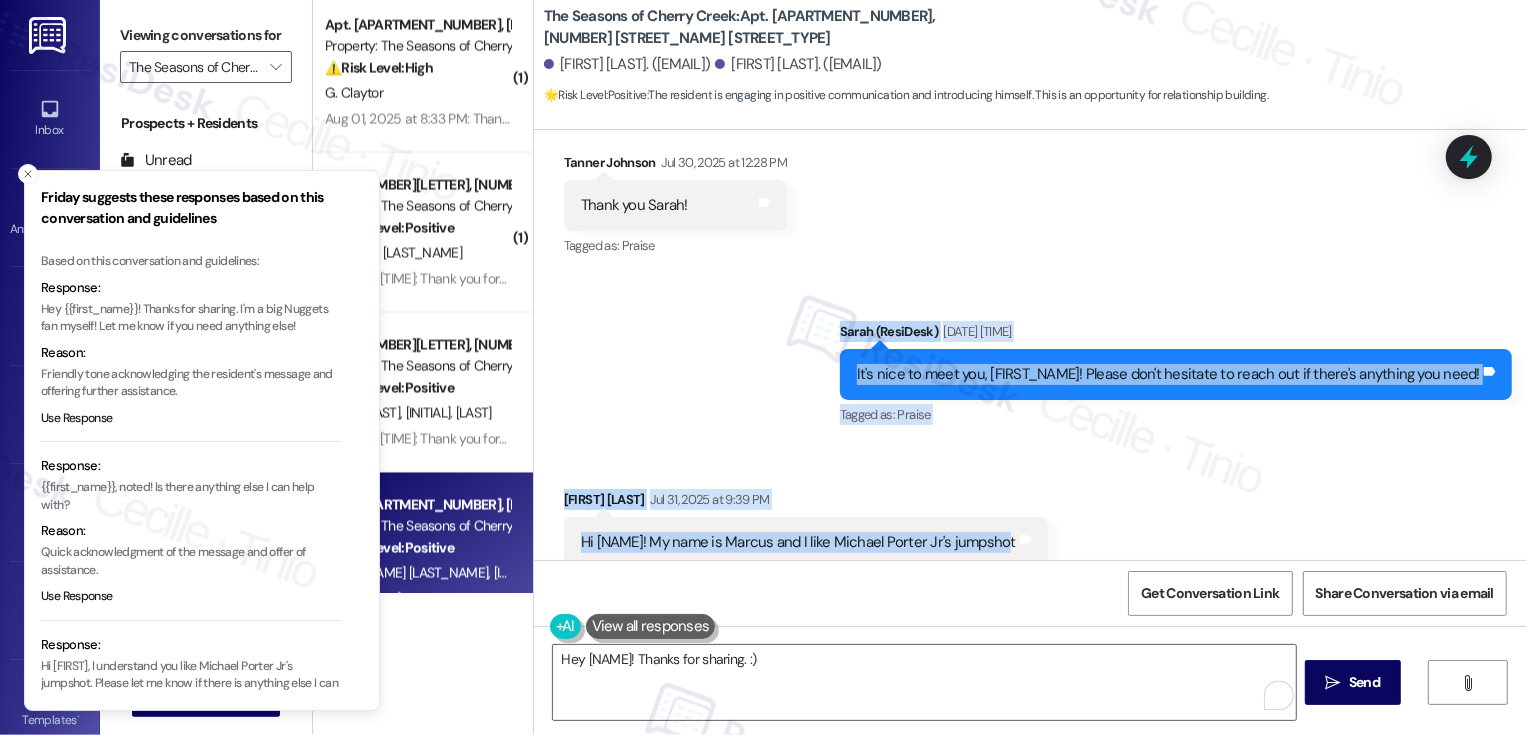 scroll, scrollTop: 604, scrollLeft: 0, axis: vertical 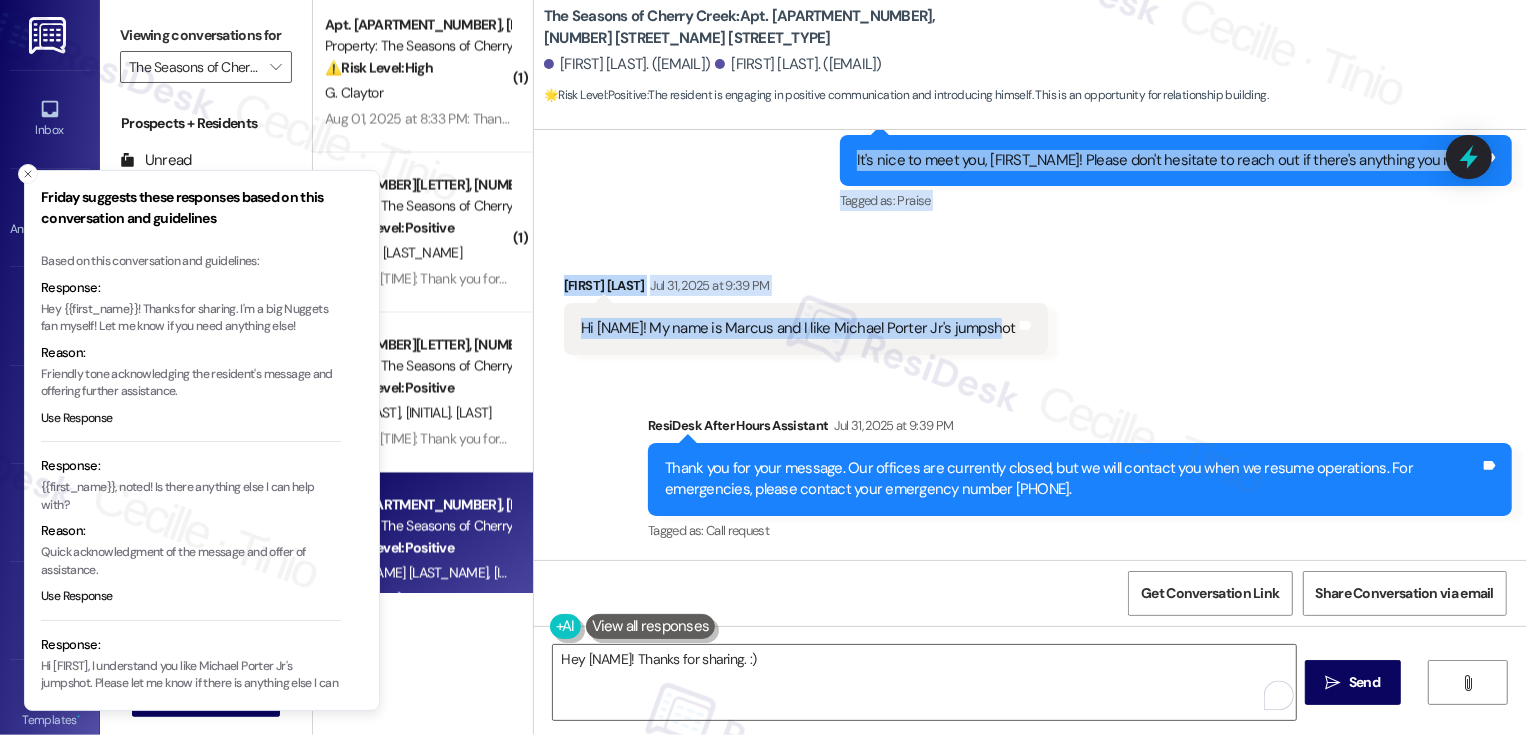 drag, startPoint x: 893, startPoint y: 322, endPoint x: 977, endPoint y: 337, distance: 85.32877 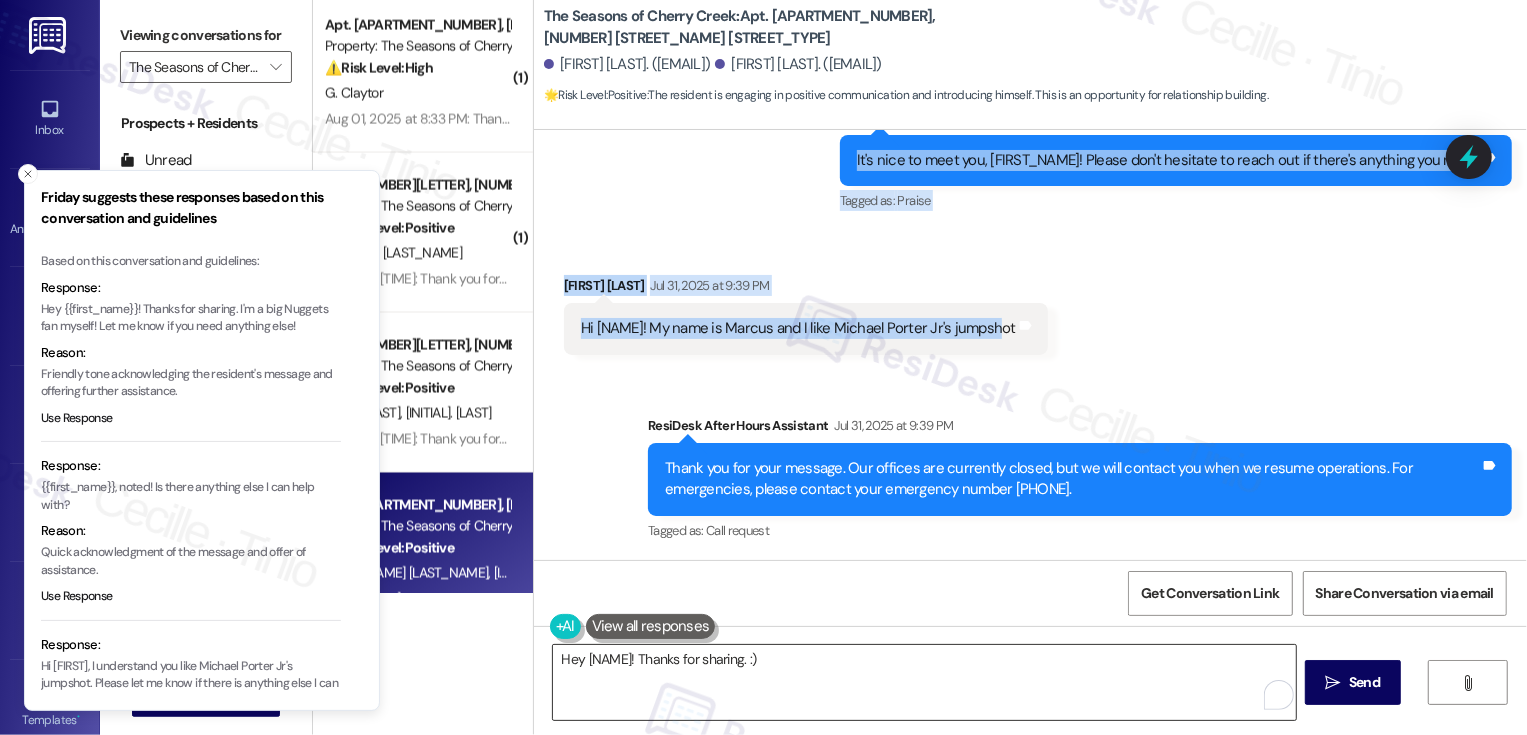 click on "Hey Marcus! Thanks for sharing. :)" at bounding box center [924, 682] 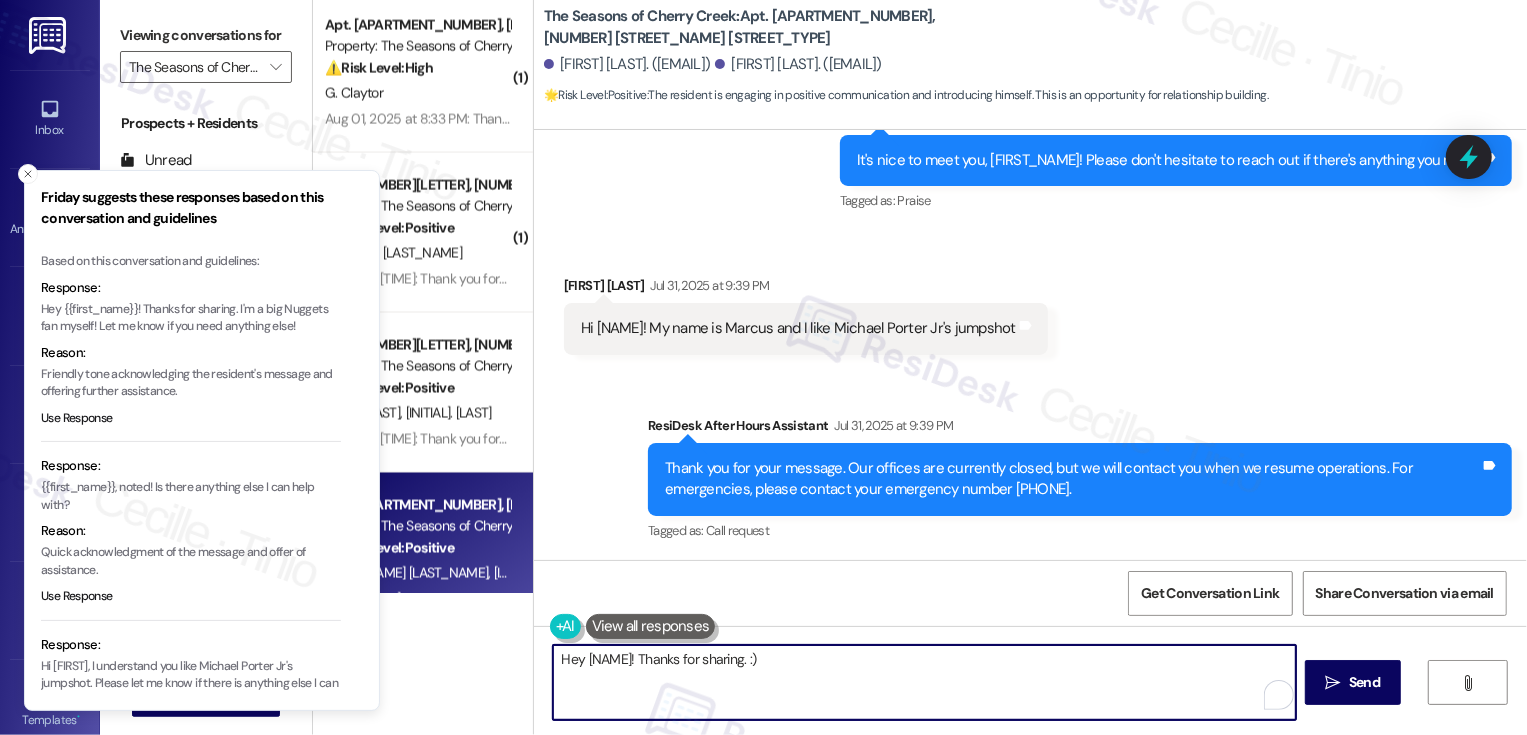 click on "Hey Marcus! Thanks for sharing. :)" at bounding box center (924, 682) 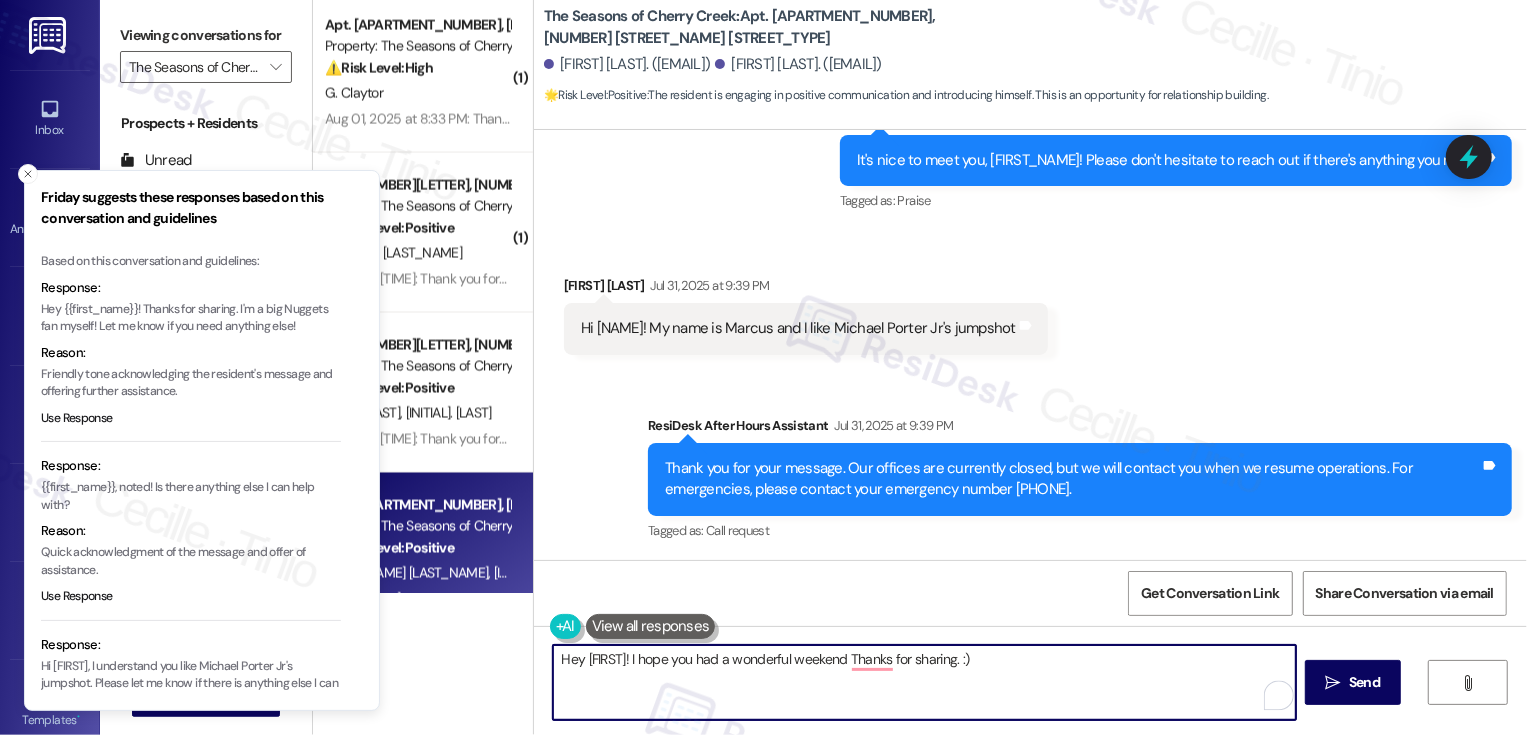 click on "Hey Marcus! I hope you had a wonderful weekend Thanks for sharing. :)" at bounding box center (924, 682) 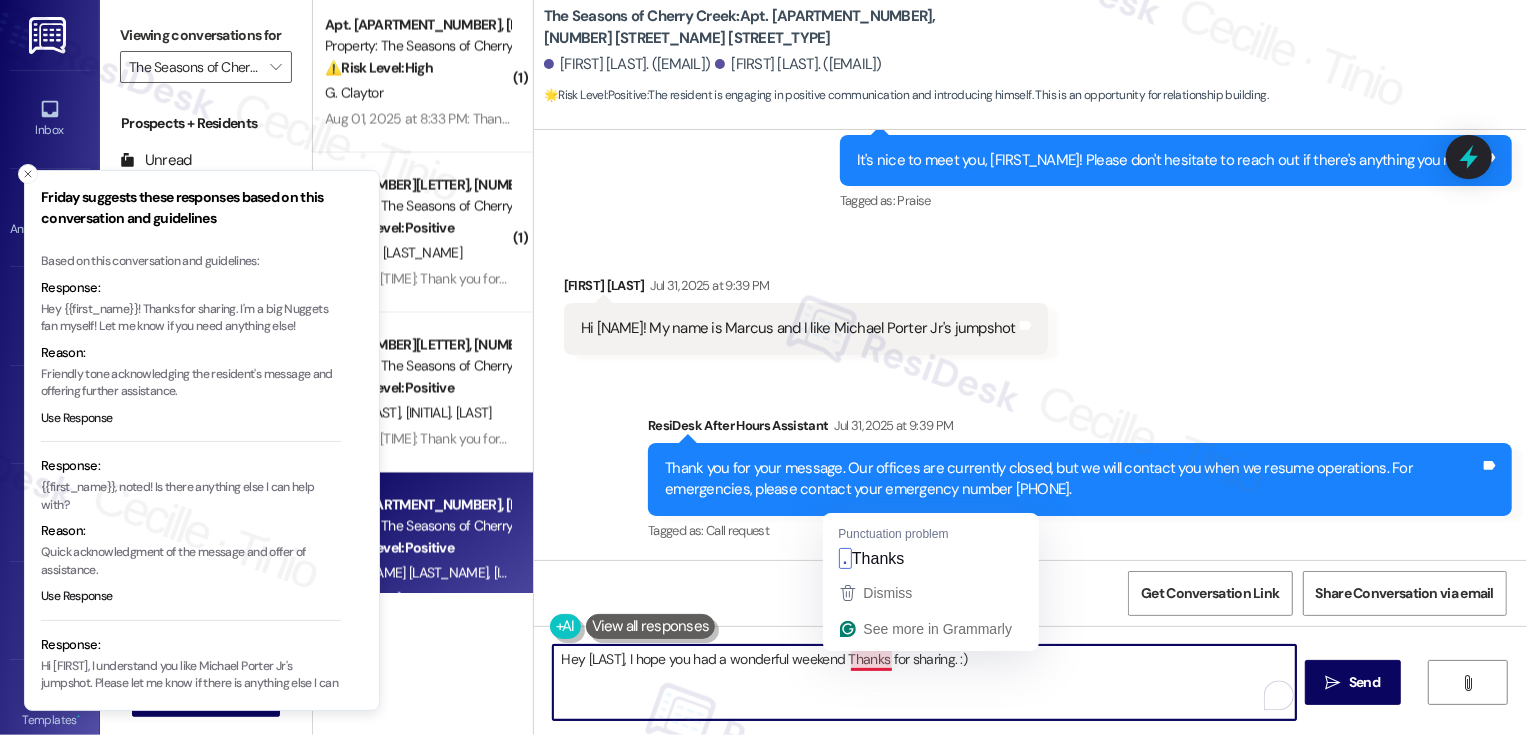 click on "Hey Marcus, I hope you had a wonderful weekend Thanks for sharing. :)" at bounding box center [924, 682] 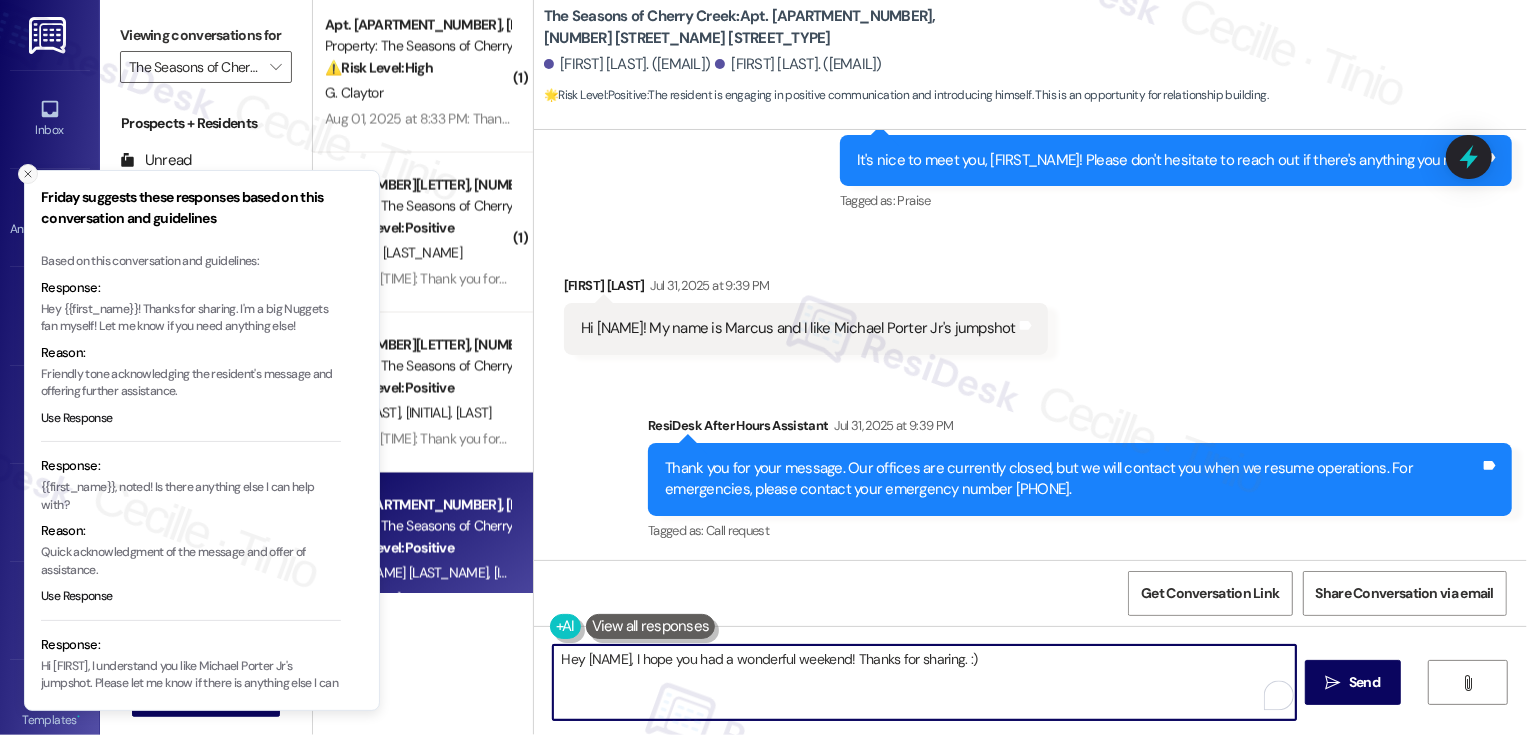 type on "Hey Marcus, I hope you had a wonderful weekend! Thanks for sharing. :)" 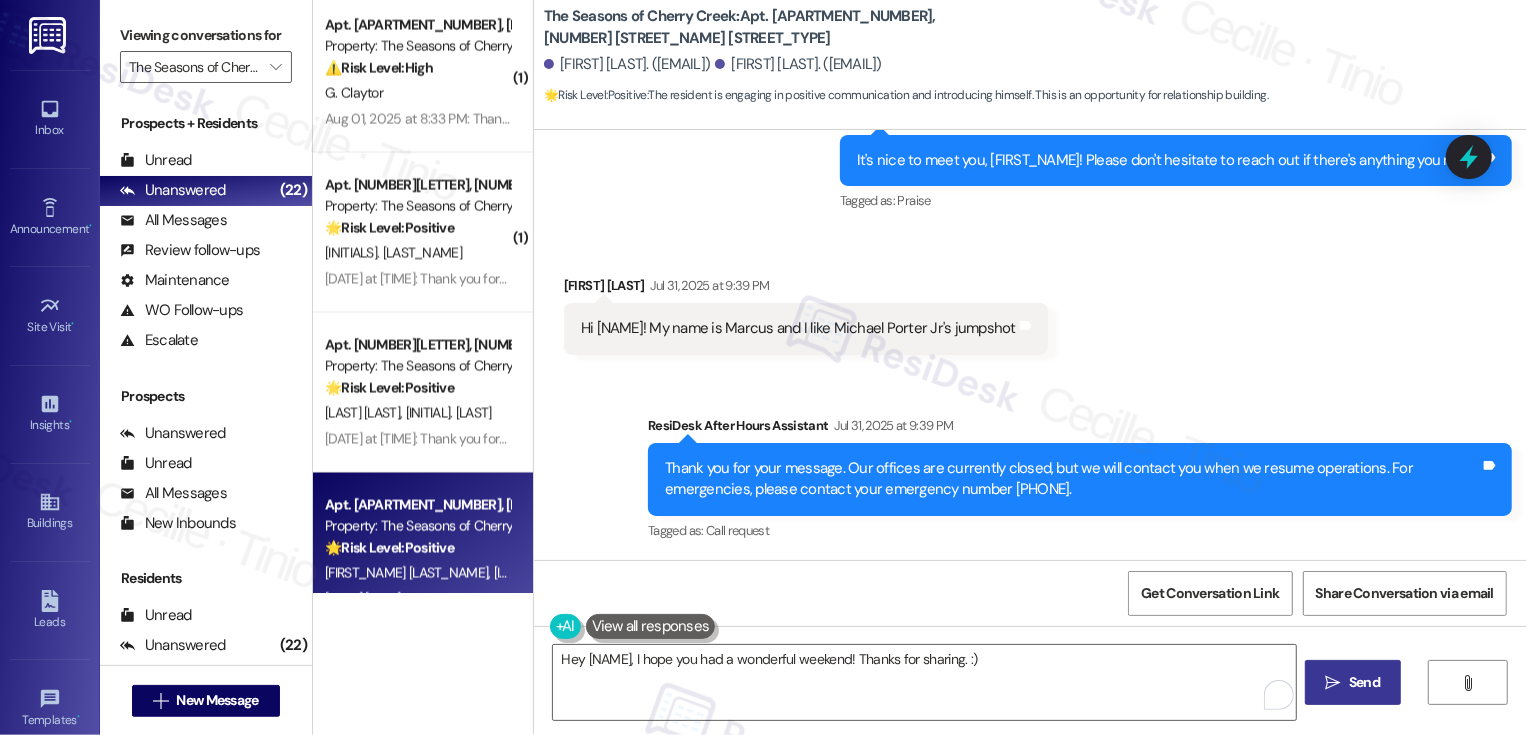 click on "" at bounding box center [1333, 683] 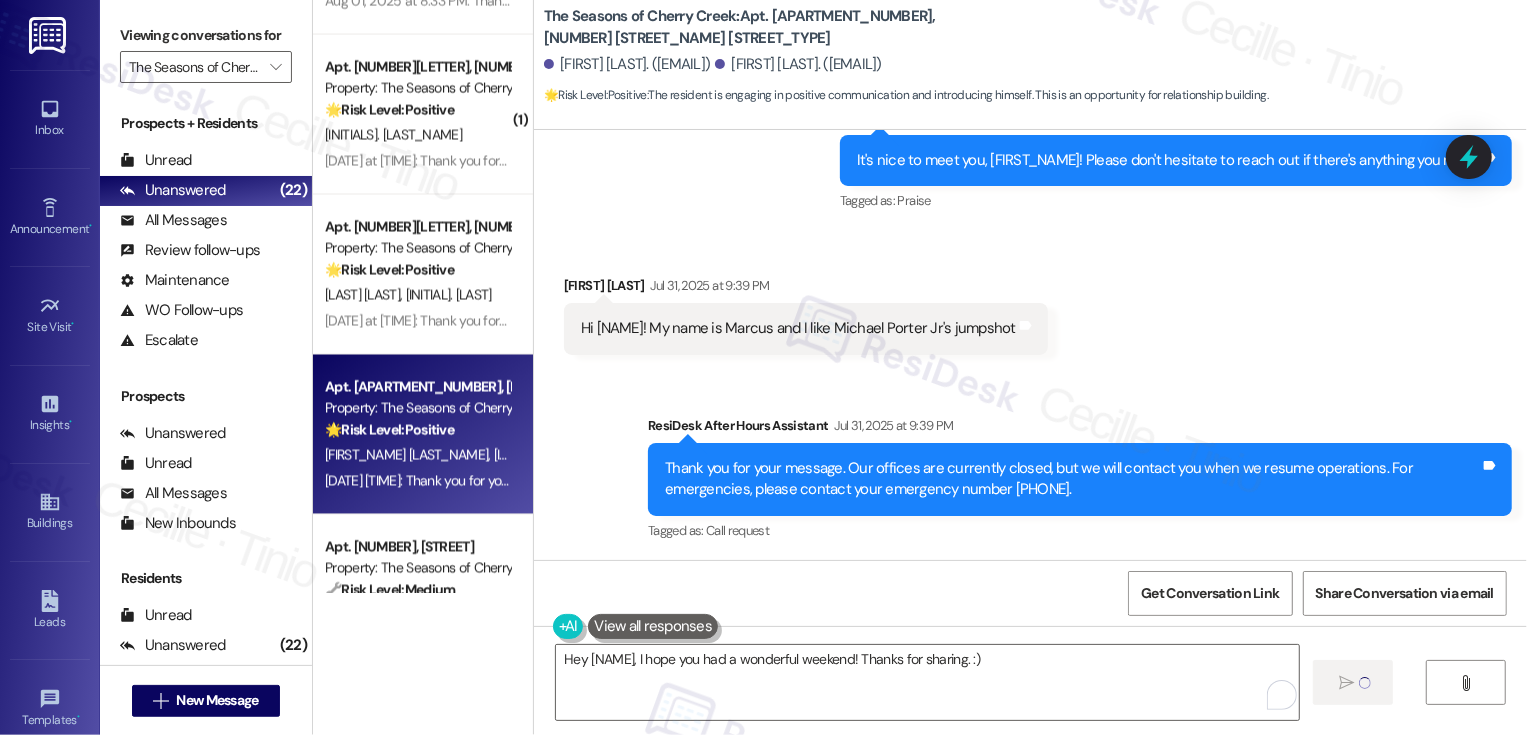 scroll, scrollTop: 2818, scrollLeft: 0, axis: vertical 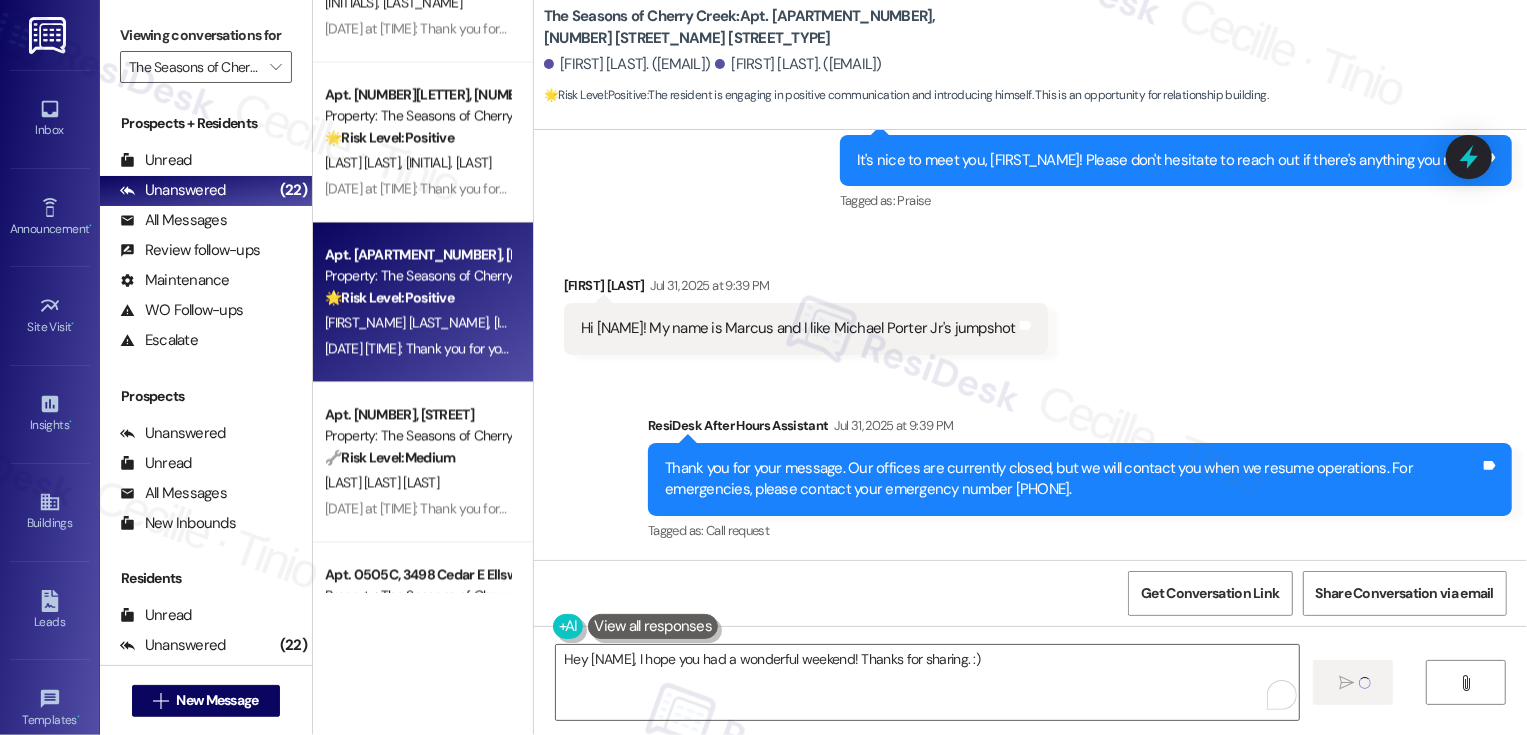 type 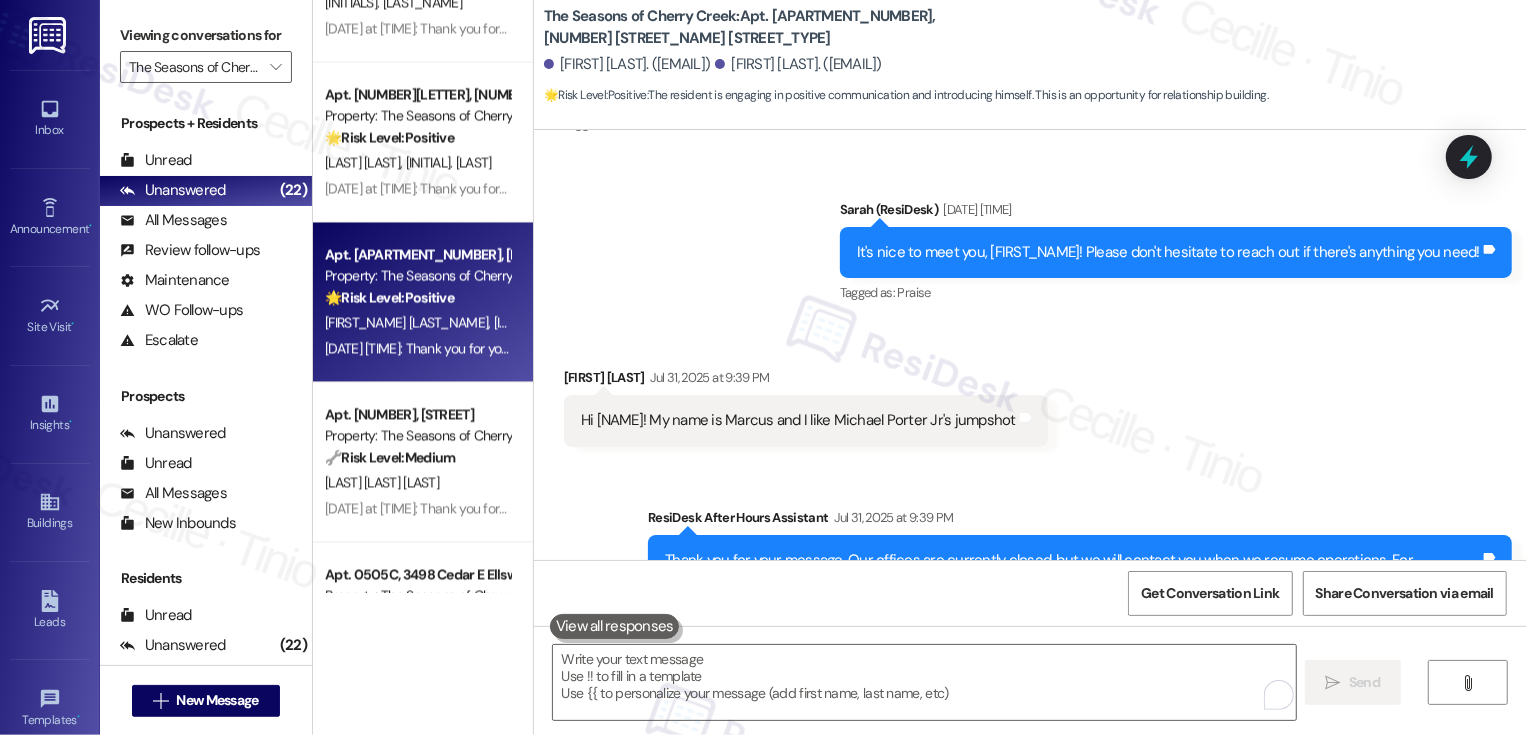 scroll, scrollTop: 575, scrollLeft: 0, axis: vertical 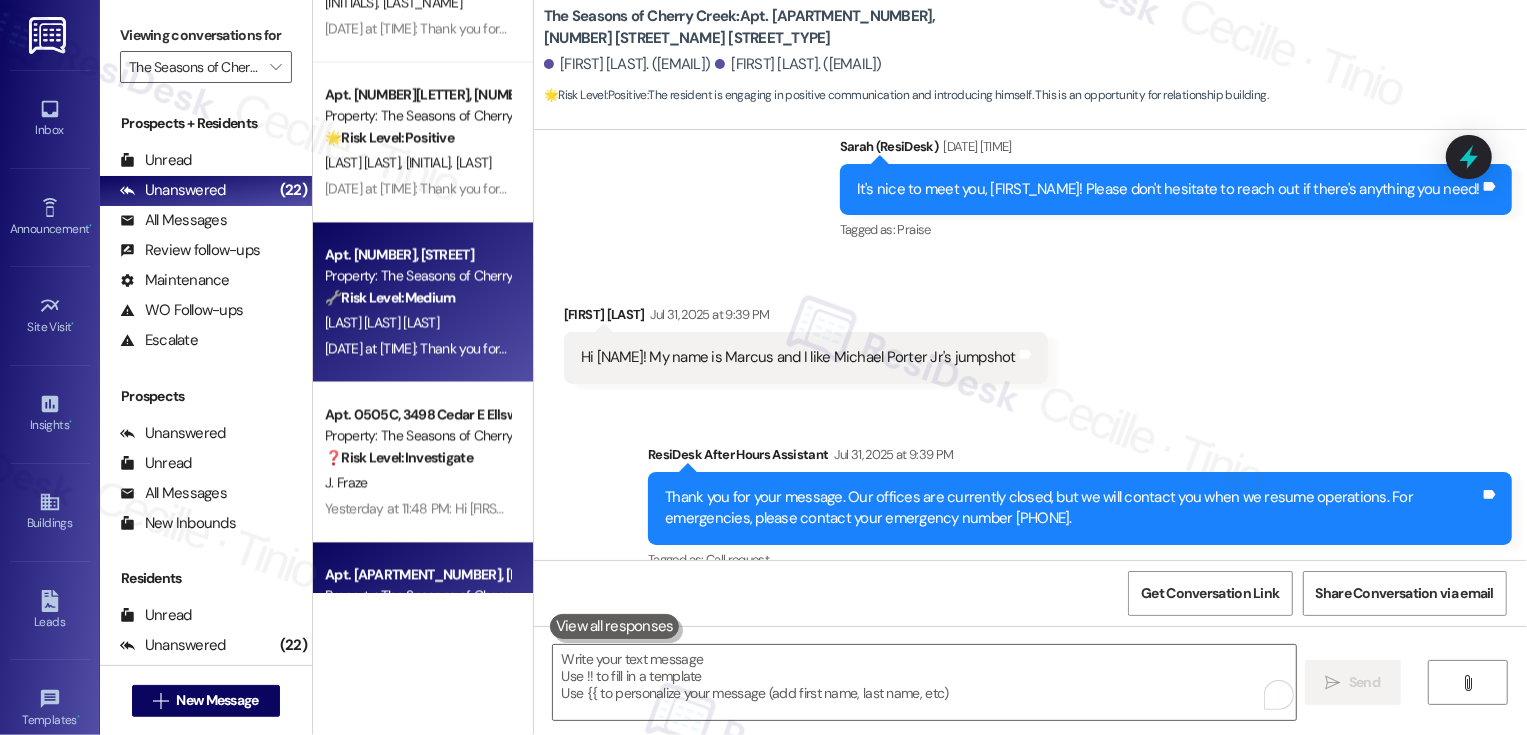 click on "🔧  Risk Level:  Medium" at bounding box center [390, 297] 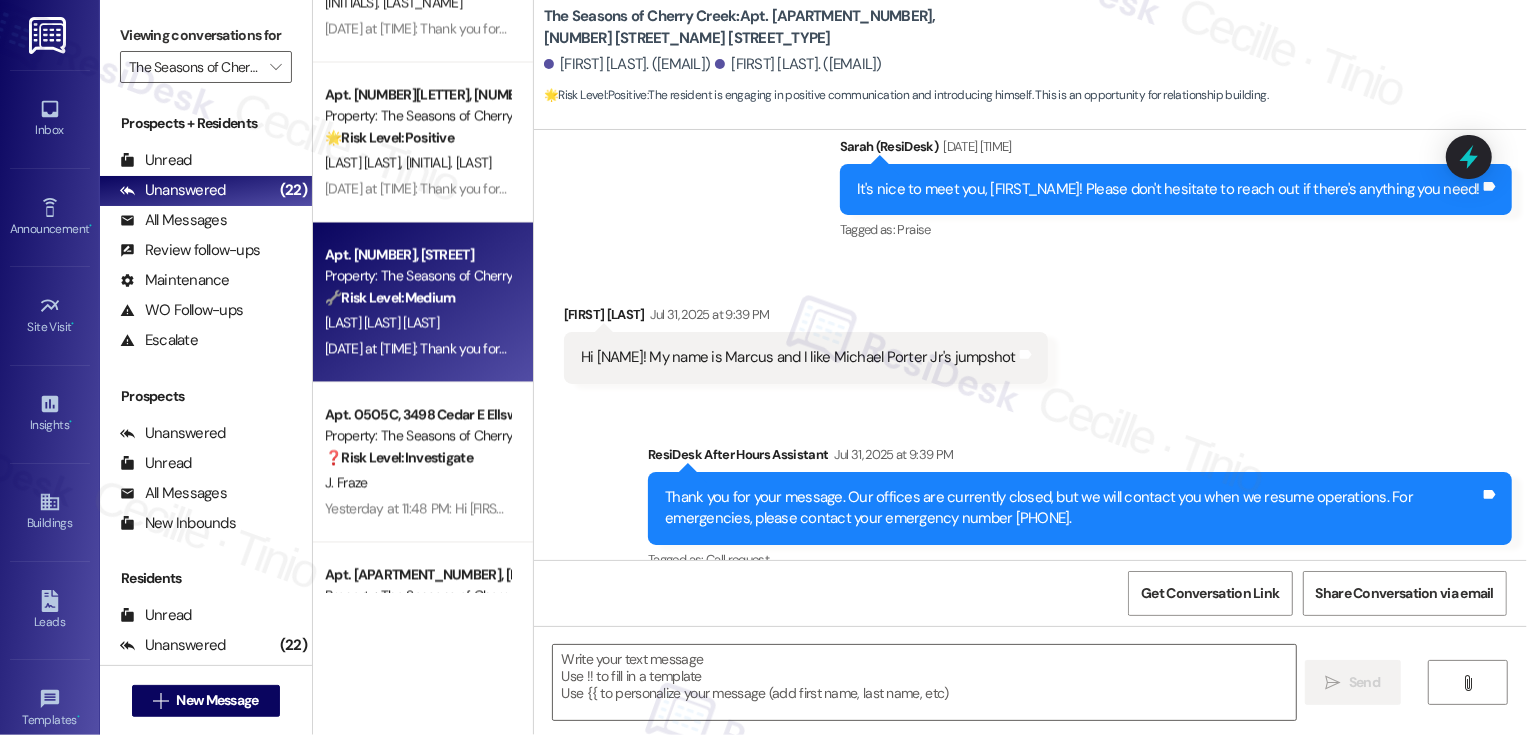 click on "🔧  Risk Level:  Medium" at bounding box center [390, 297] 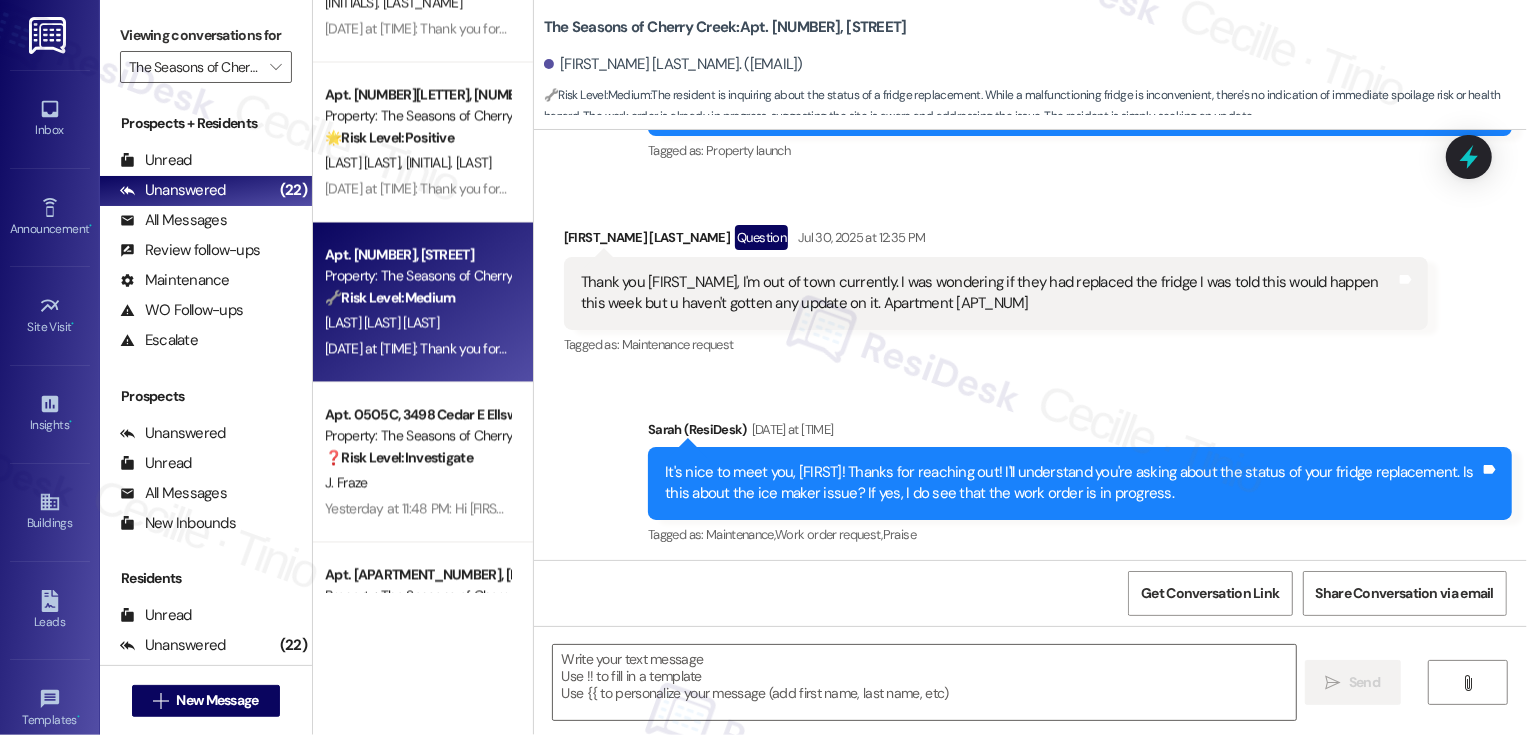 type on "Fetching suggested responses. Please feel free to read through the conversation in the meantime." 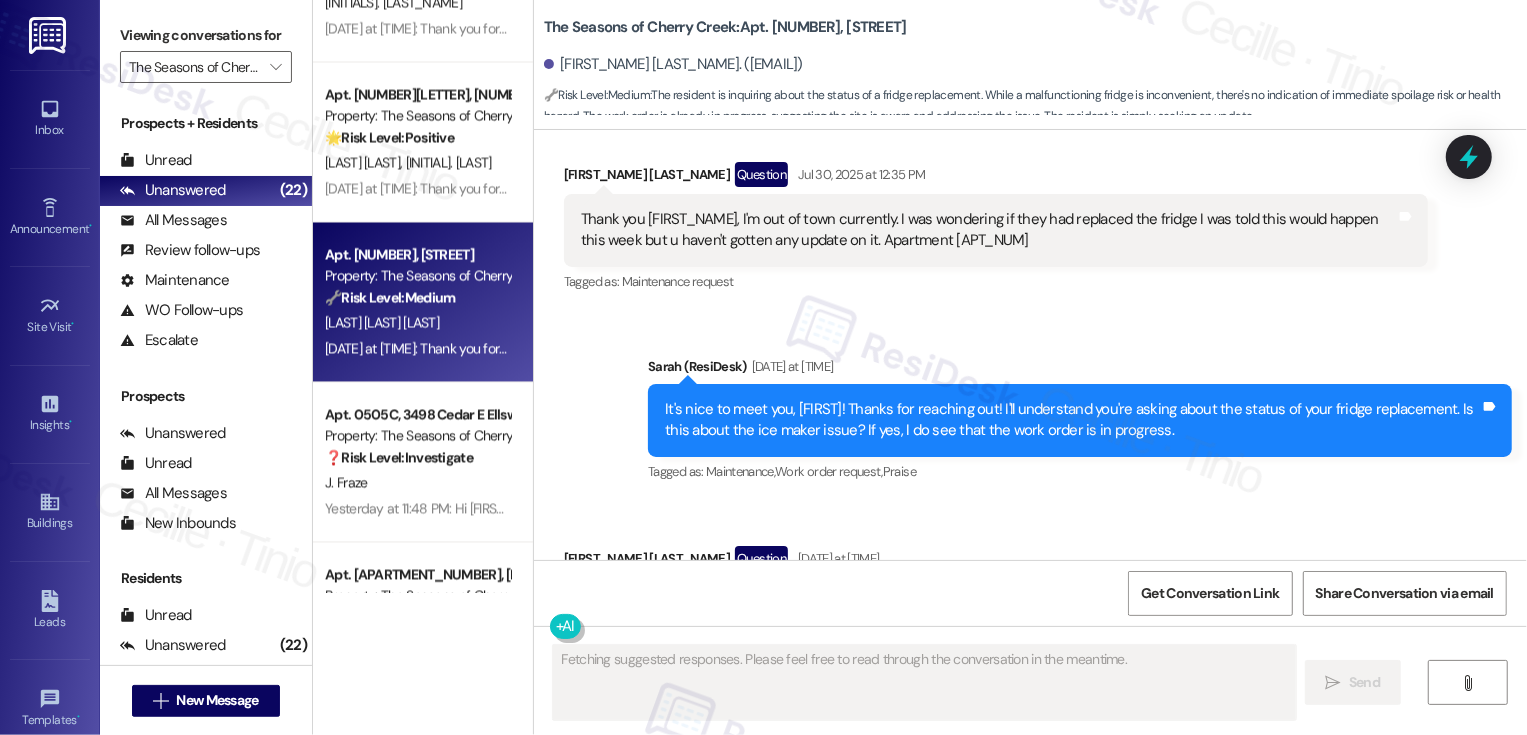 scroll, scrollTop: 493, scrollLeft: 0, axis: vertical 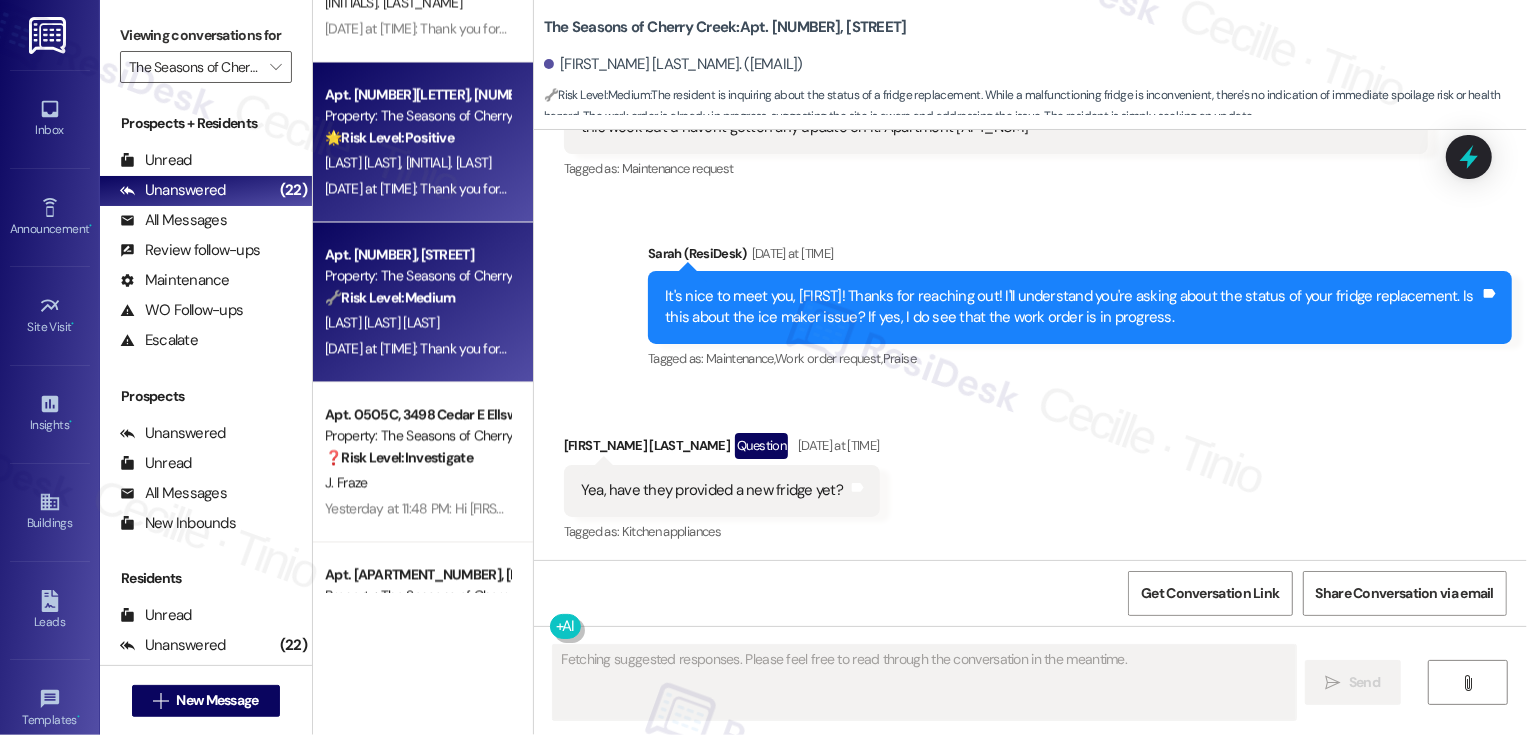 click on "Apt. 0502B, 3498 Seasons E Ellsworth Ave Property: The Seasons of Cherry Creek 🌟  Risk Level:  Positive The resident is simply acknowledging the introduction from the offsite Resident Support Team. This is positive engagement and an opportunity for relationship building. J. White A. Nelson Aug 01, 2025 at 9:09 AM: Thank you for your message. Our offices are currently closed, but we will contact you when we resume operations. For emergencies, please contact your emergency number 720-688-2812. Aug 01, 2025 at 9:09 AM: Thank you for your message. Our offices are currently closed, but we will contact you when we resume operations. For emergencies, please contact your emergency number 720-688-2812." at bounding box center [423, 142] 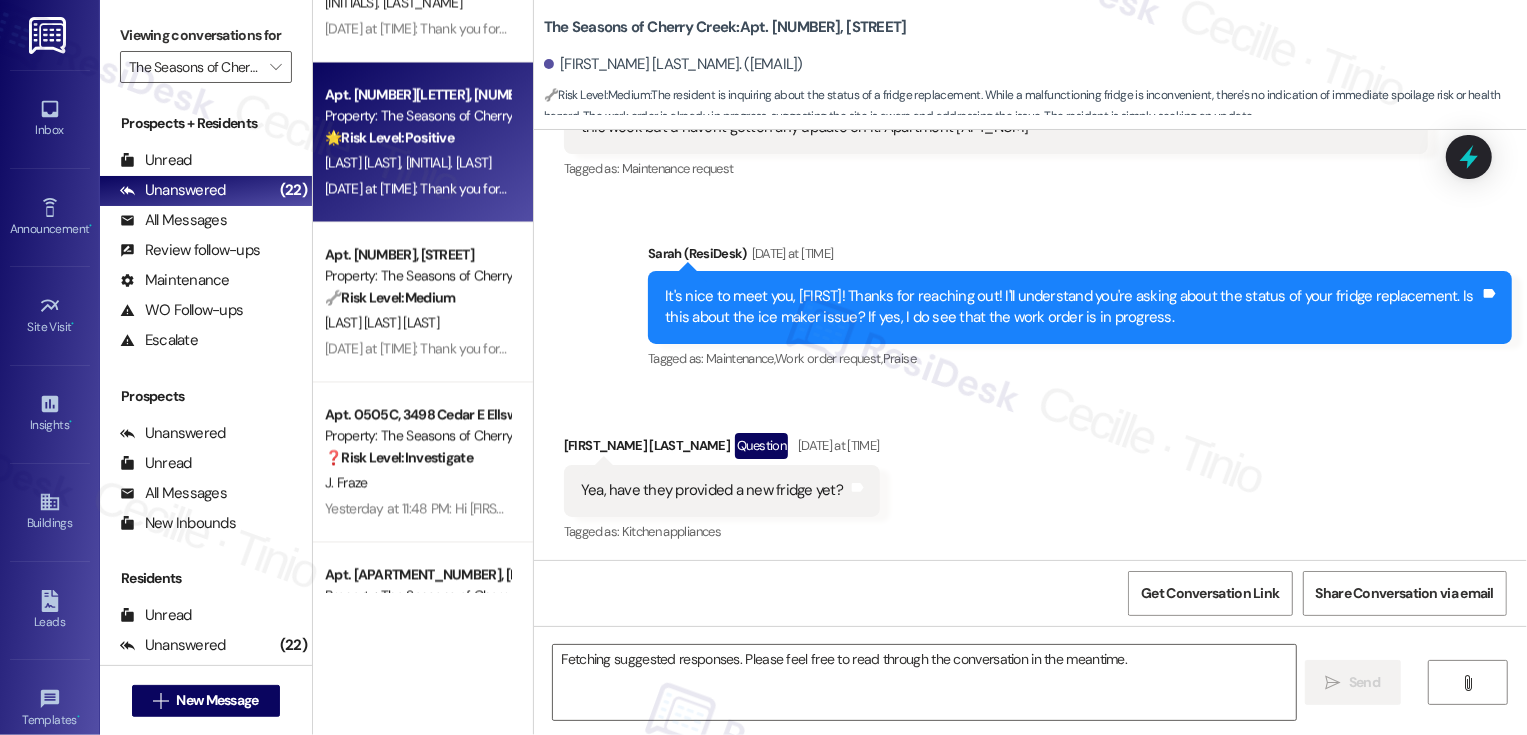 click on "Apt. 0502B, 3498 Seasons E Ellsworth Ave Property: The Seasons of Cherry Creek 🌟  Risk Level:  Positive The resident is simply acknowledging the introduction from the offsite Resident Support Team. This is positive engagement and an opportunity for relationship building. J. White A. Nelson Aug 01, 2025 at 9:09 AM: Thank you for your message. Our offices are currently closed, but we will contact you when we resume operations. For emergencies, please contact your emergency number 720-688-2812. Aug 01, 2025 at 9:09 AM: Thank you for your message. Our offices are currently closed, but we will contact you when we resume operations. For emergencies, please contact your emergency number 720-688-2812." at bounding box center (423, 142) 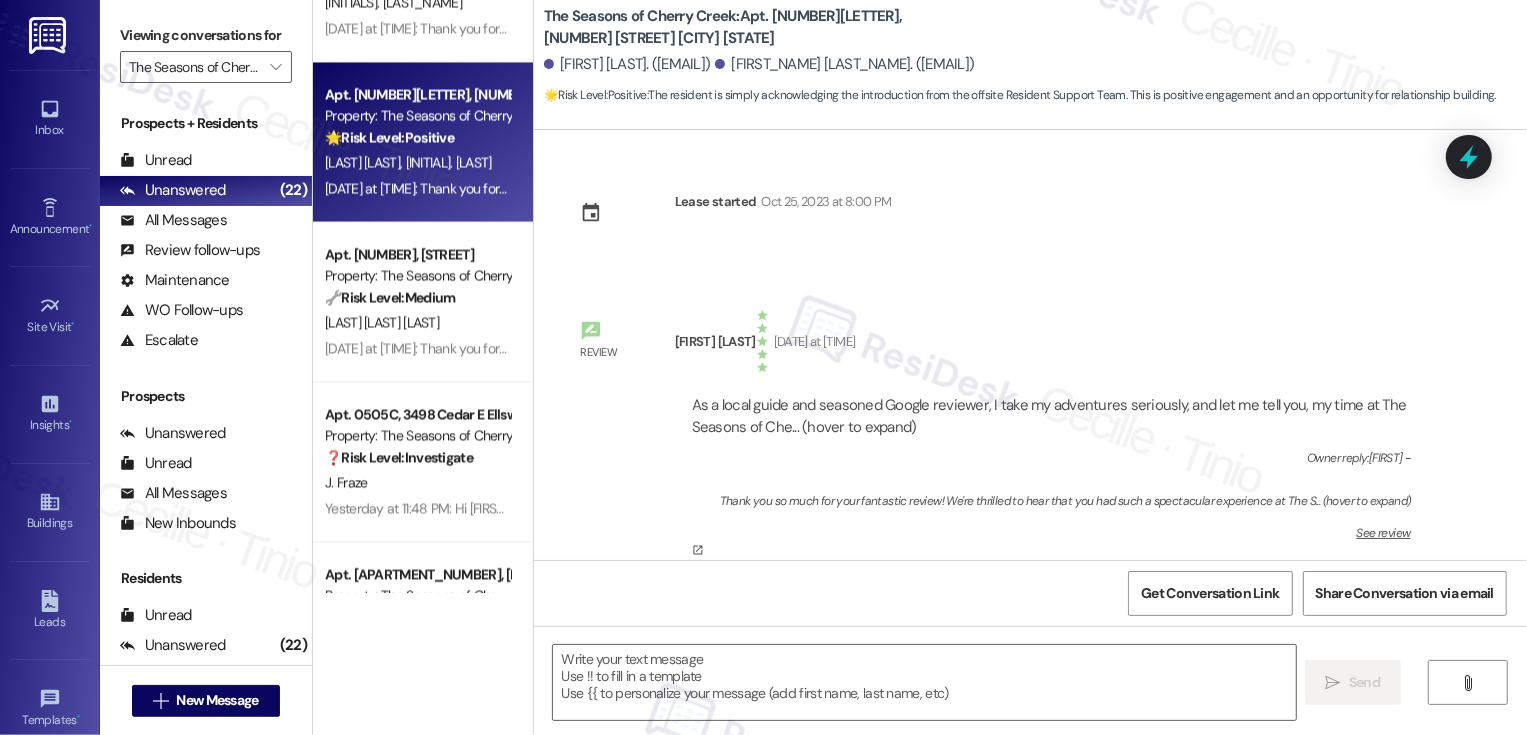 type on "Fetching suggested responses. Please feel free to read through the conversation in the meantime." 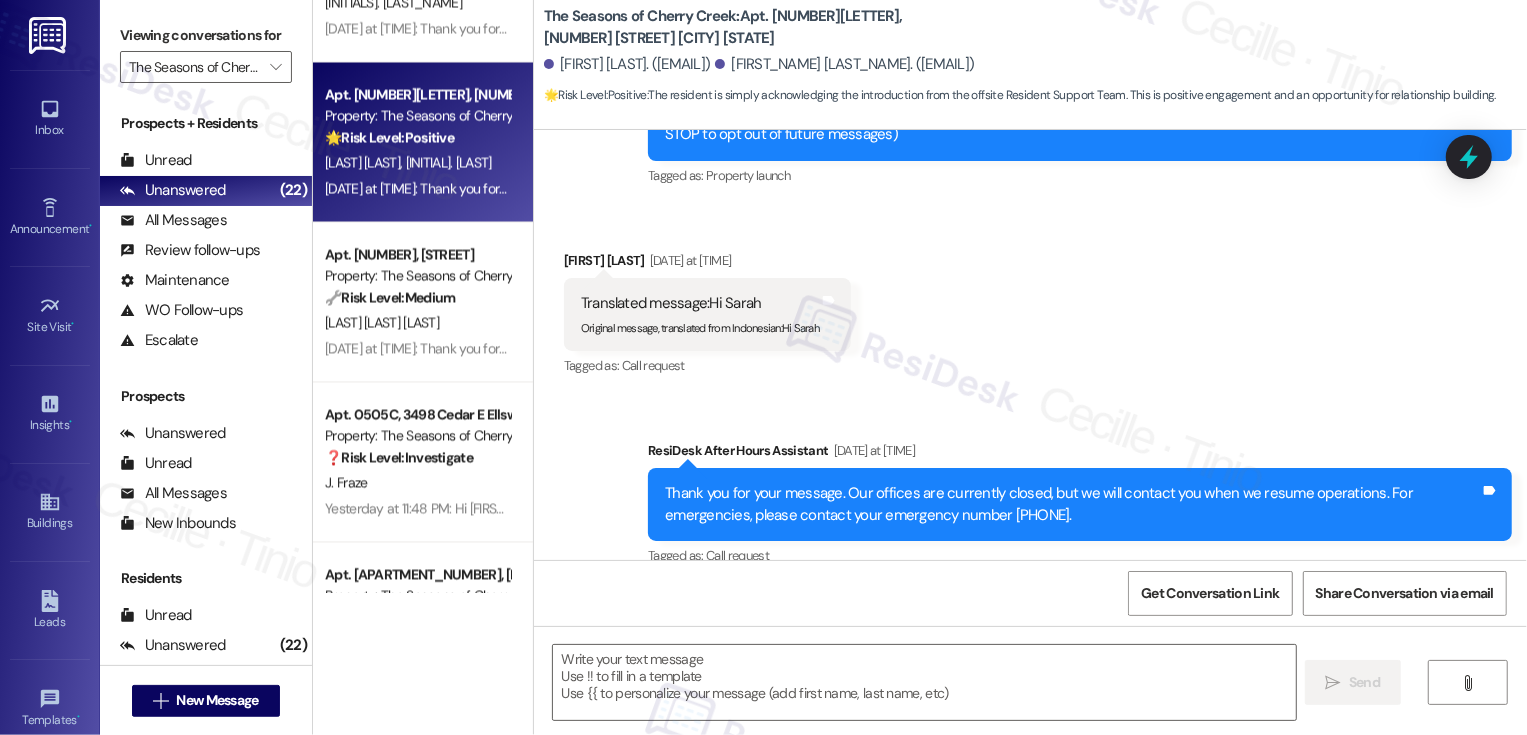 scroll, scrollTop: 640, scrollLeft: 0, axis: vertical 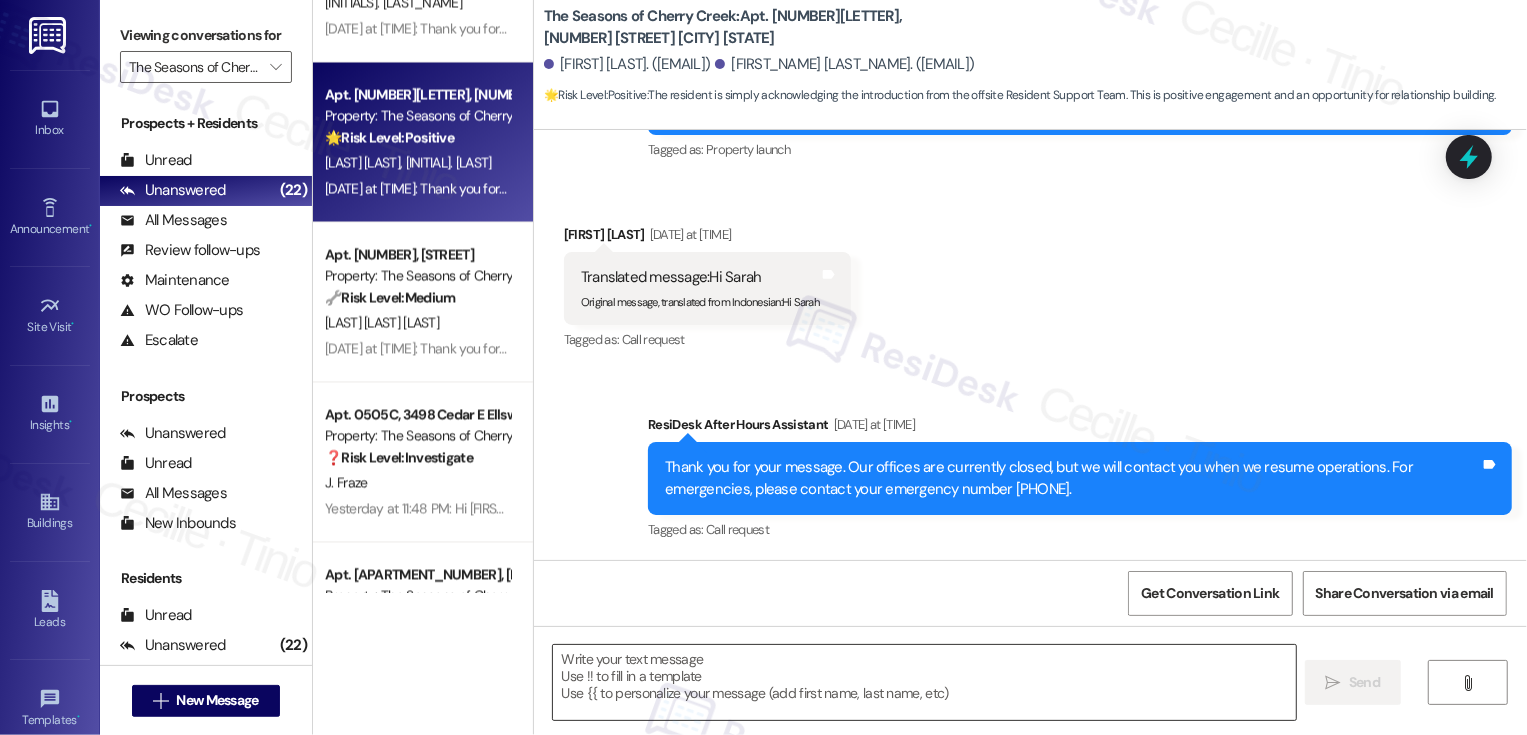click at bounding box center [924, 682] 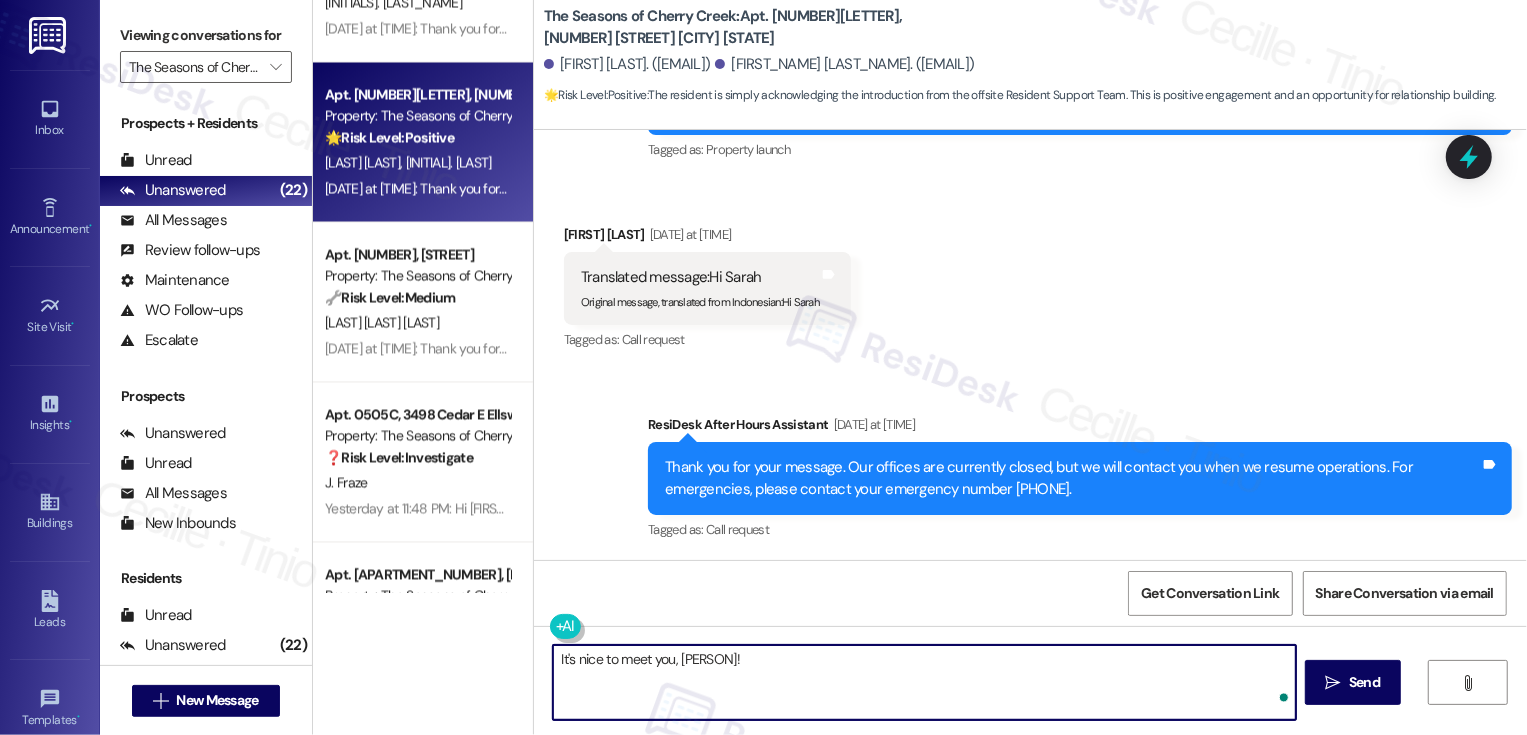type on "It's nice to meet you, Jordan! I" 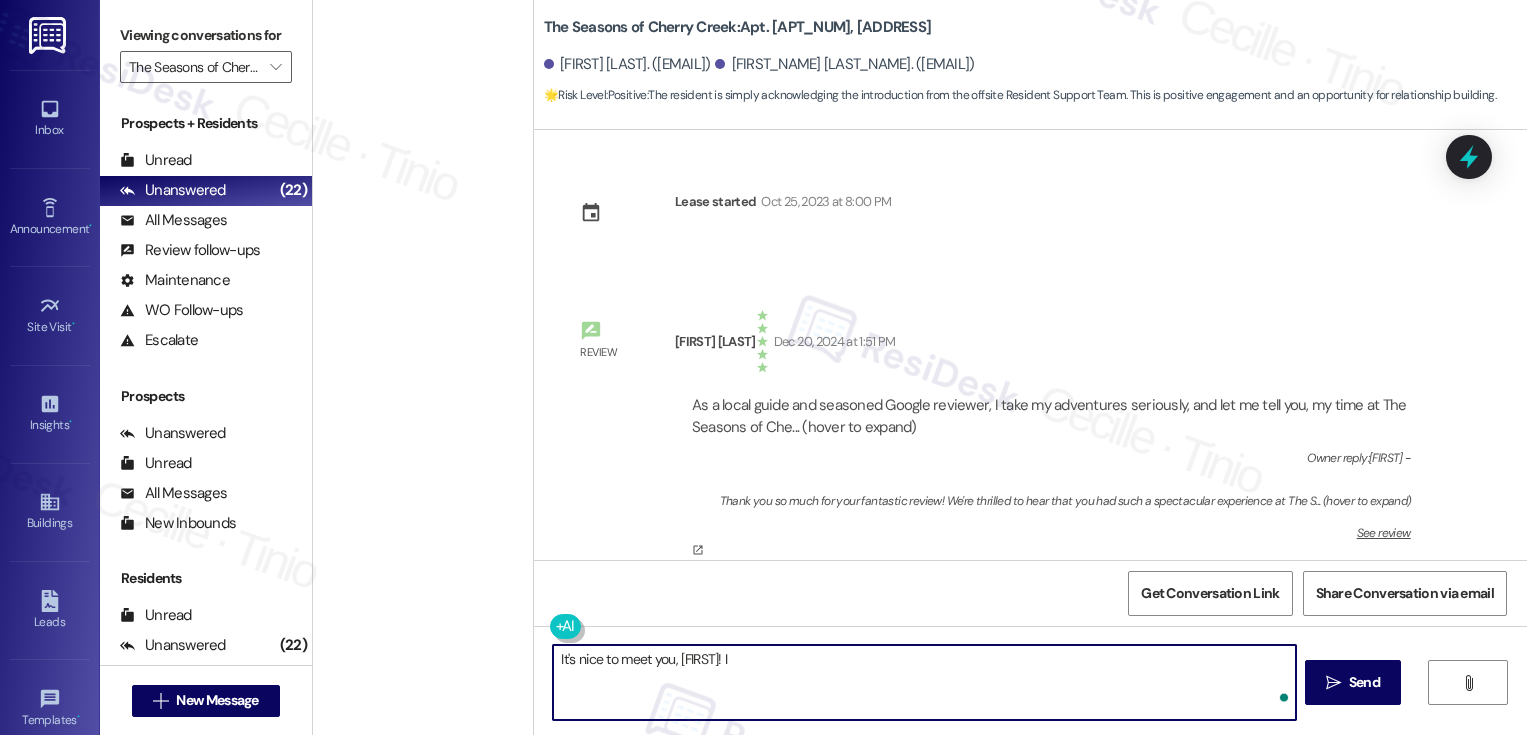 scroll, scrollTop: 0, scrollLeft: 0, axis: both 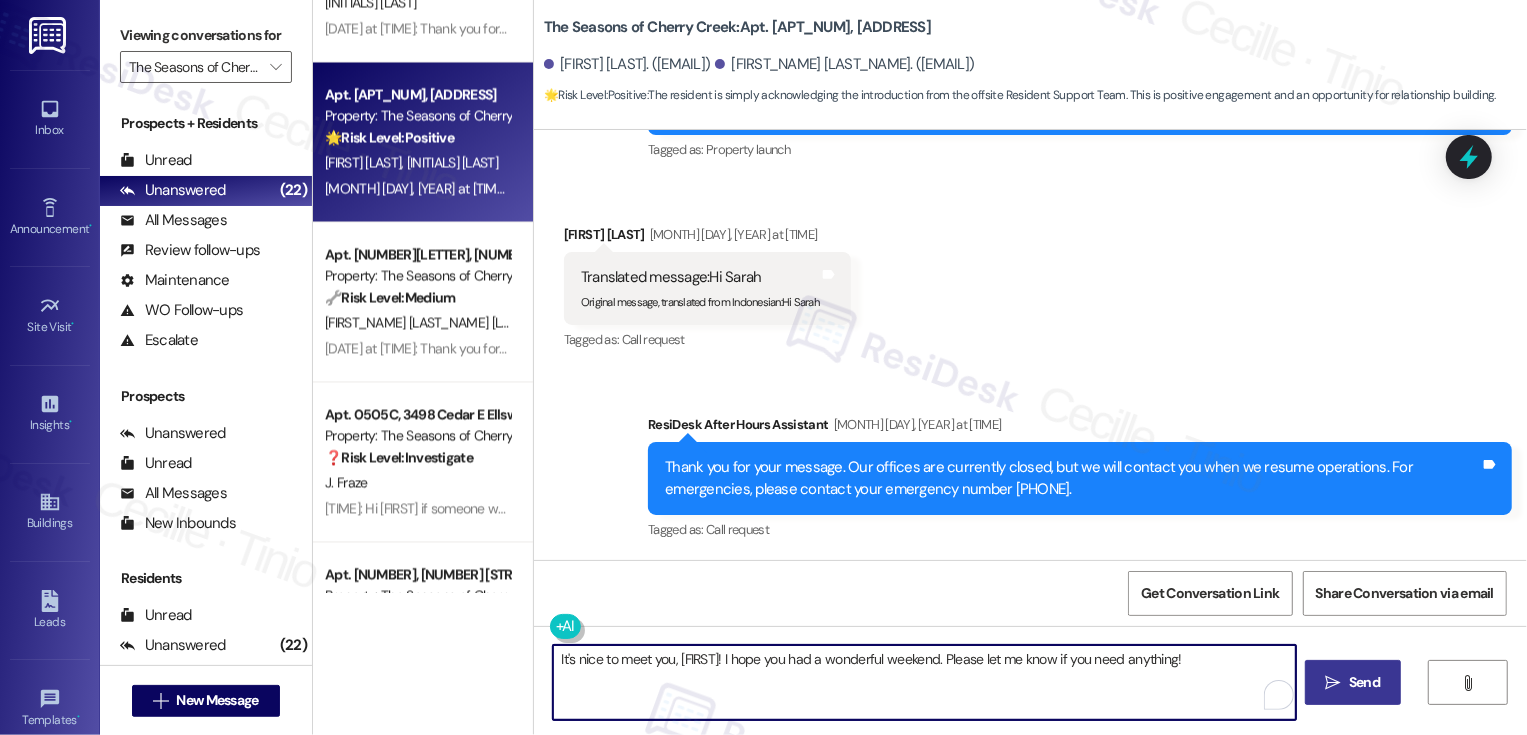 type on "It's nice to meet you, Jordan! I hope you had a wonderful weekend. Please let me know if you need anything!" 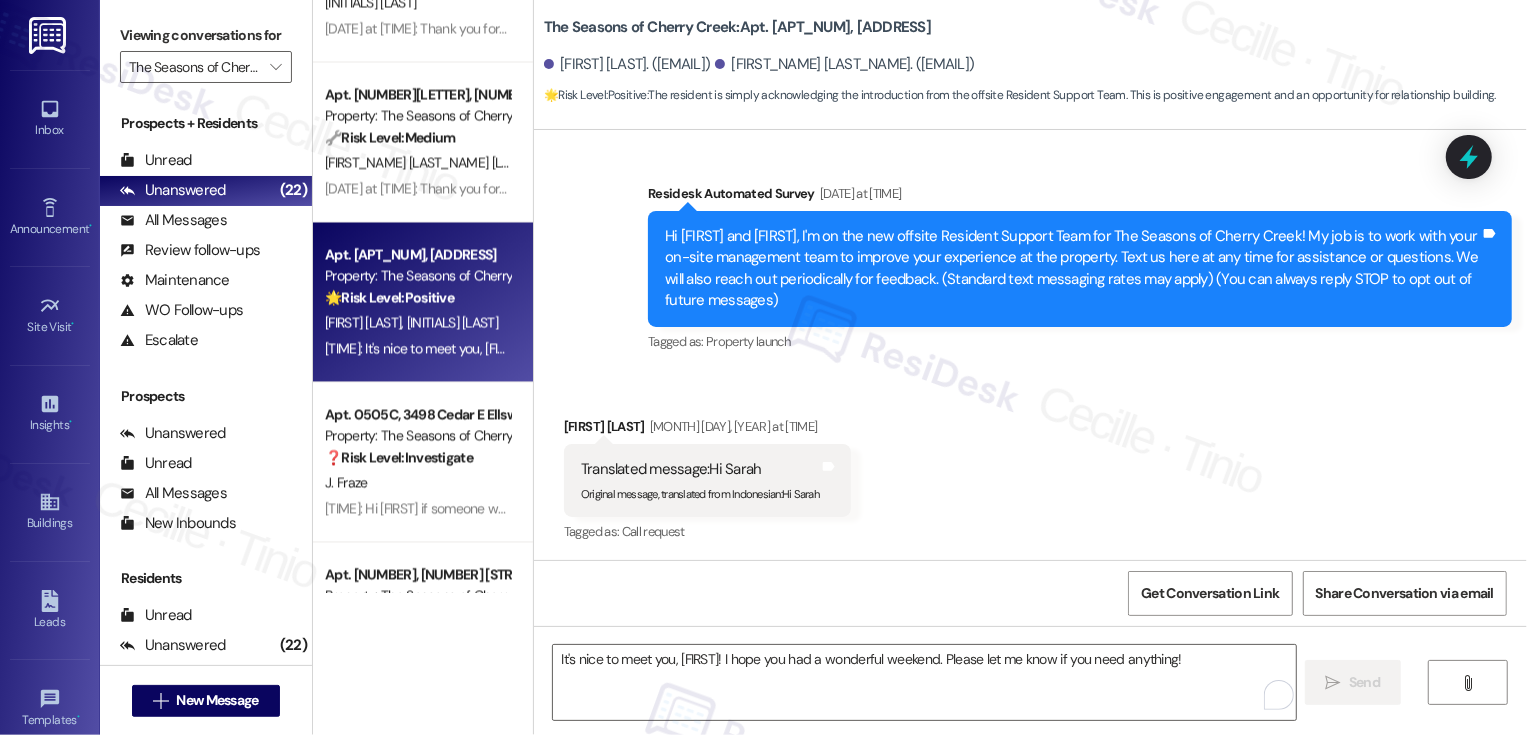 scroll, scrollTop: 779, scrollLeft: 0, axis: vertical 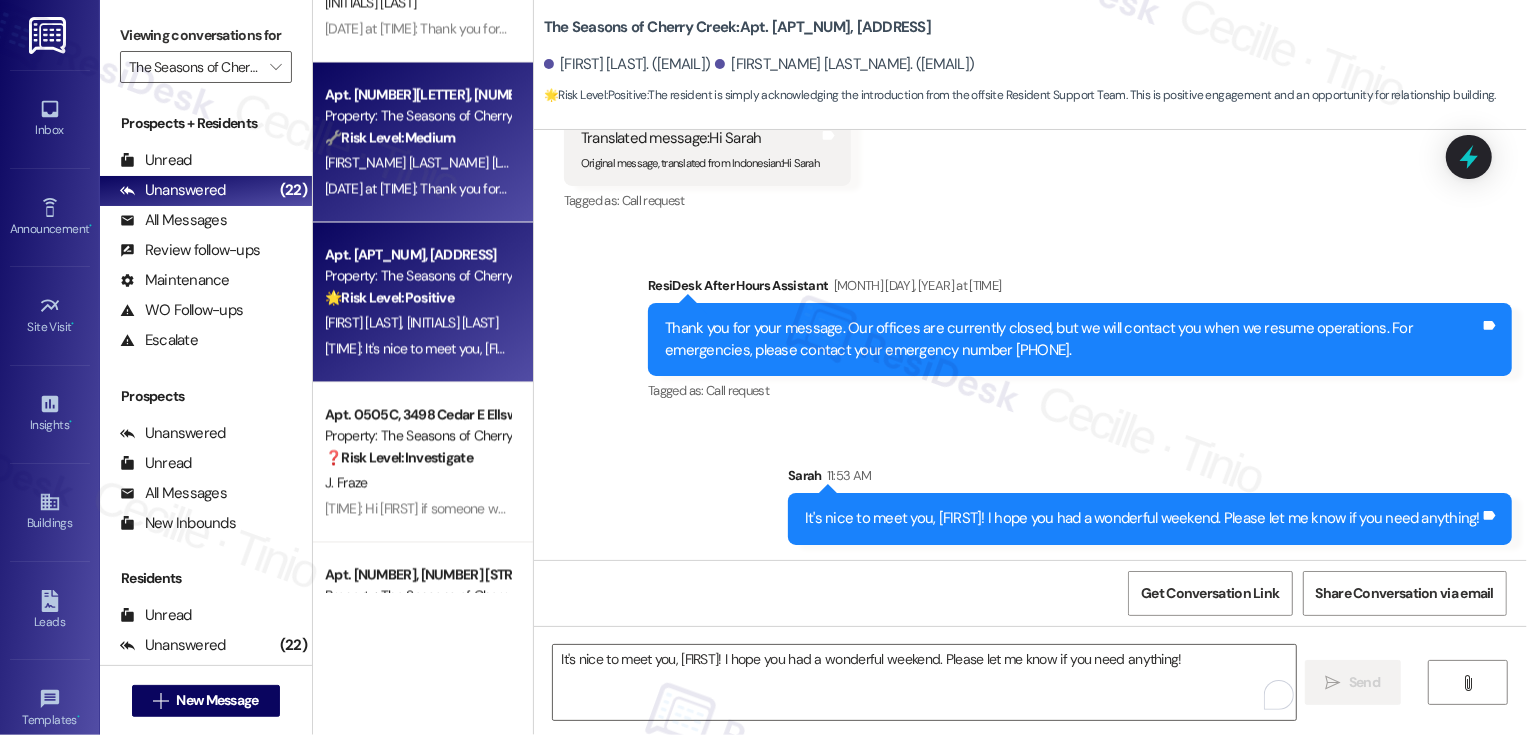 click on "Jul 31, 2025 at 8:09 PM: Thank you for your message. Our offices are currently closed, but we will contact you when we resume operations. For emergencies, please contact your emergency number 720-688-2812. Jul 31, 2025 at 8:09 PM: Thank you for your message. Our offices are currently closed, but we will contact you when we resume operations. For emergencies, please contact your emergency number 720-688-2812." at bounding box center (902, 188) 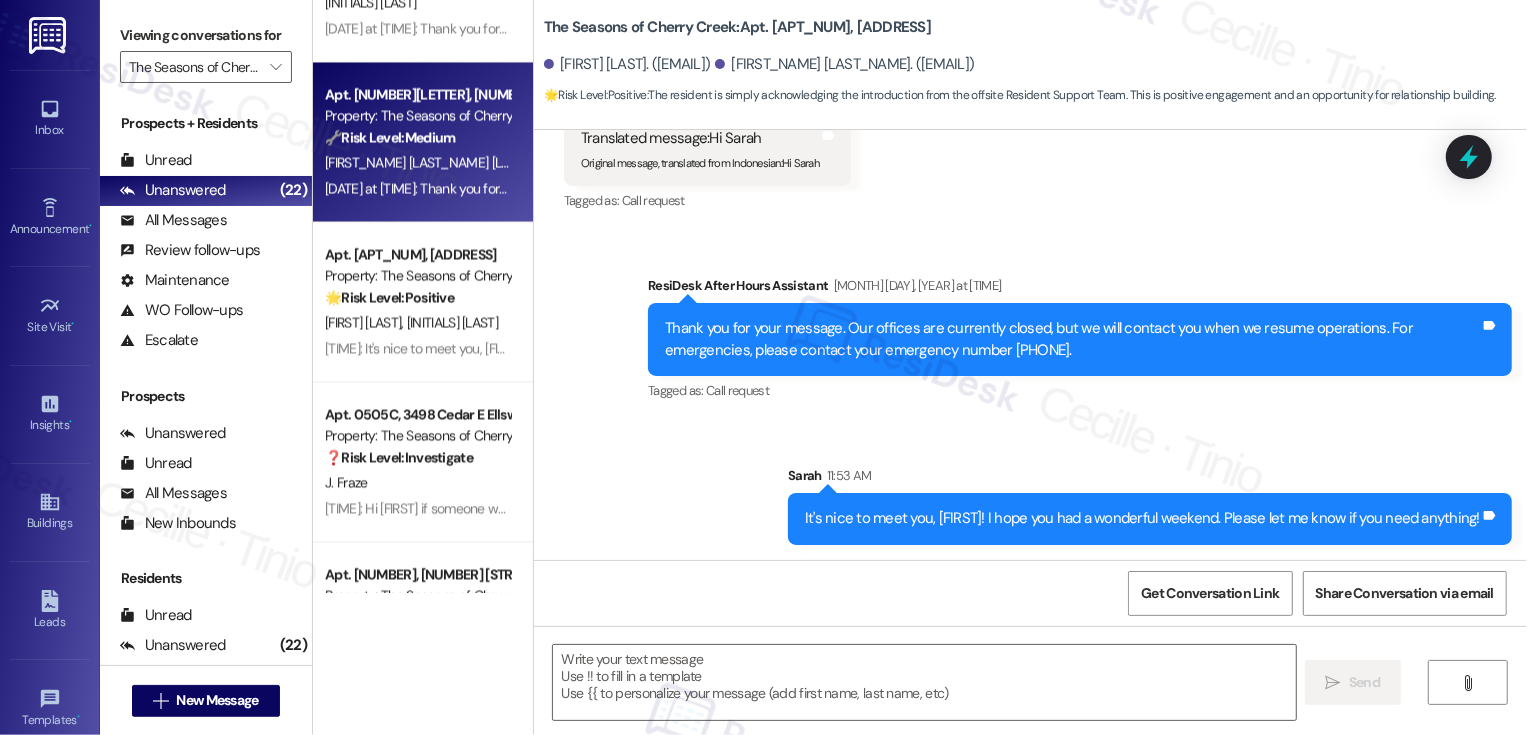 click on "Jul 31, 2025 at 8:09 PM: Thank you for your message. Our offices are currently closed, but we will contact you when we resume operations. For emergencies, please contact your emergency number 720-688-2812. Jul 31, 2025 at 8:09 PM: Thank you for your message. Our offices are currently closed, but we will contact you when we resume operations. For emergencies, please contact your emergency number 720-688-2812." at bounding box center (902, 188) 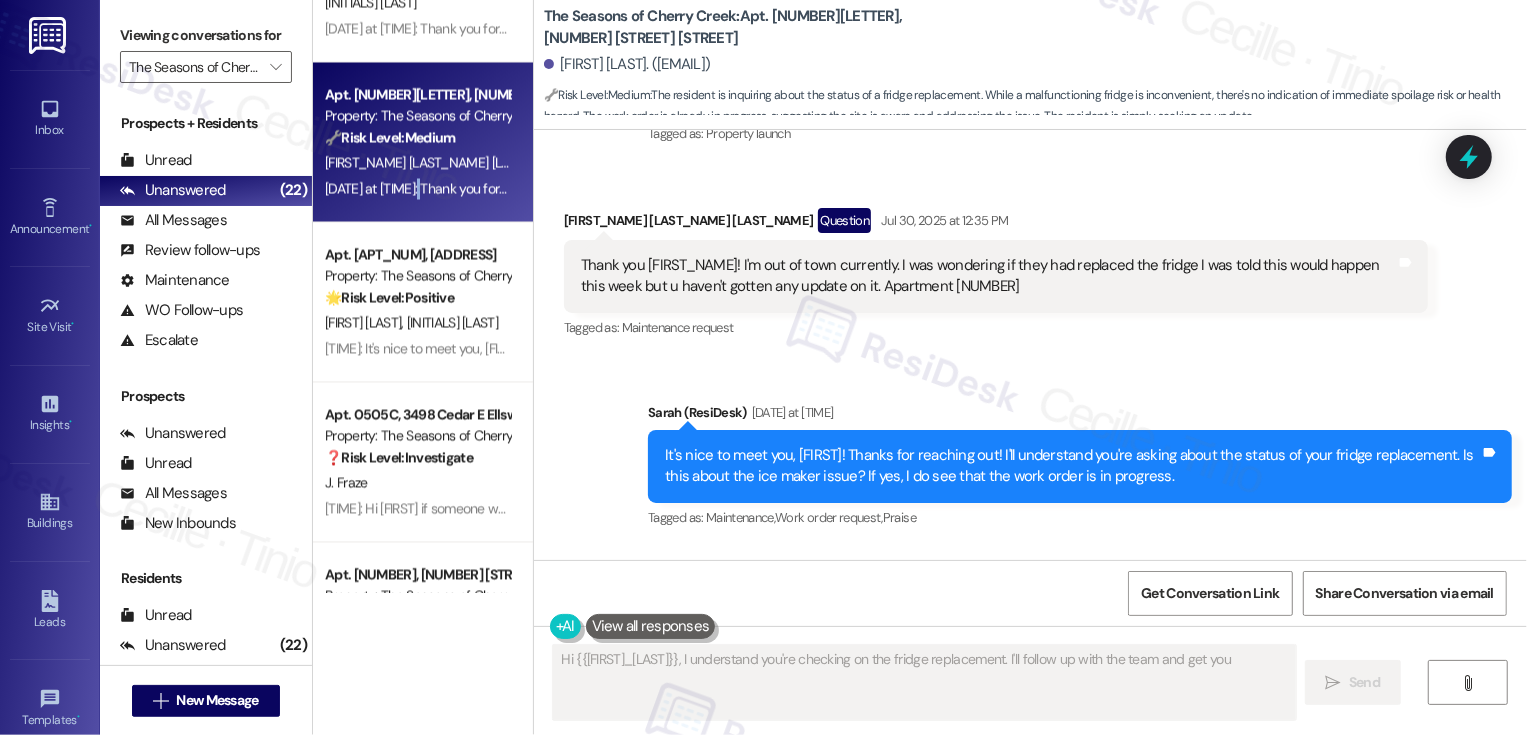 scroll, scrollTop: 320, scrollLeft: 0, axis: vertical 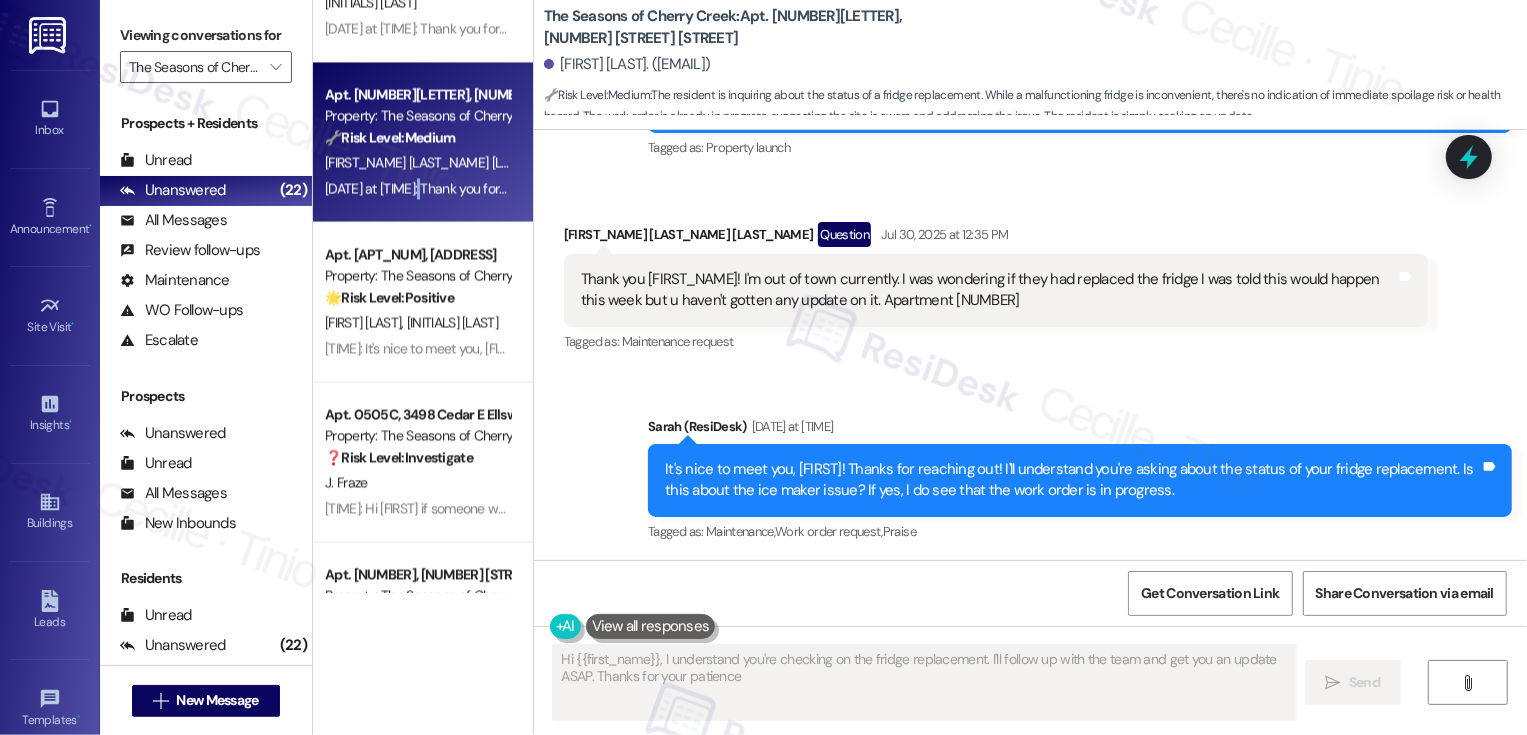 type on "Hi {{first_name}}, I understand you're checking on the fridge replacement. I'll follow up with the team and get you an update ASAP. Thanks for your patience!" 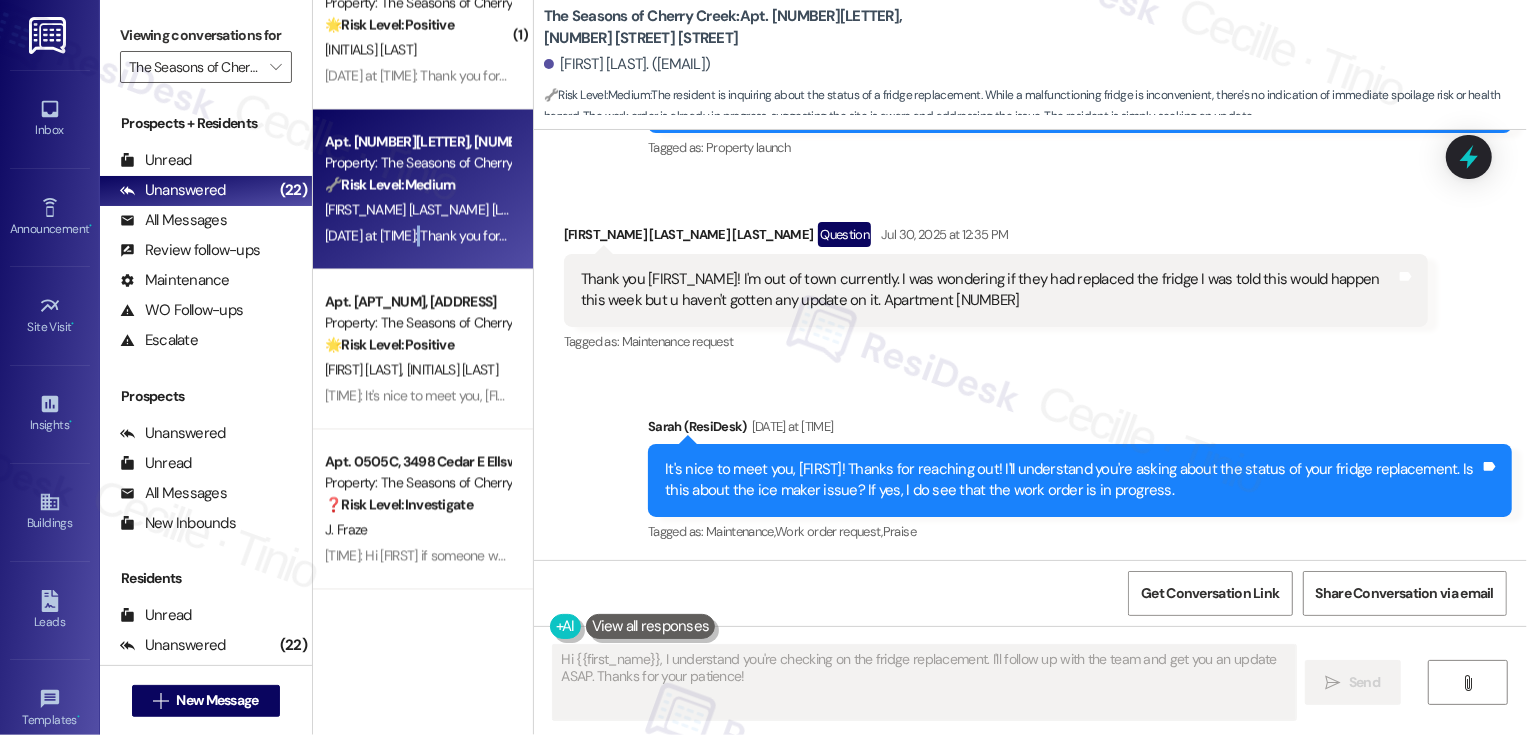 scroll, scrollTop: 2734, scrollLeft: 0, axis: vertical 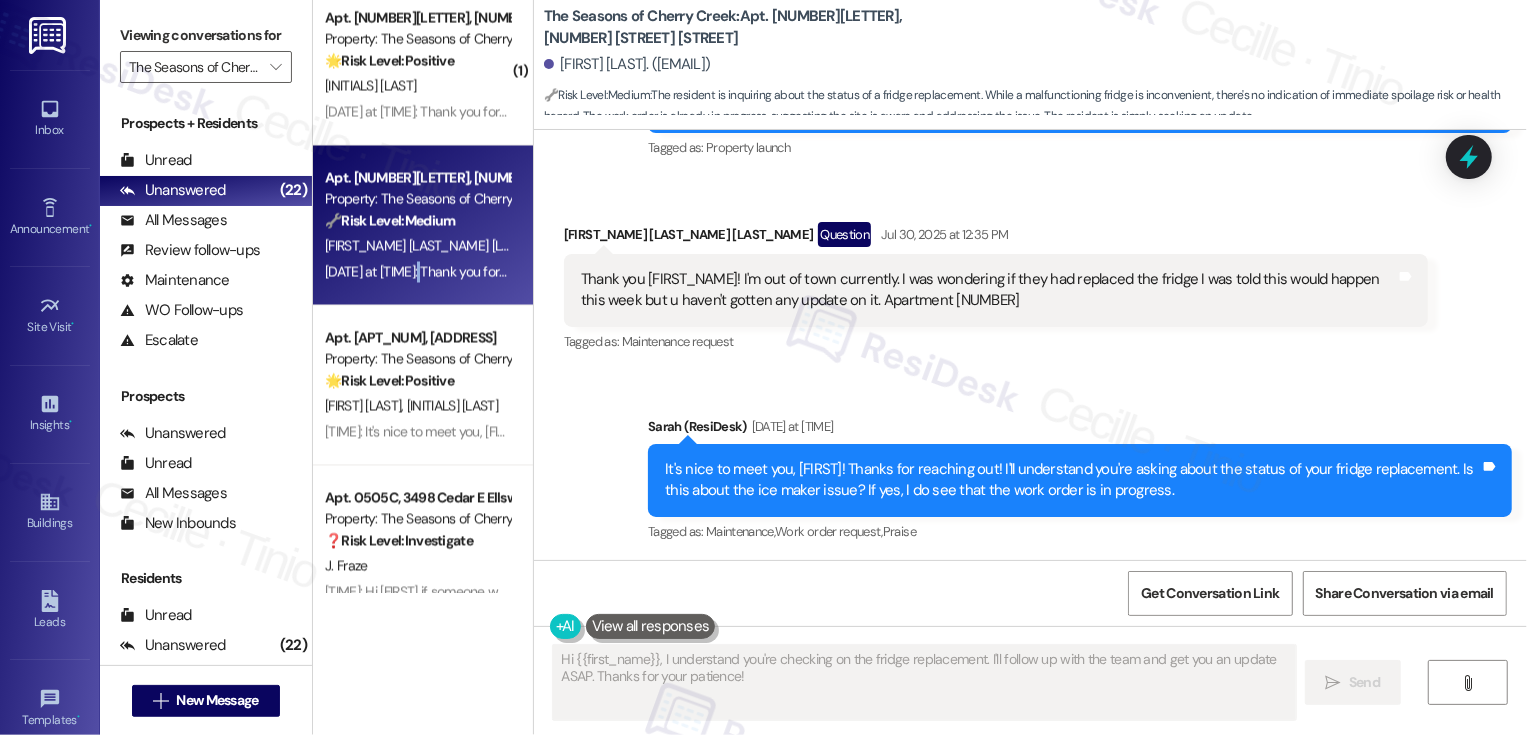 click on "T. Jacka" at bounding box center [417, 86] 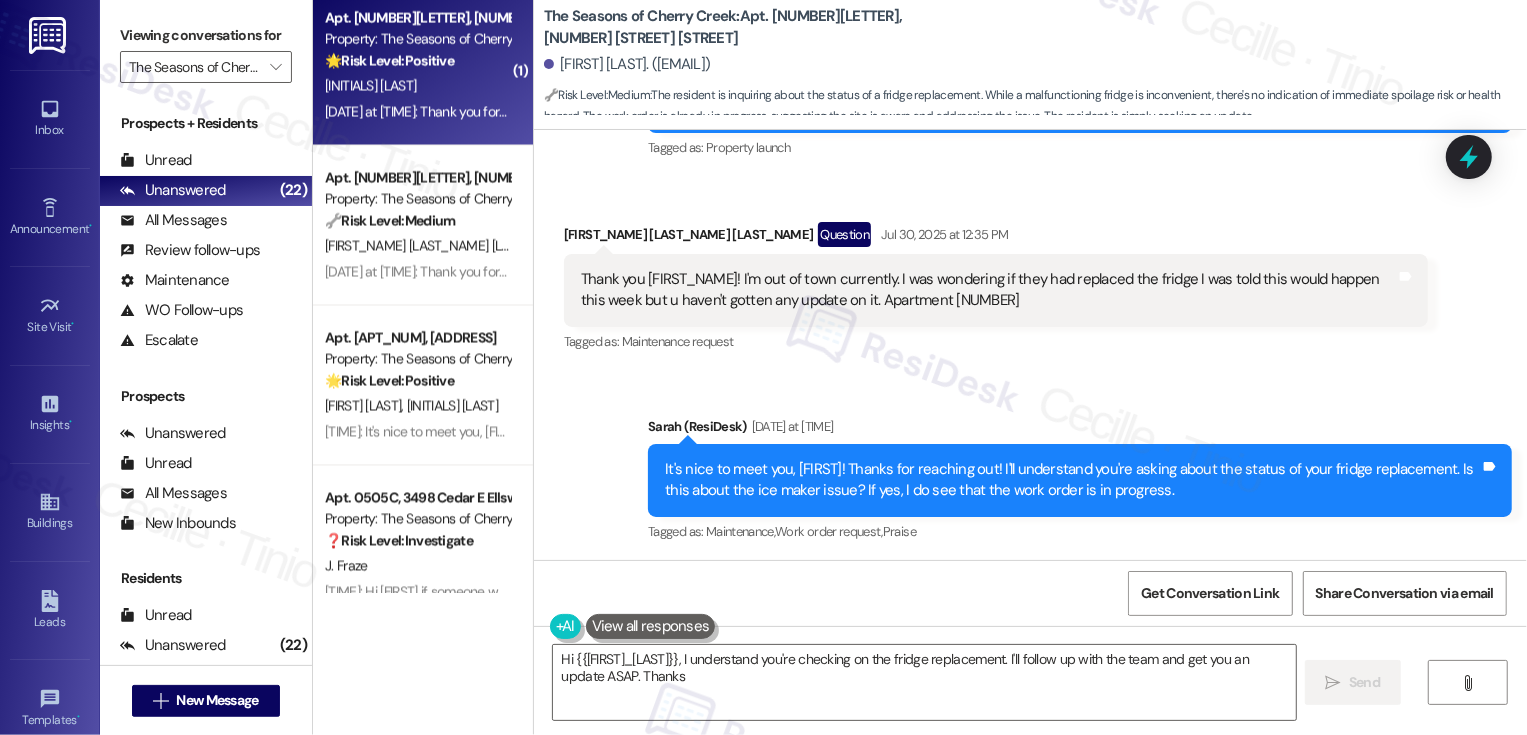 click on "T. Jacka" at bounding box center (417, 86) 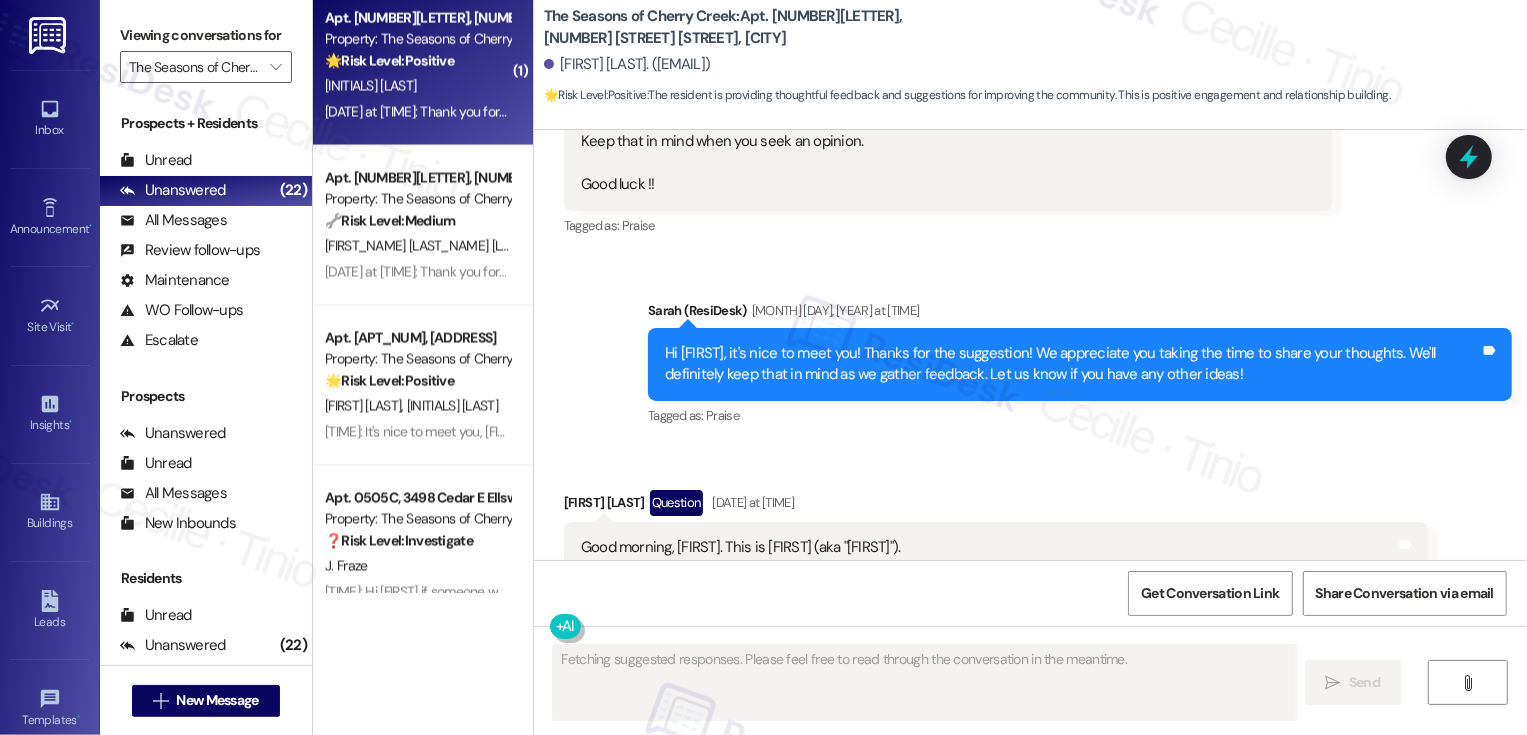 scroll, scrollTop: 493, scrollLeft: 0, axis: vertical 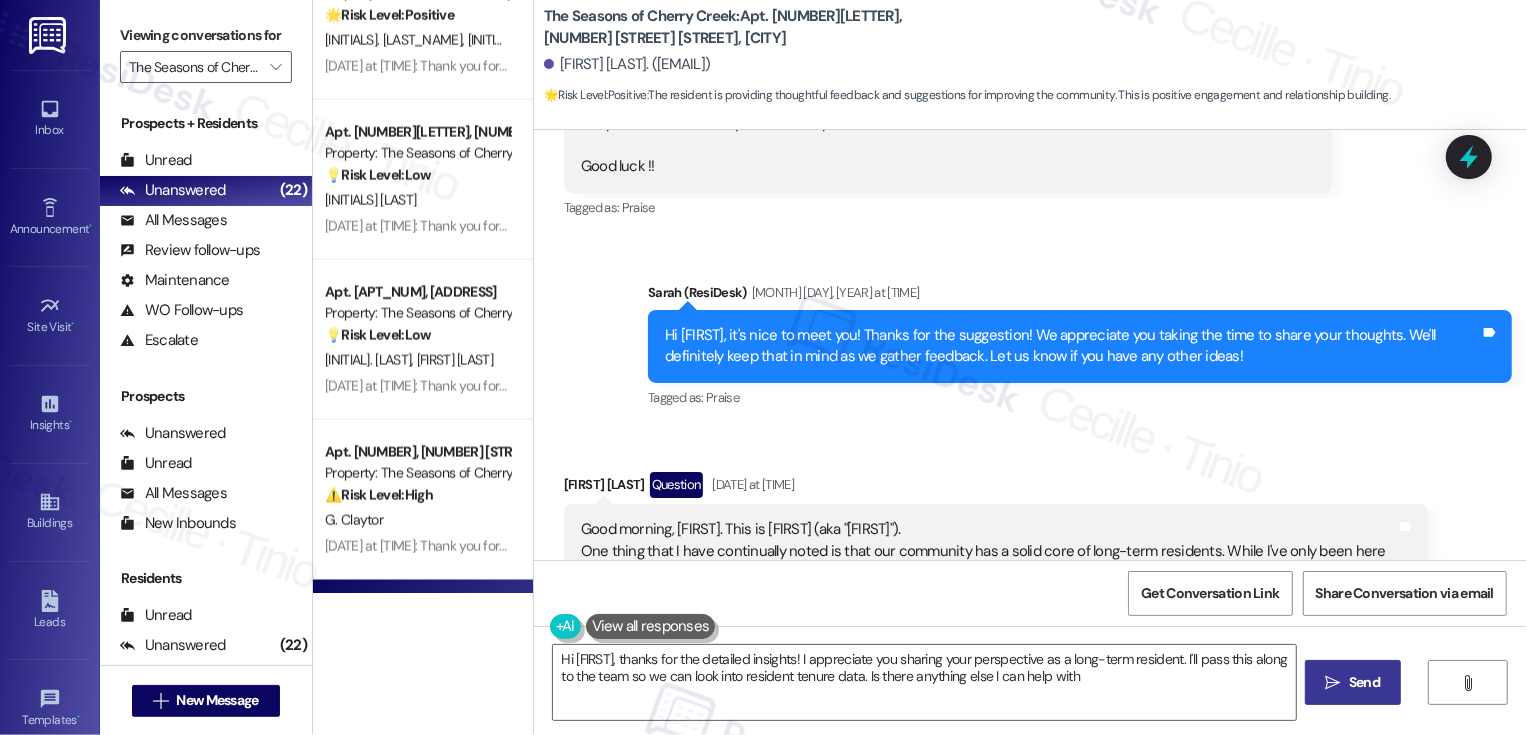type on "Hi Tom, thanks for the detailed insights! I appreciate you sharing your perspective as a long-term resident. I'll pass this along to the team so we can look into resident tenure data. Is there anything else I can help with?" 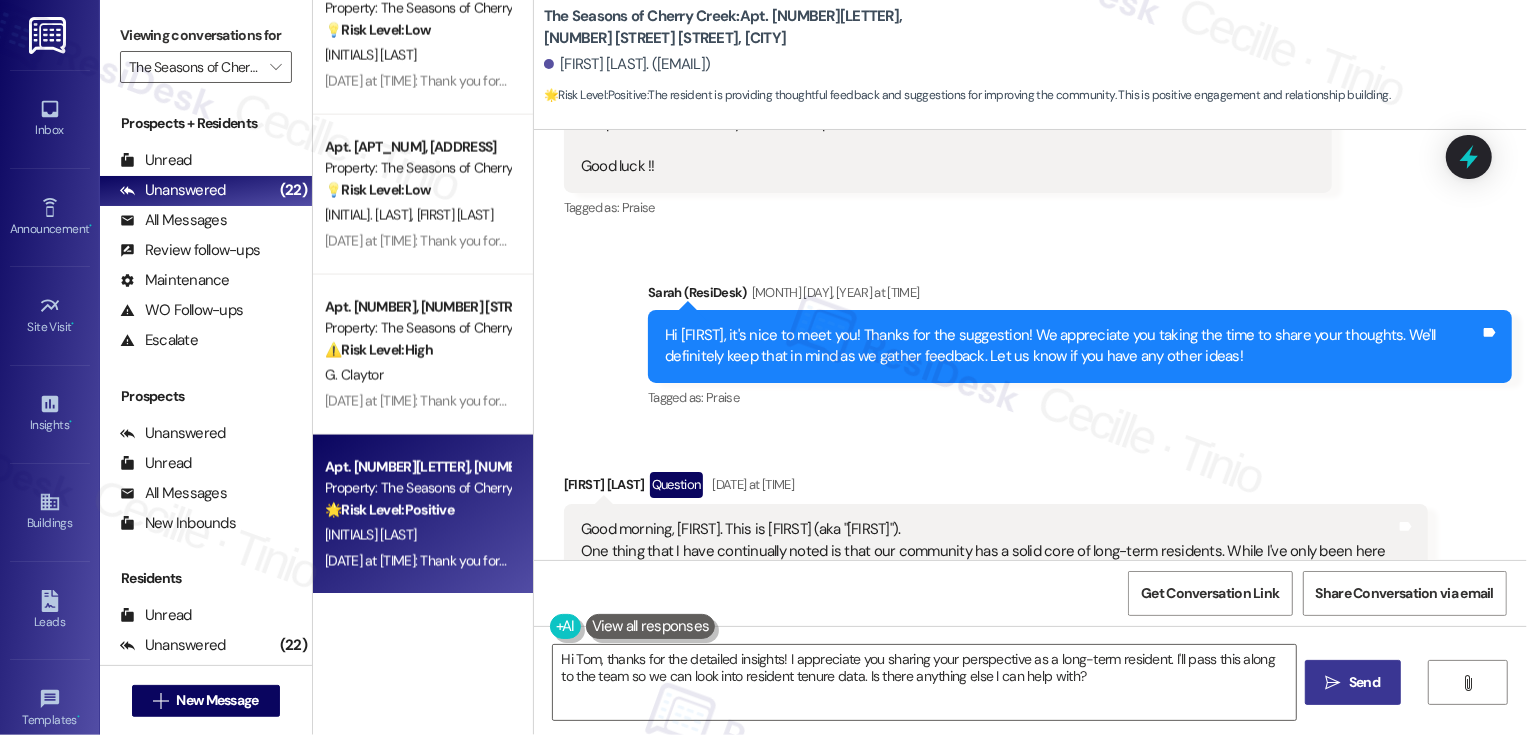 scroll, scrollTop: 2374, scrollLeft: 0, axis: vertical 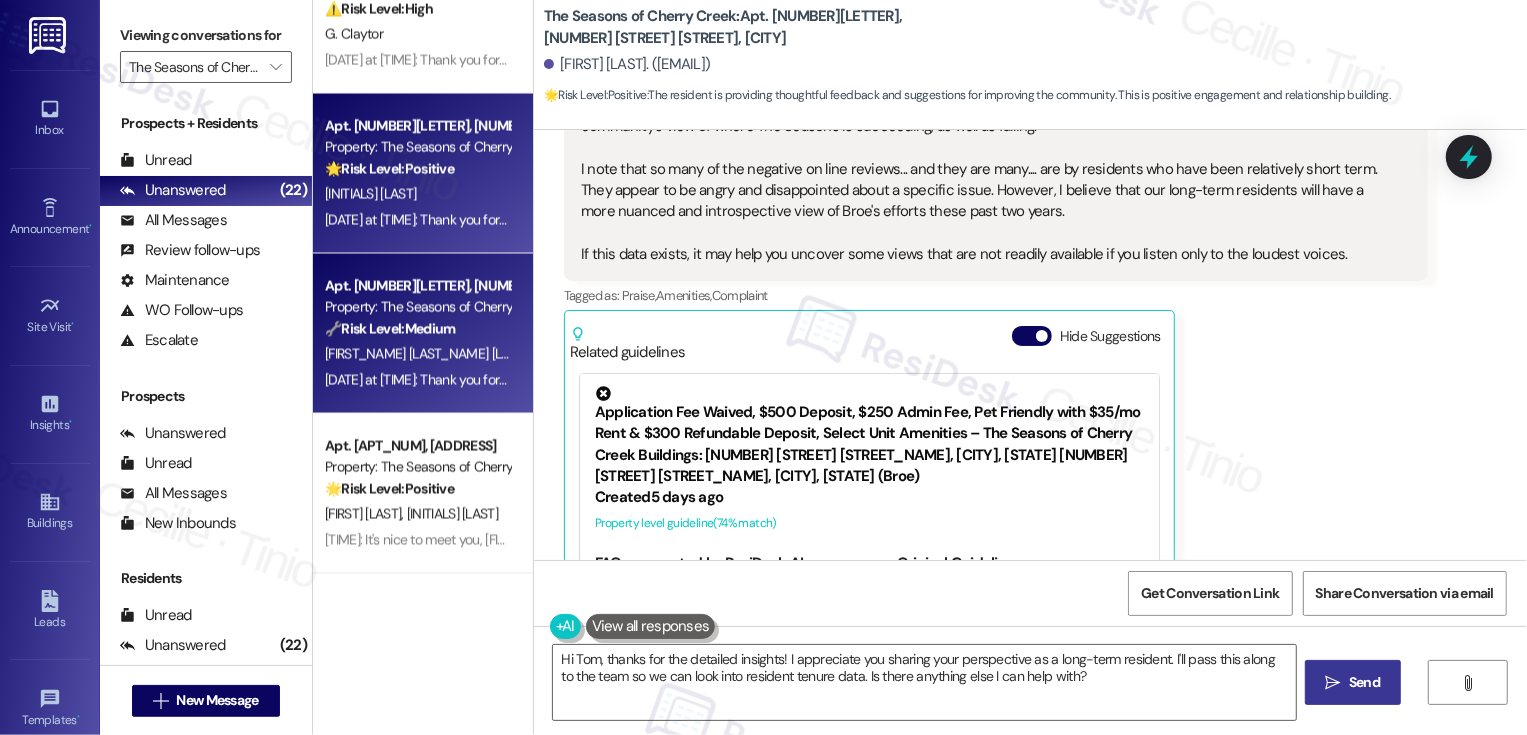 click on "Apt. 0812C, 3498 Cedar E Ellsworth Ave" at bounding box center (417, 286) 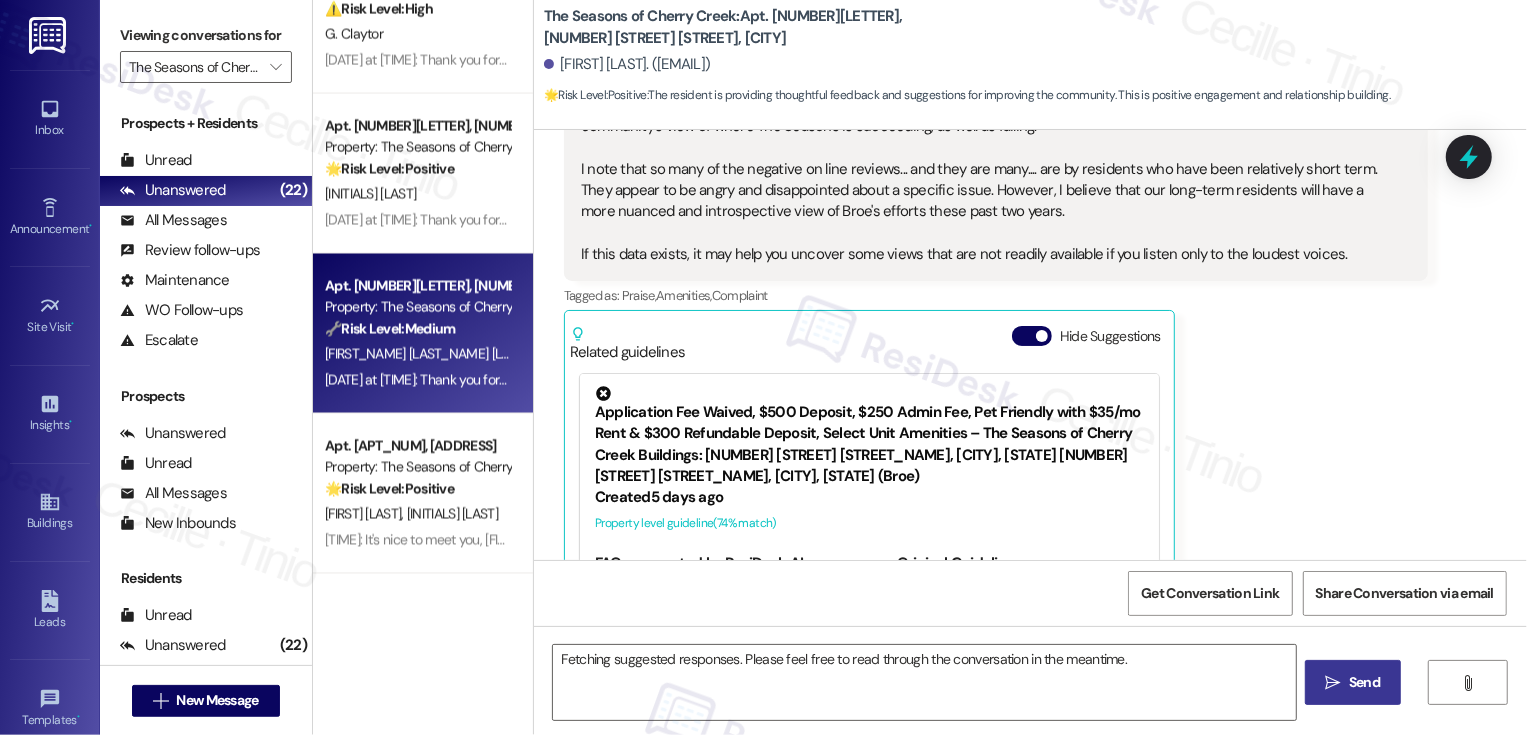 click on "Apt. 0812C, 3498 Cedar E Ellsworth Ave" at bounding box center (417, 286) 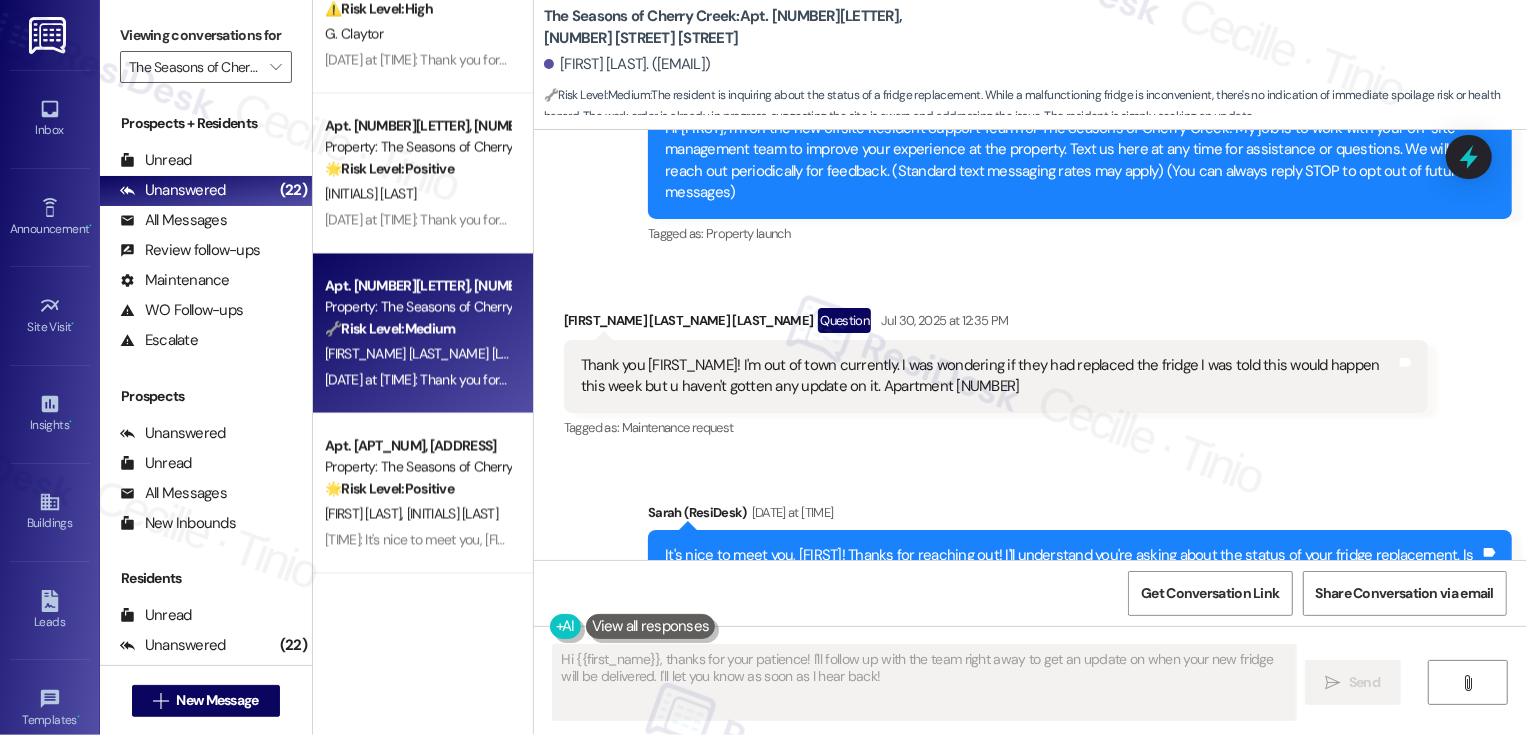 scroll, scrollTop: 230, scrollLeft: 0, axis: vertical 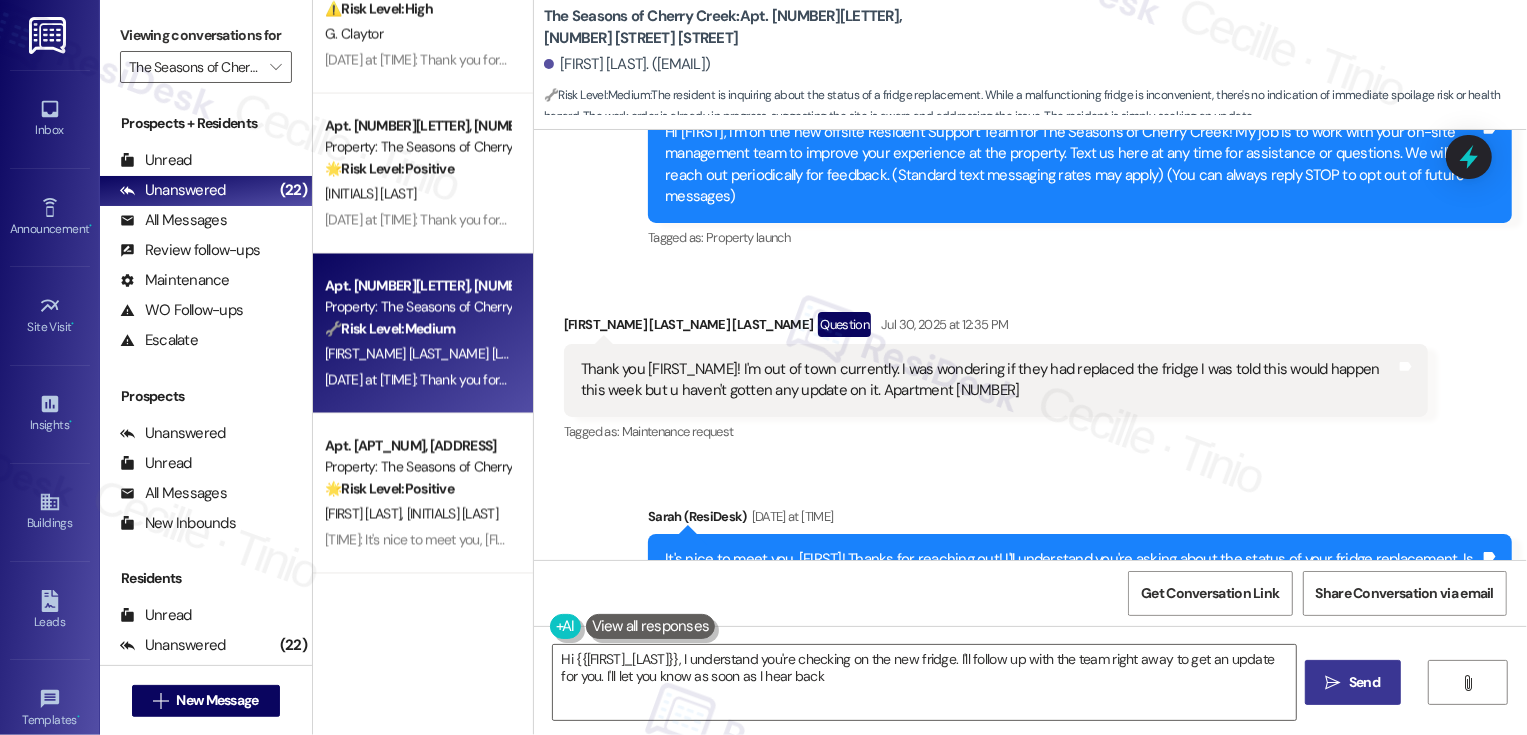 type on "Hi {{first_name}}, I understand you're checking on the new fridge. I'll follow up with the team right away to get an update for you. I'll let you know as soon as I hear back!" 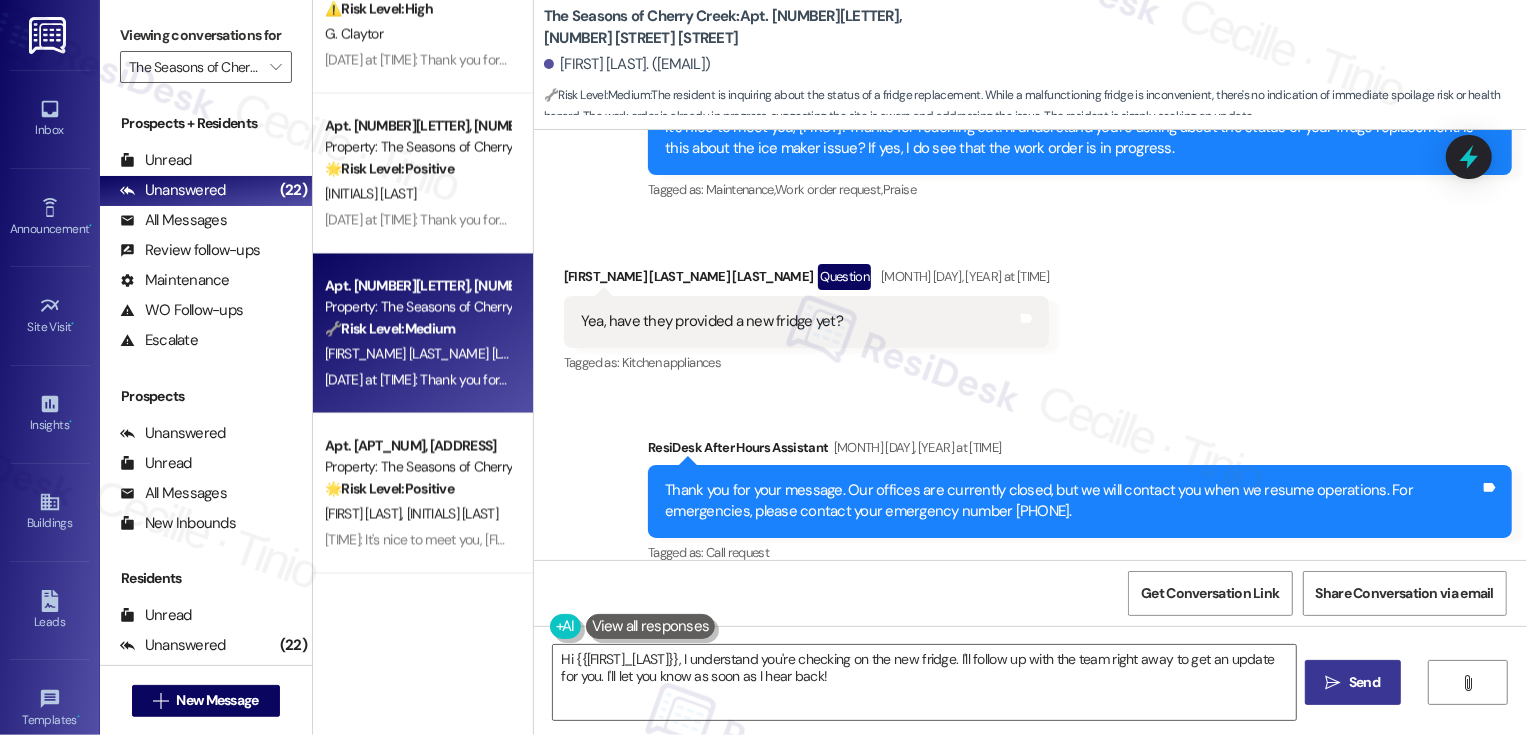 scroll, scrollTop: 685, scrollLeft: 0, axis: vertical 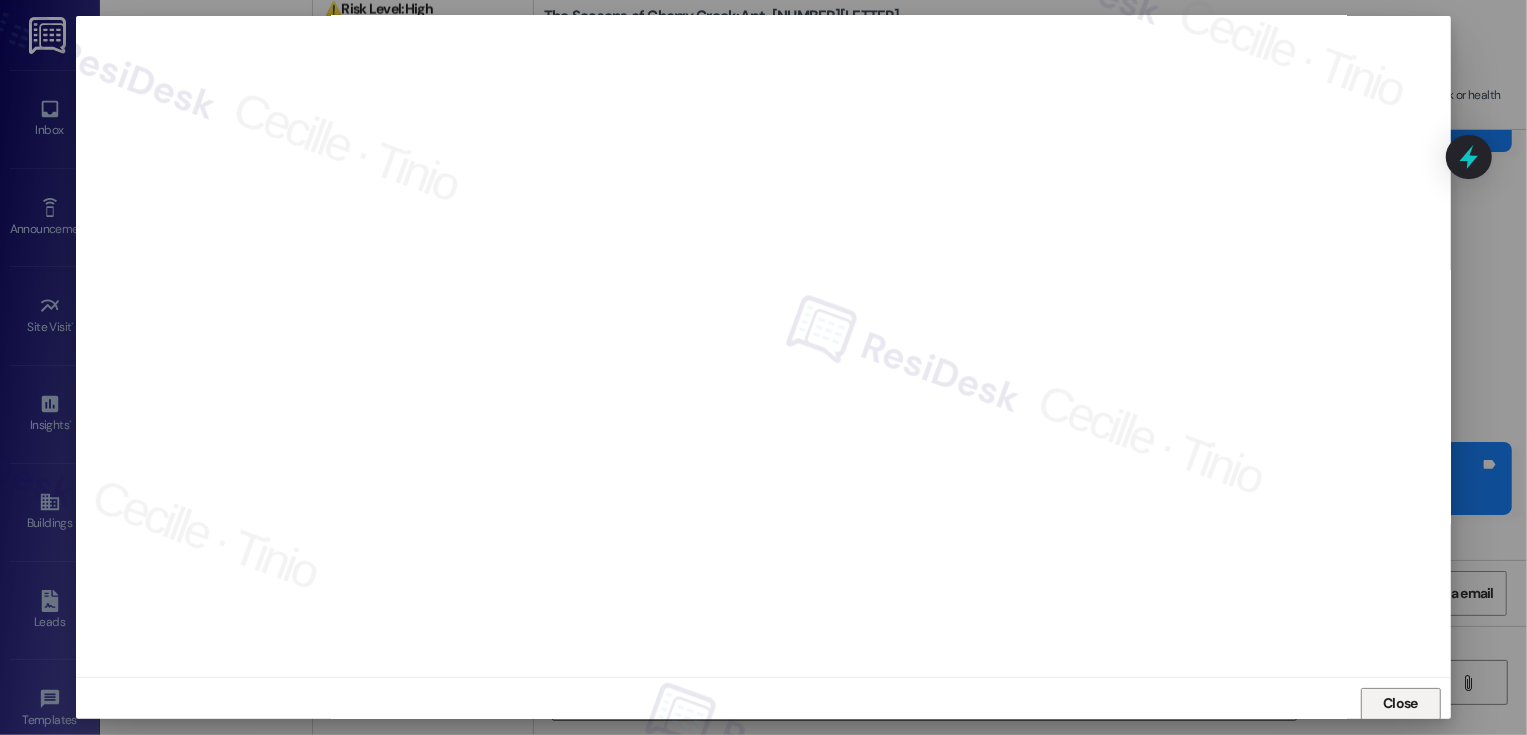 click on "Close" at bounding box center (1400, 703) 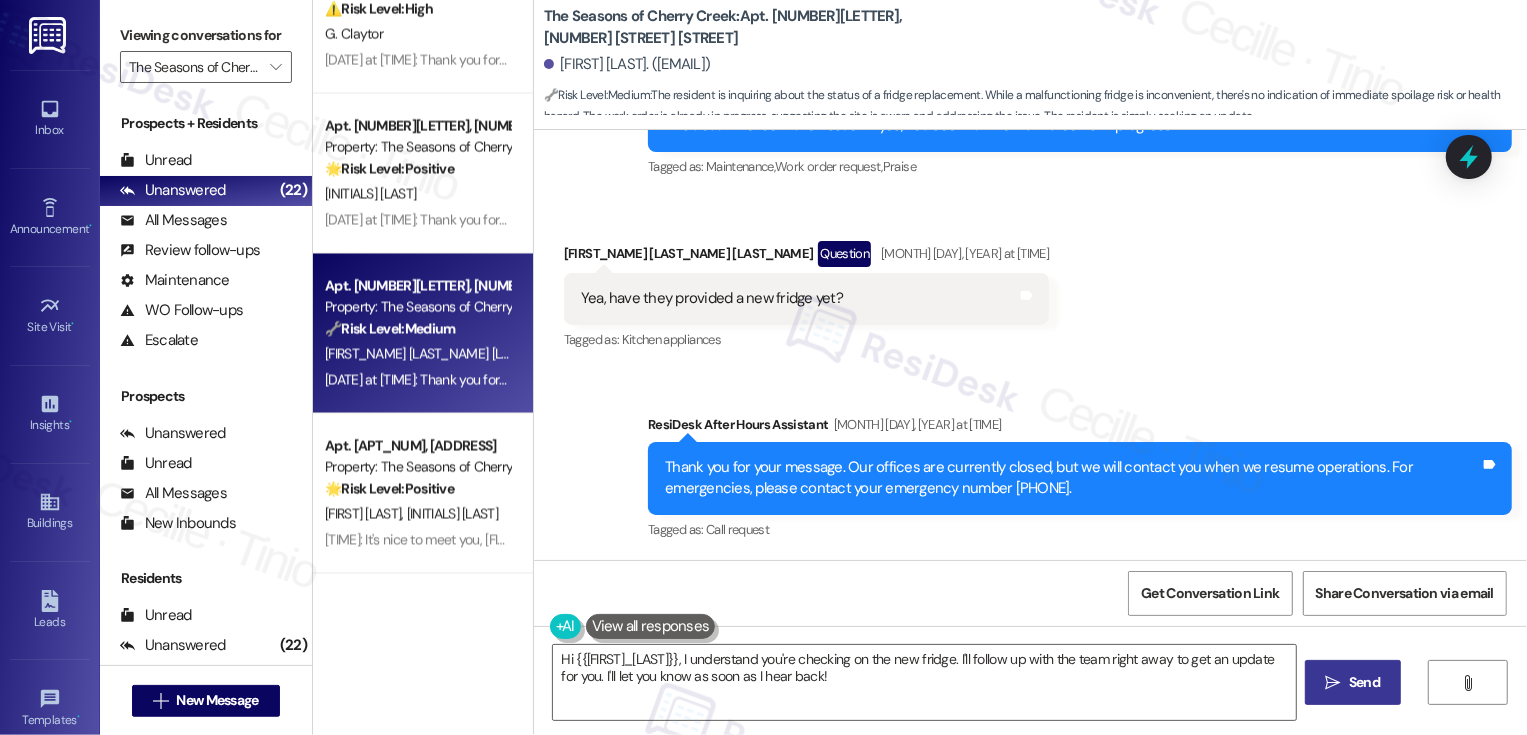 click on "Received via SMS Leonardo Cabrera Gomez Question Jul 31, 2025 at 8:09 PM Yea, have they provided a new fridge yet?  Tags and notes Tagged as:   Kitchen appliances Click to highlight conversations about Kitchen appliances" at bounding box center (1030, 282) 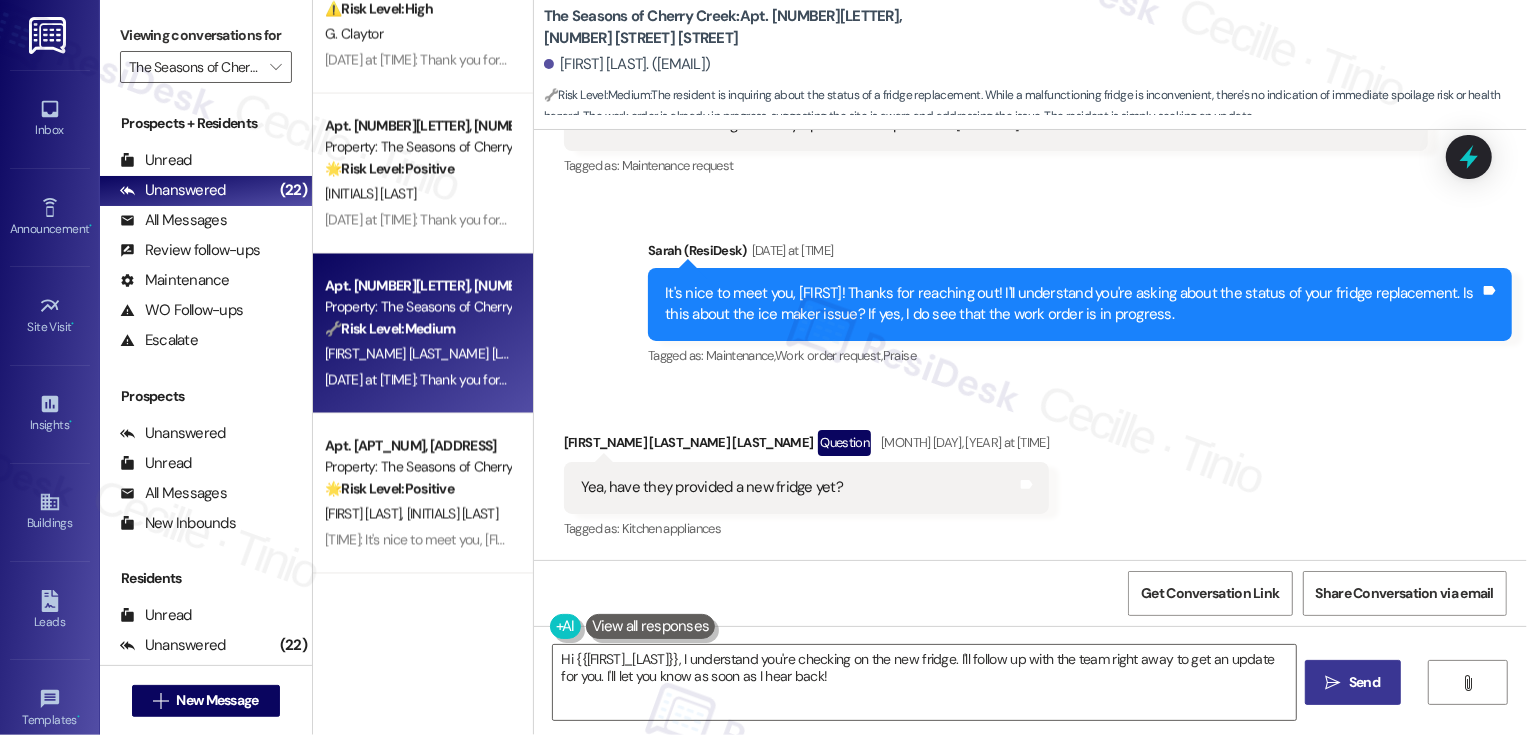 scroll, scrollTop: 685, scrollLeft: 0, axis: vertical 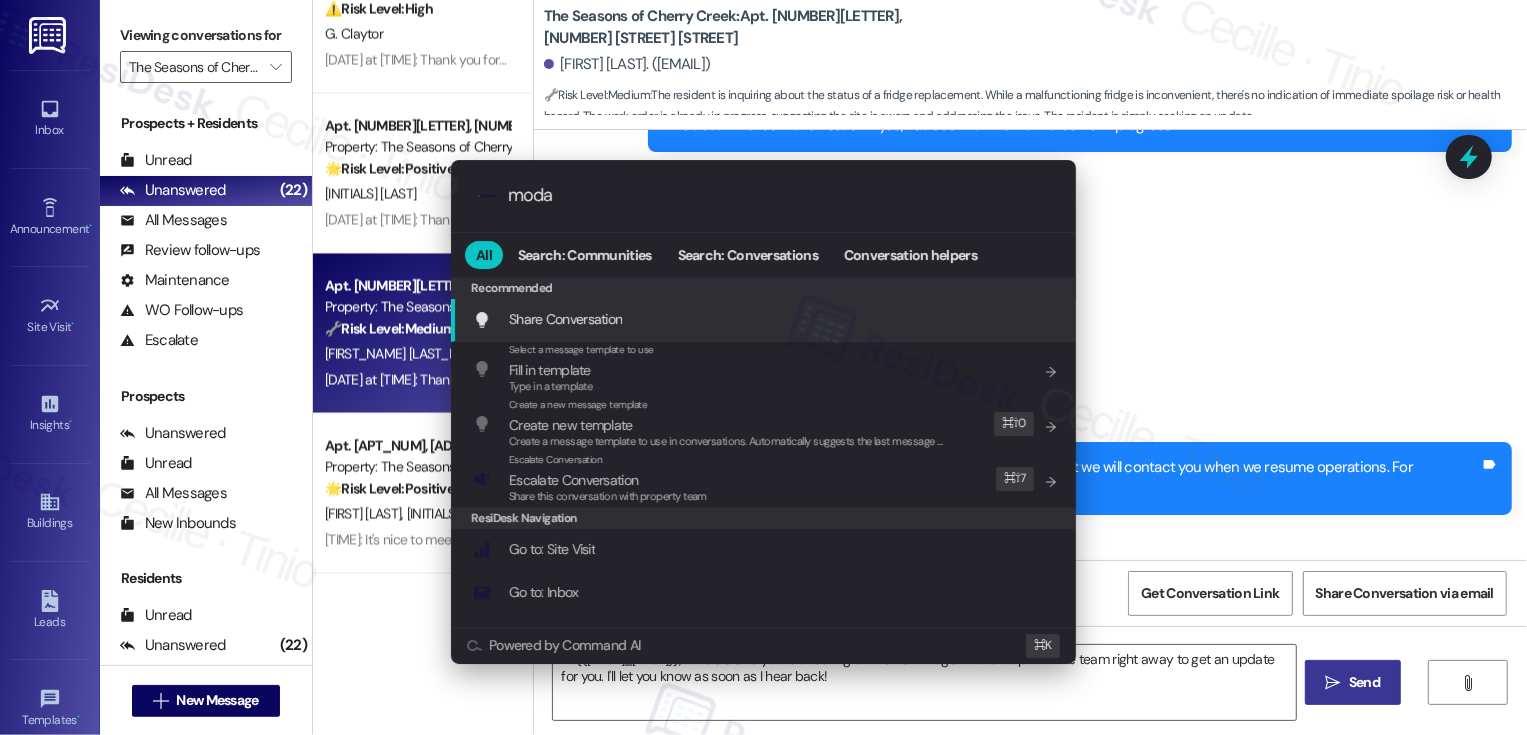 type on "modal" 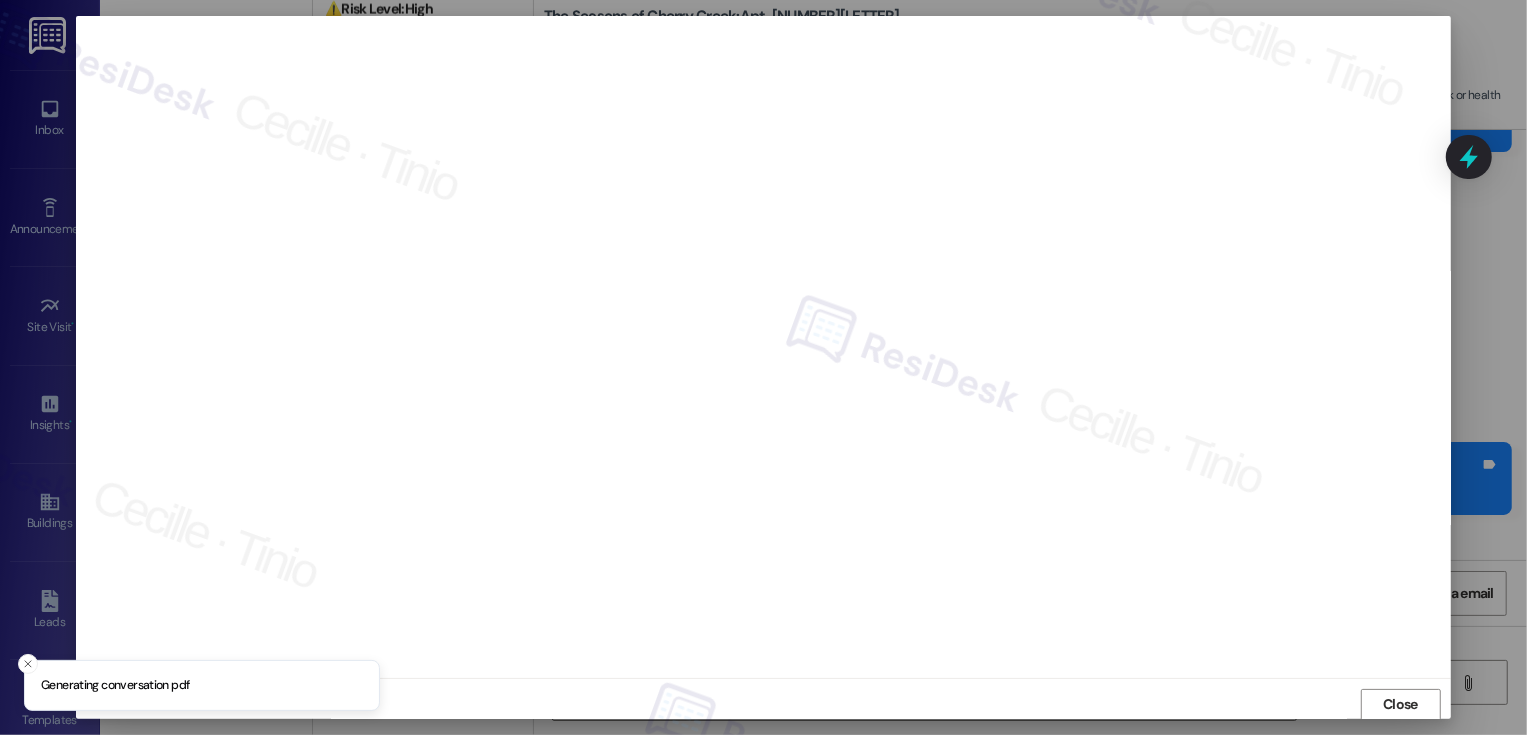 scroll, scrollTop: 1, scrollLeft: 0, axis: vertical 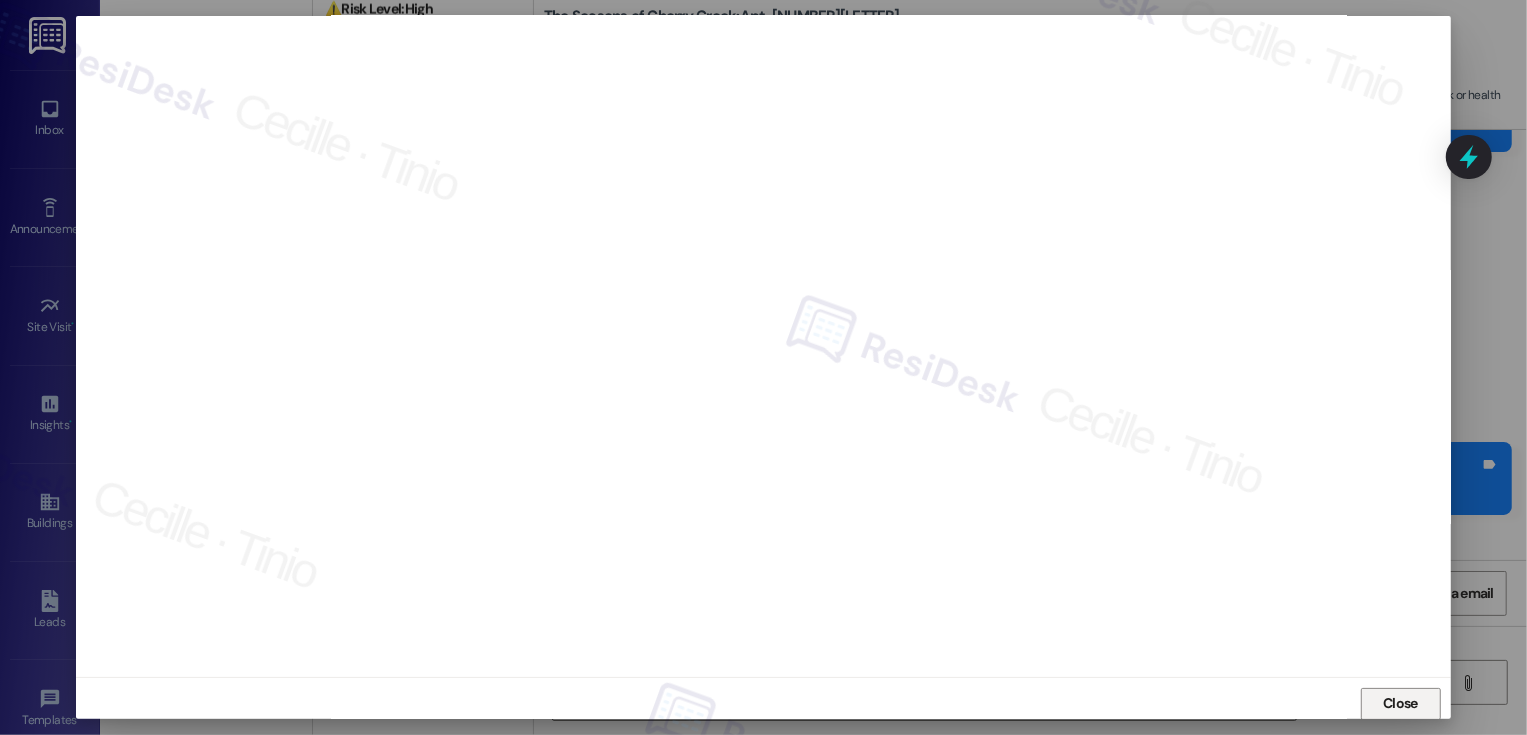 click on "Close" at bounding box center [1400, 703] 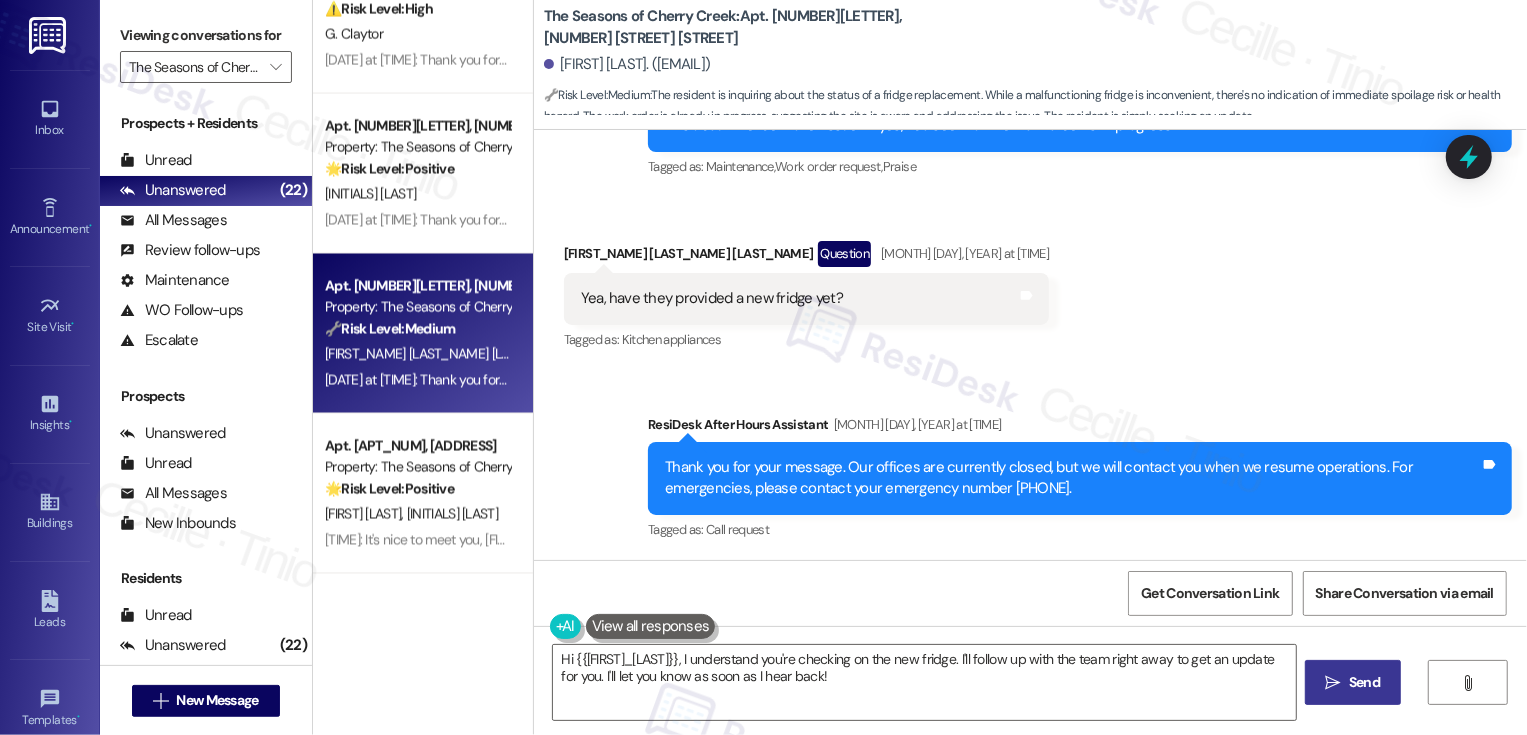 click on "Sent via SMS ResiDesk After Hours Assistant Jul 31, 2025 at 8:09 PM Thank you for your message. Our offices are currently closed, but we will contact you when we resume operations. For emergencies, please contact your emergency number 720-688-2812. Tags and notes Tagged as:   Call request Click to highlight conversations about Call request" at bounding box center [1030, 464] 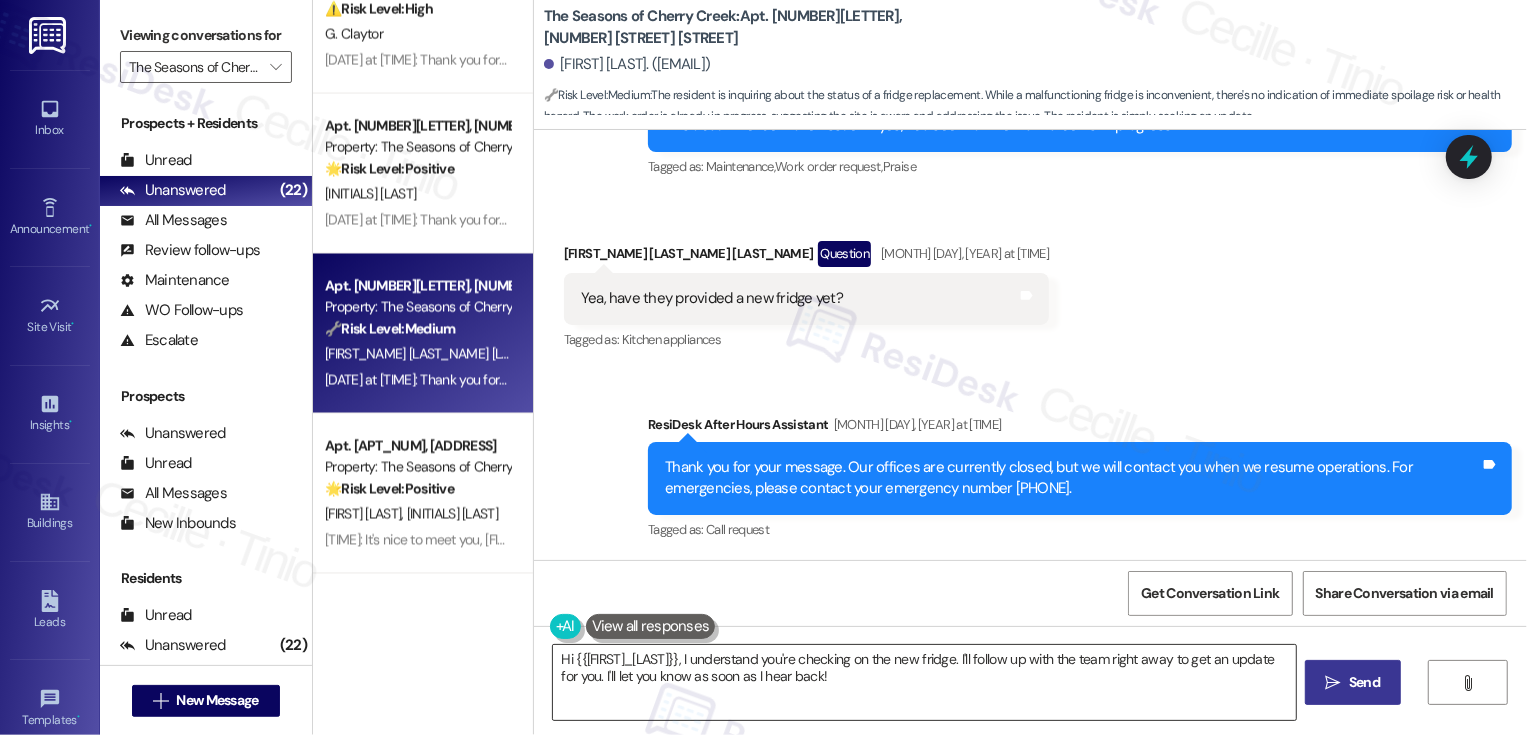 click on "Hi {{first_name}}, I understand you're checking on the new fridge. I'll follow up with the team right away to get an update for you. I'll let you know as soon as I hear back!" at bounding box center [924, 682] 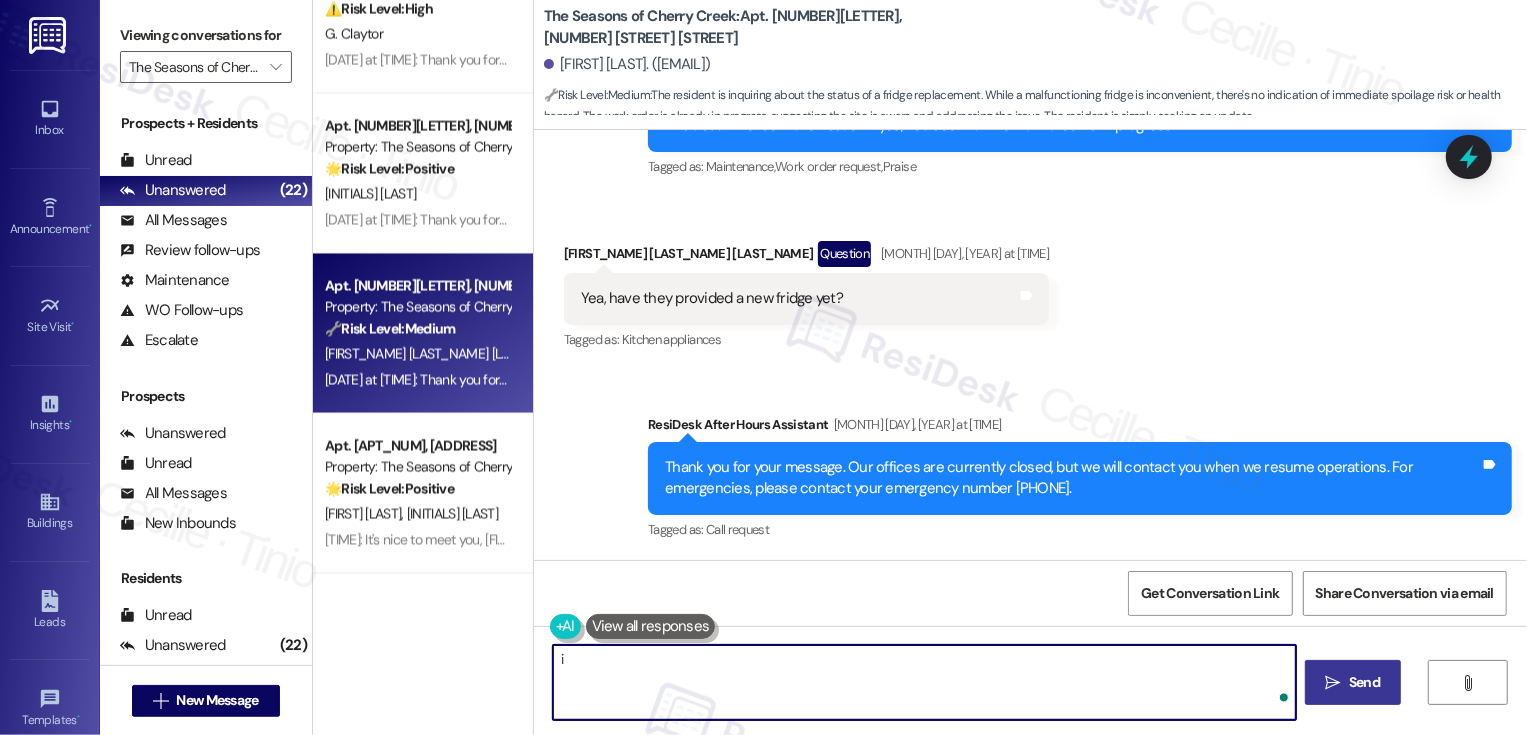 type on "i" 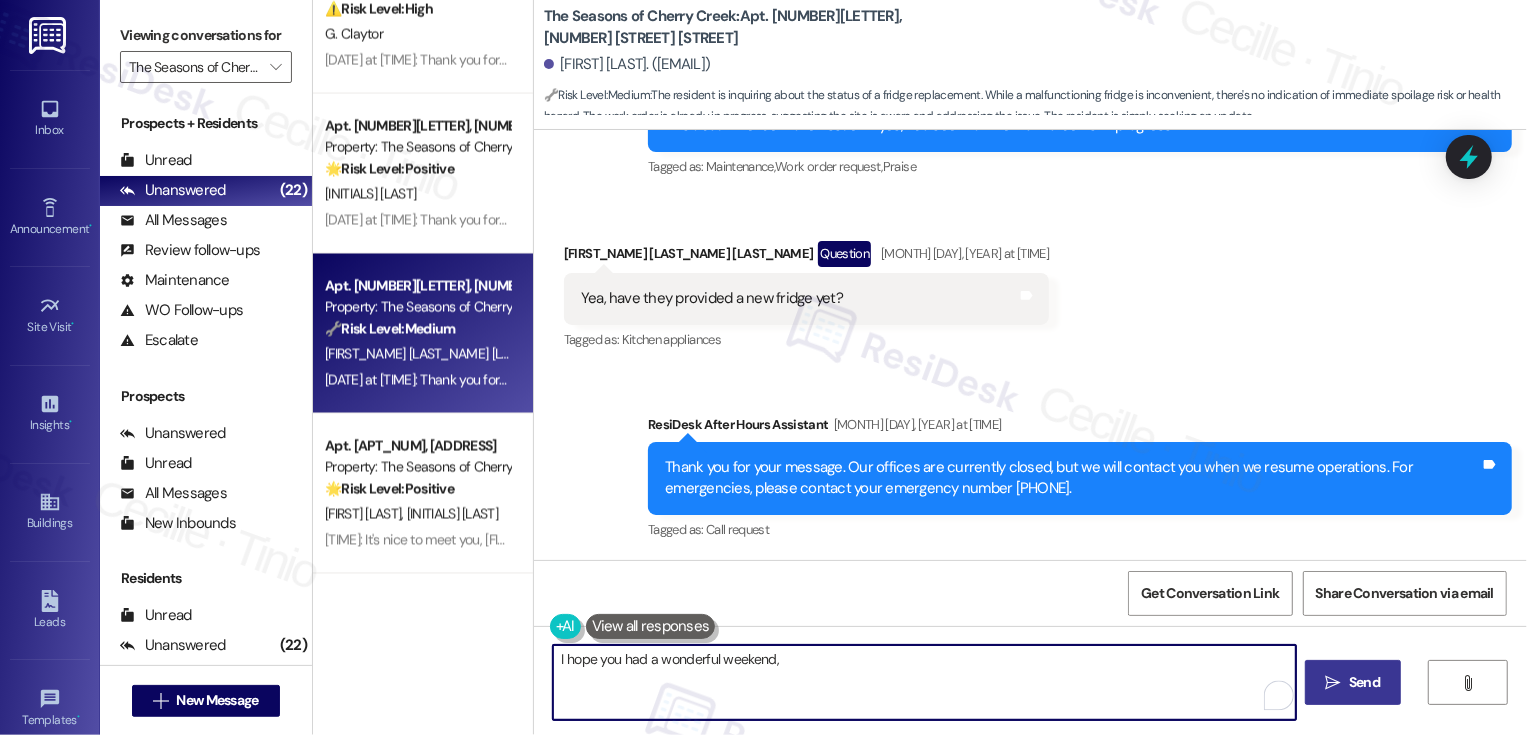 click on "Leonardo Cabrera Gomez Question Jul 31, 2025 at 8:09 PM" at bounding box center [806, 257] 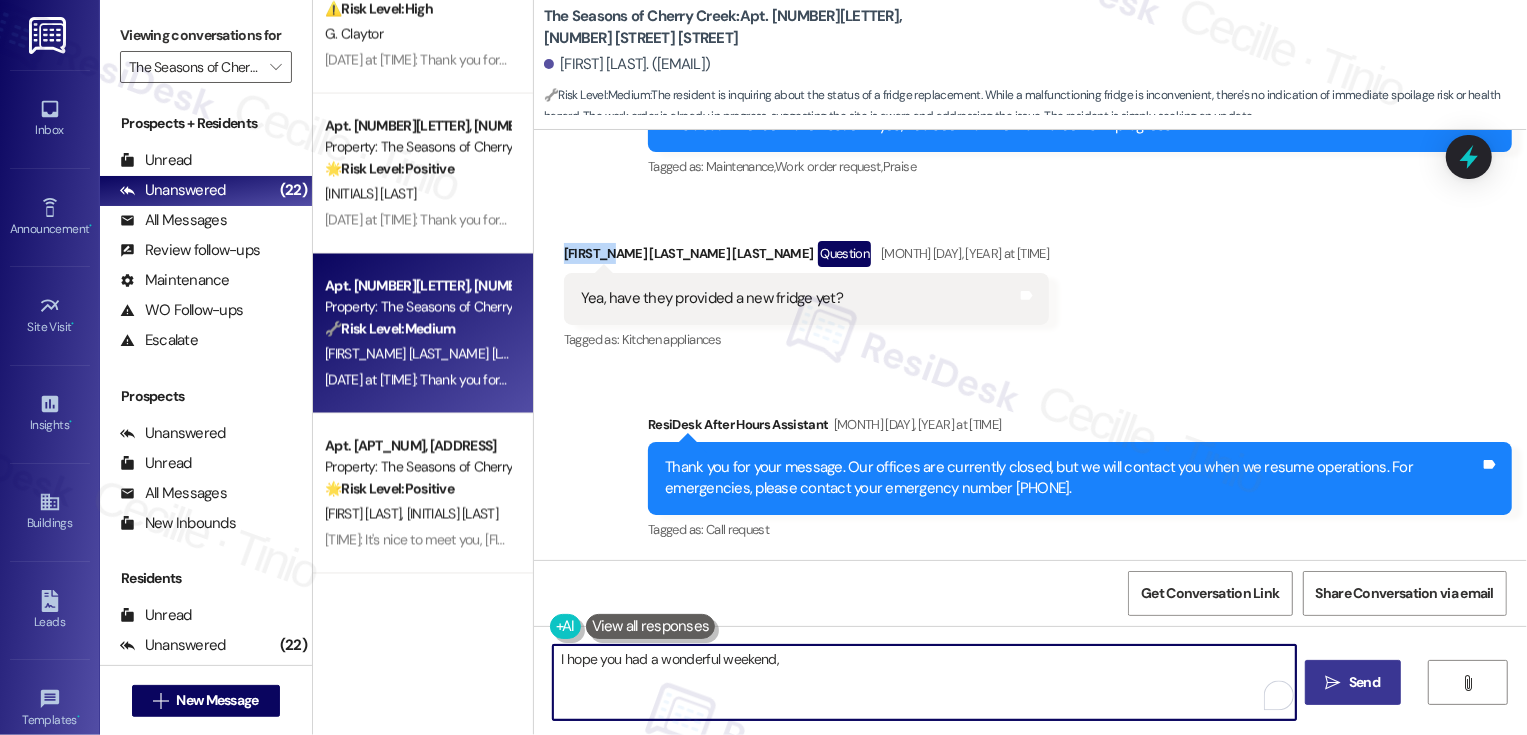 copy on "Leonardo" 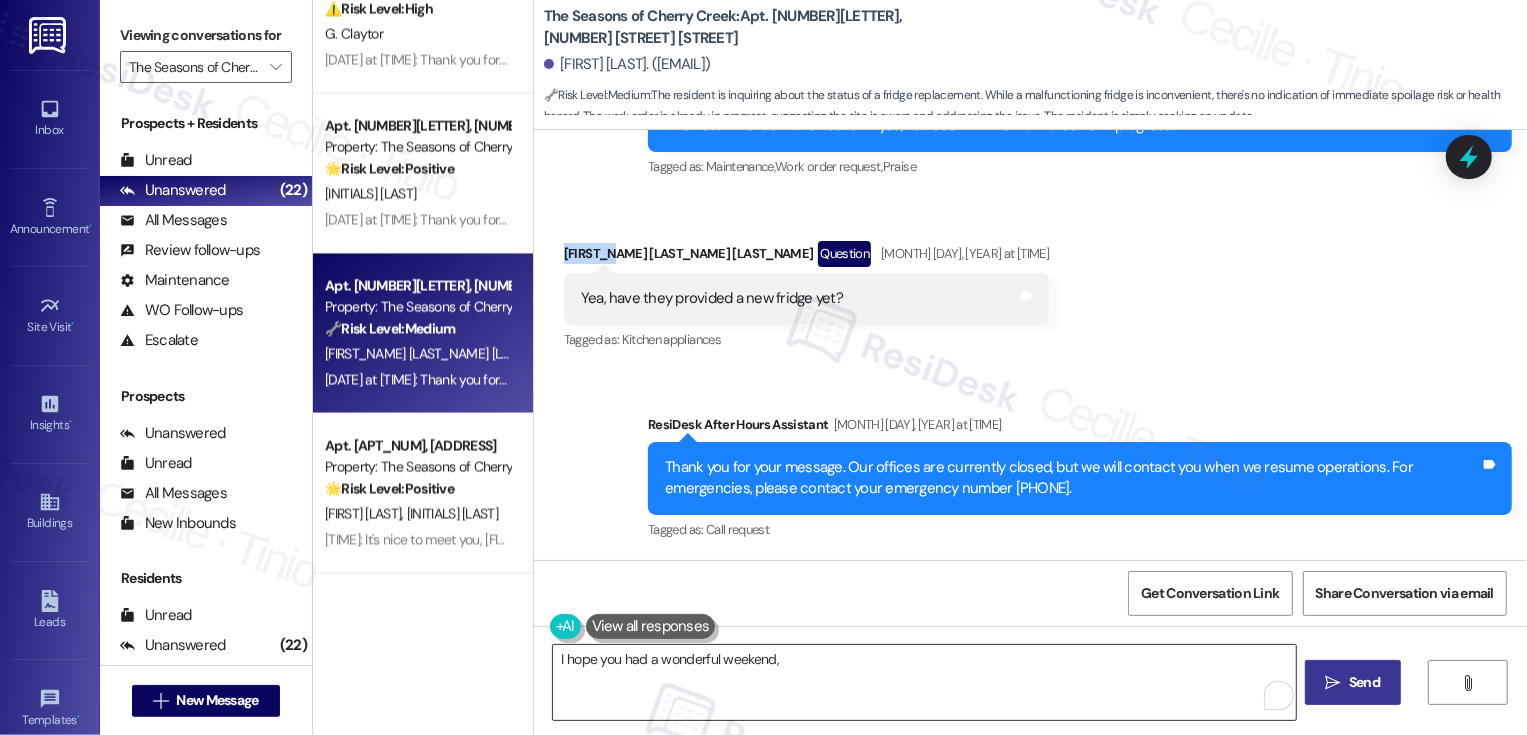 click on "I hope you had a wonderful weekend," at bounding box center [924, 682] 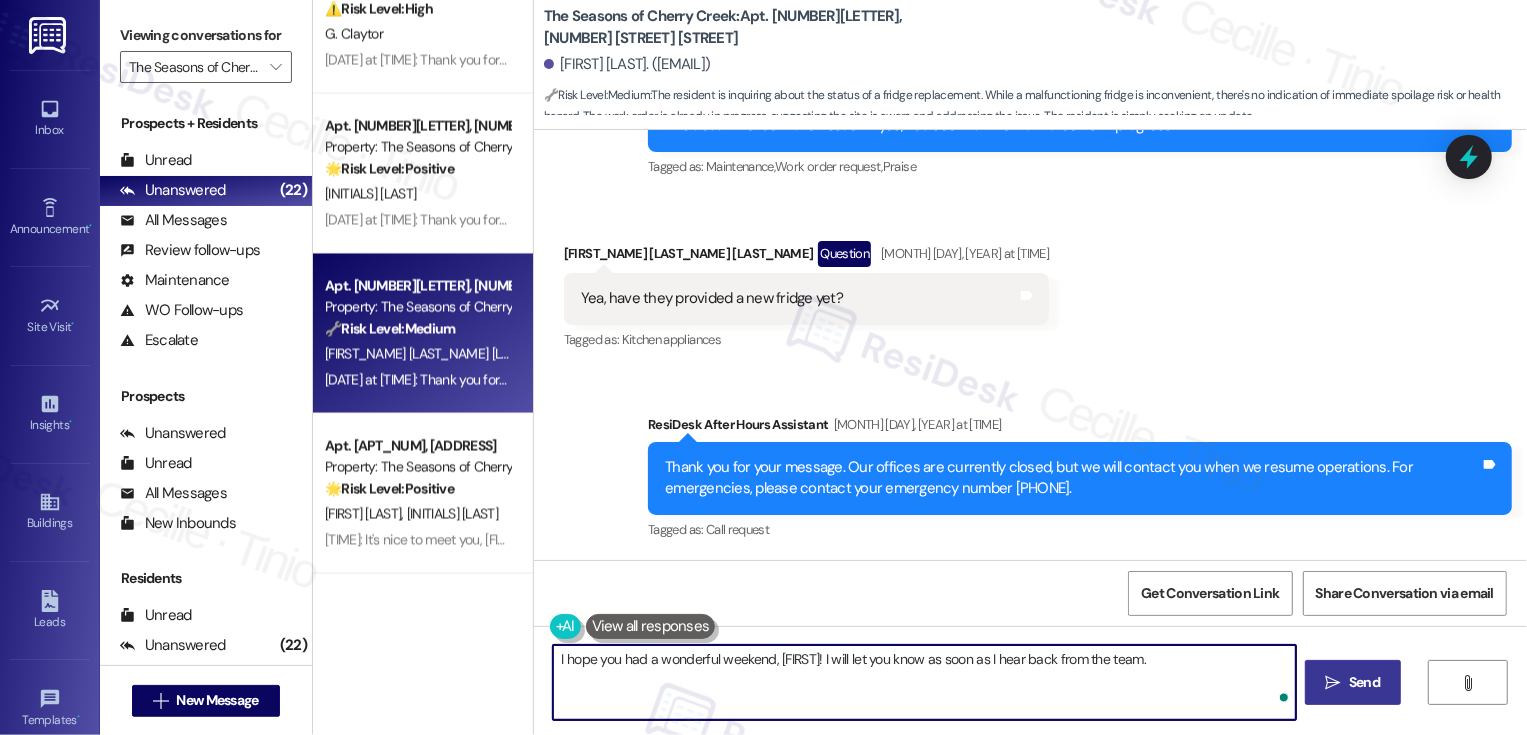 type on "I hope you had a wonderful weekend, Leonardo! I will let you know as soon as I hear back from the team." 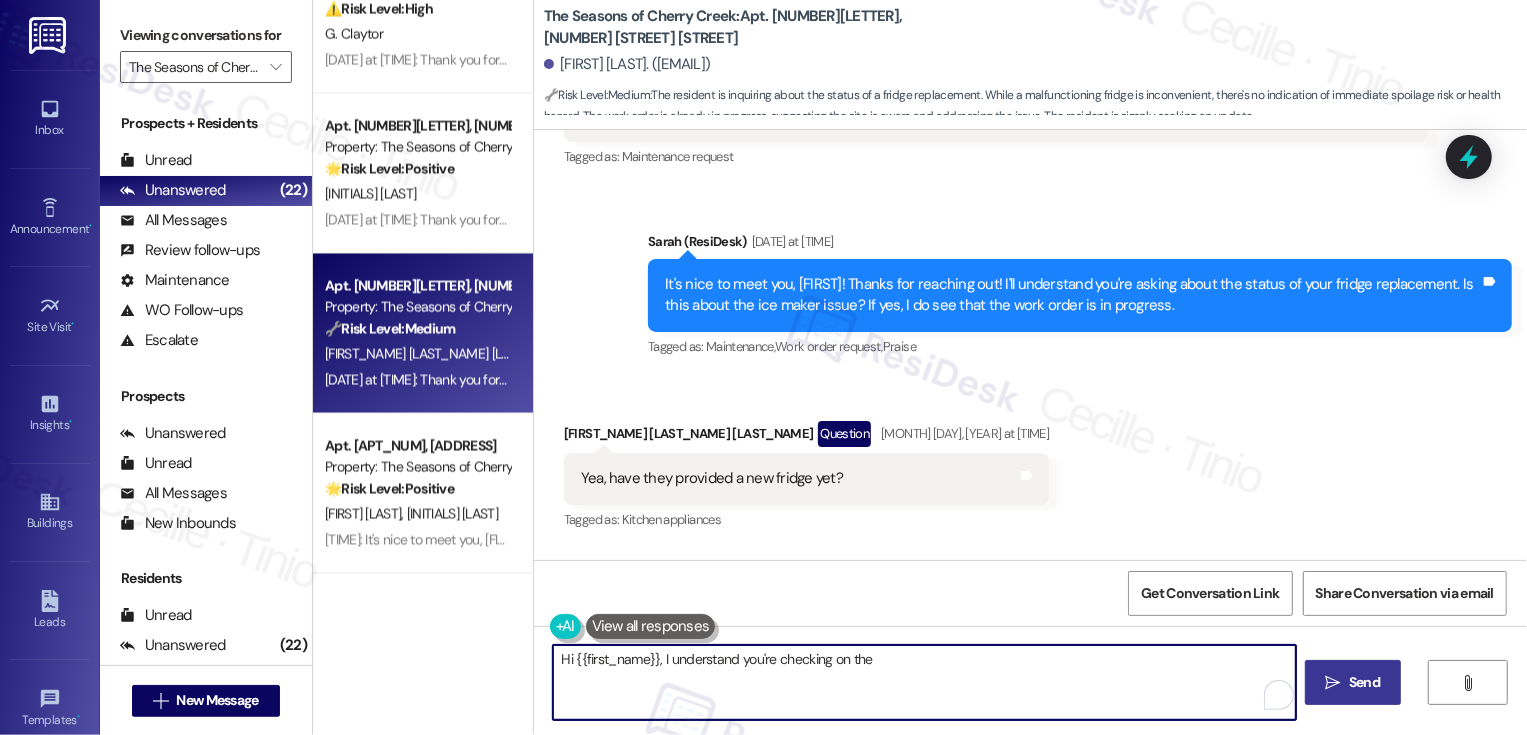 scroll, scrollTop: 493, scrollLeft: 0, axis: vertical 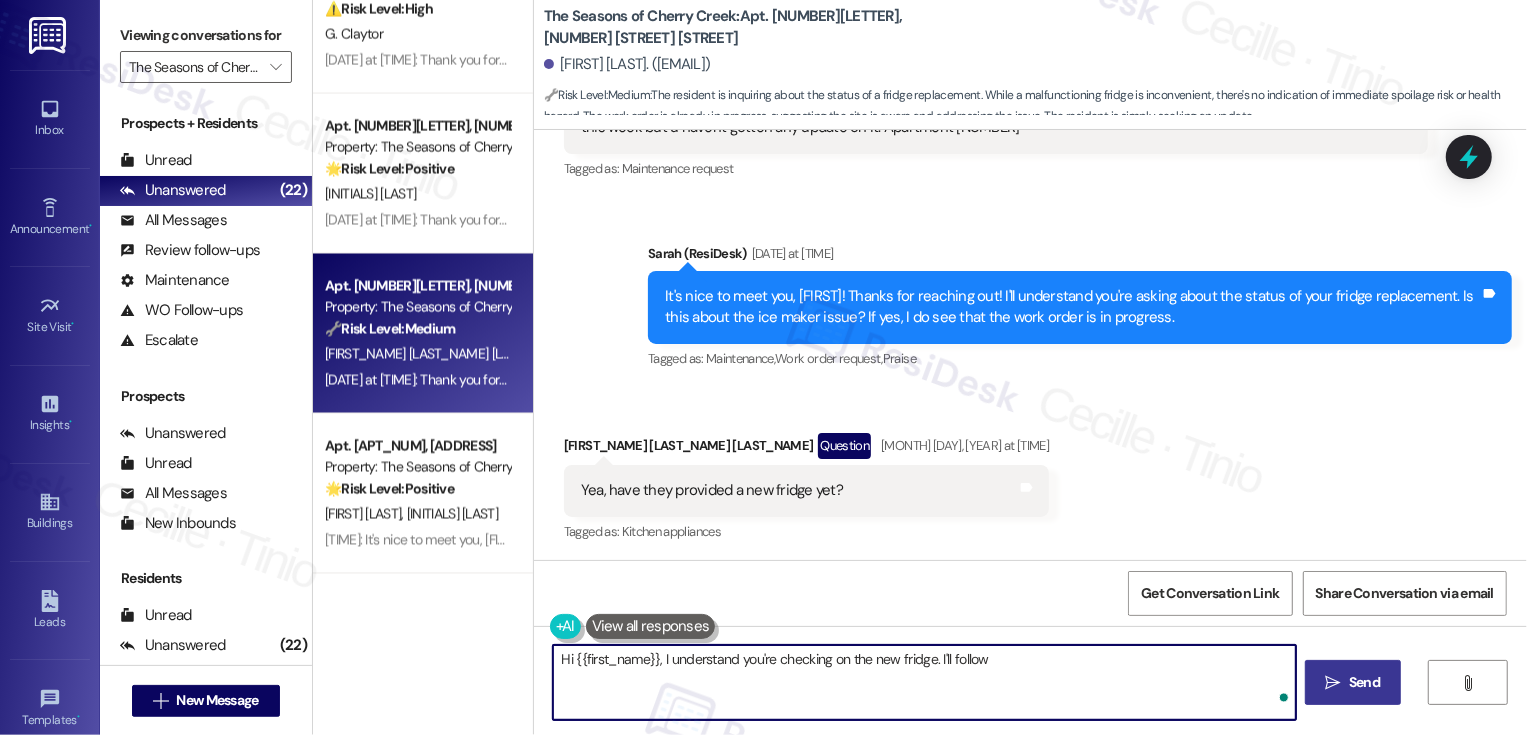 type on "Hi {{first_name}}, I understand you're checking on the new fridge. I'll follow" 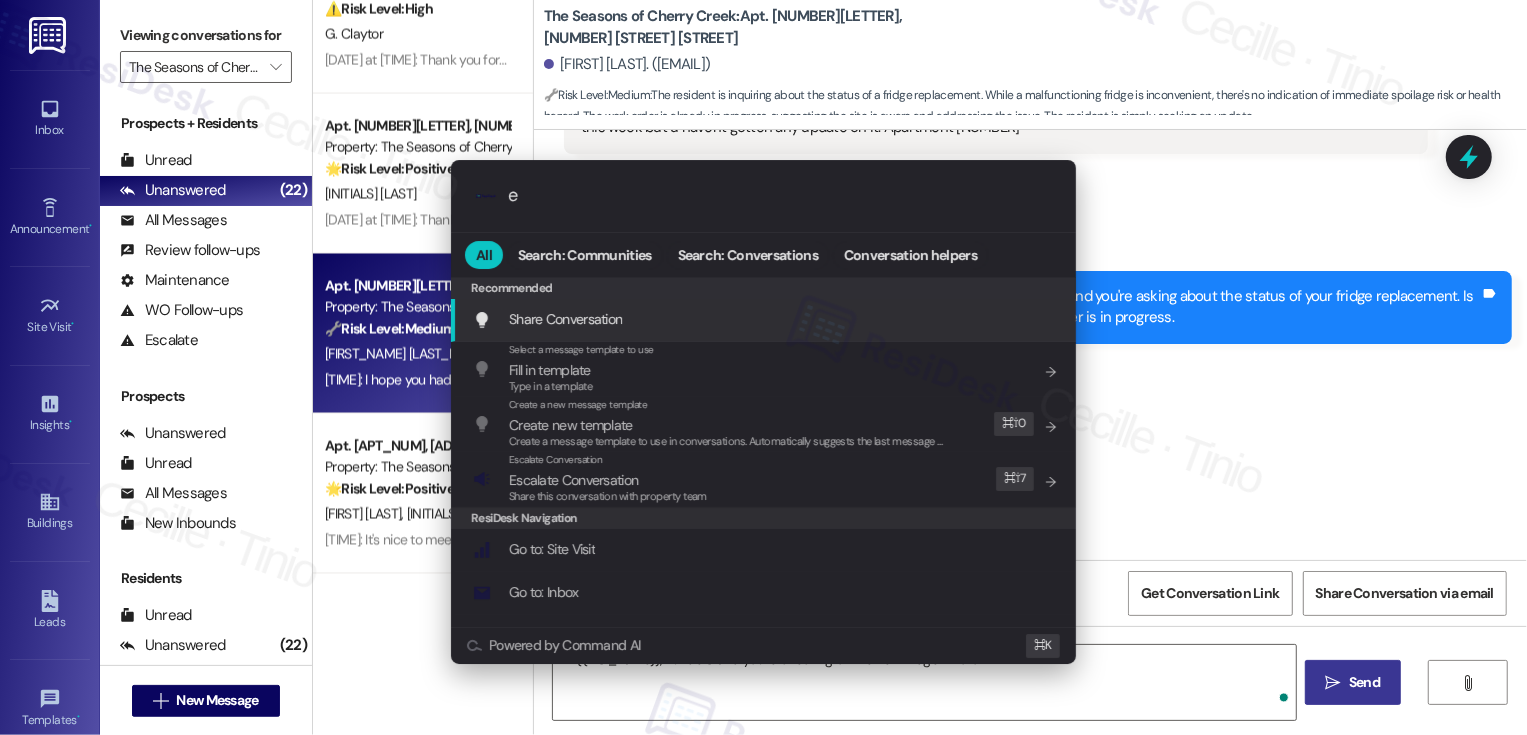 type on "es" 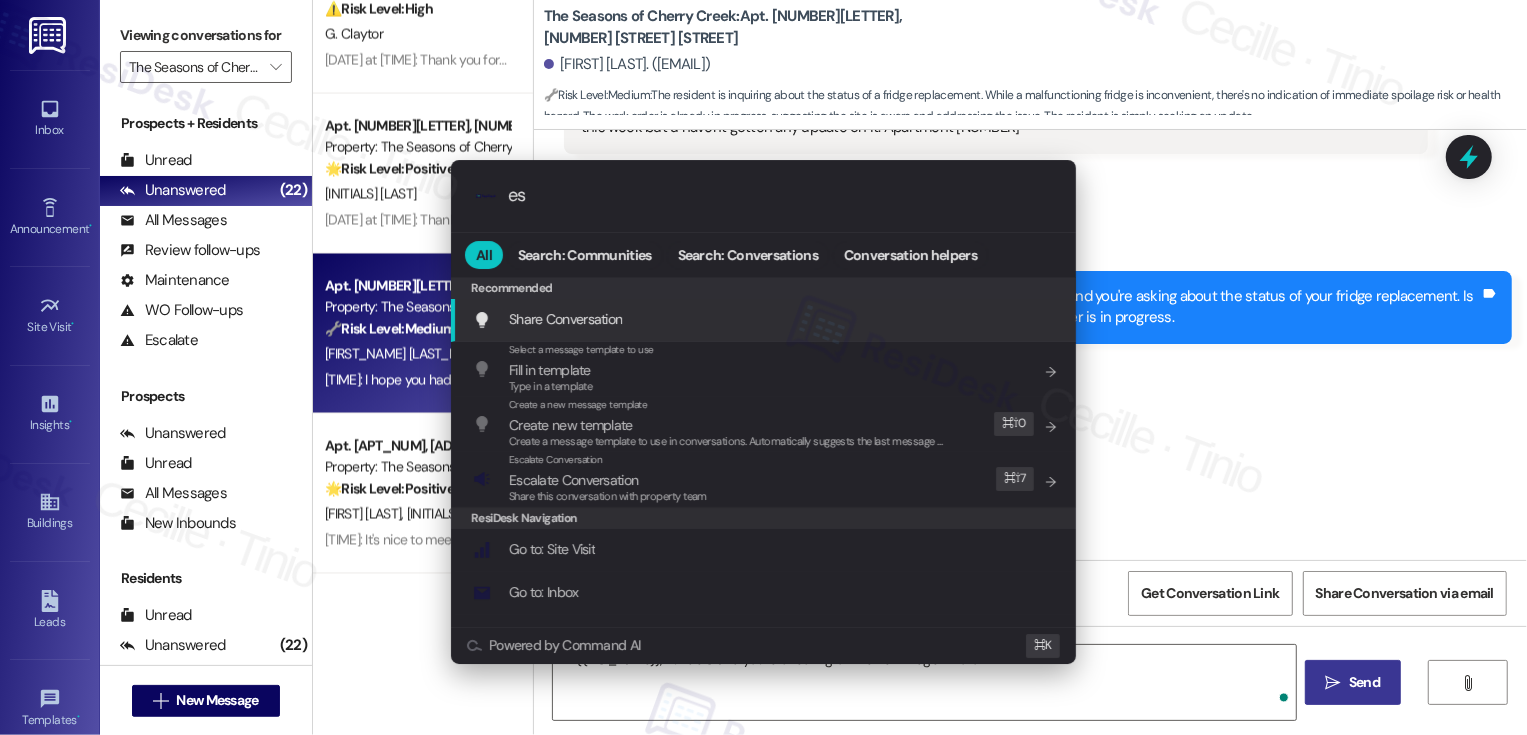 type on "Hi {{first_name}}, I understand you're checking on the new fridge. I'll follow up" 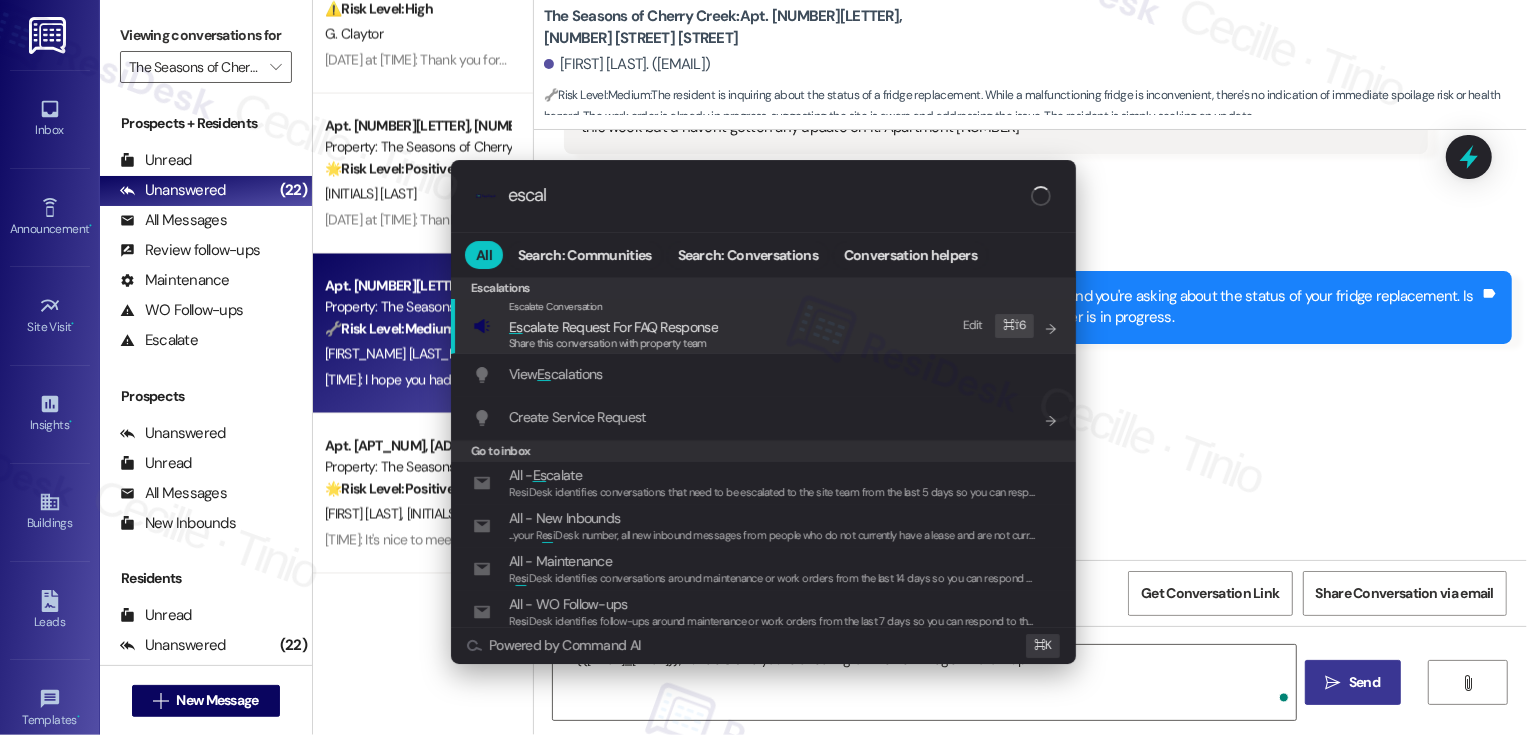 type on "escala" 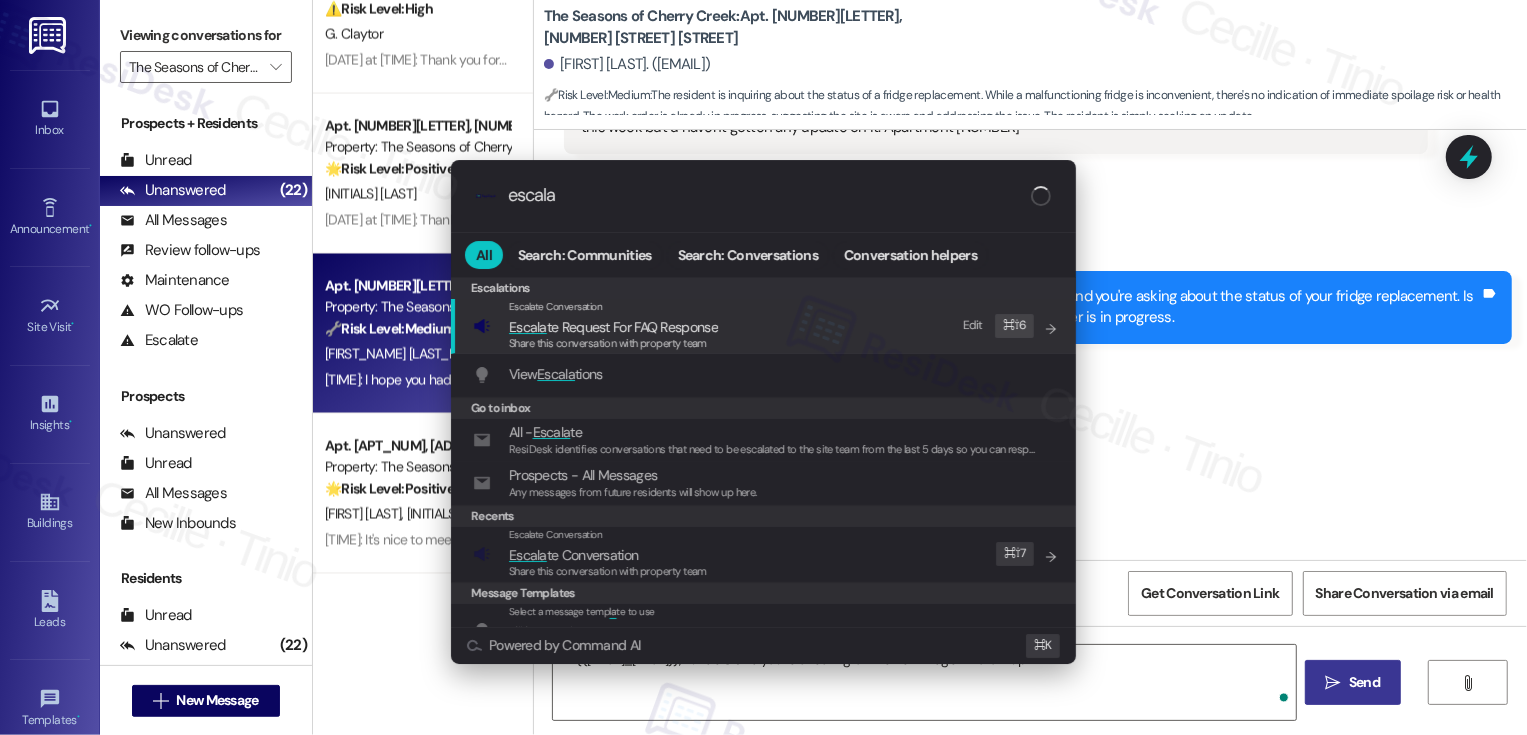 type on "escalat" 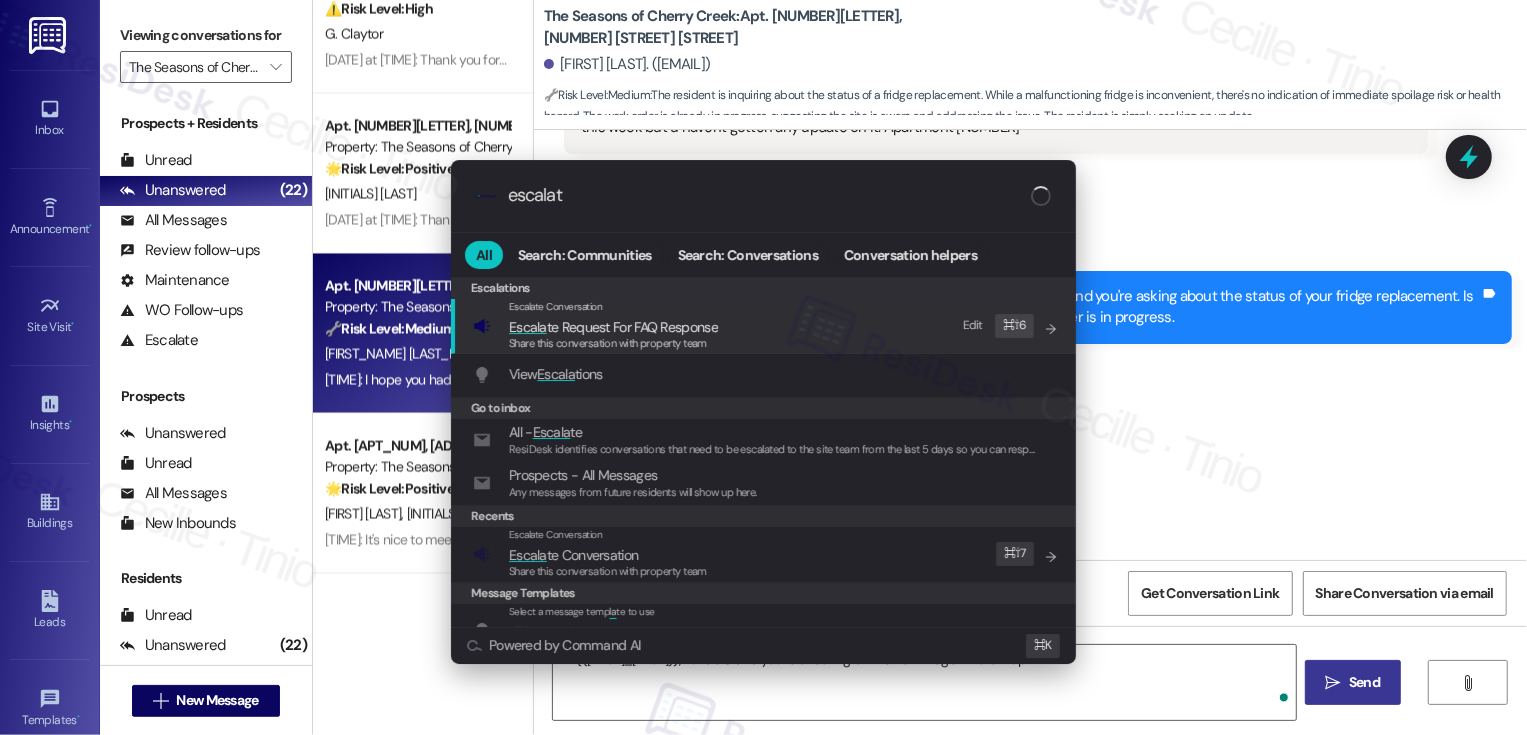 type on "Hi {{first_name}}, I understand you're checking on the new fridge. I'll follow up with" 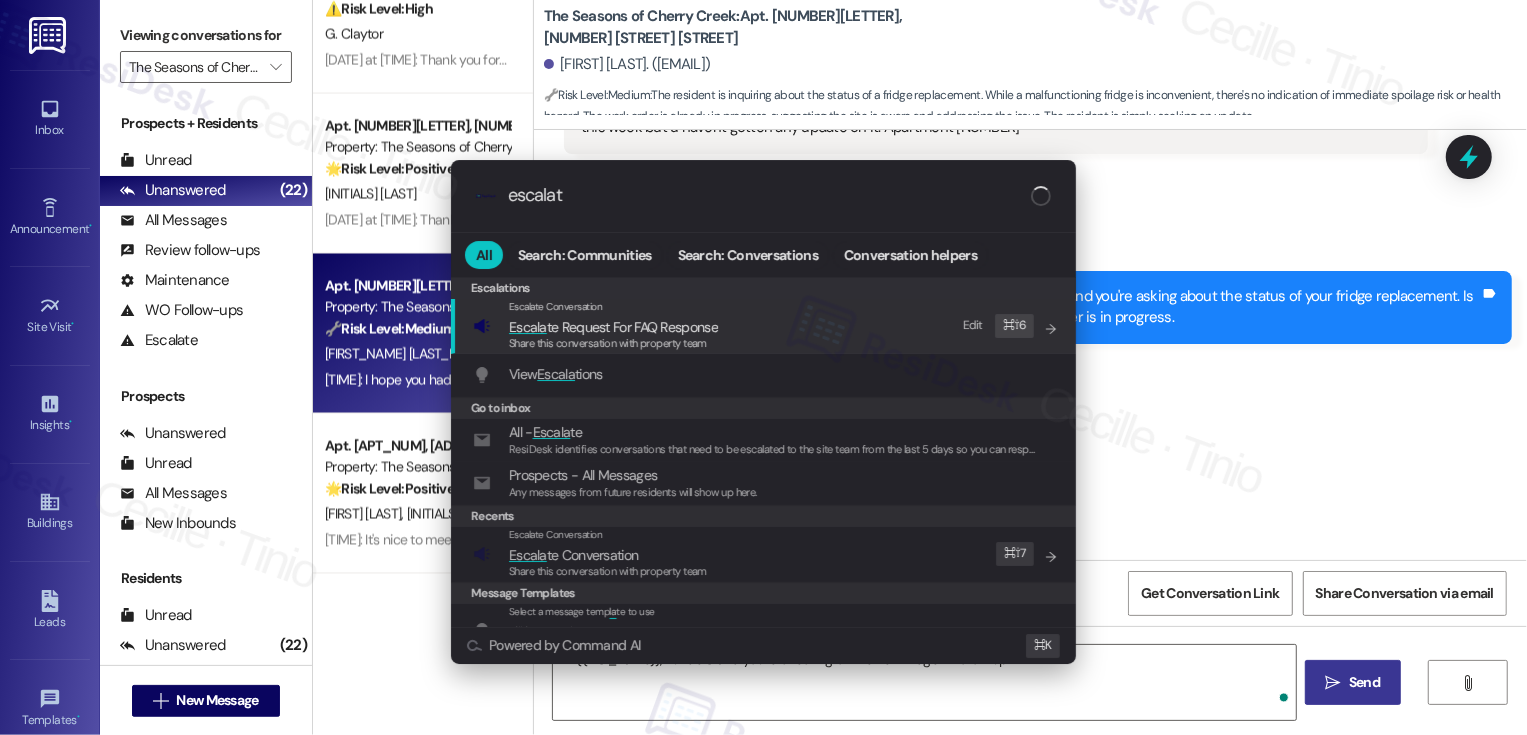 type on "escalate" 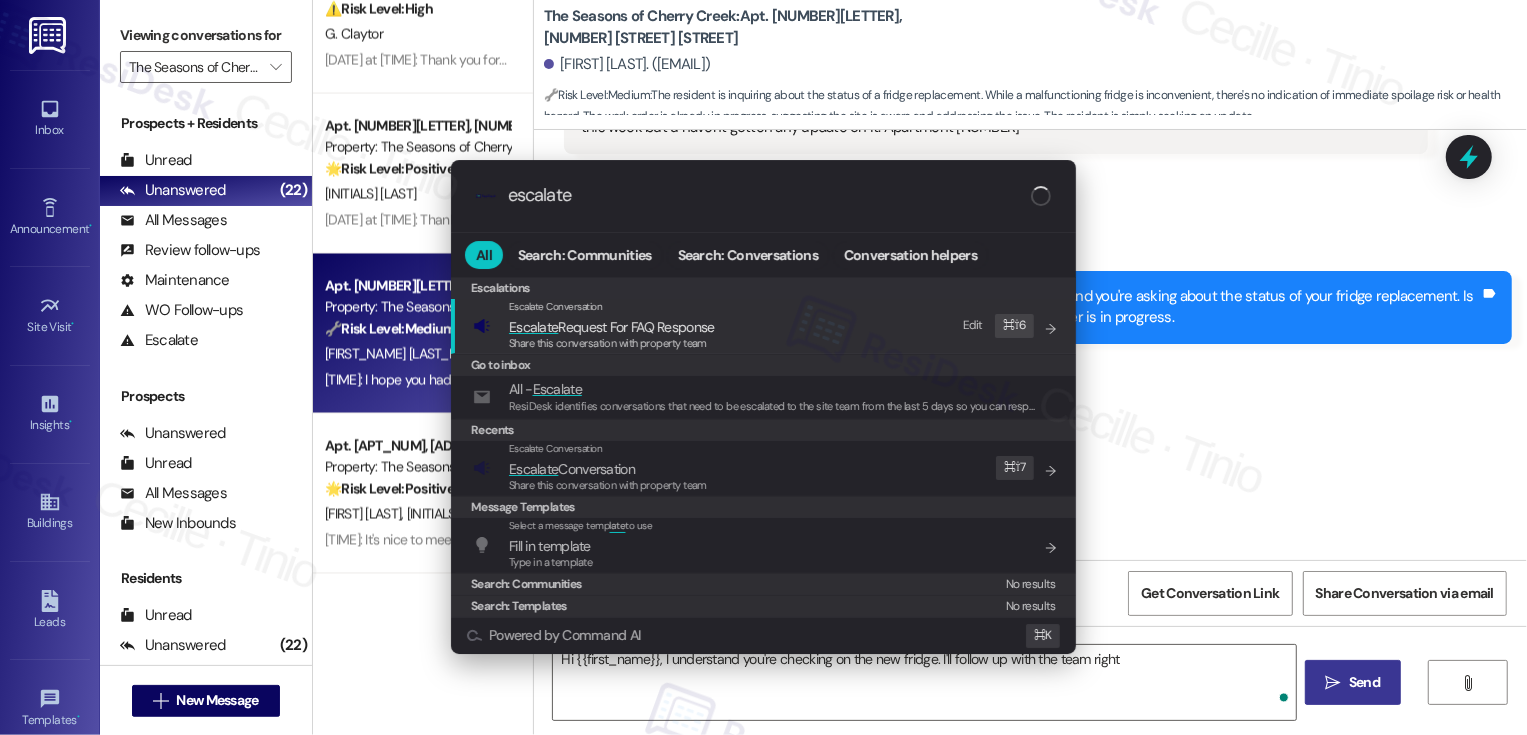 type on "Hi {{first_name}}, I understand you're checking on the new fridge. I'll follow up with the team right" 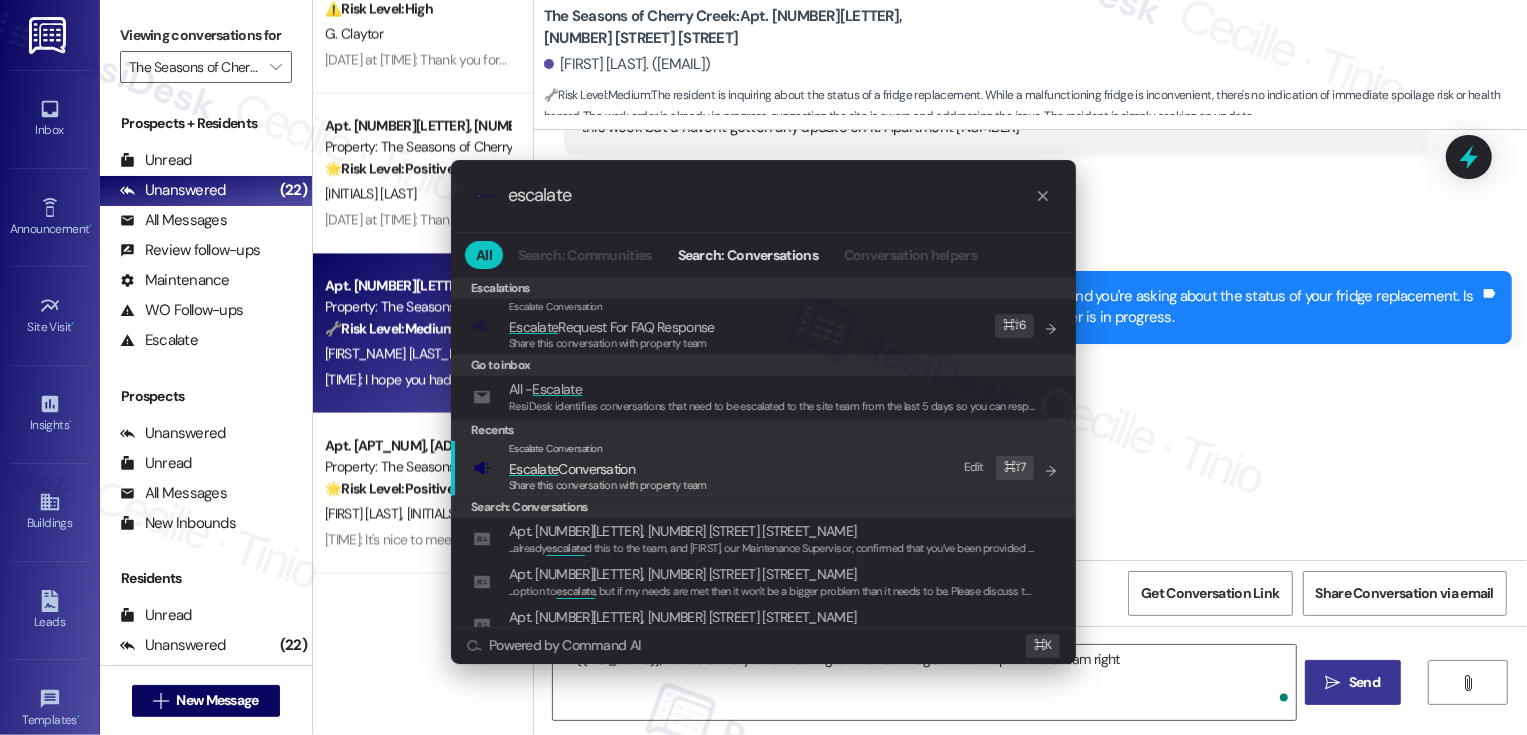 type on "escalate" 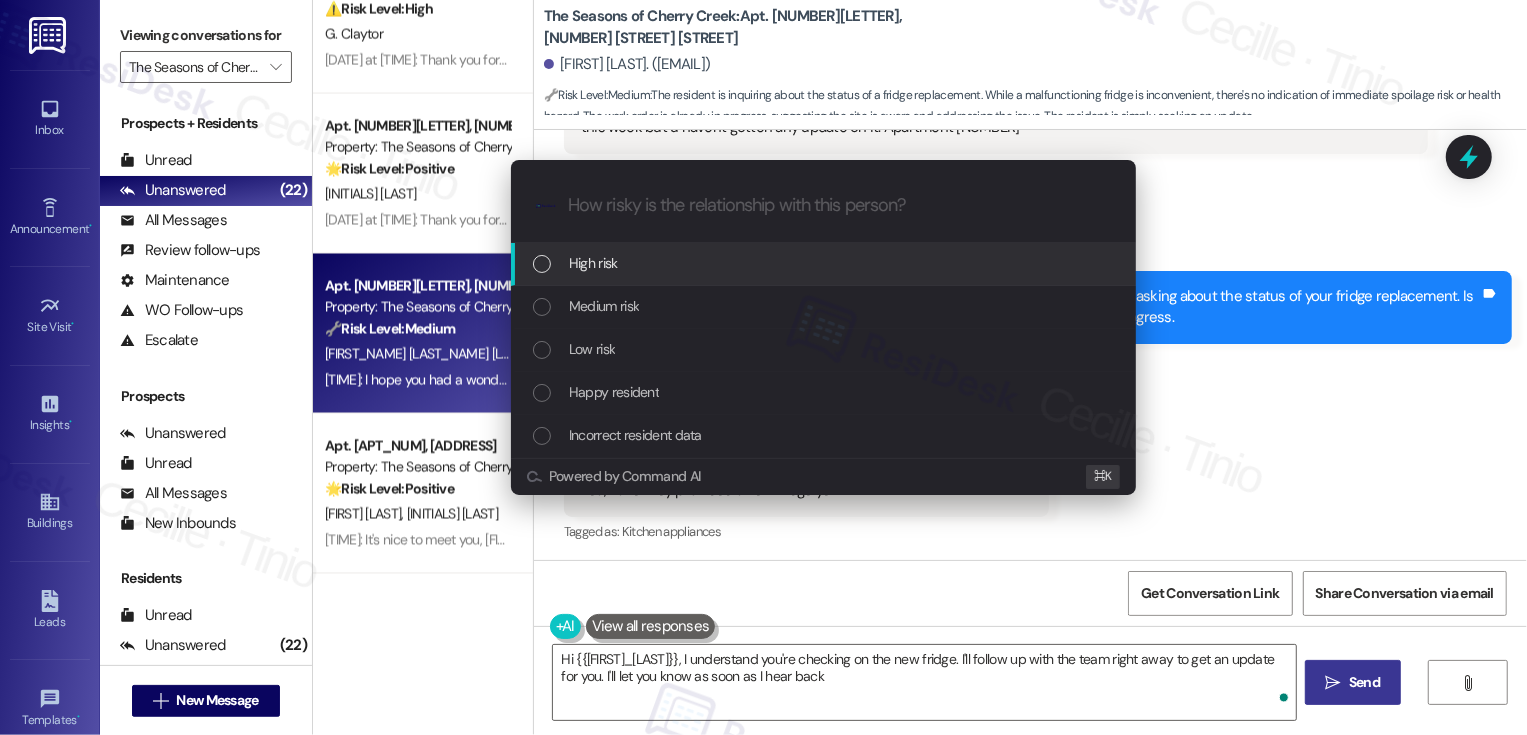 type on "Hi {{first_name}}, I understand you're checking on the new fridge. I'll follow up with the team right away to get an update for you. I'll let you know as soon as I hear back!" 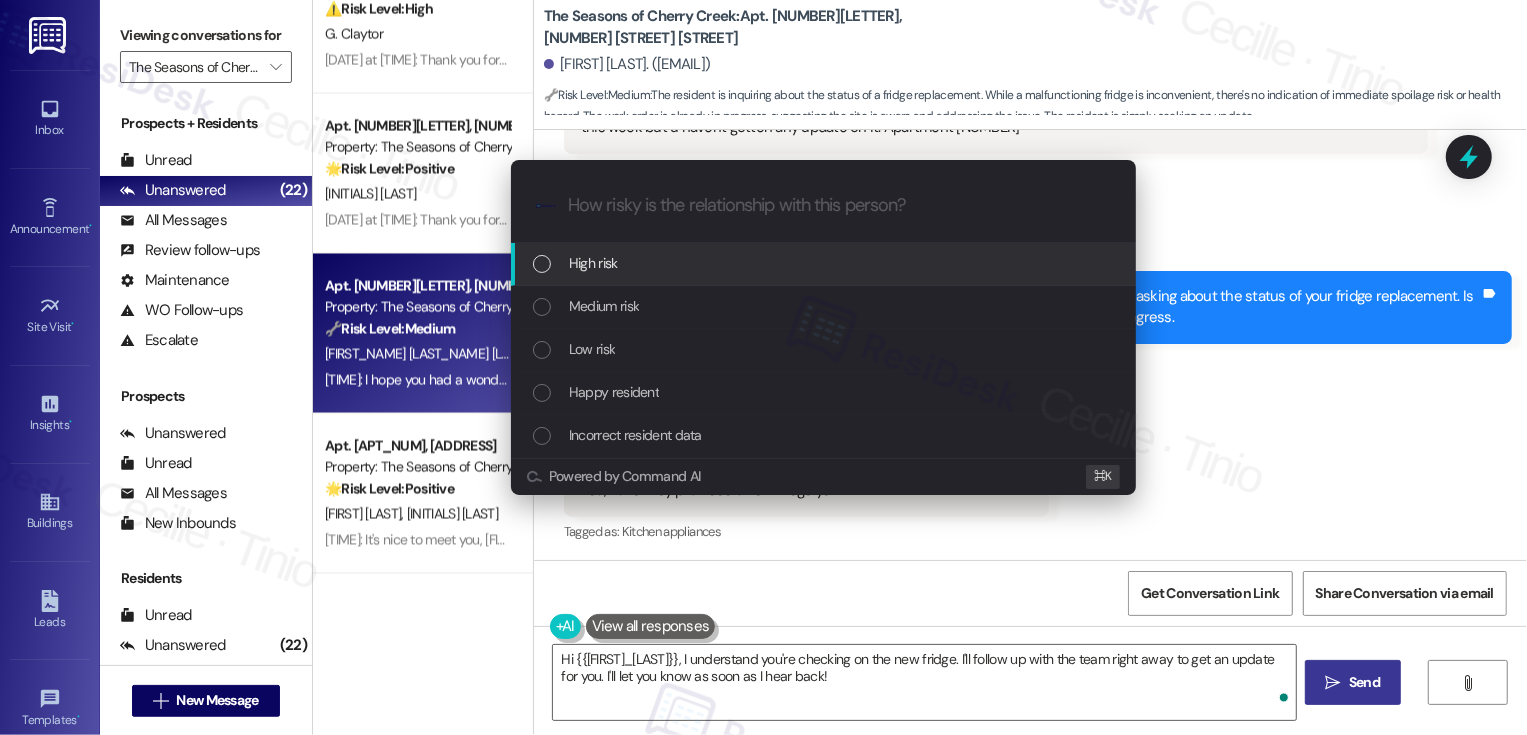 click on "Low risk" at bounding box center (592, 349) 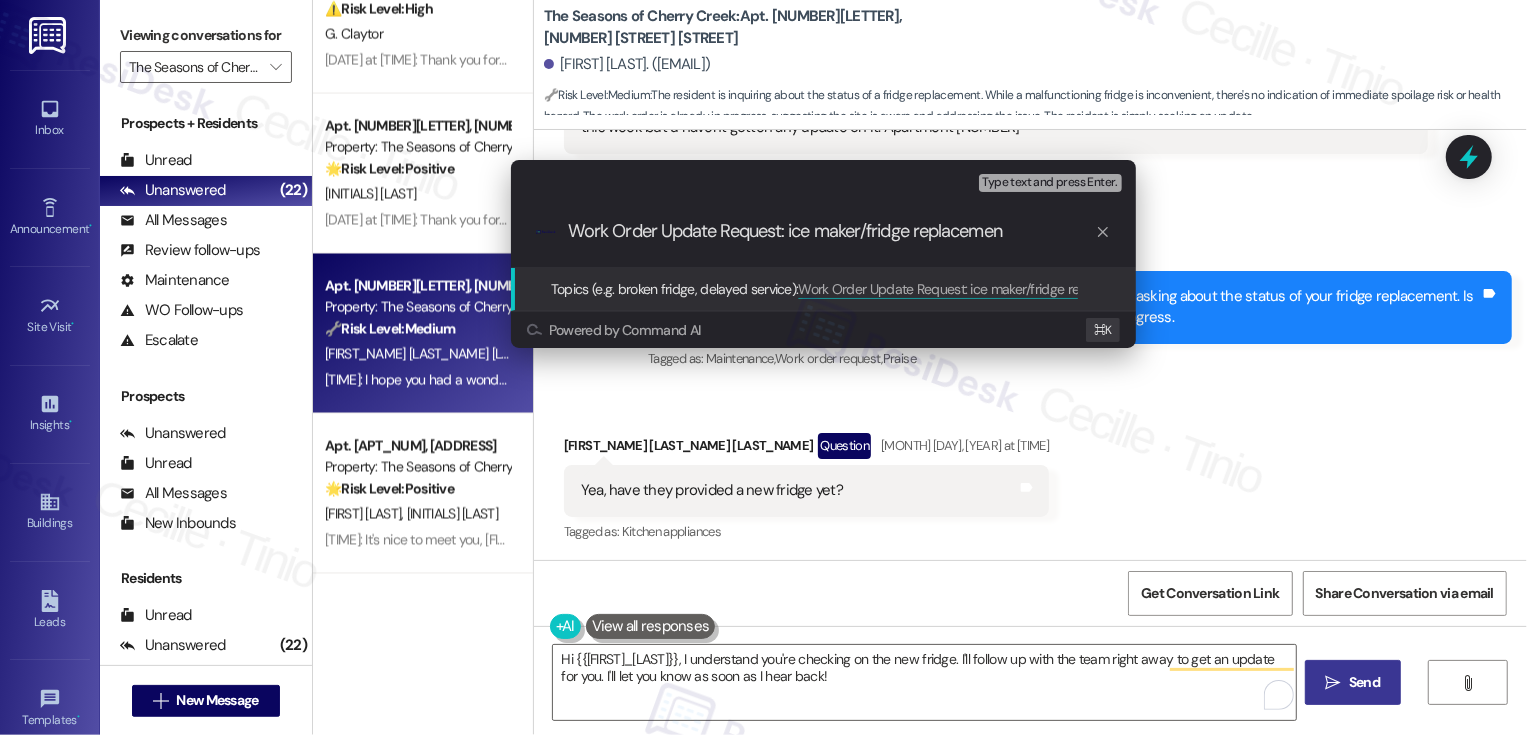 type on "Work Order Update Request: ice maker/fridge replacement" 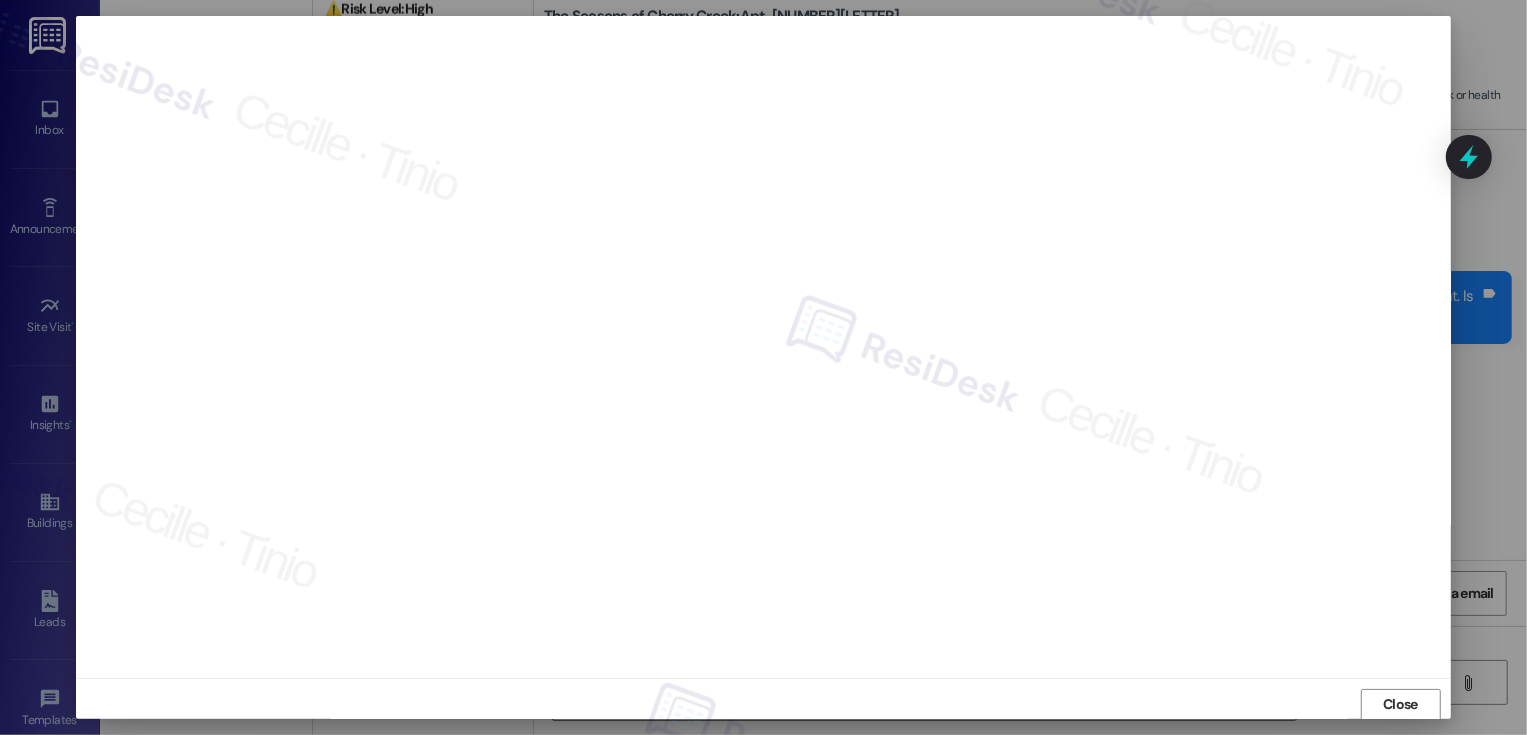 scroll, scrollTop: 1, scrollLeft: 0, axis: vertical 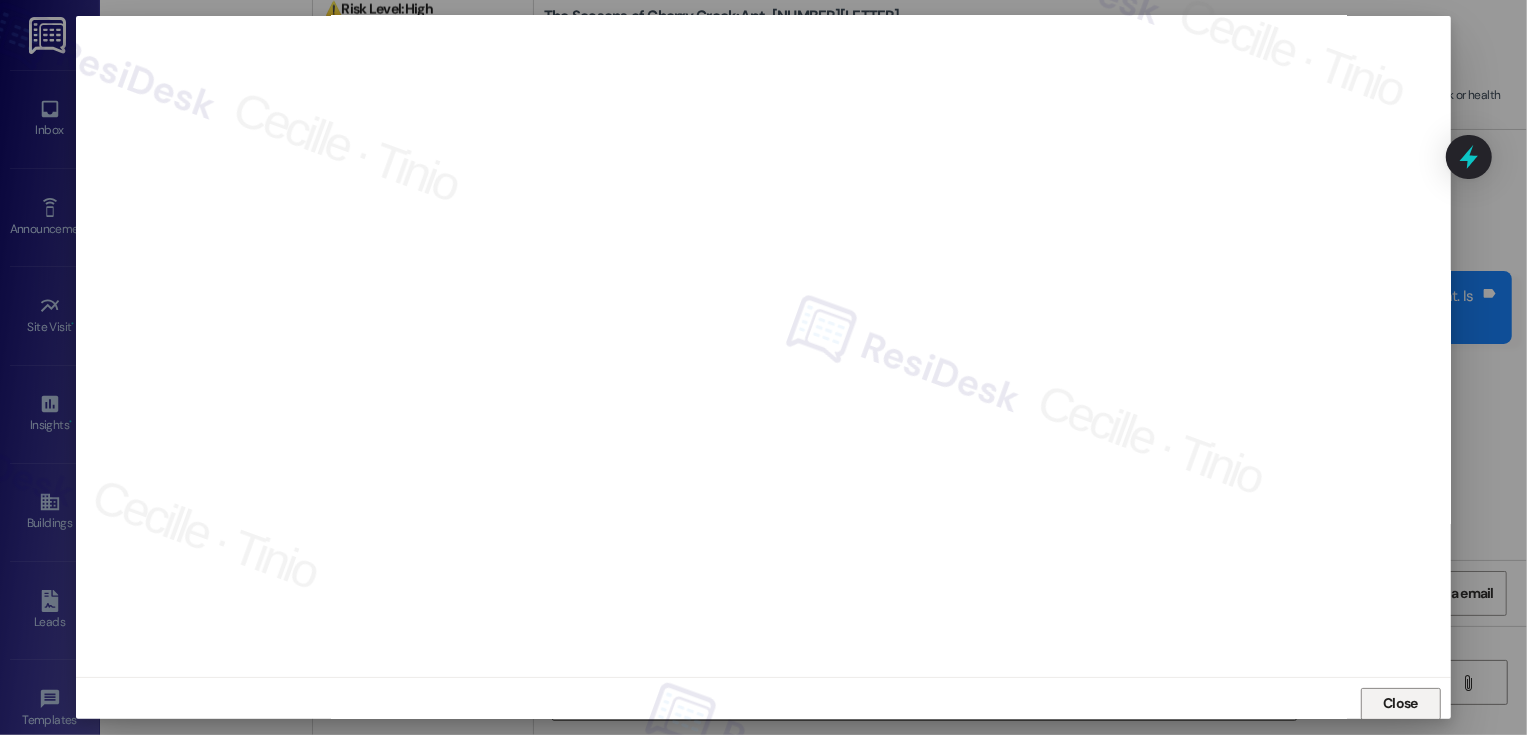 click on "Close" at bounding box center [1401, 704] 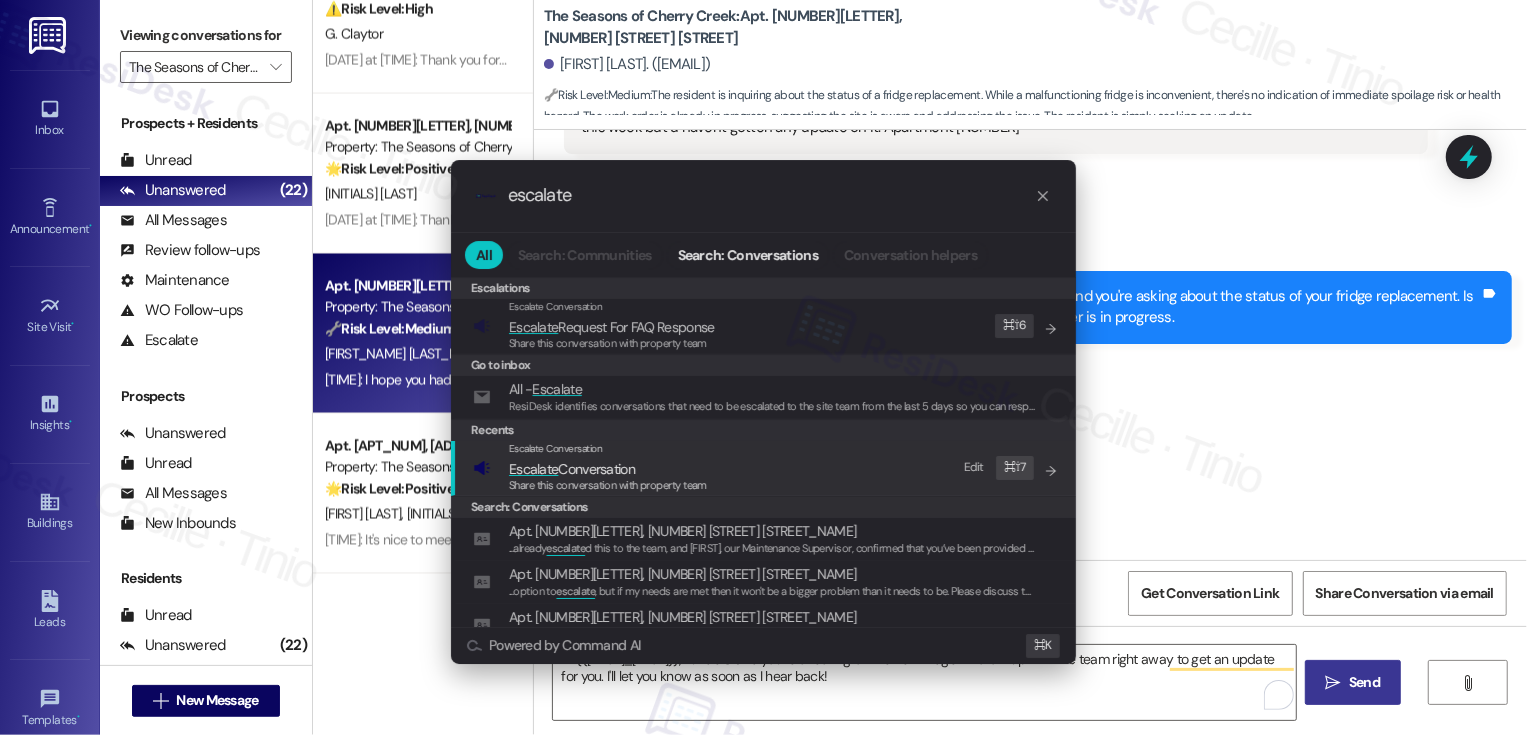 type on "escalate" 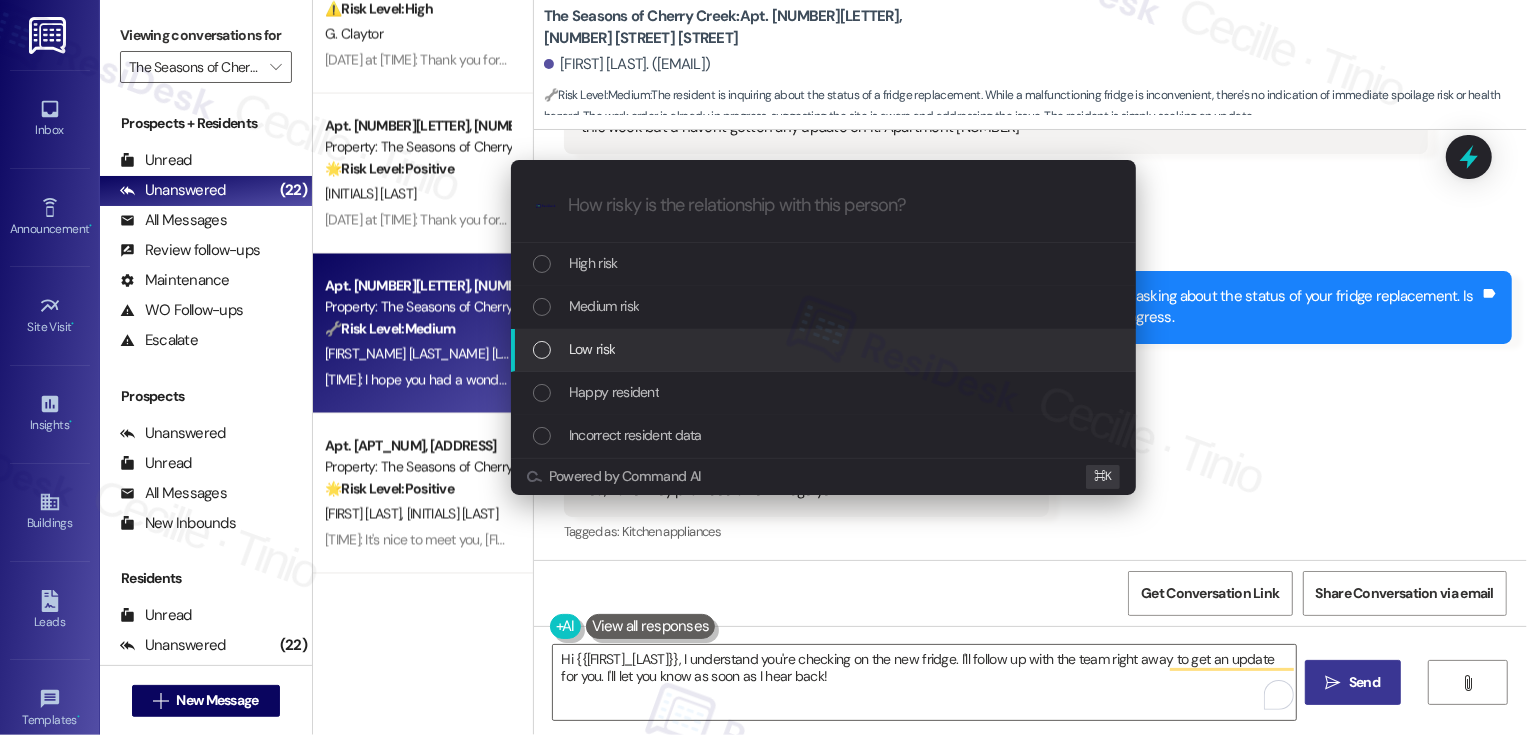 click on "Low risk" at bounding box center (825, 349) 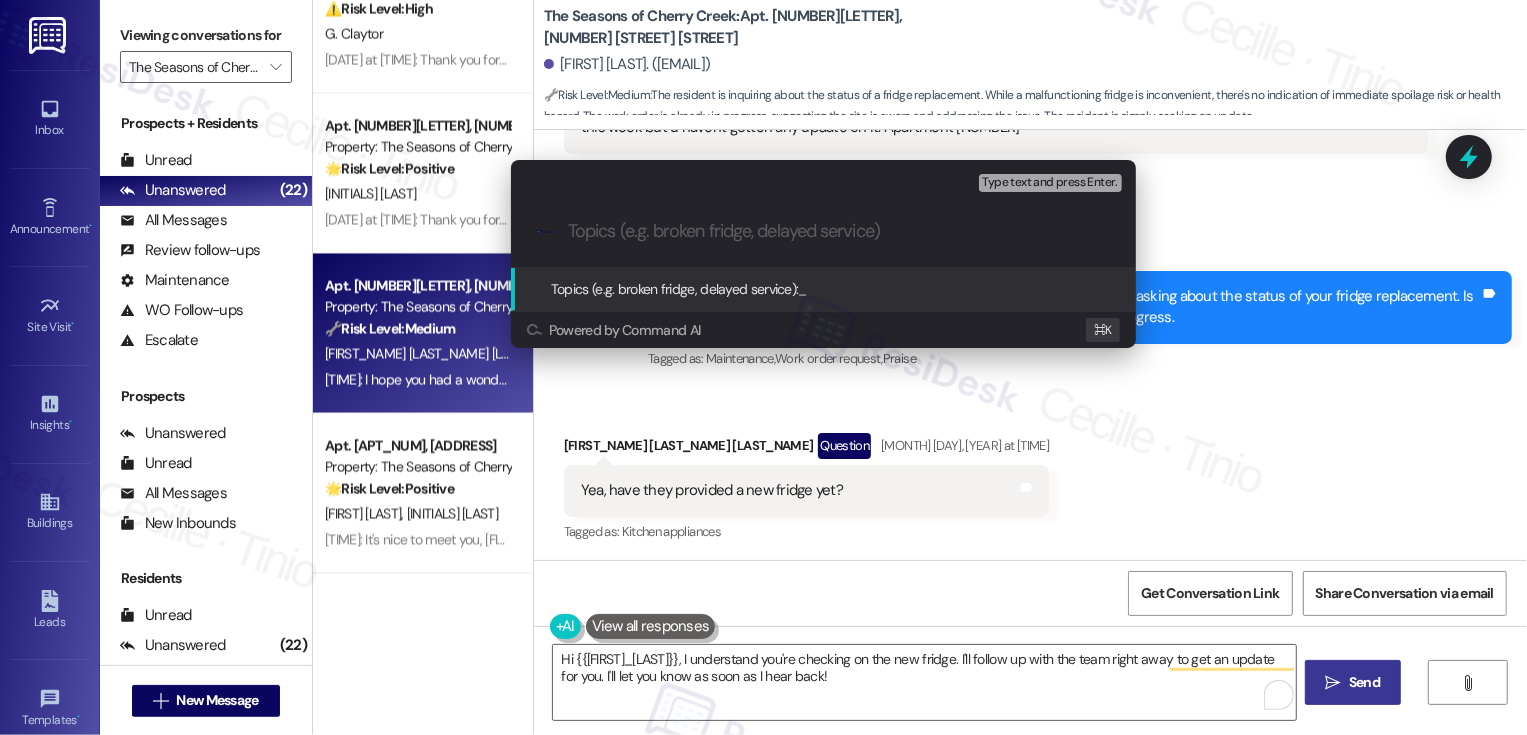paste on "Work Order Update Request: ice maker/fridge replacement" 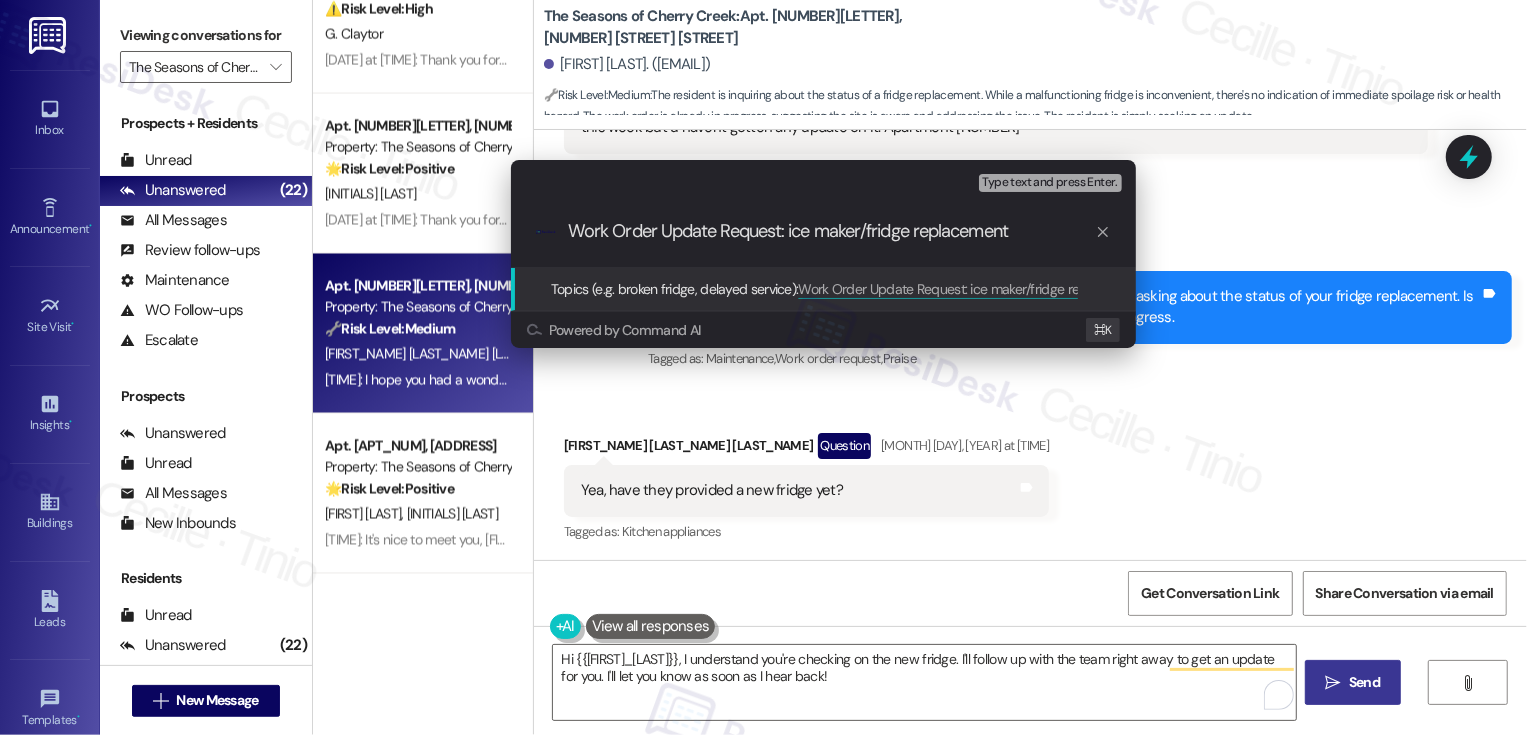 type 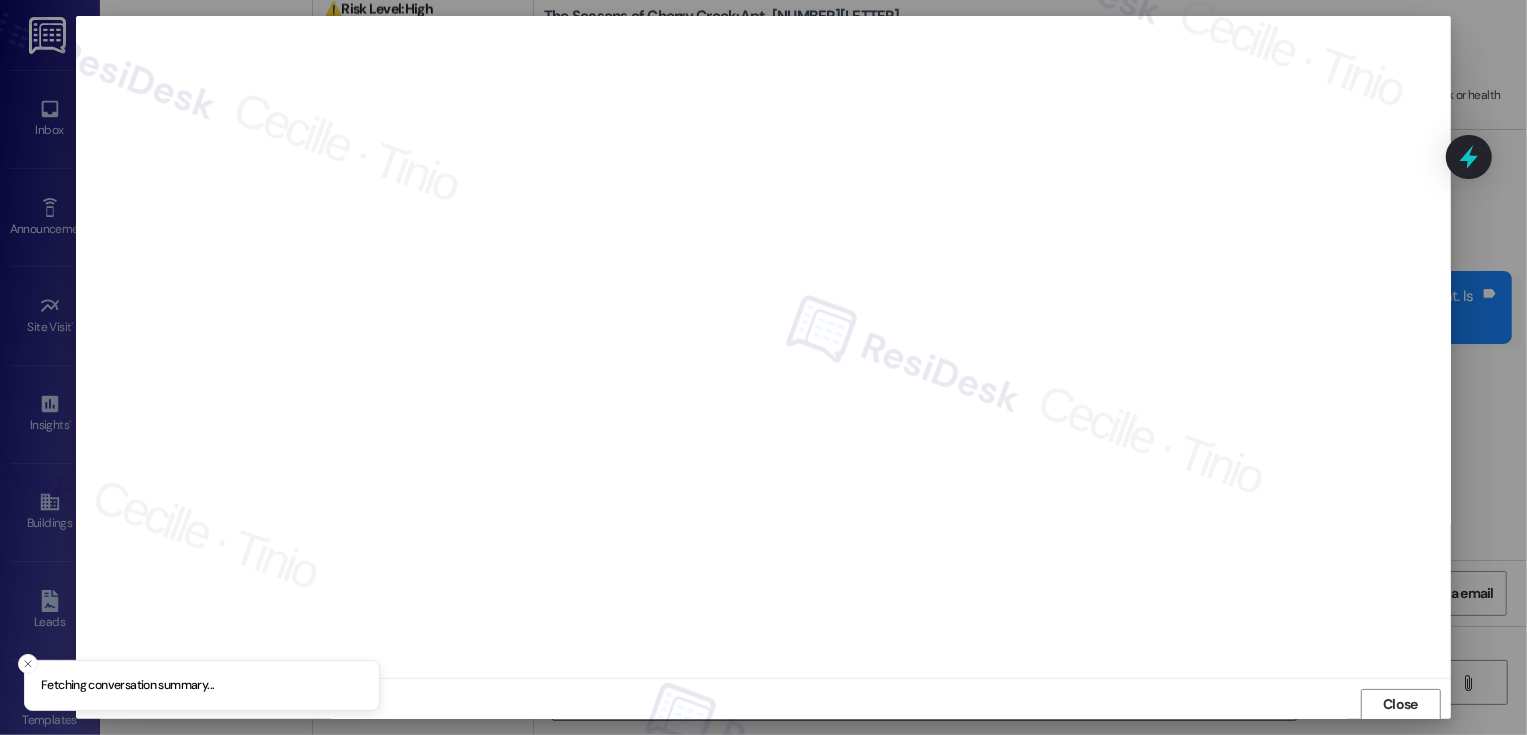 scroll, scrollTop: 1, scrollLeft: 0, axis: vertical 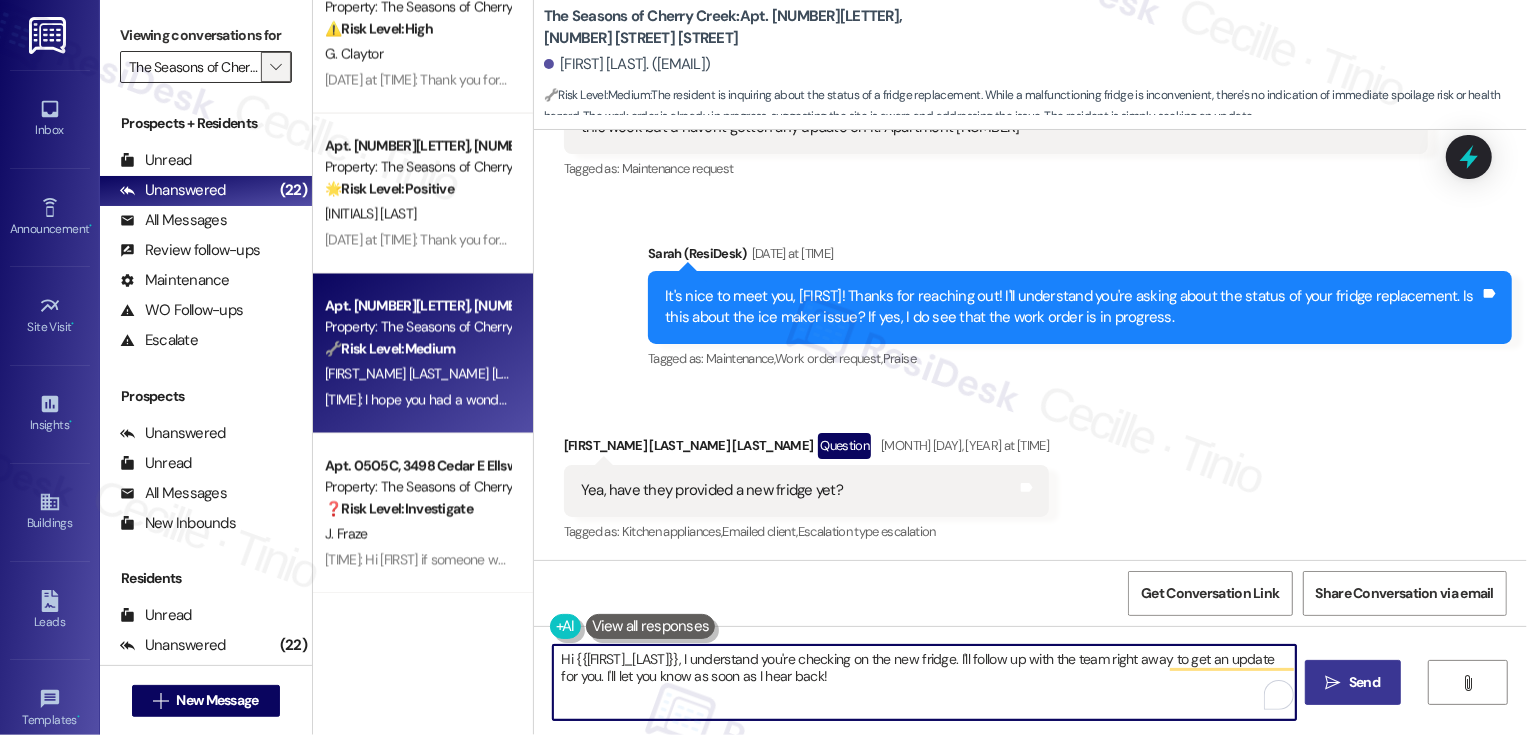click on "" at bounding box center [275, 67] 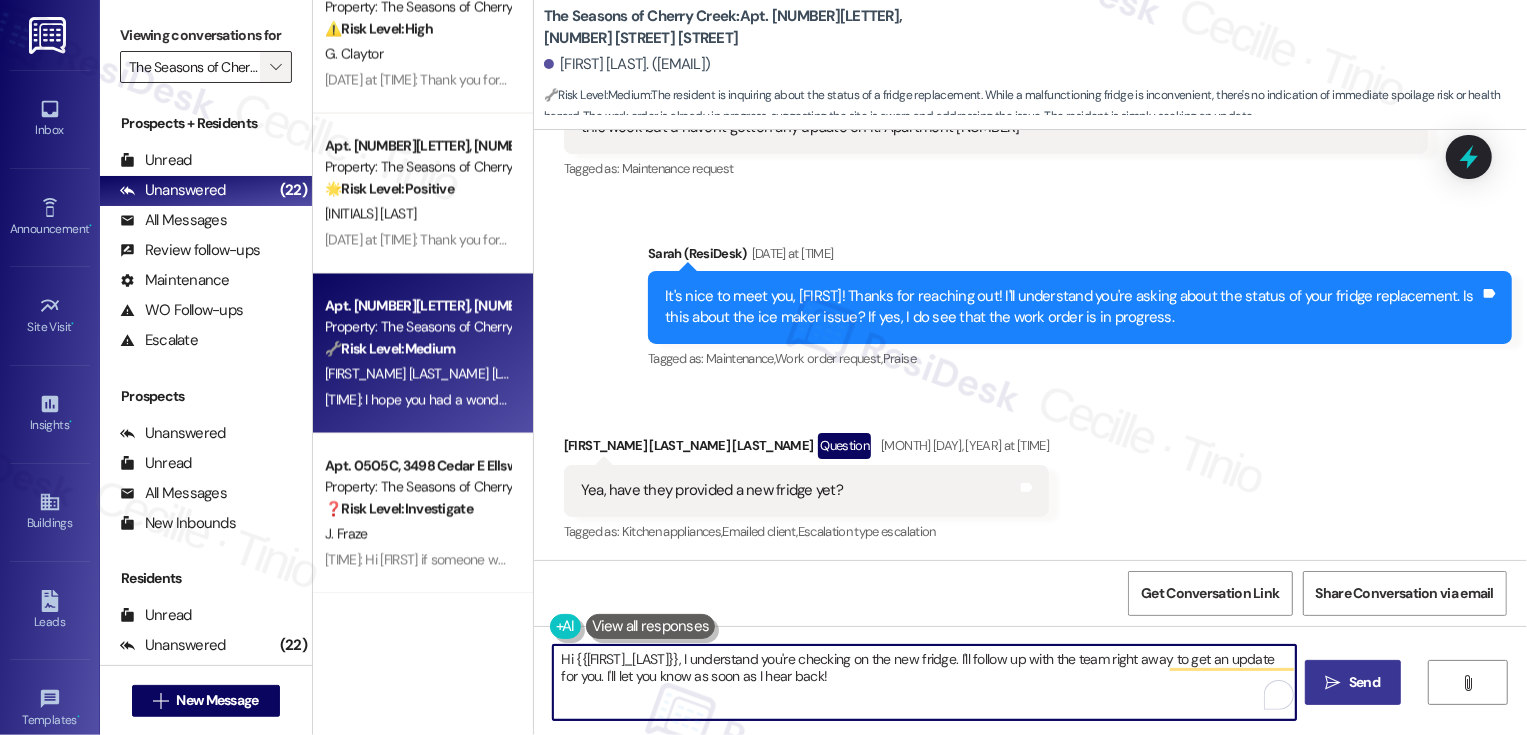 scroll, scrollTop: 0, scrollLeft: 50, axis: horizontal 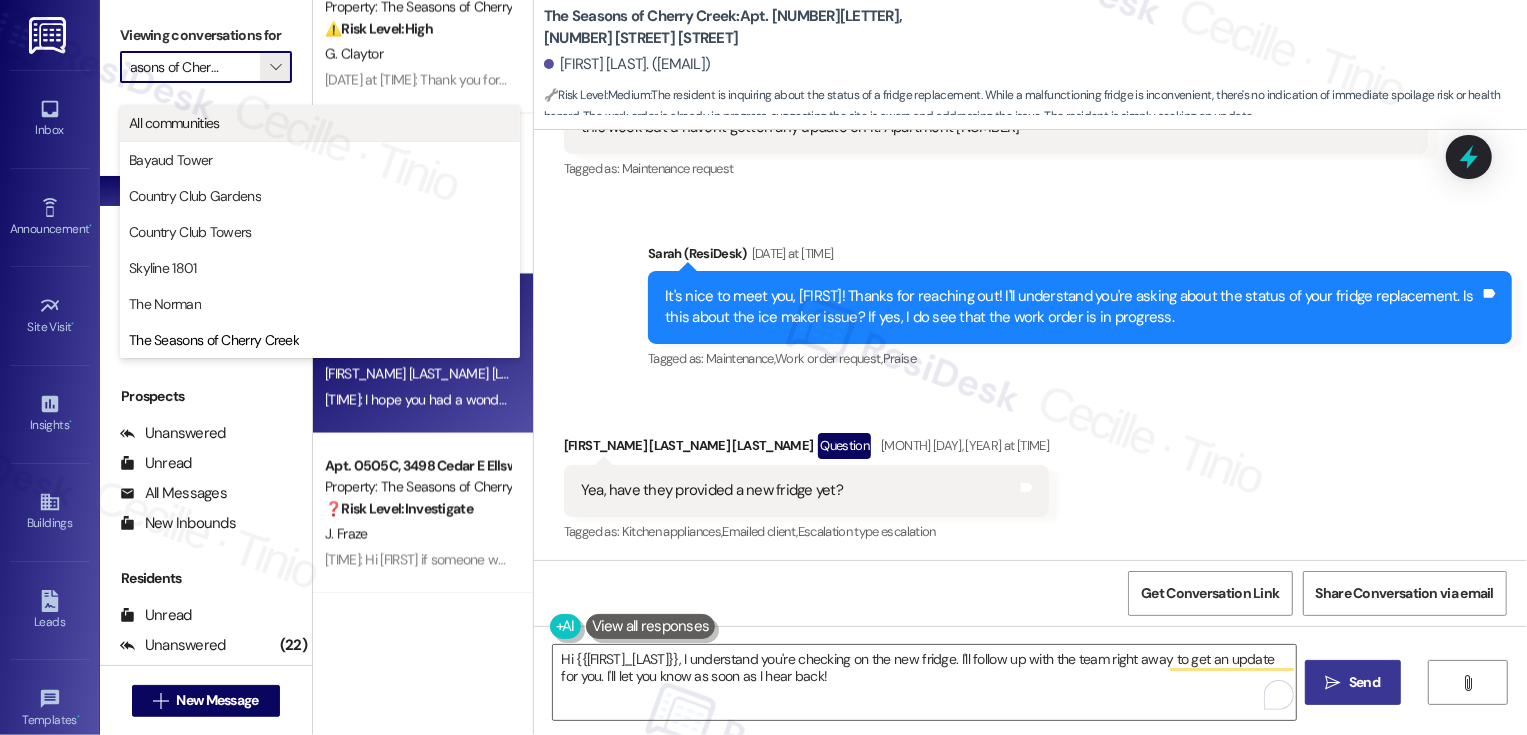 click on "All communities" at bounding box center (320, 123) 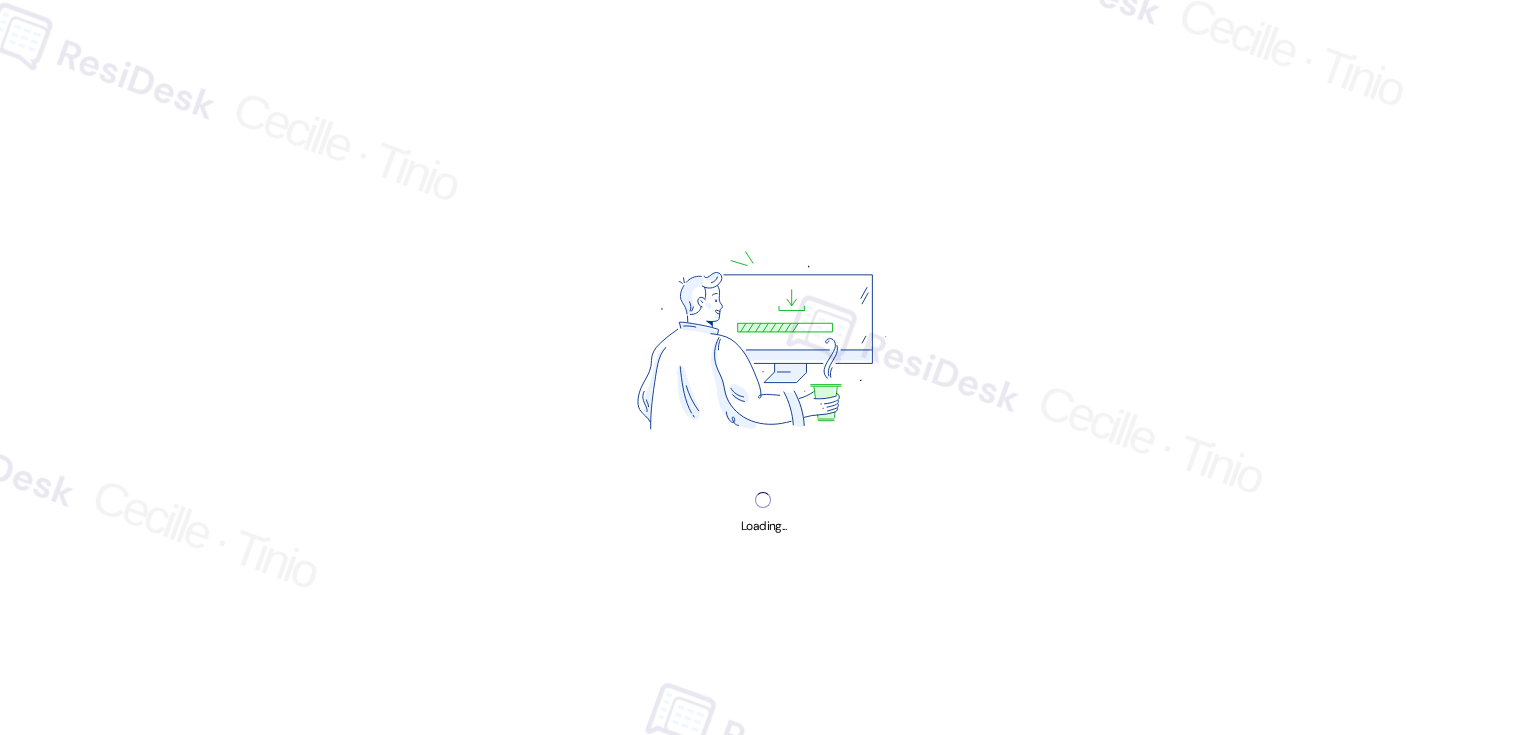 scroll, scrollTop: 0, scrollLeft: 0, axis: both 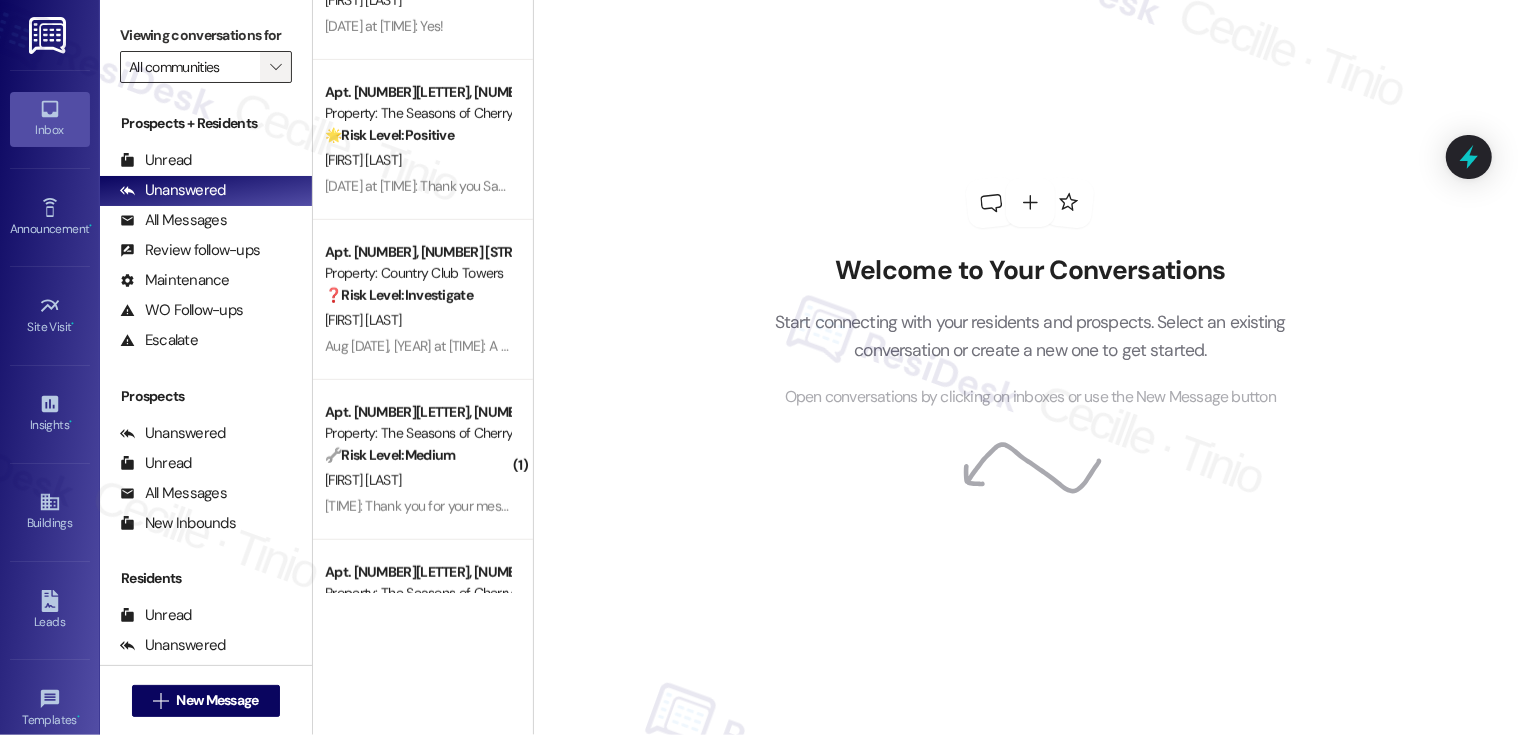 click on "" at bounding box center (275, 67) 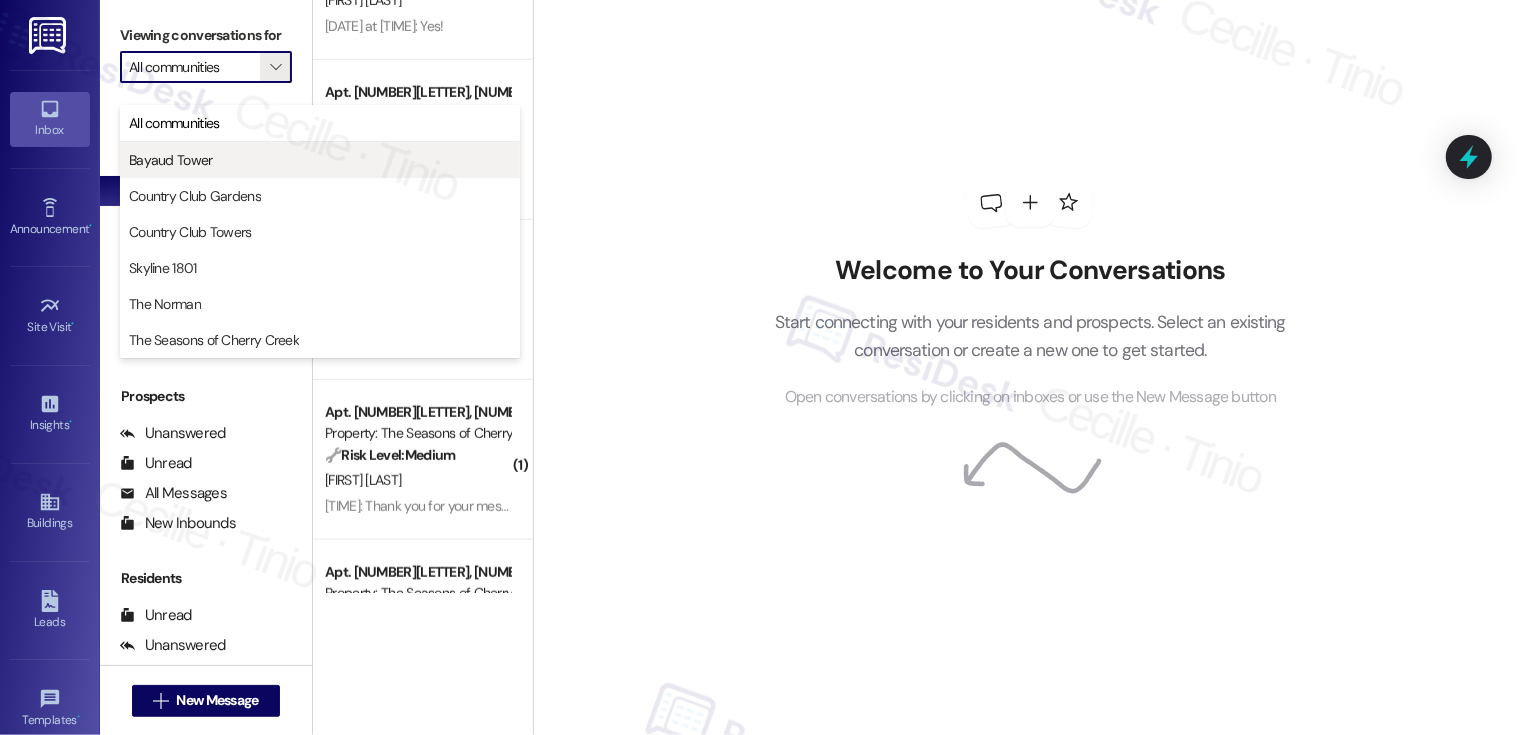 click on "Bayaud Tower" at bounding box center [320, 160] 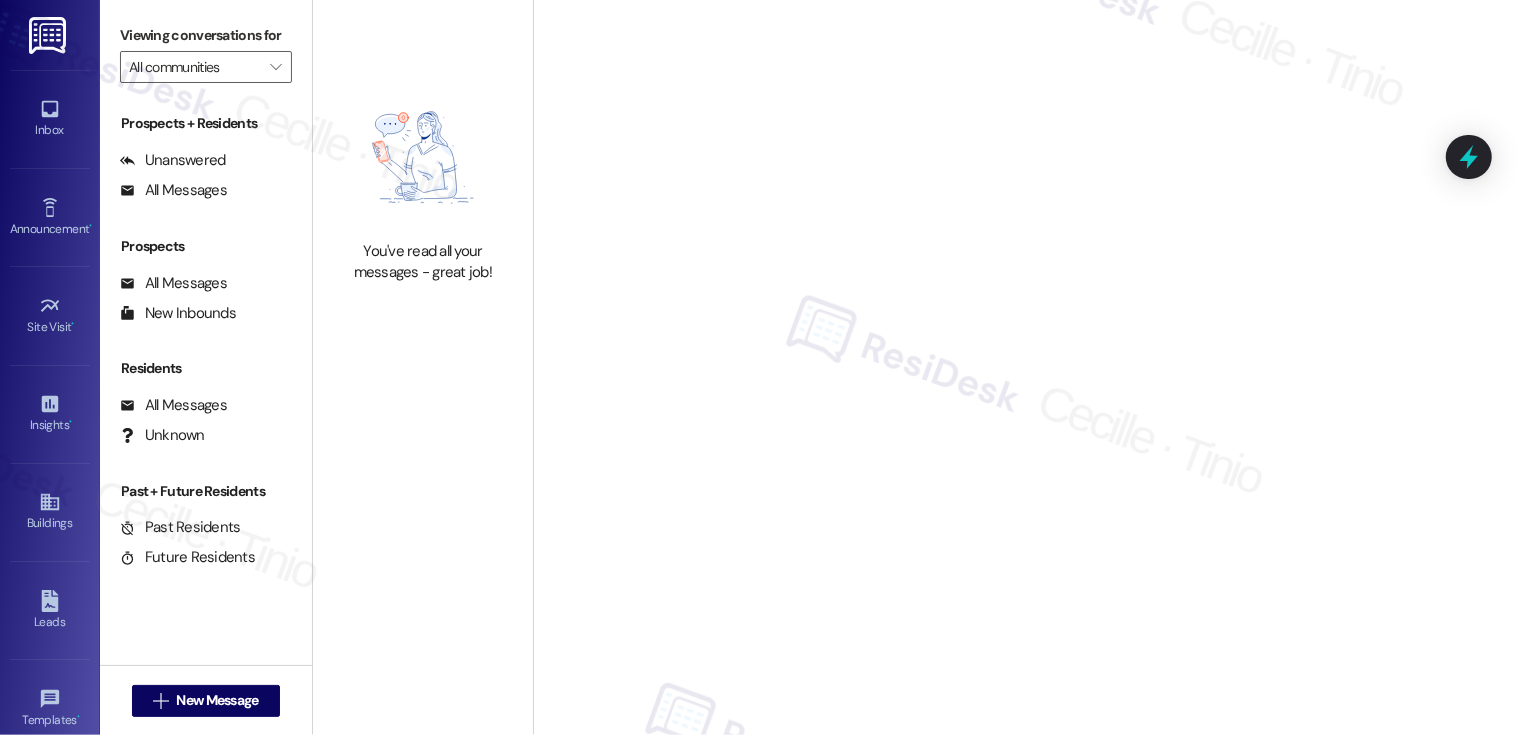 type on "Bayaud Tower" 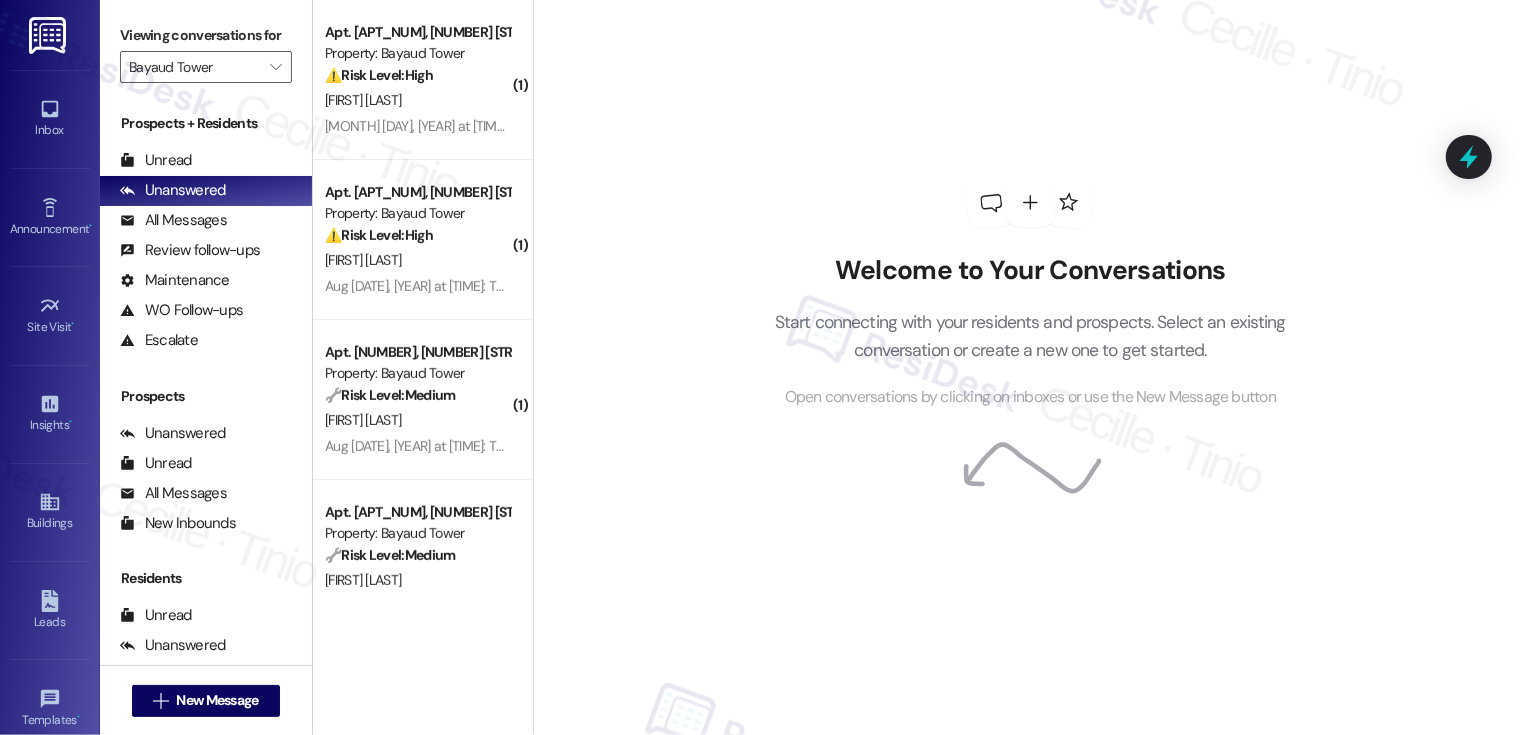 scroll, scrollTop: 526, scrollLeft: 0, axis: vertical 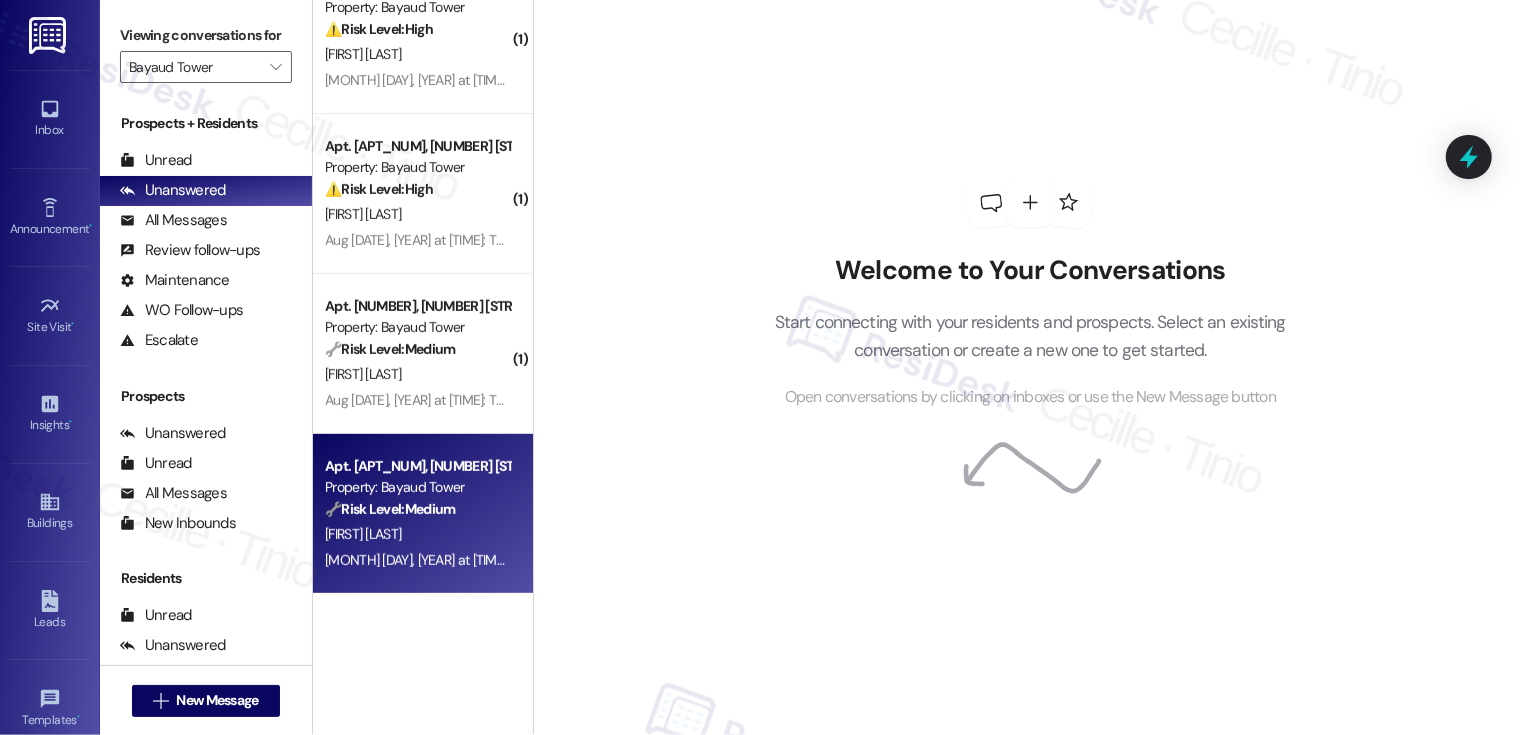 click on "[FIRST] [LAST]" at bounding box center (417, 534) 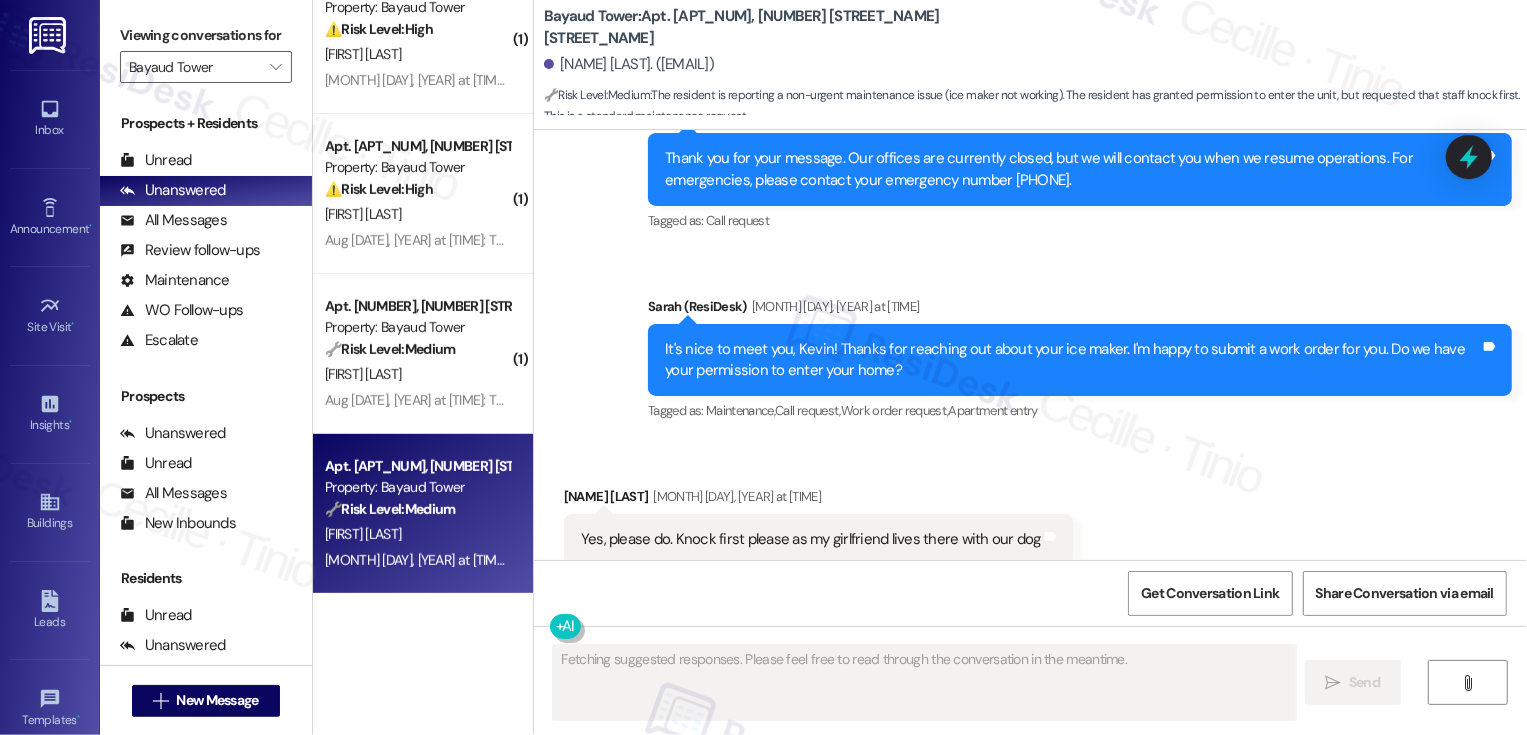scroll, scrollTop: 860, scrollLeft: 0, axis: vertical 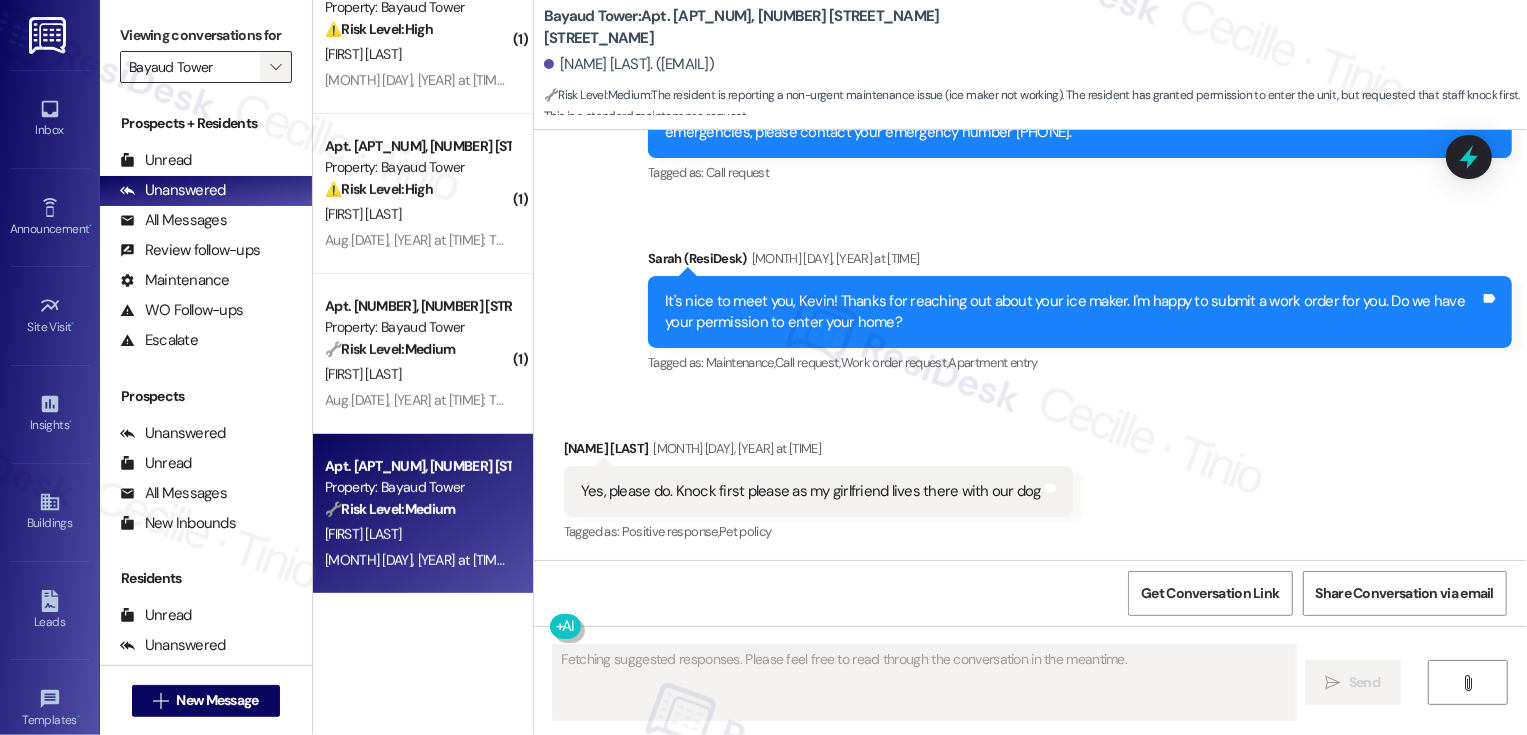 click on "" at bounding box center (275, 67) 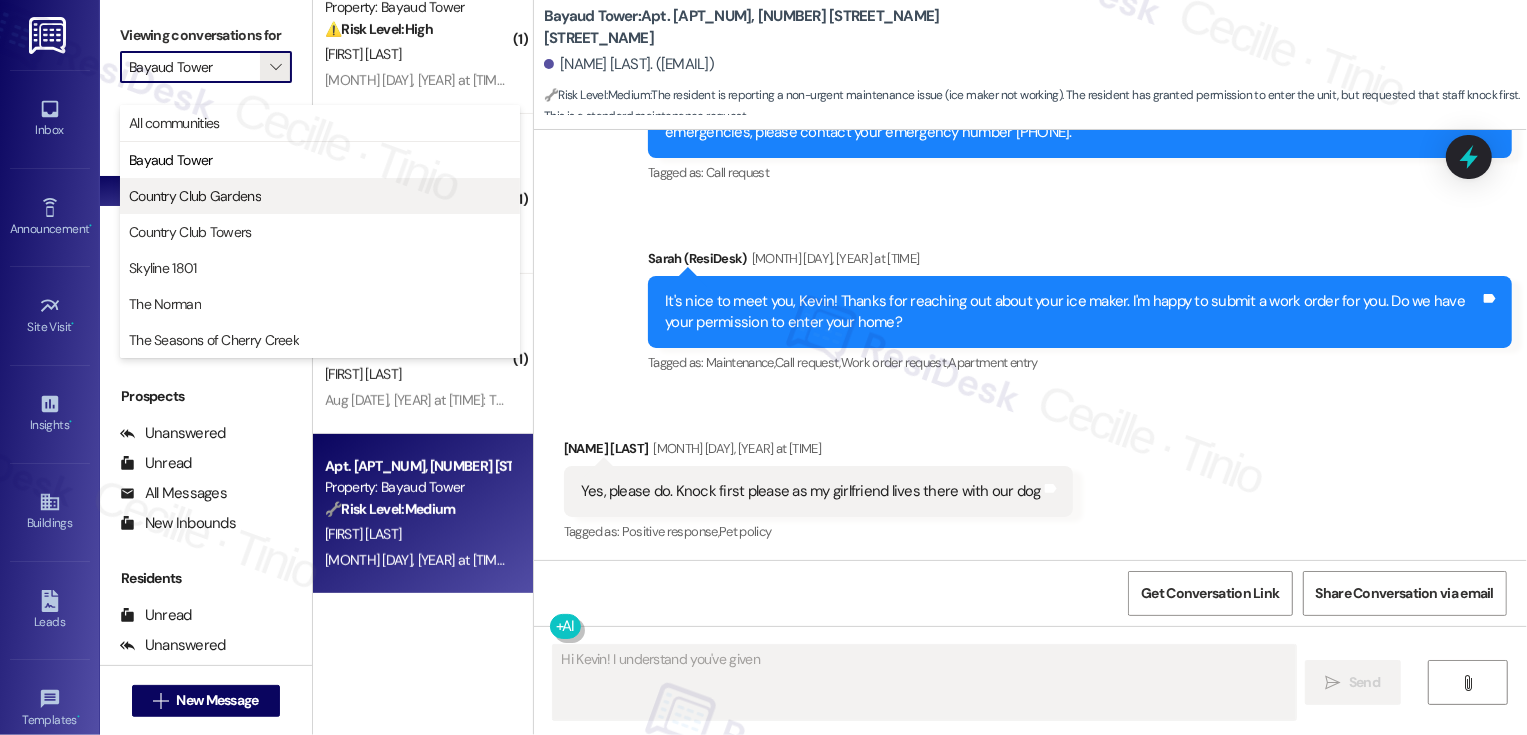 click on "Country Club Gardens" at bounding box center (195, 196) 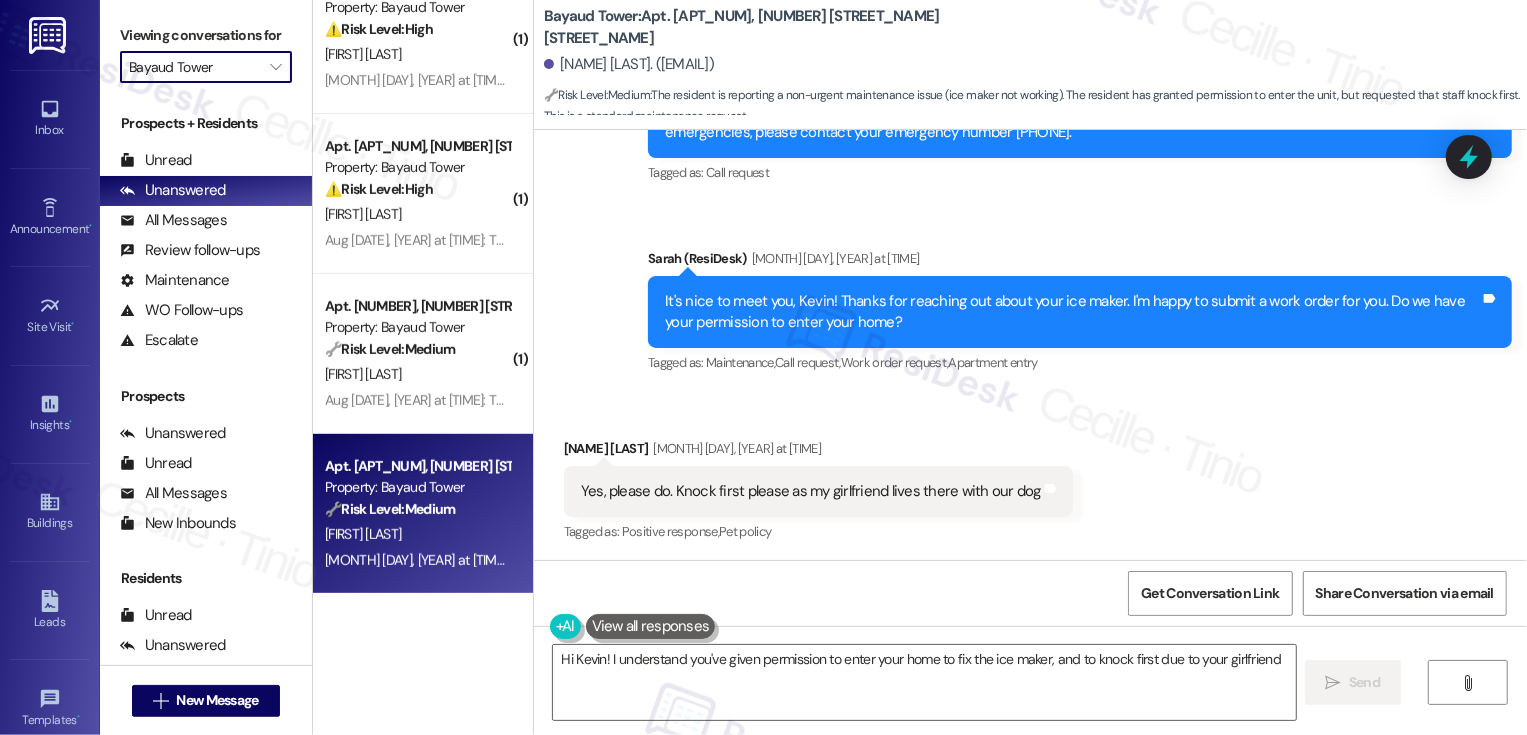 type on "Hi Kevin! I understand you've given permission to enter your home to fix the ice maker, and to knock first due to your girlfriend" 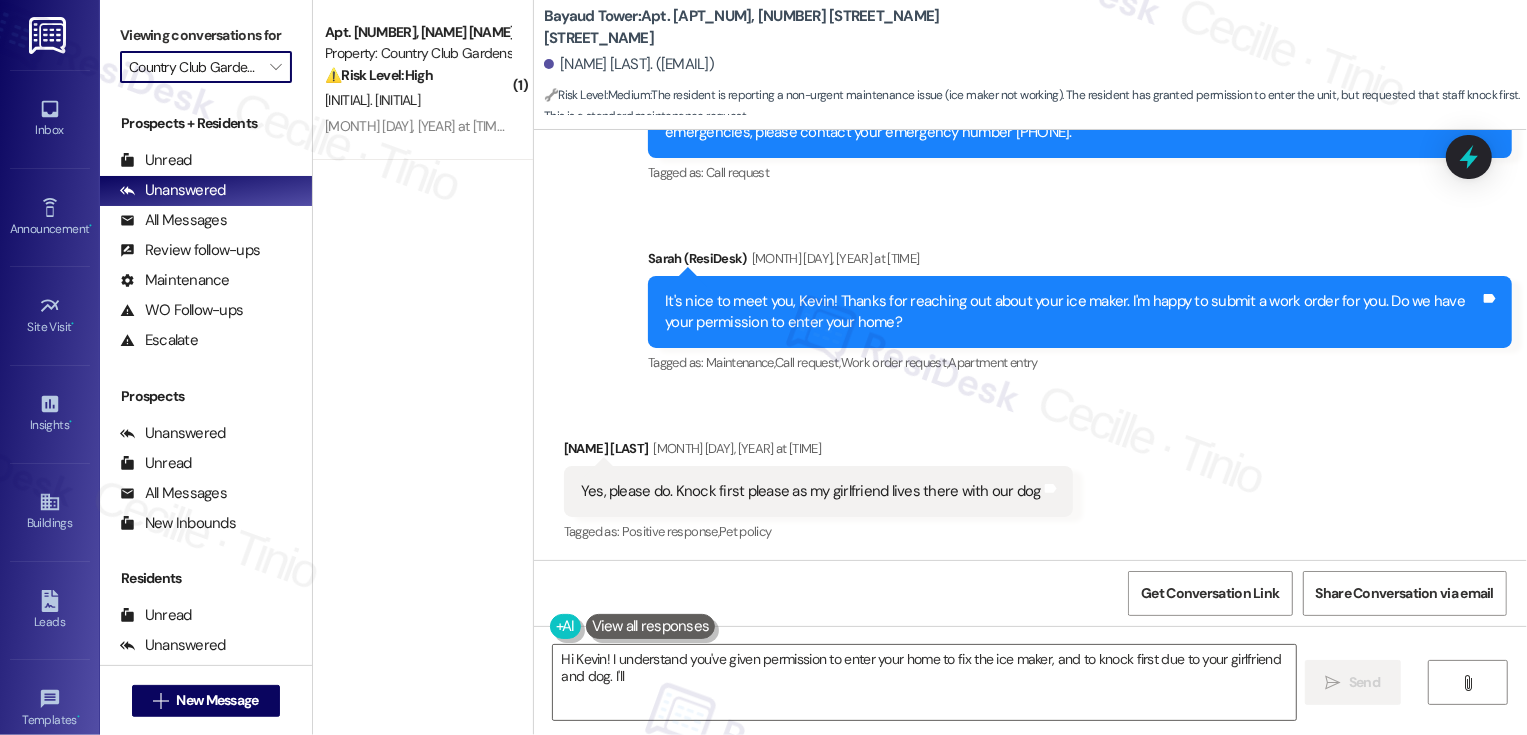scroll, scrollTop: 0, scrollLeft: 0, axis: both 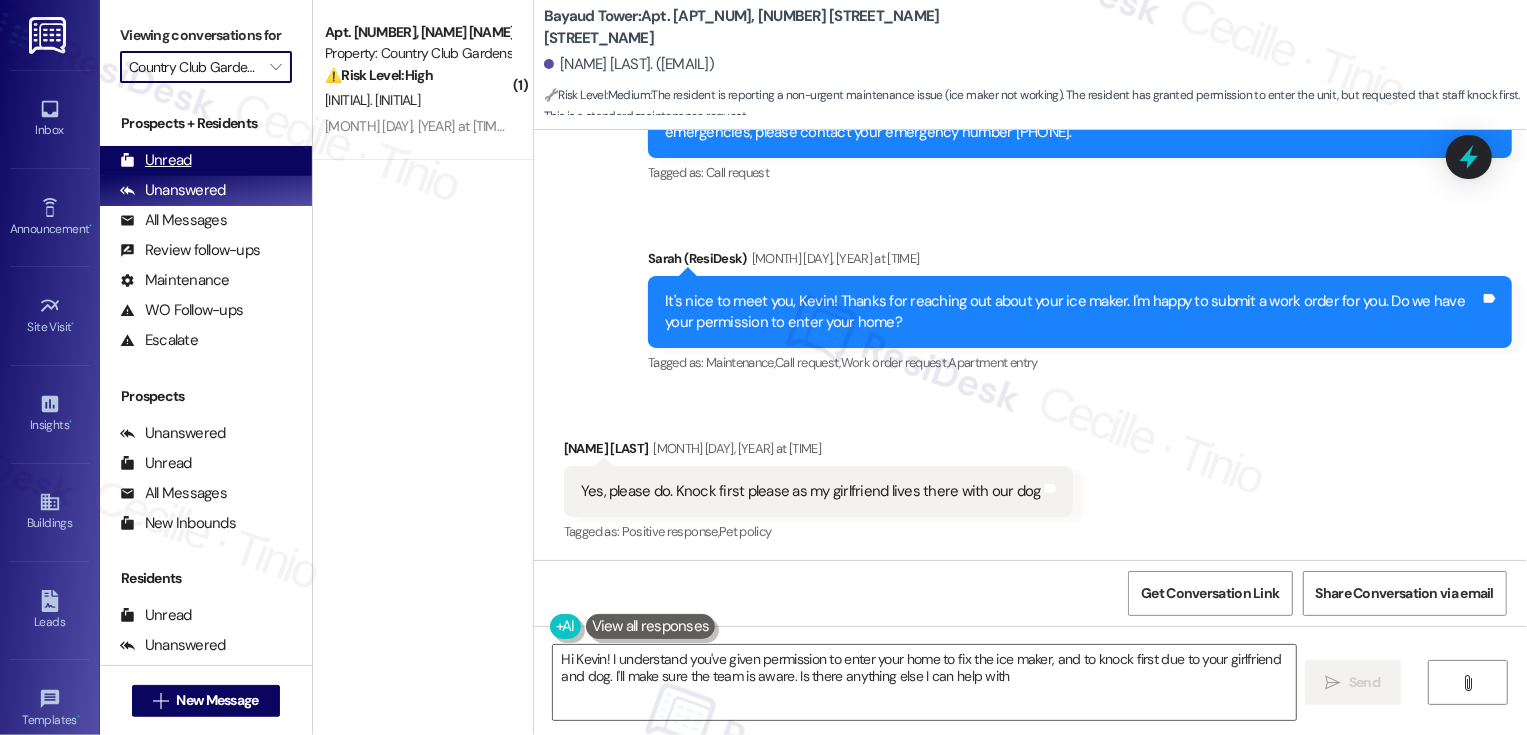 type on "Hi [FIRST]! I understand you've given permission to enter your home to fix the ice maker, and to knock first due to your girlfriend and dog. I'll make sure the team is aware. Is there anything else I can help with?" 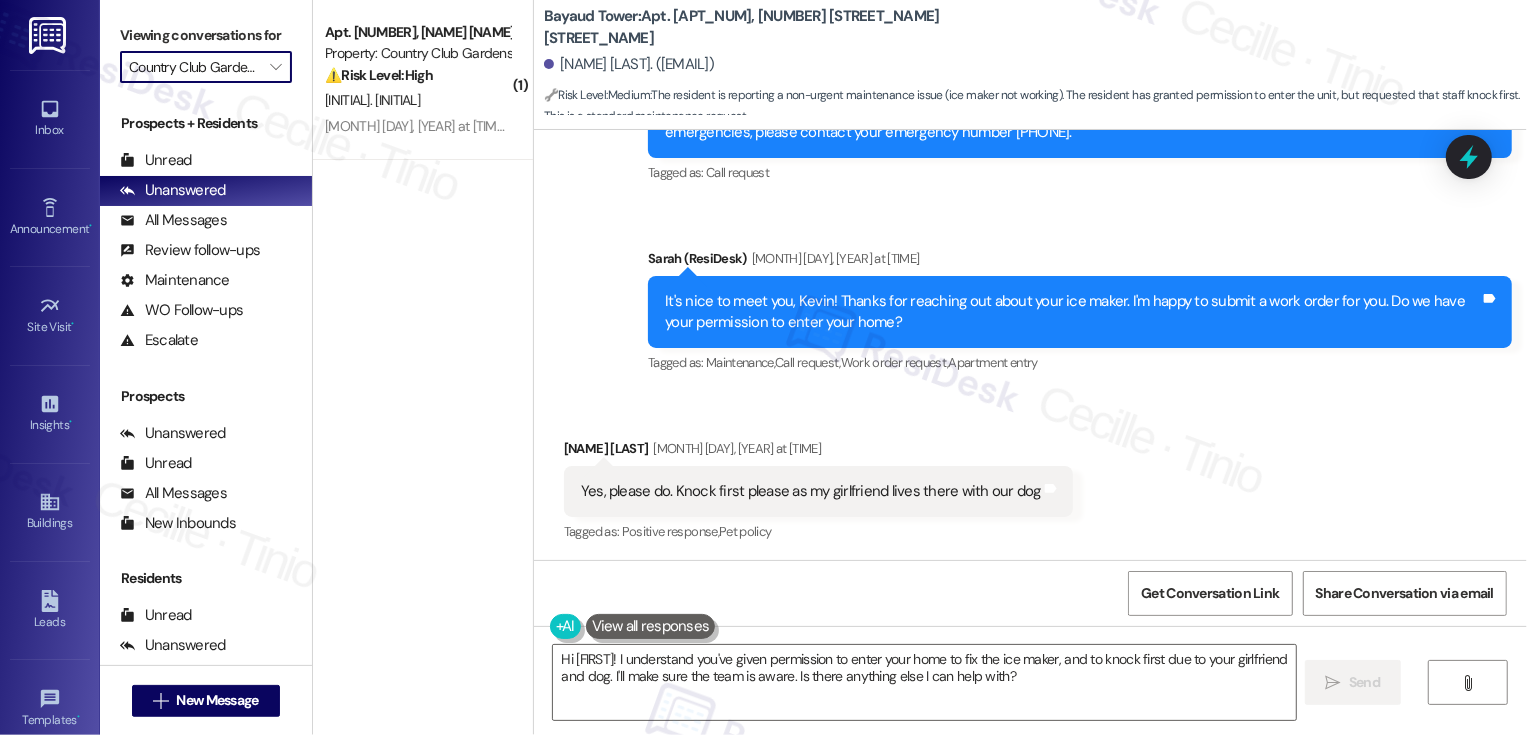 click on "Viewing conversations for Country Club Gardens " at bounding box center (206, 51) 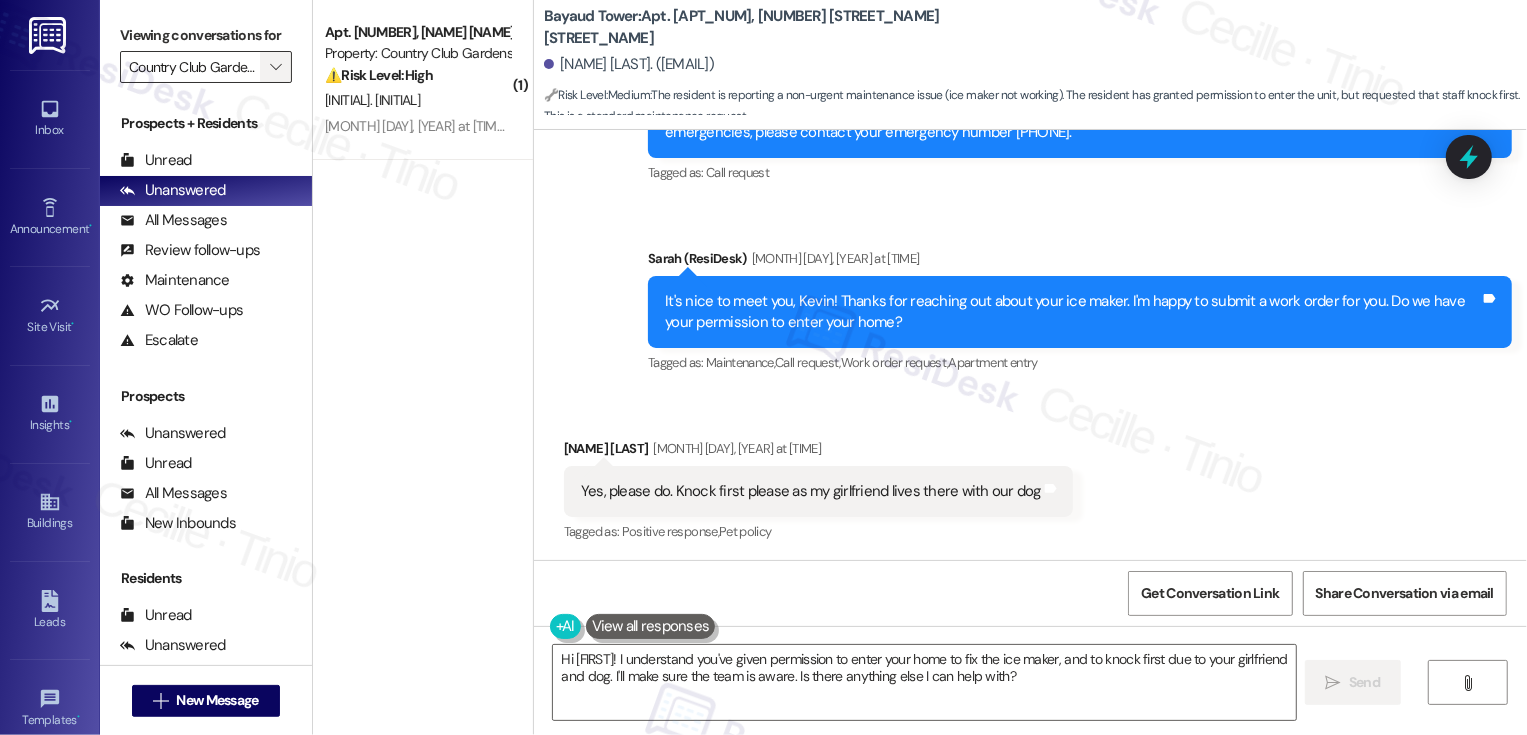 click on "" at bounding box center (275, 67) 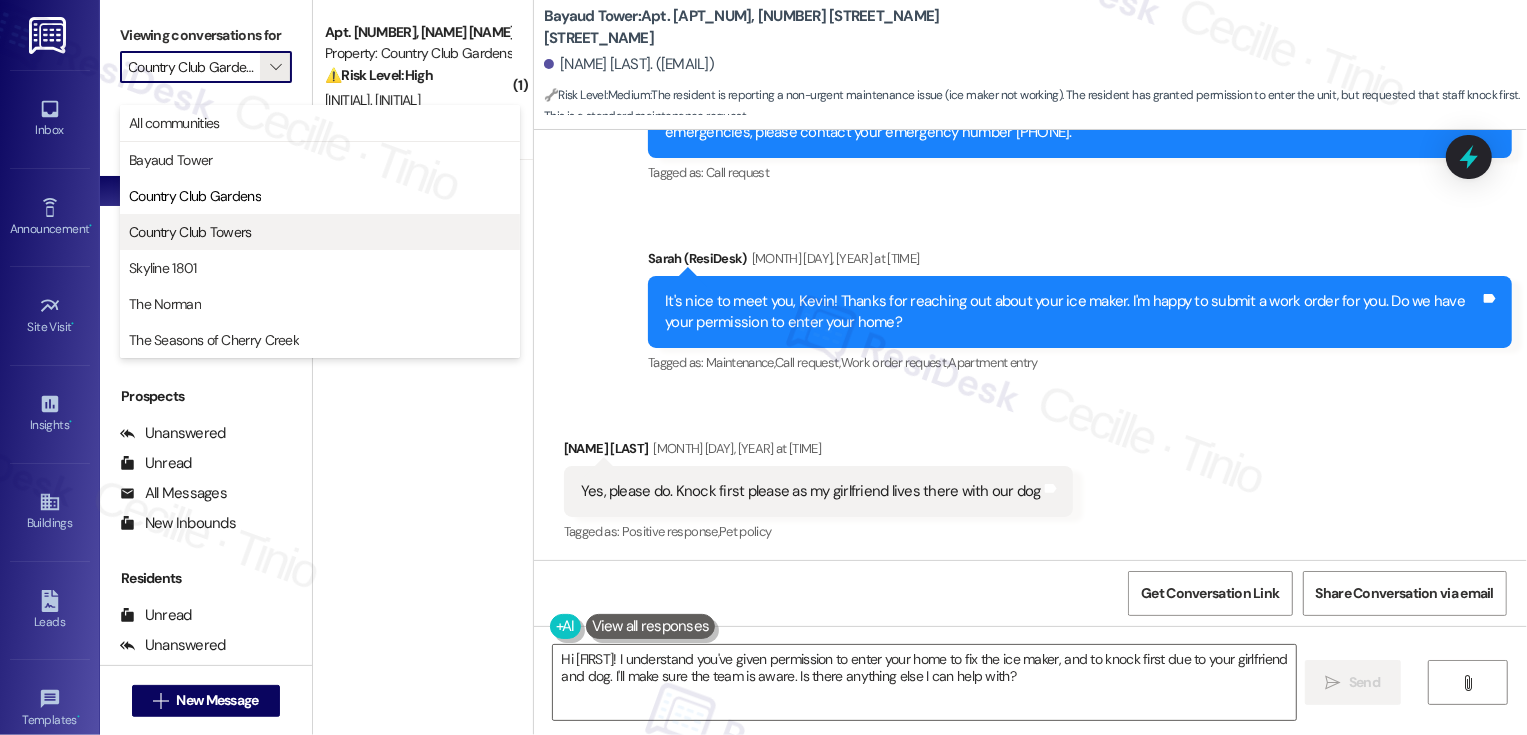 click on "Country Club Towers" at bounding box center (320, 232) 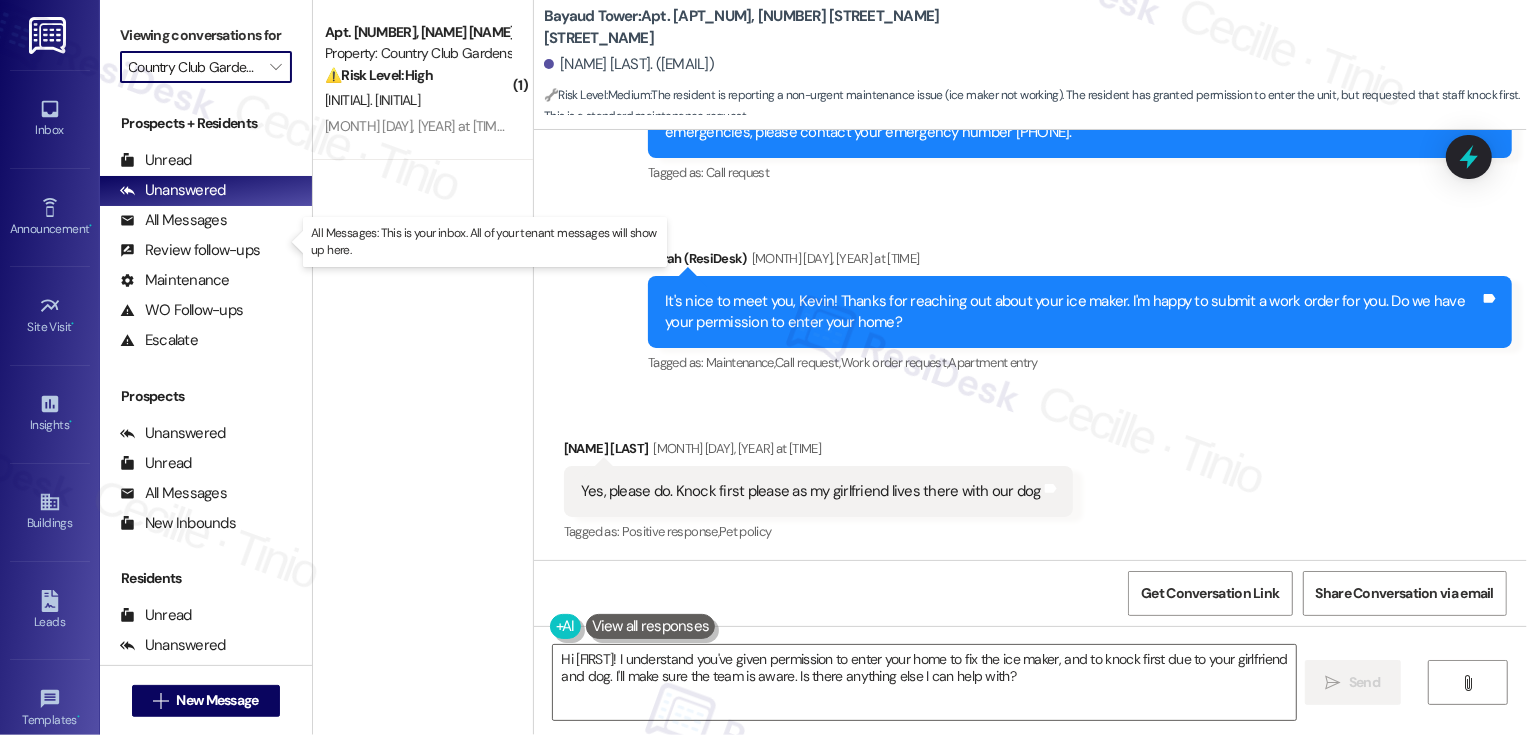 type on "Country Club Towers" 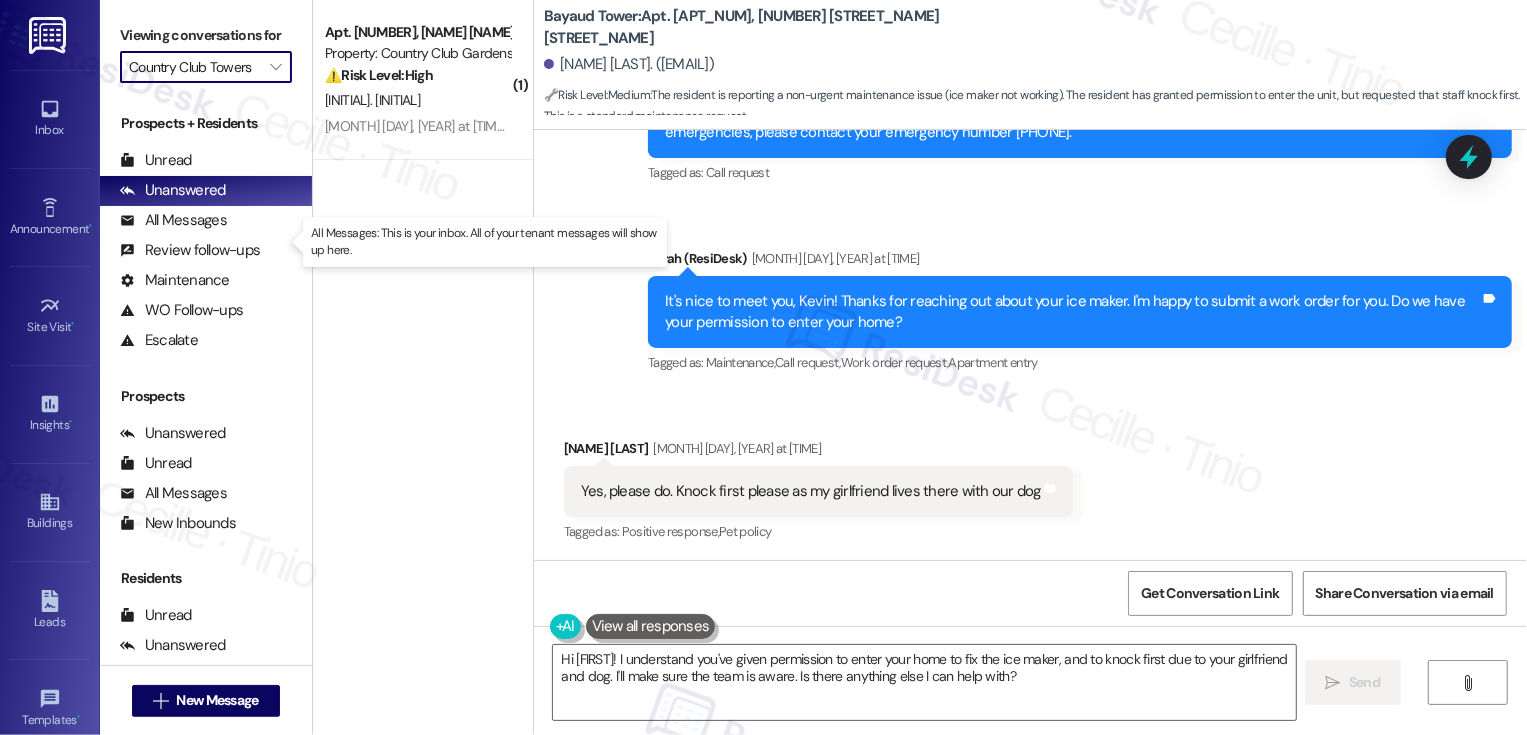 scroll, scrollTop: 0, scrollLeft: 4, axis: horizontal 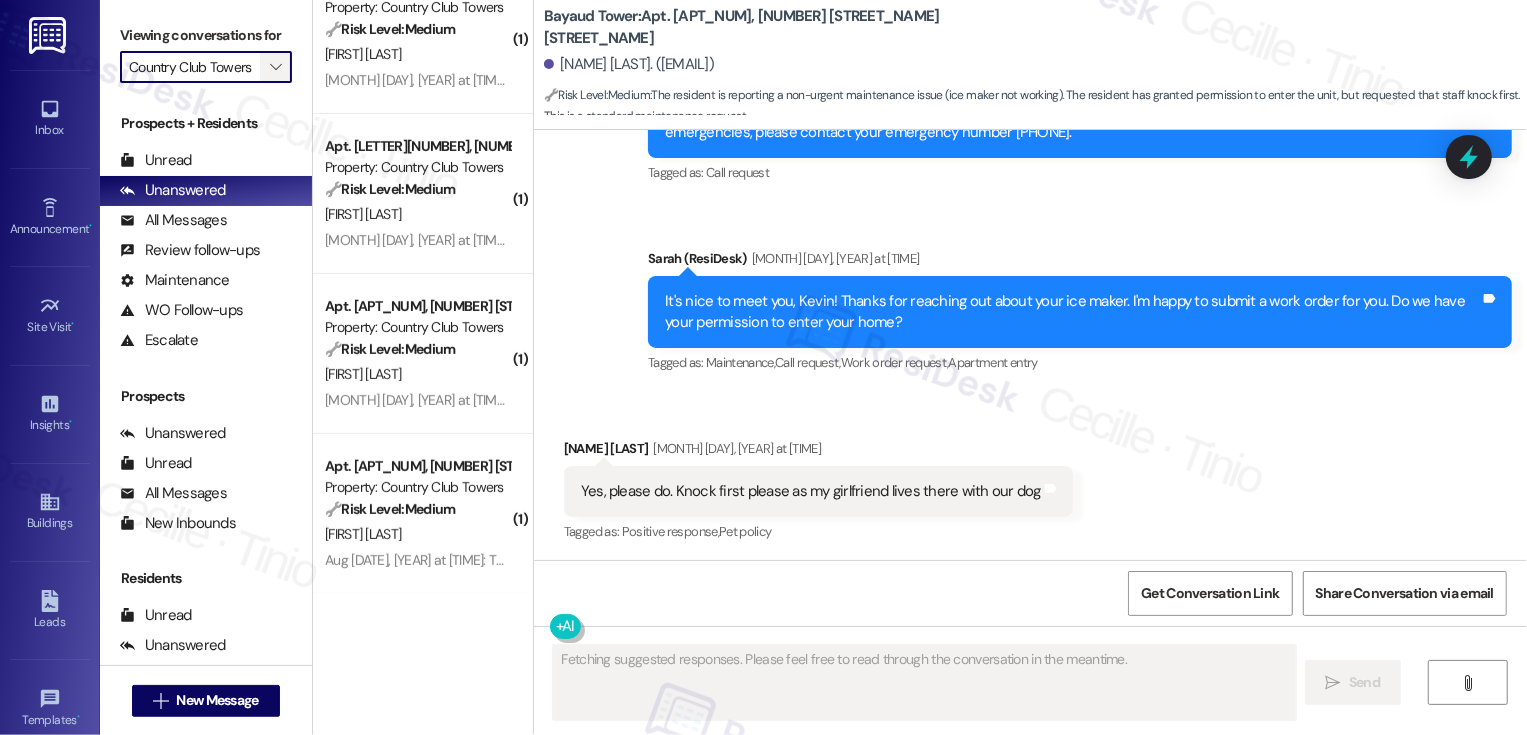 click on "" at bounding box center (275, 67) 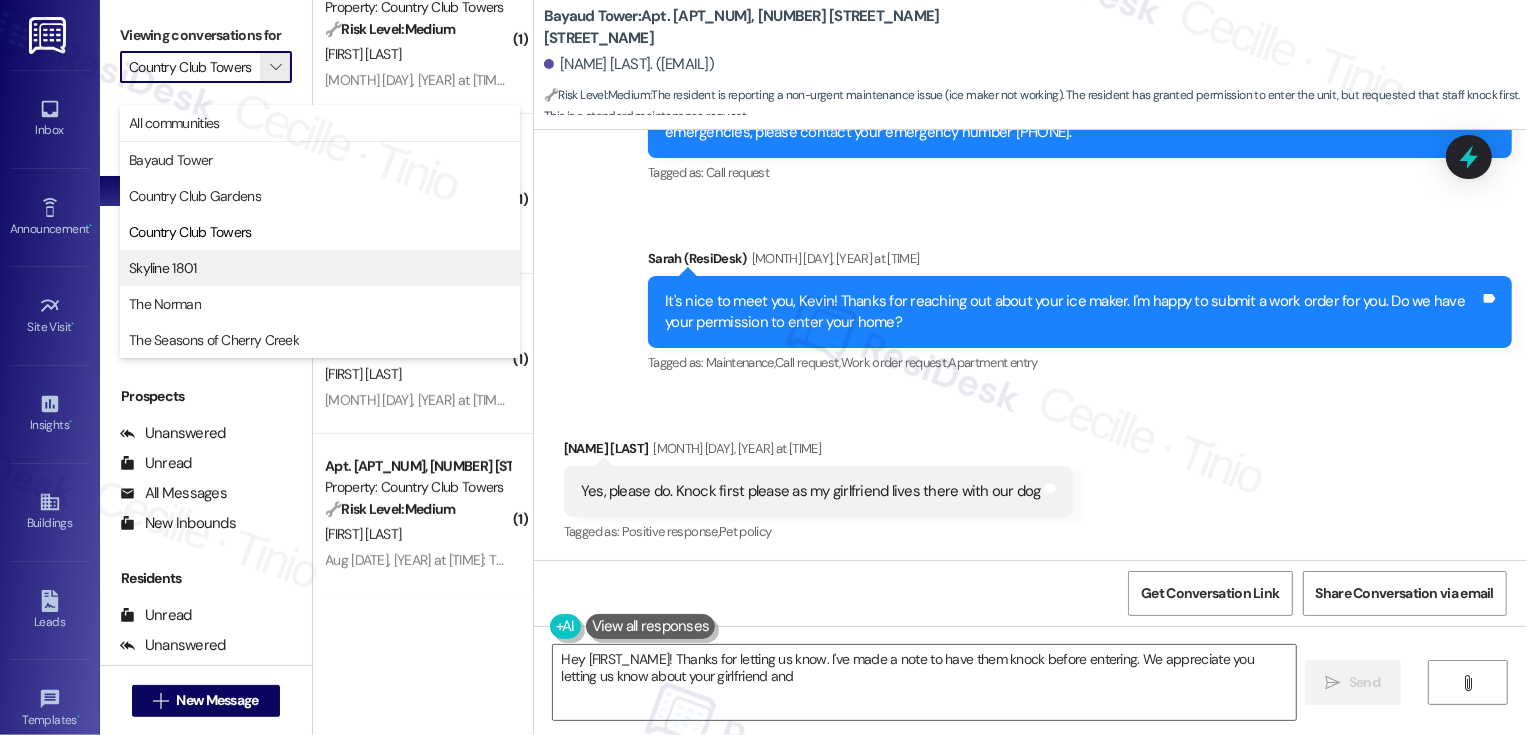 click on "Skyline 1801" at bounding box center (320, 268) 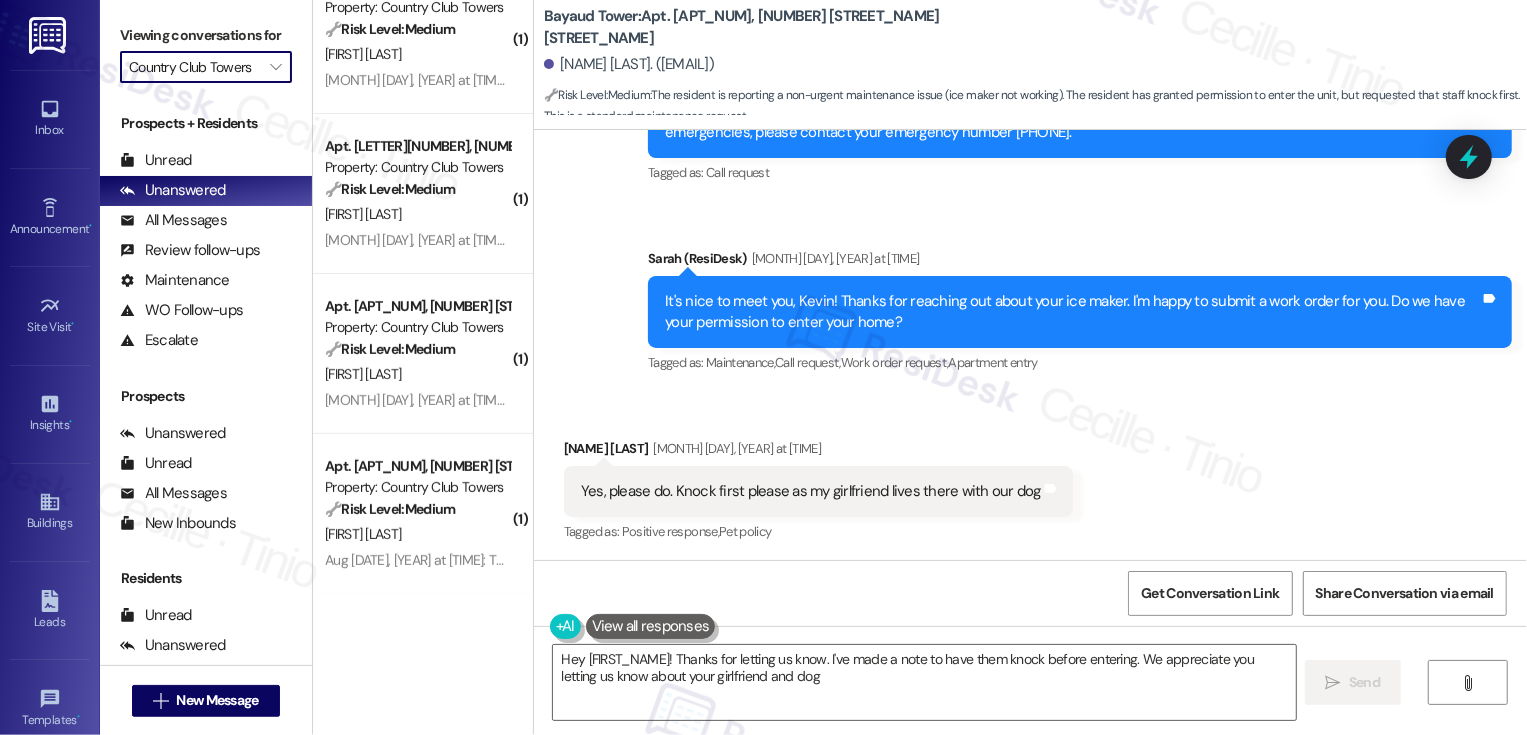type on "Hey {{first_name}}! Thanks for letting us know. I've made a note to have them knock before entering. We appreciate you letting us know about your girlfriend and dog!" 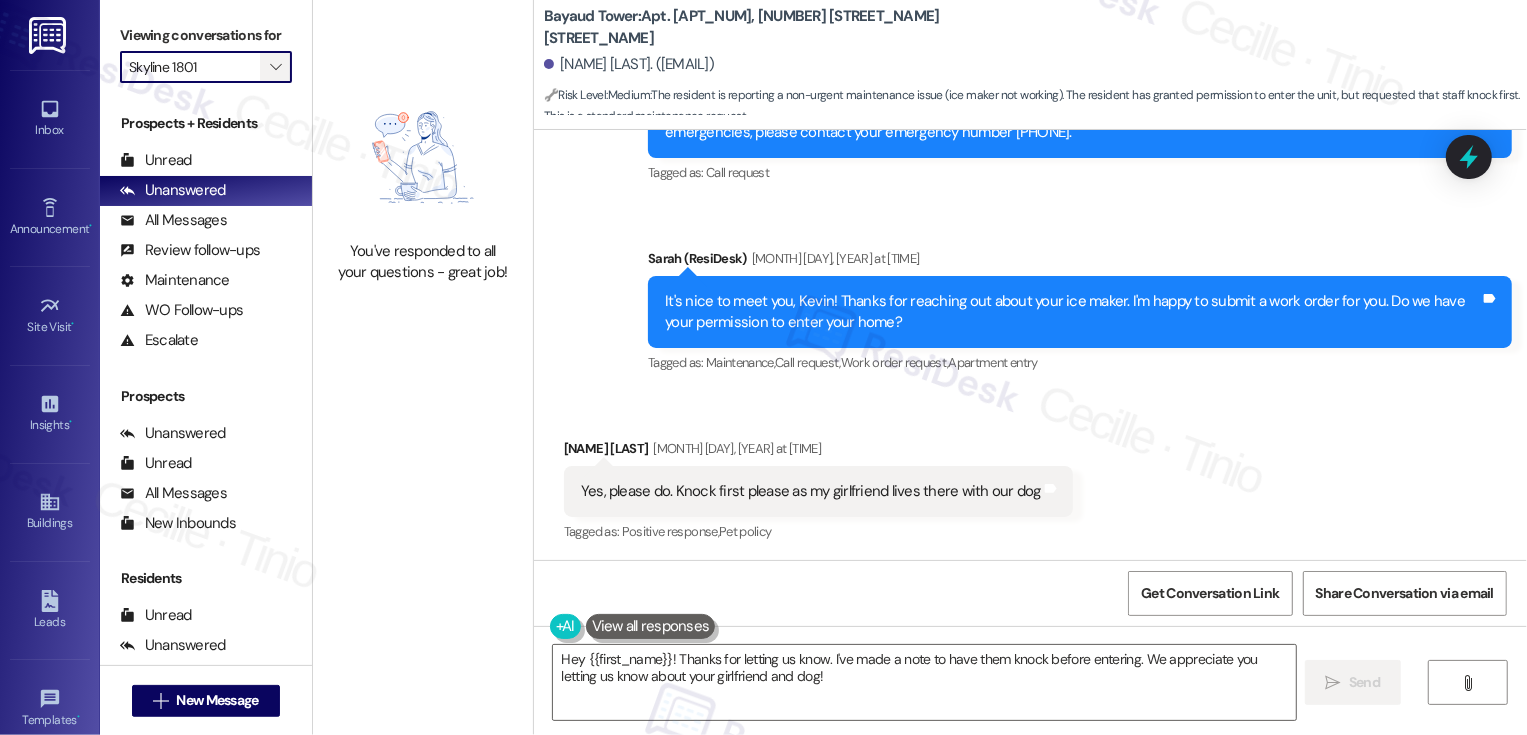scroll, scrollTop: 0, scrollLeft: 0, axis: both 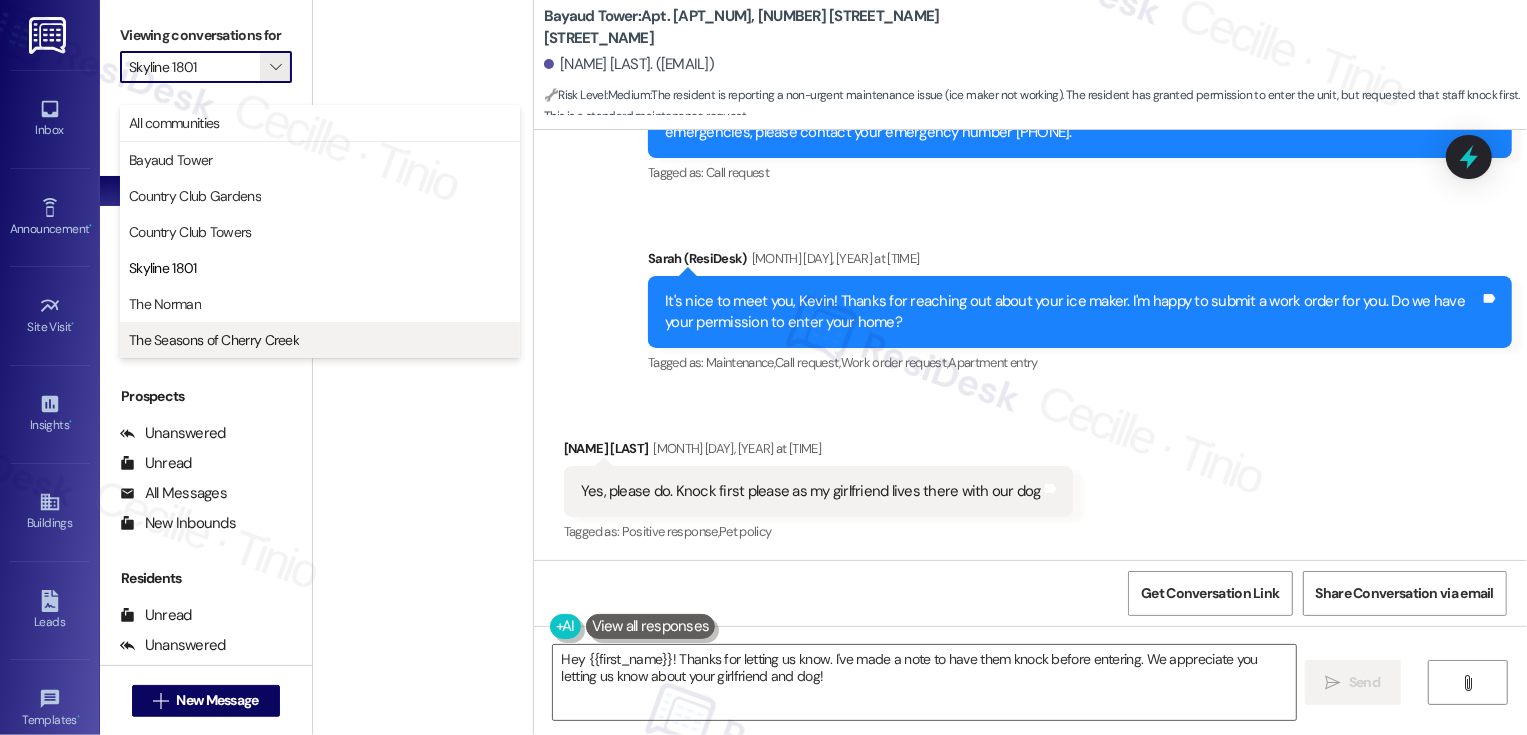 click on "The Seasons of Cherry Creek" at bounding box center (214, 340) 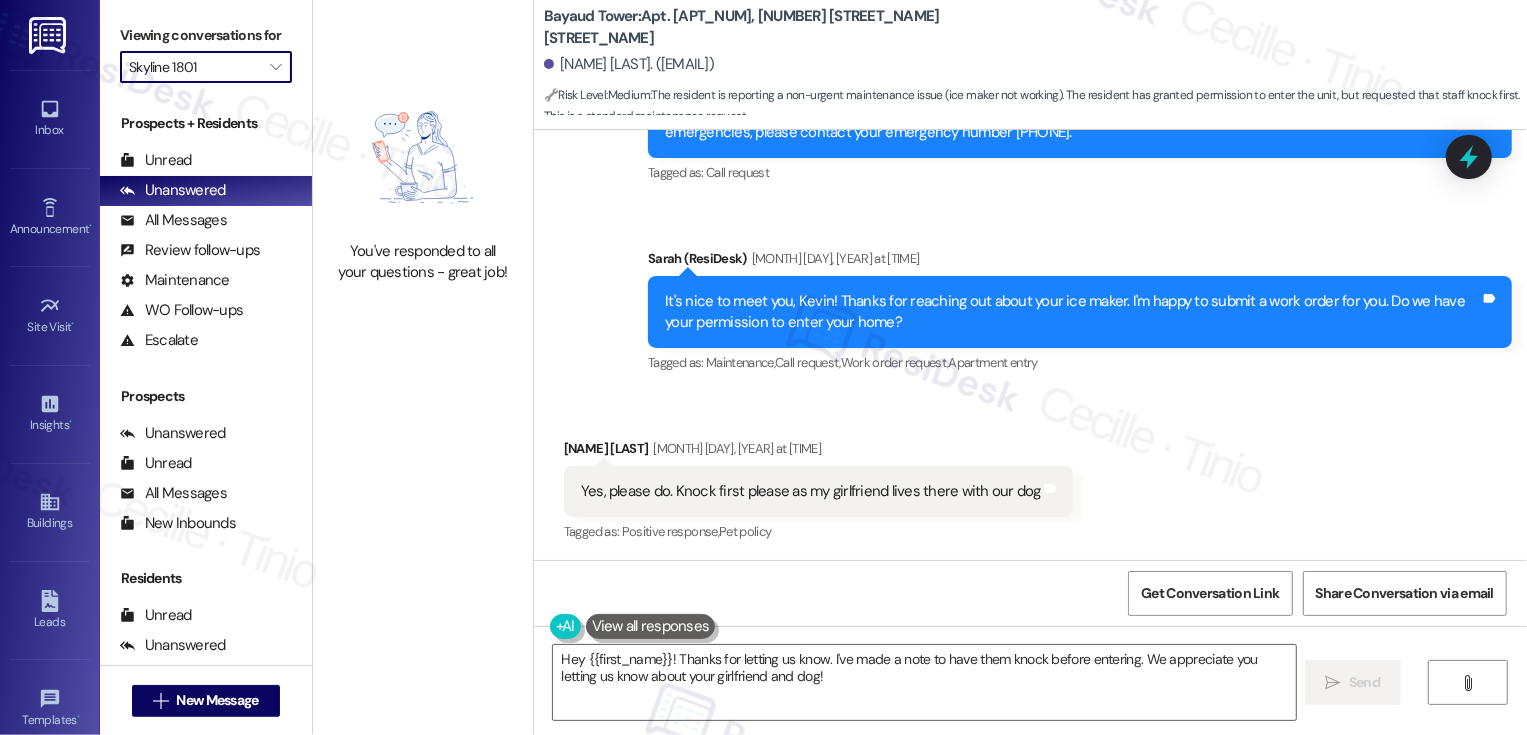 type on "The Seasons of Cherry Creek" 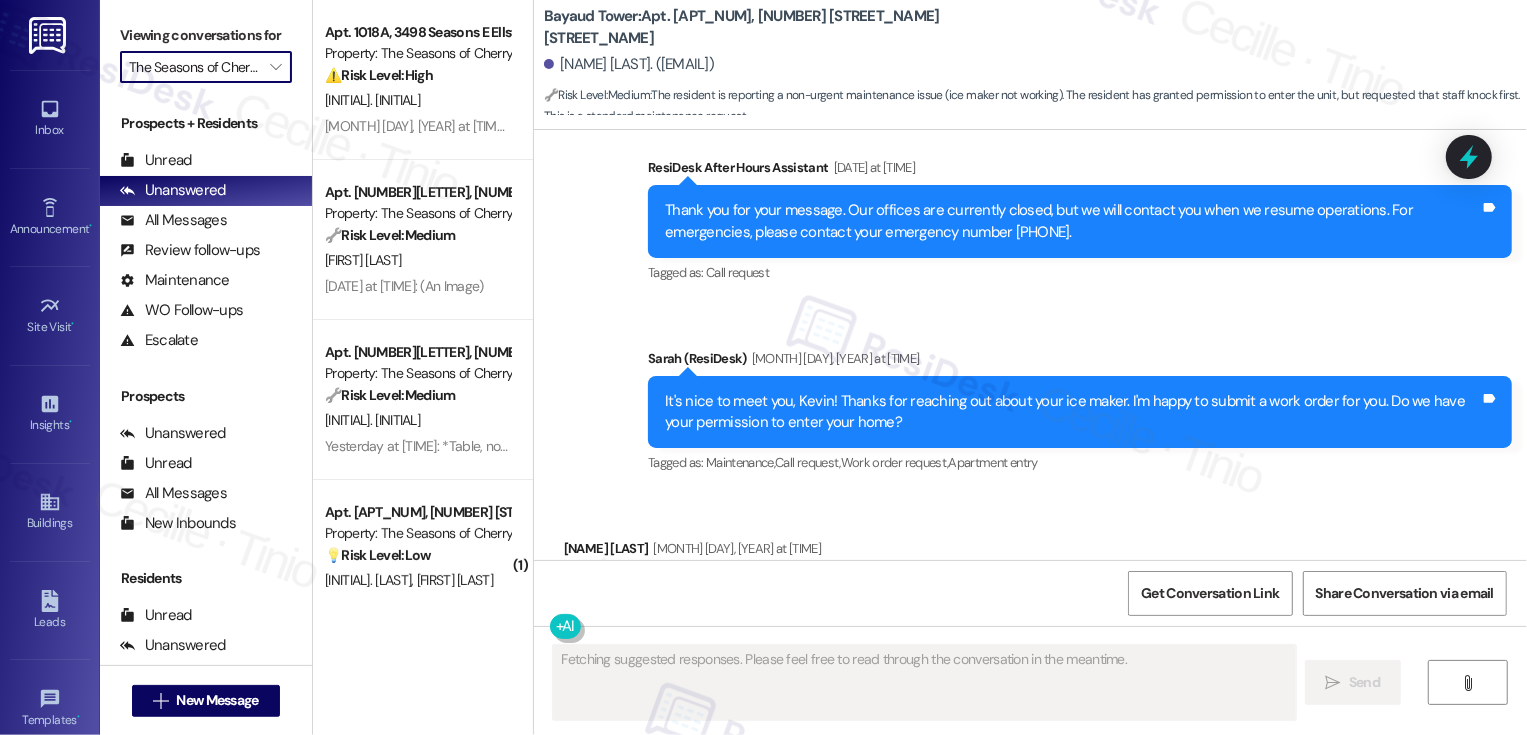 scroll, scrollTop: 860, scrollLeft: 0, axis: vertical 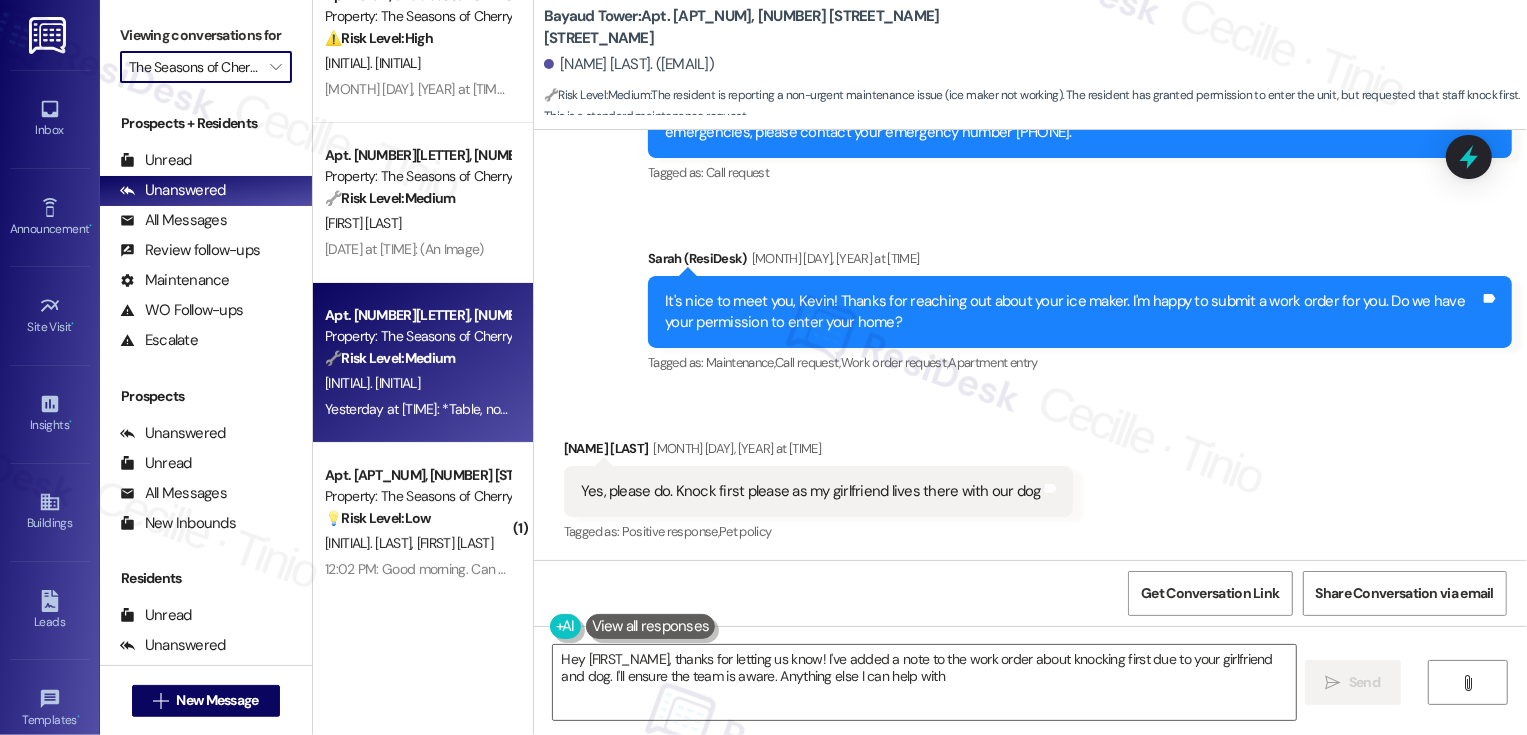 type on "Hey {{first_name}}, thanks for letting us know! I've added a note to the work order about knocking first due to your girlfriend and dog. I'll ensure the team is aware. Anything else I can help with?" 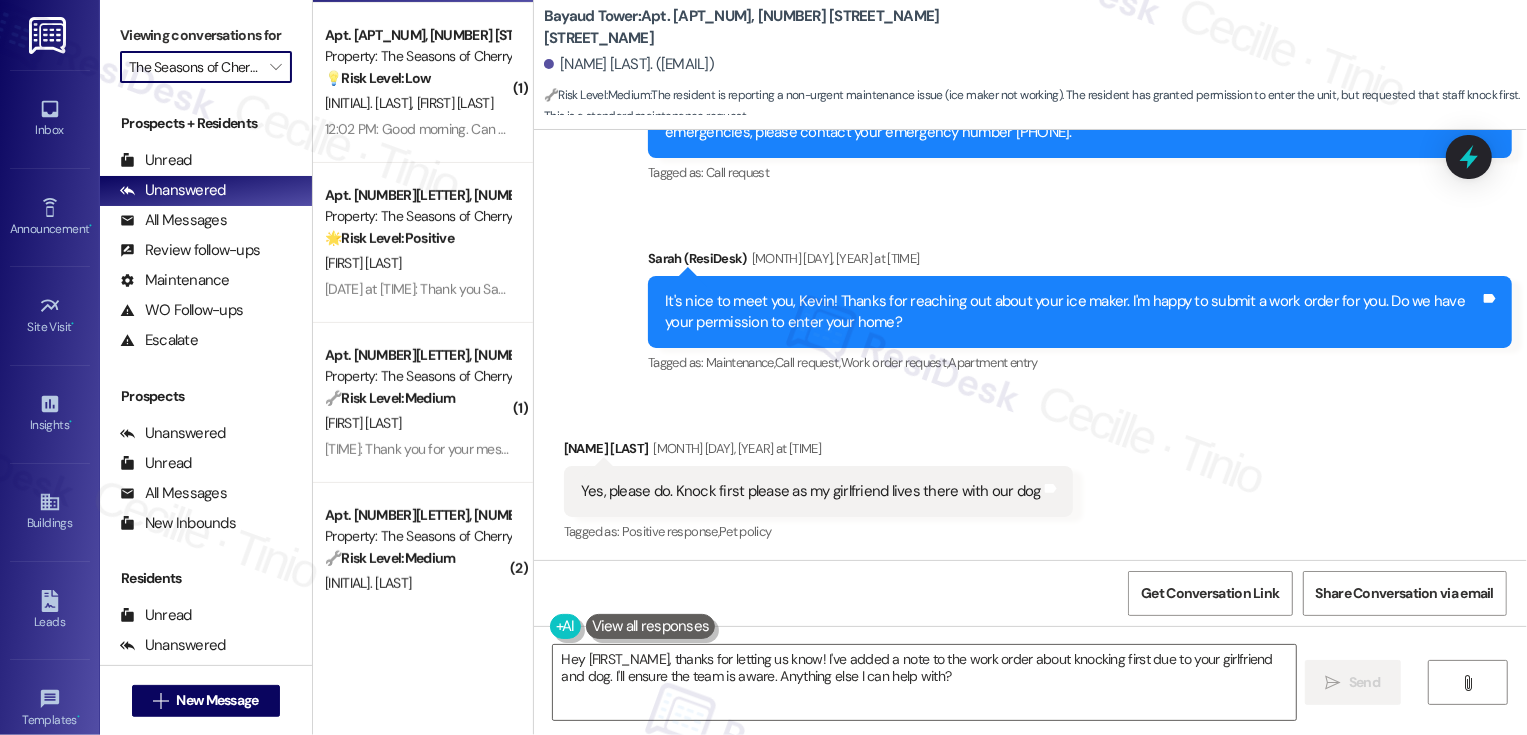scroll, scrollTop: 562, scrollLeft: 0, axis: vertical 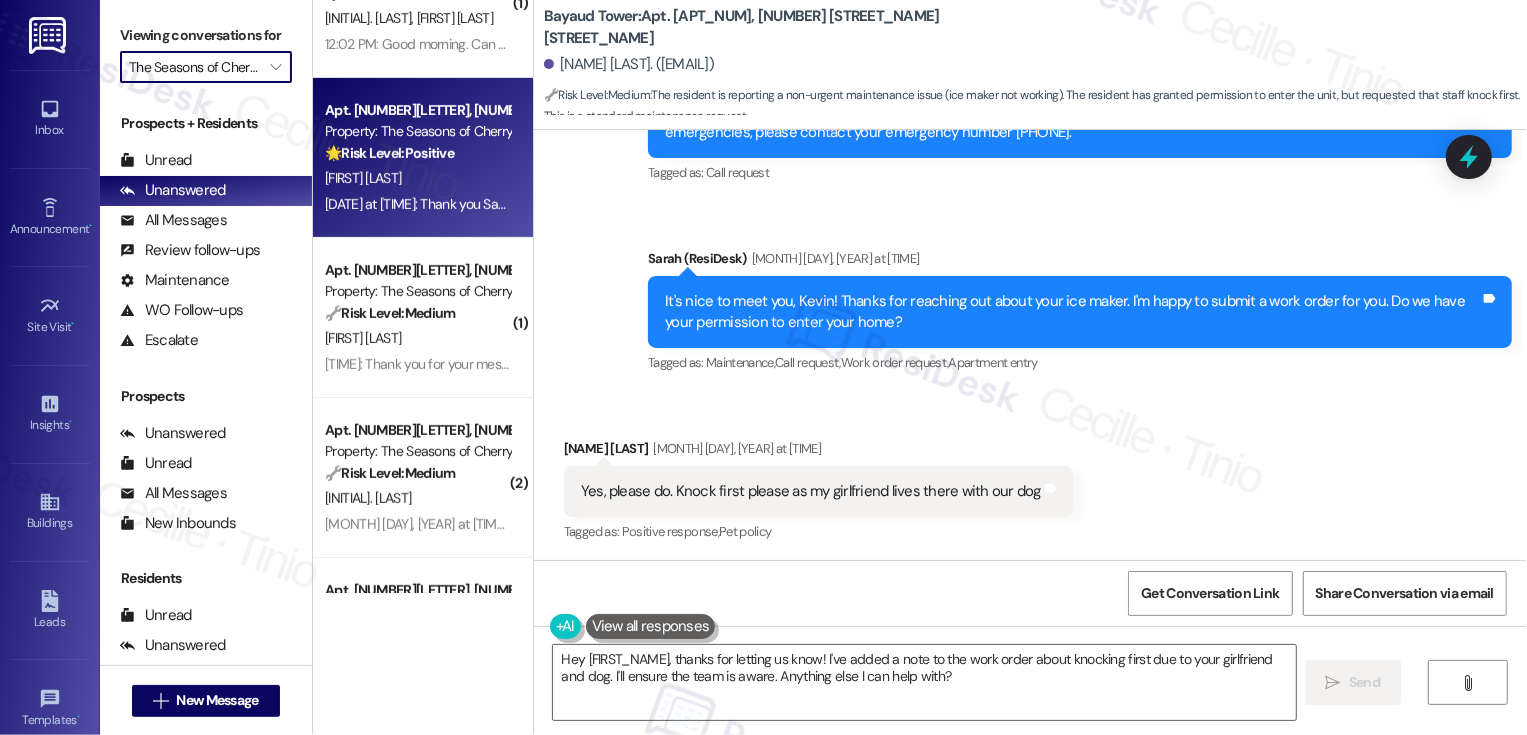 click on "[DATE] at [TIME]: Thank you Sarah, please text my daughter Kailas too at ([PHONE]) You guys are wonderful! 💝 [DATE] at [TIME]: Thank you Sarah, please text my daughter Kailas too at ([PHONE]) You guys are wonderful! 💝" at bounding box center [417, 204] 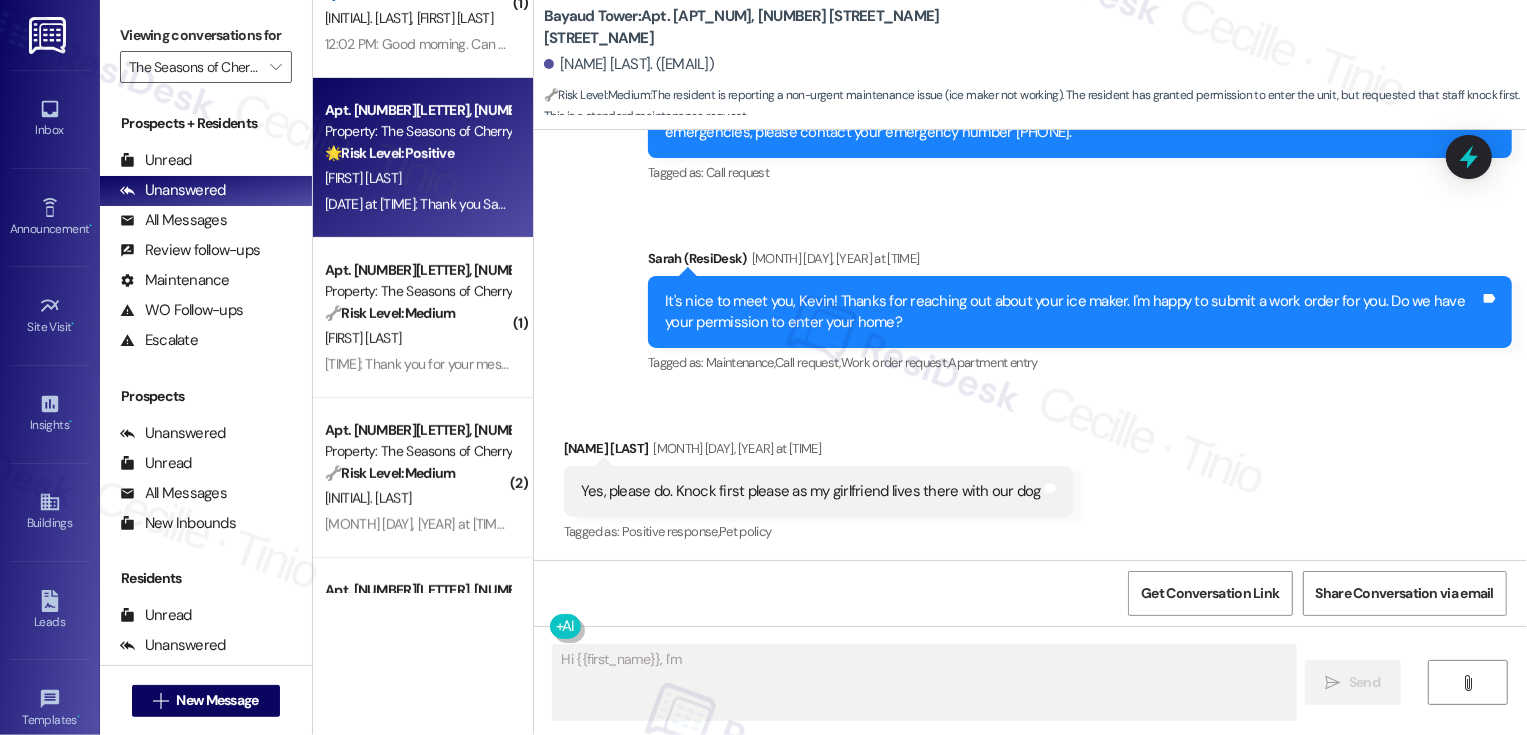 scroll, scrollTop: 322, scrollLeft: 0, axis: vertical 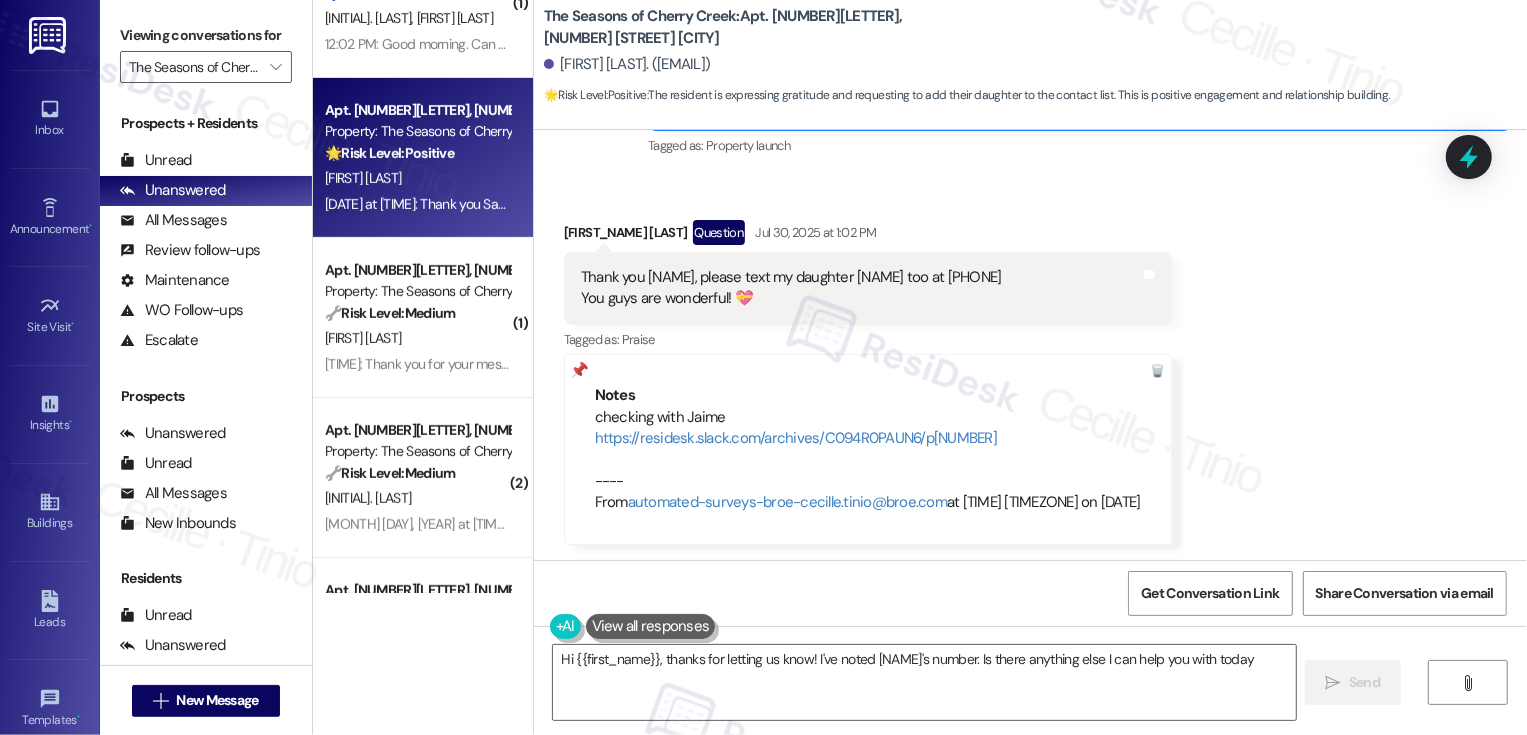 type on "Hi {{first_name}}, thanks for letting us know! I've noted Kailas's number. Is there anything else I can help you with today?" 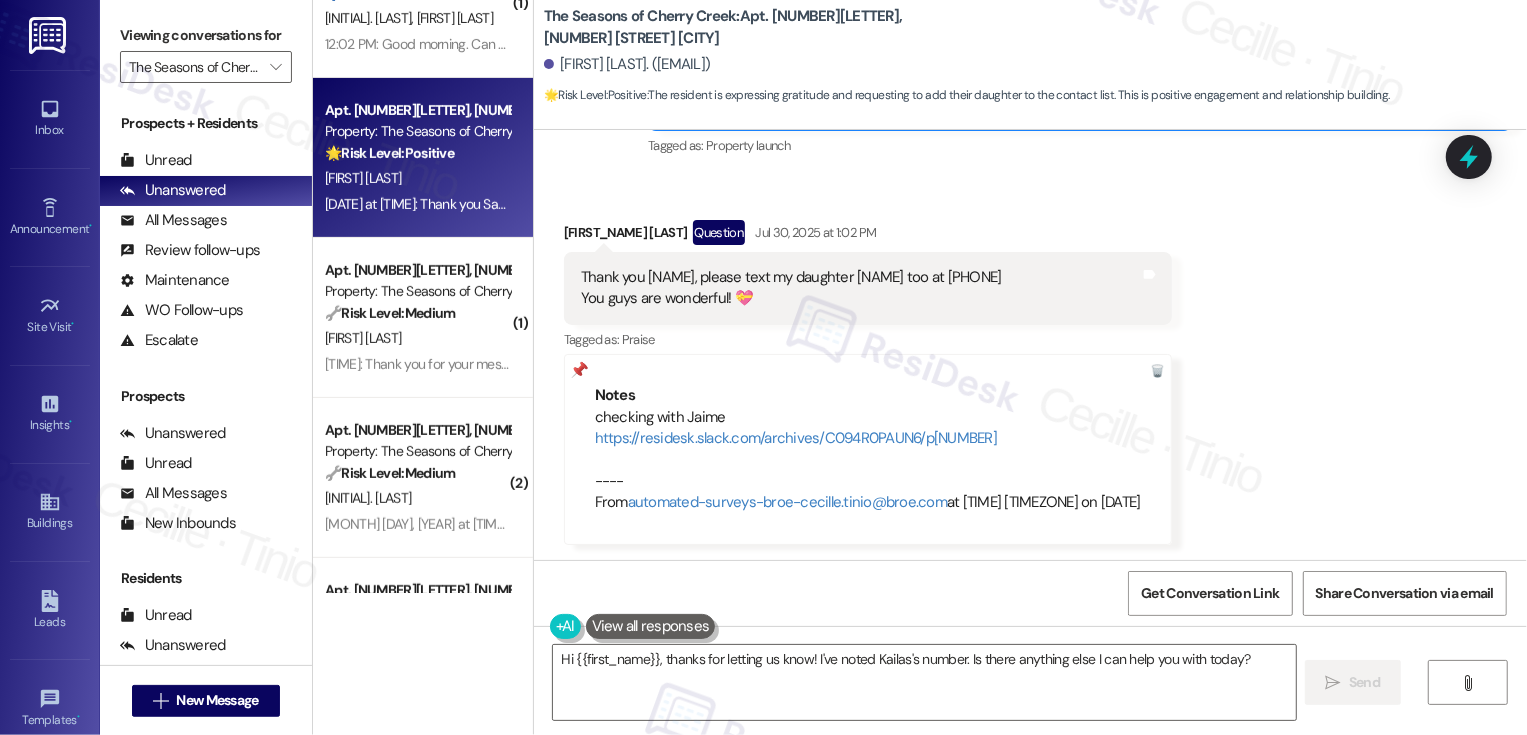 click on "Thank you Sarah, please text my daughter Kailas too at (520) 9072805
You guys are wonderful! 💝 Tags and notes" at bounding box center (868, 288) 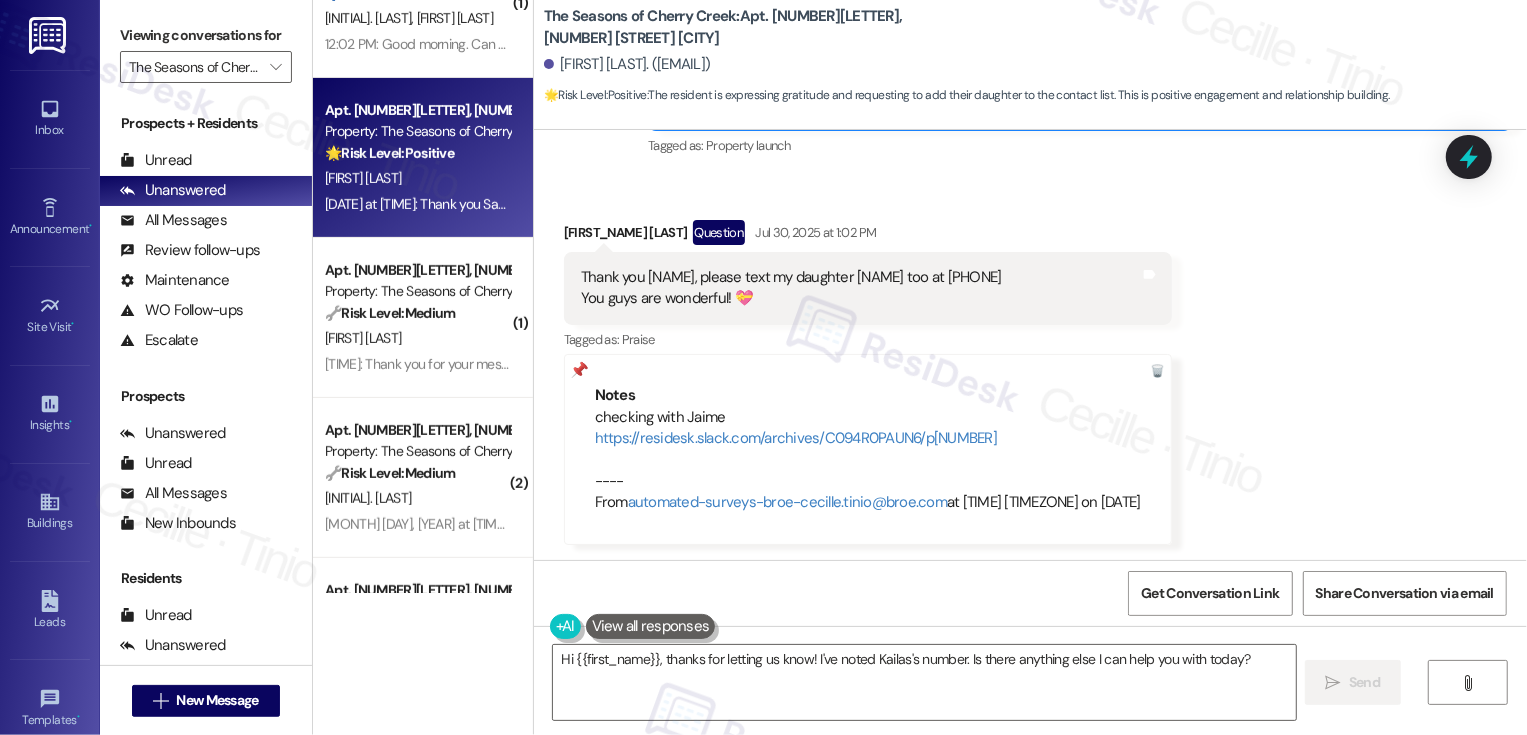 click on "Coppelia Samaha Question Jul 30, 2025 at 1:02 PM" at bounding box center [868, 236] 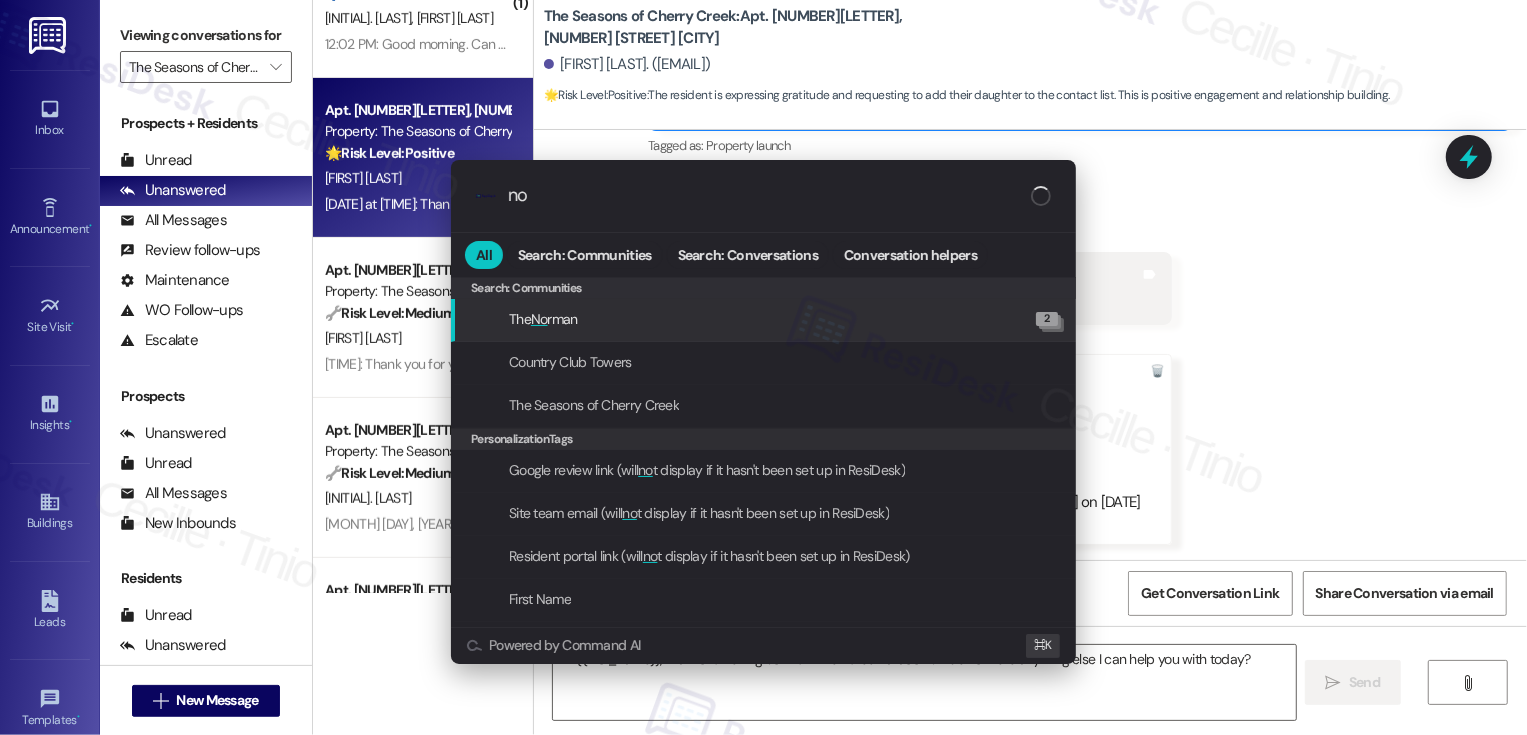 type on "n" 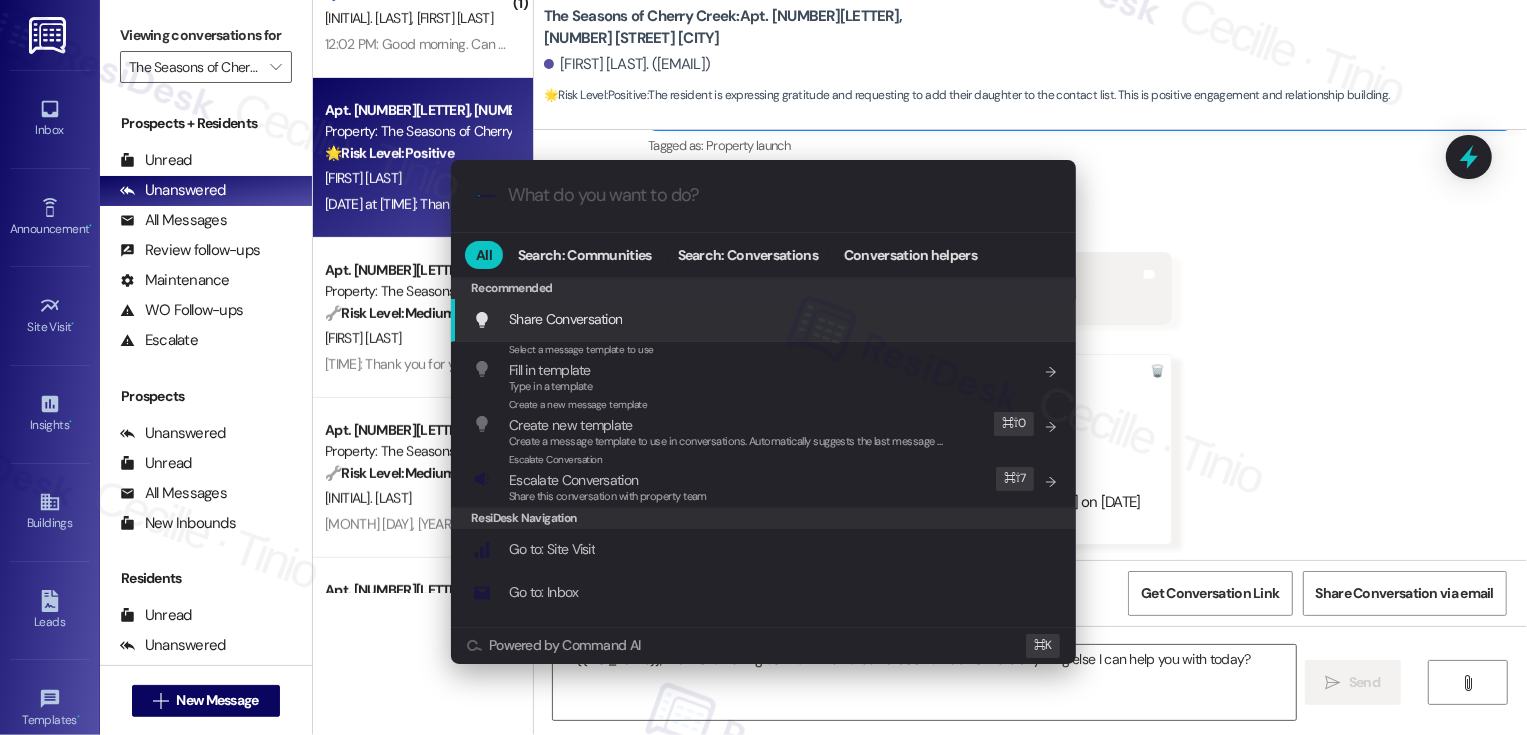 click on ".cls-1{fill:#0a055f;}.cls-2{fill:#0cc4c4;} resideskLogoBlueOrange All Search: Communities Search: Conversations Conversation helpers Recommended Recommended Share Conversation Add shortcut Select a message template to use Fill in template Type in a template Add shortcut Create a new message template Create new template Create a message template to use in conversations. Automatically suggests the last message you sent. Edit ⌘ ⇧ 0 Escalate Conversation Escalate Conversation Share this conversation with property team Edit ⌘ ⇧ 7 ResiDesk Navigation Go to: Site Visit Add shortcut Go to: Inbox Add shortcut Go to: Settings Add shortcut Go to: Message Templates Add shortcut Go to: Buildings Add shortcut Help Getting Started: What you can do with ResiDesk How to message a tenant
How to send an announcement
How to attach a file on messages and announcements
How to message a prospect
How to message an inbound prospect
How to send an internal message
How to use the ResiDesk Outlook Add-in Add shortcut ⌘ K" at bounding box center [763, 367] 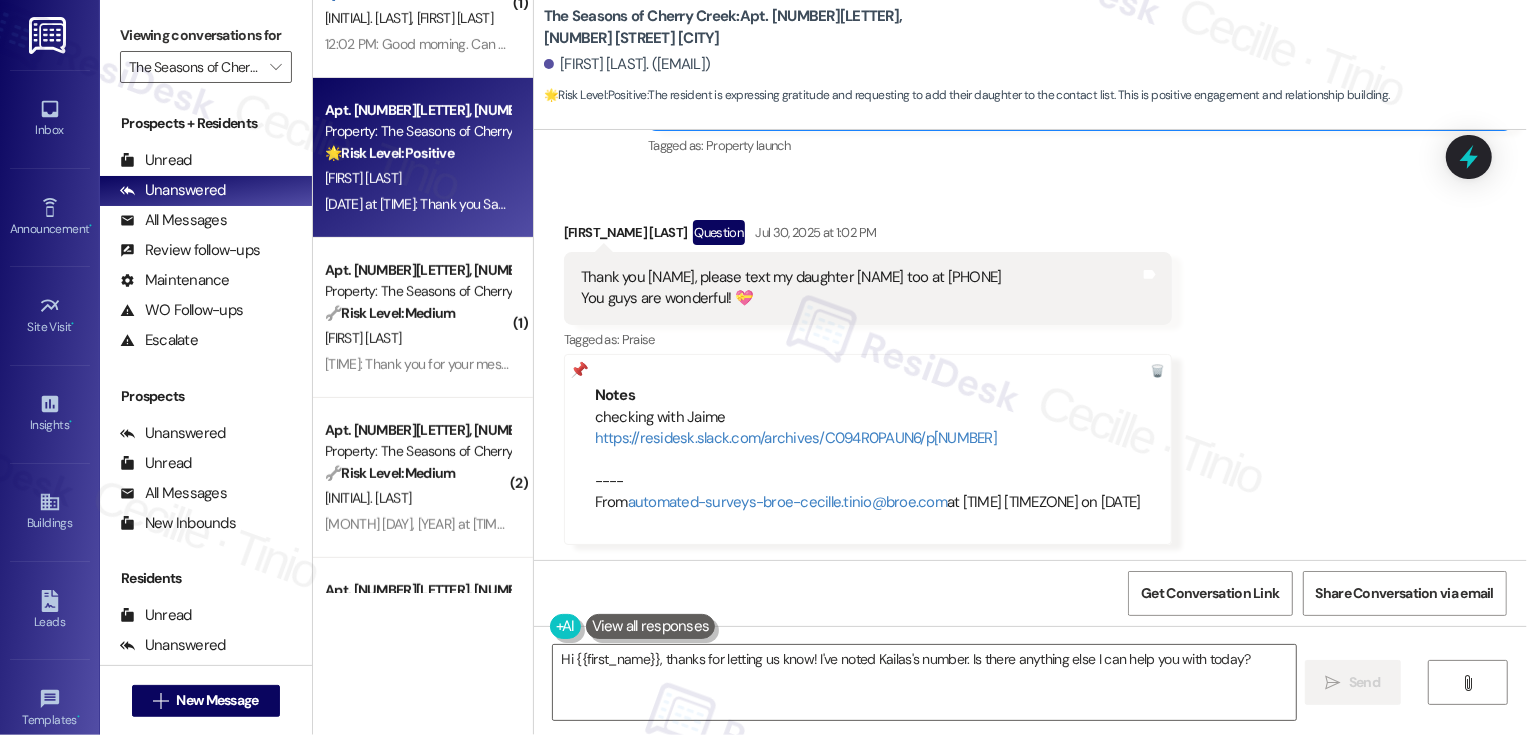click on "Thank you Sarah, please text my daughter Kailas too at (520) 9072805
You guys are wonderful! 💝" at bounding box center (791, 288) 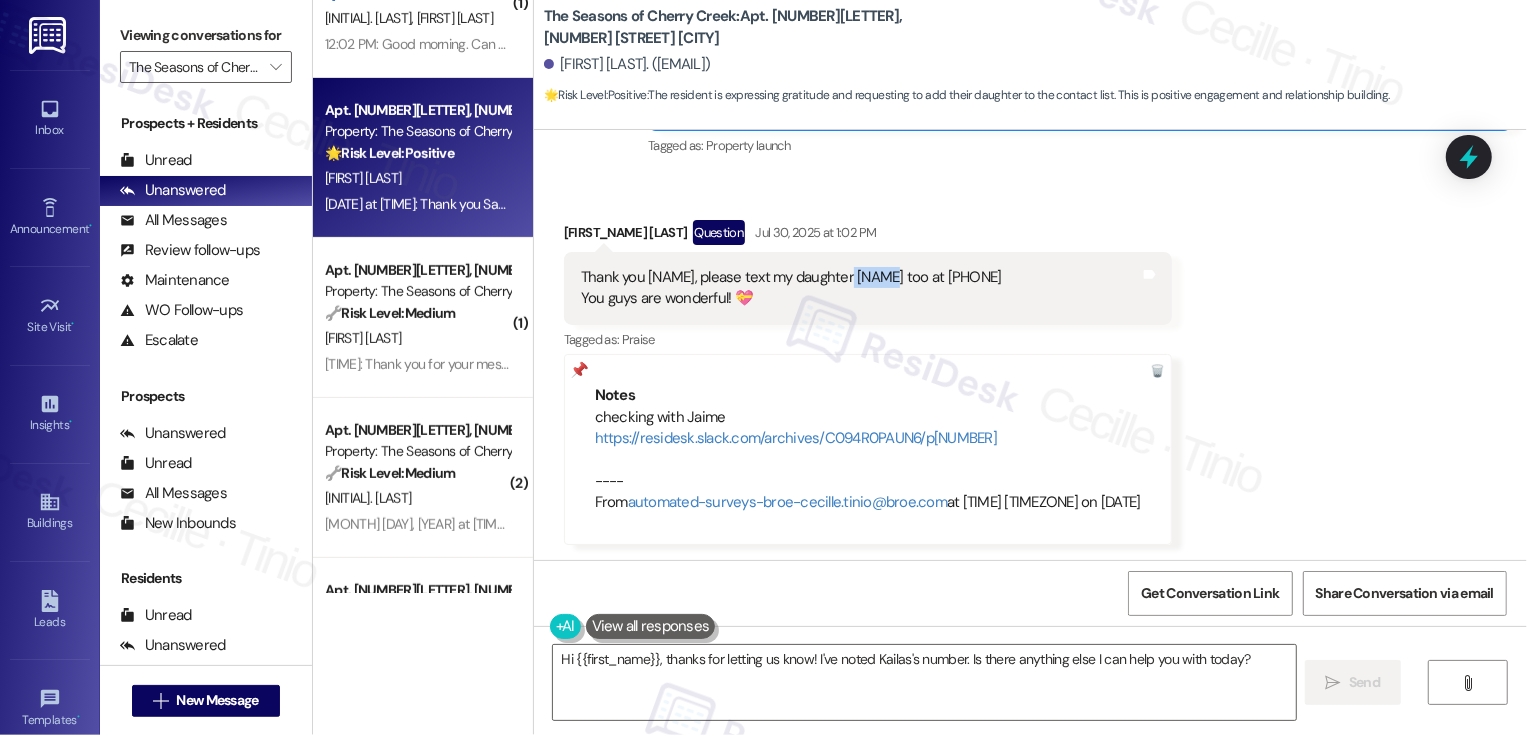 copy on "Kailas" 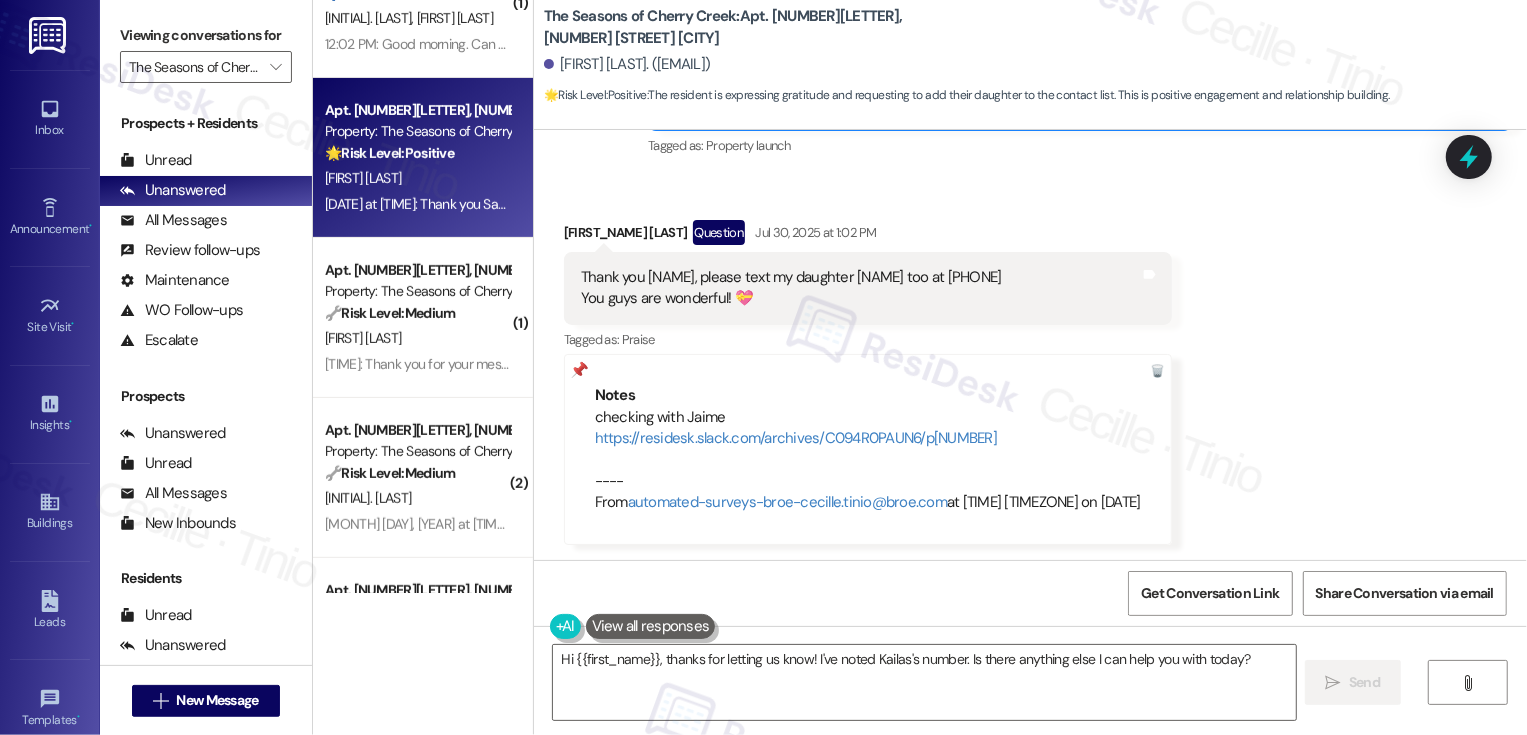 click on "Tagged as:   Property launch Click to highlight conversations about Property launch" at bounding box center (1080, 145) 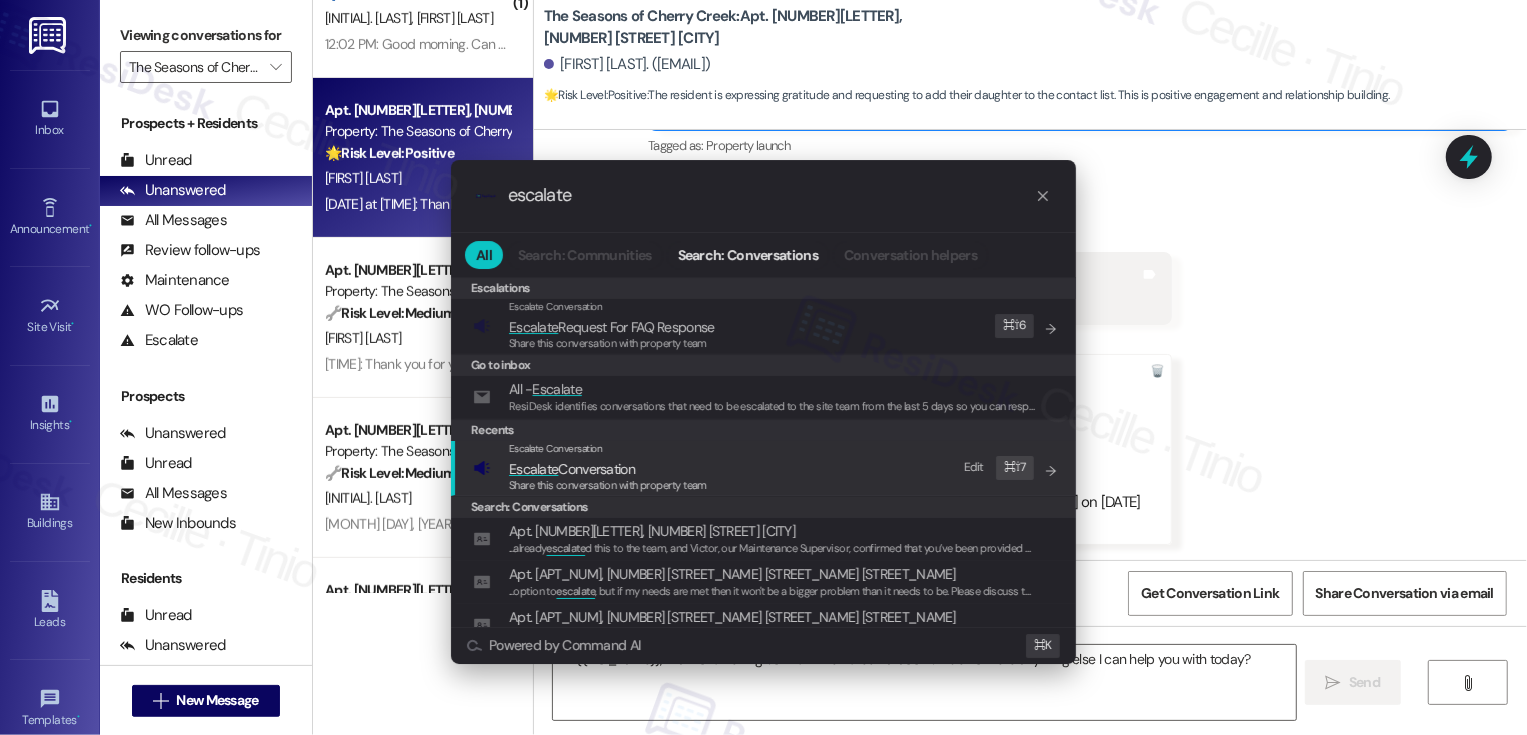type on "escalate" 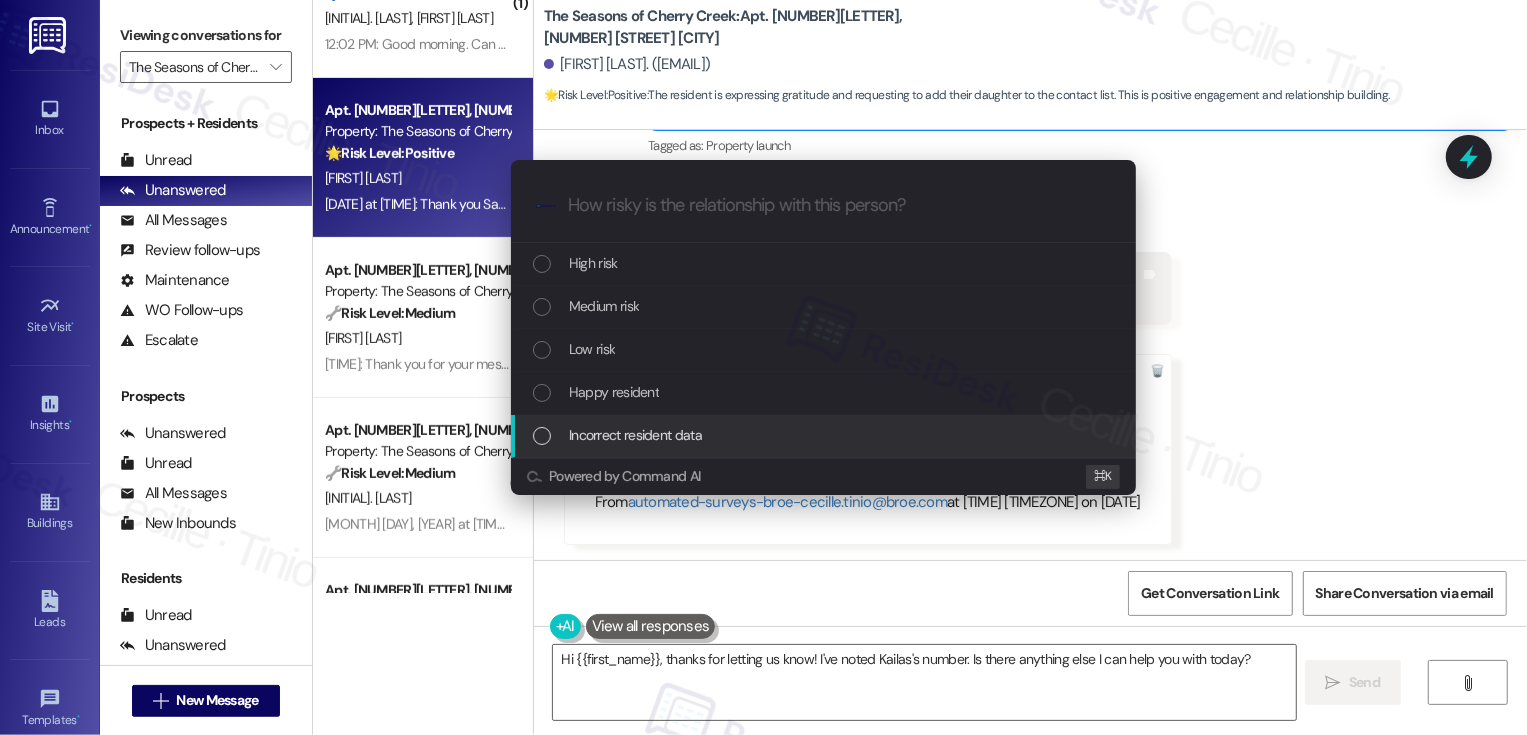 click on "Incorrect resident data" at bounding box center (635, 435) 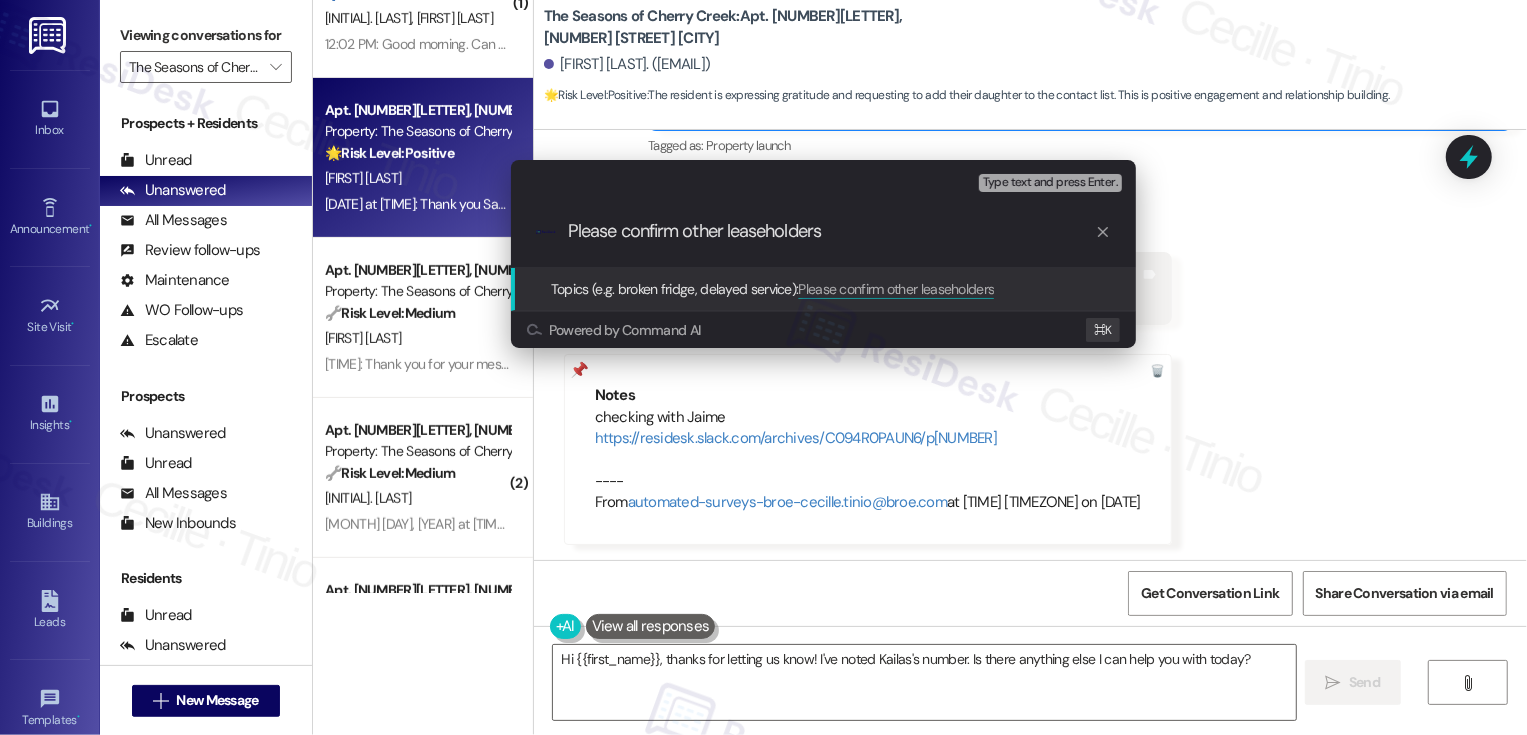 click on "Please confirm other leaseholders" at bounding box center [831, 231] 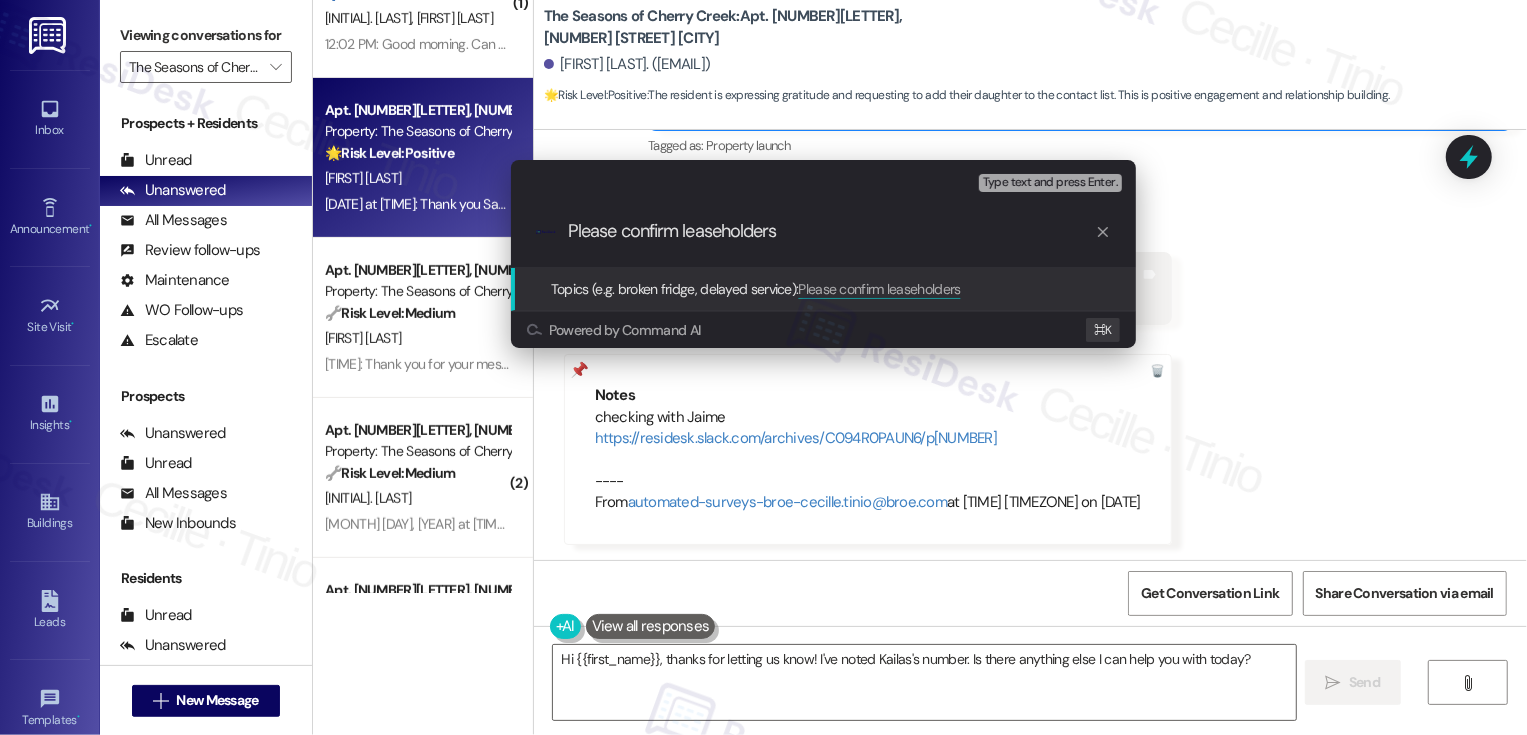 click on "Please confirm leaseholders" at bounding box center [831, 231] 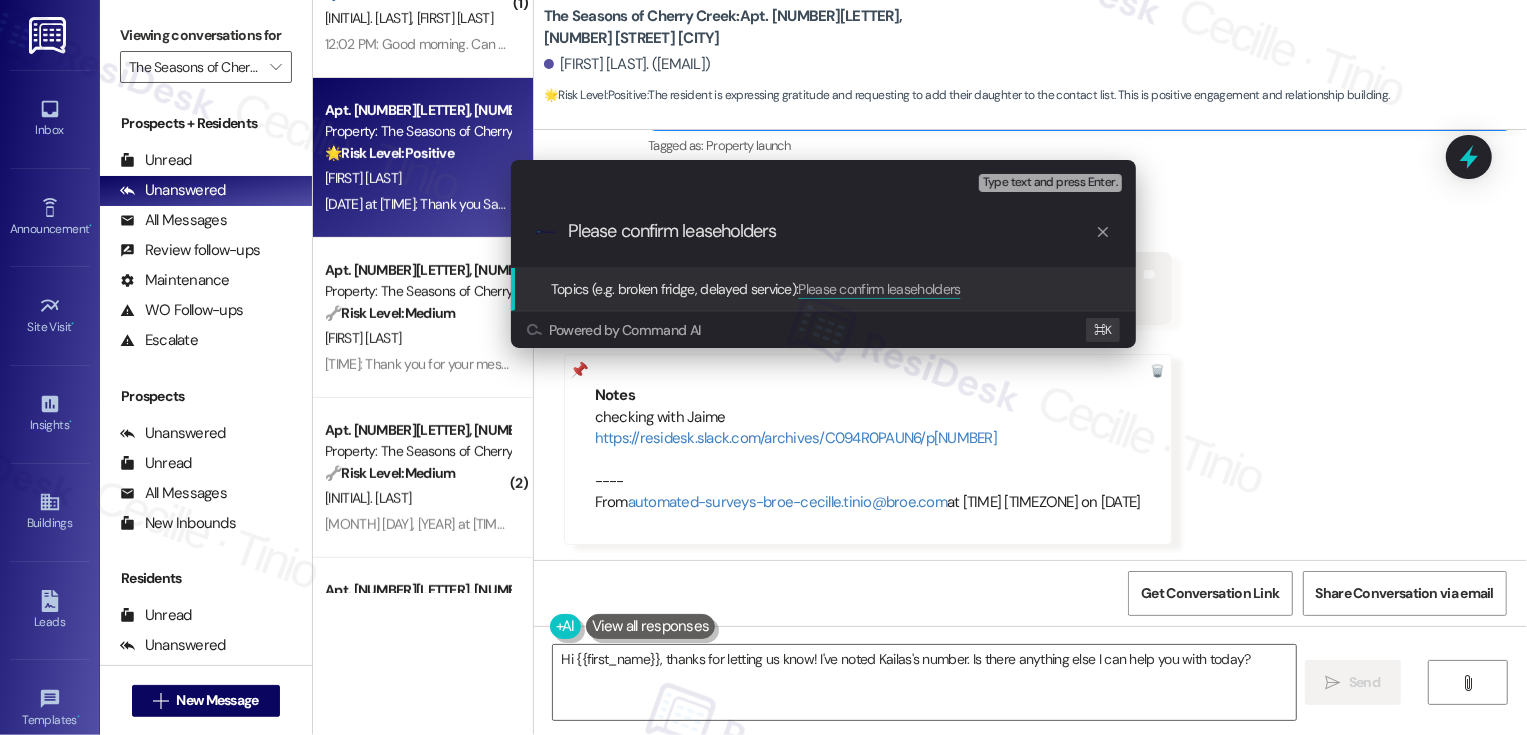 click on "Please confirm leaseholders" at bounding box center [831, 231] 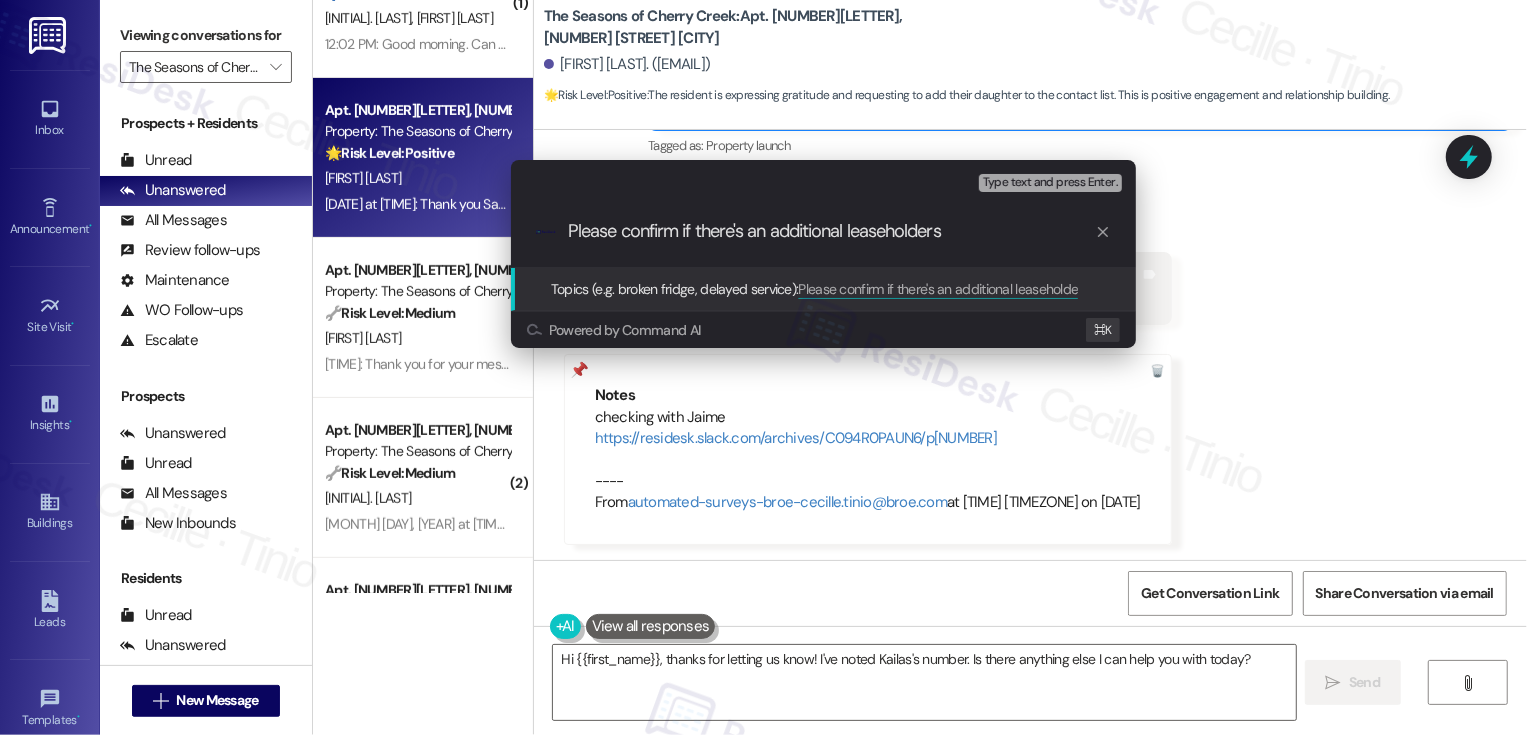 click on "Please confirm if there's an additional leaseholders" at bounding box center [831, 231] 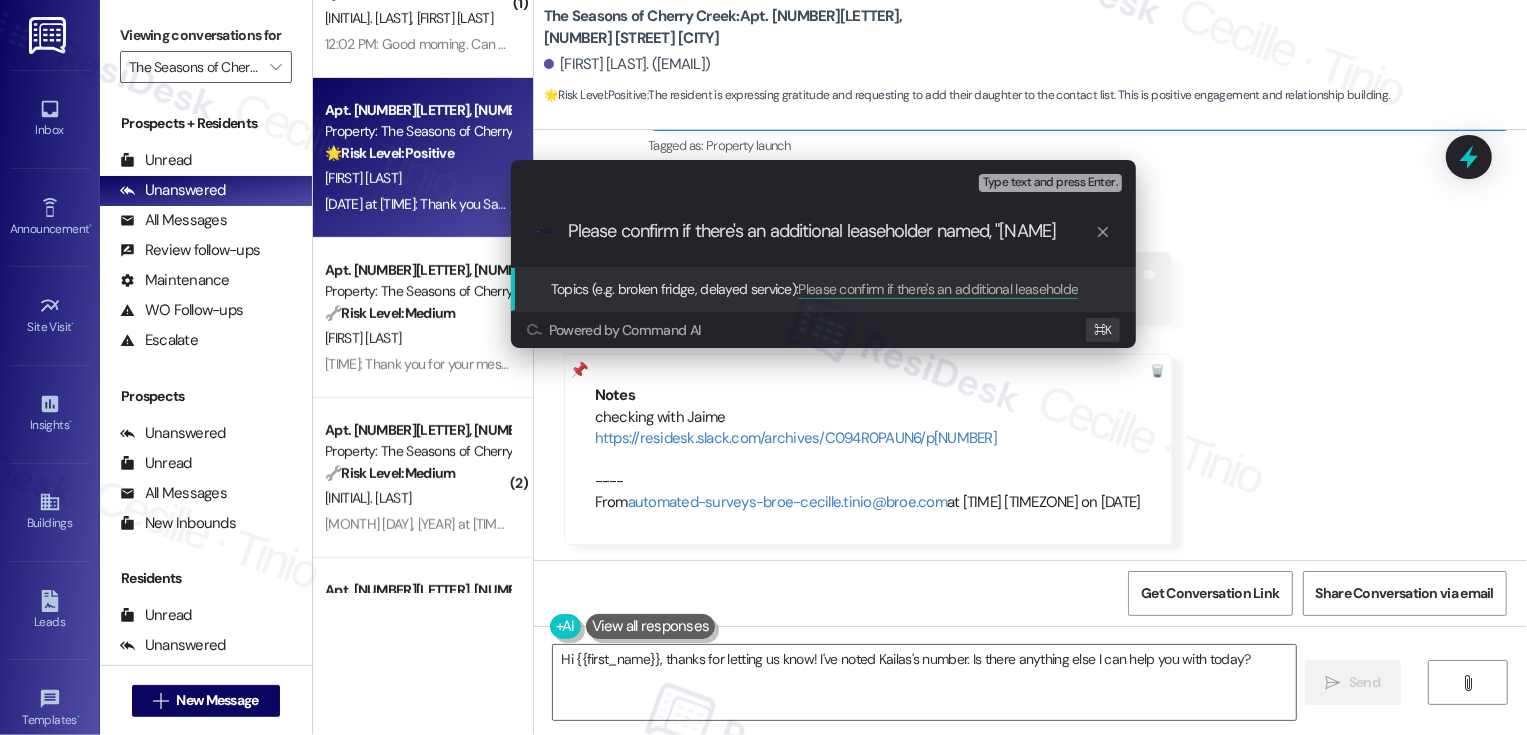 type on "Please confirm if there's an additional leaseholder named, "Kailas"" 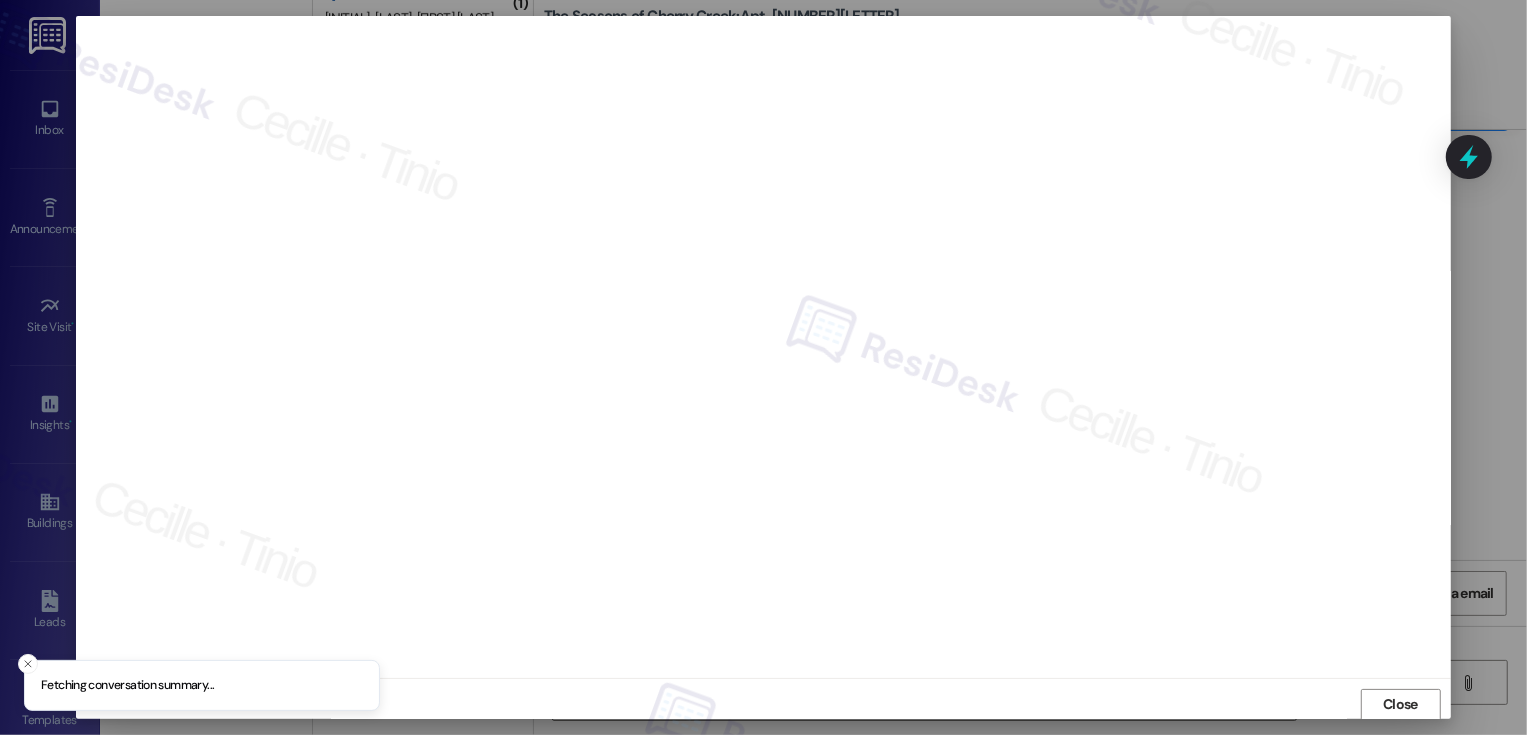scroll, scrollTop: 1, scrollLeft: 0, axis: vertical 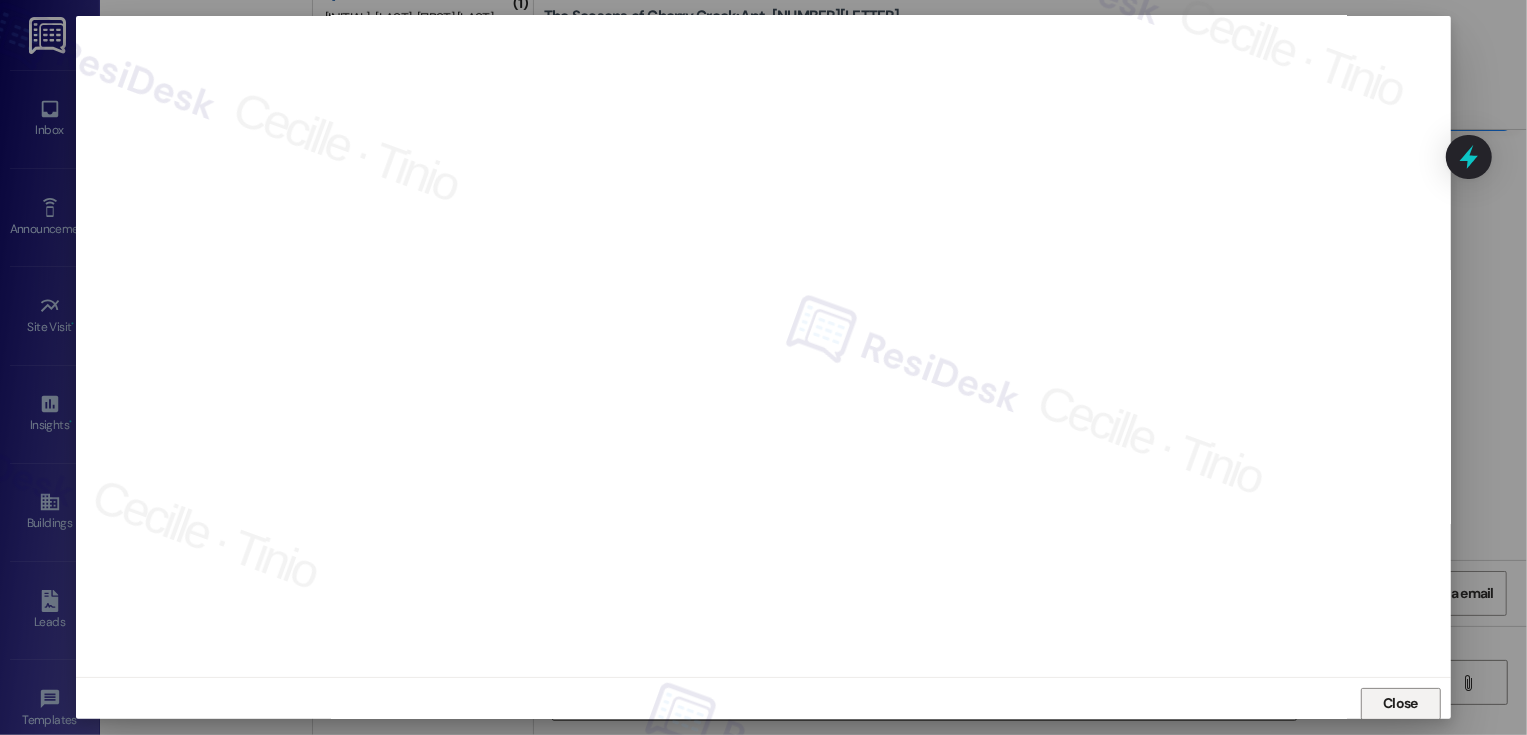 click on "Close" at bounding box center (1400, 703) 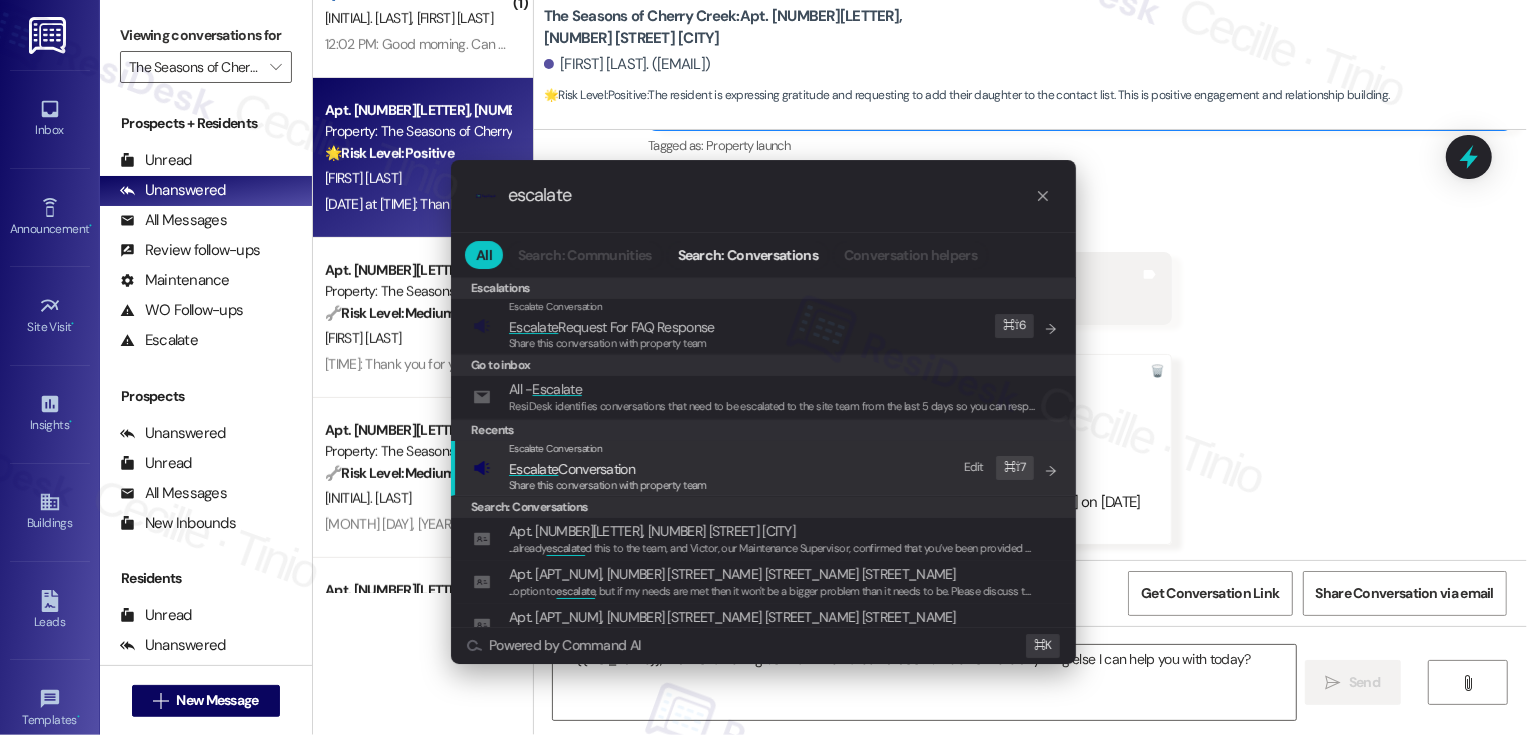 type on "escalate" 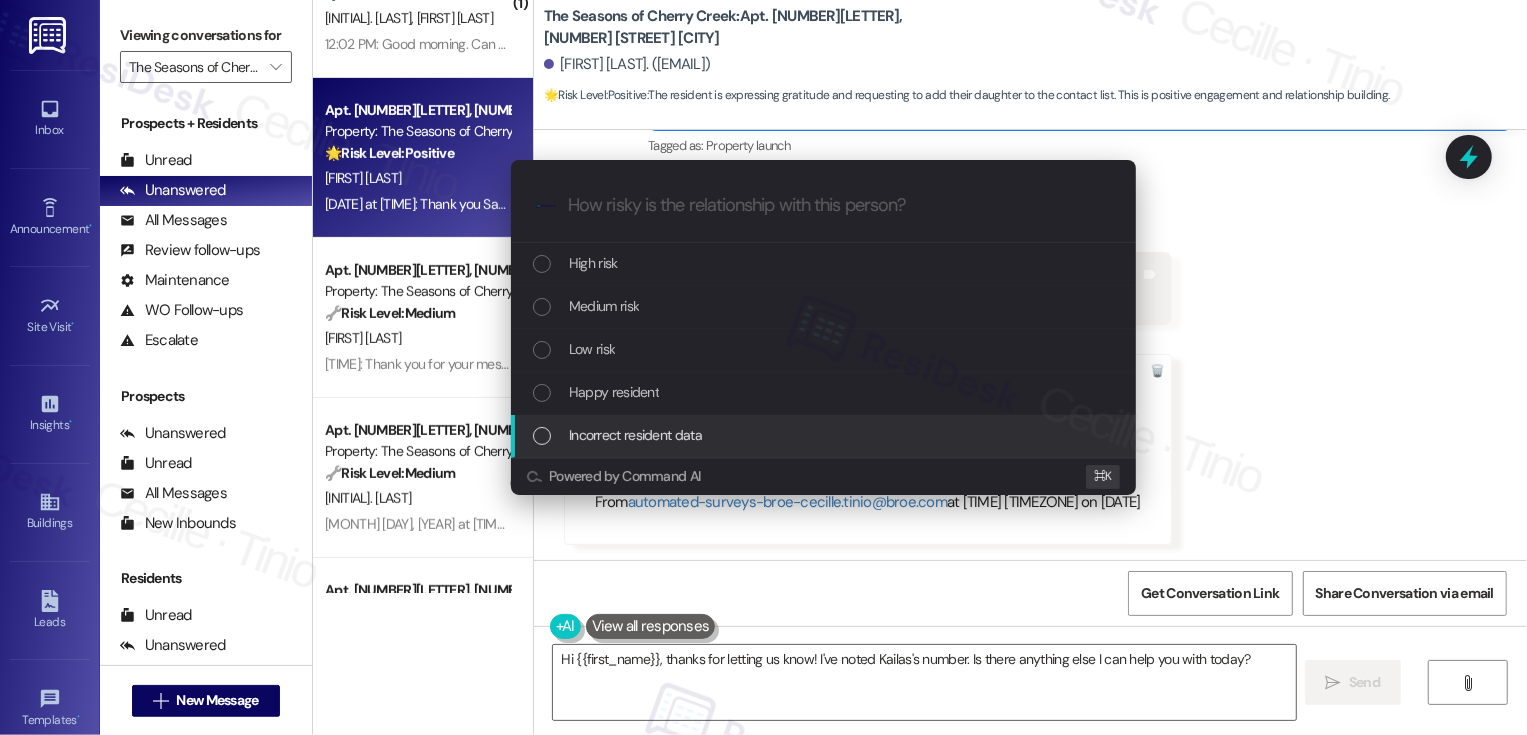 click on "Incorrect resident data" at bounding box center [635, 435] 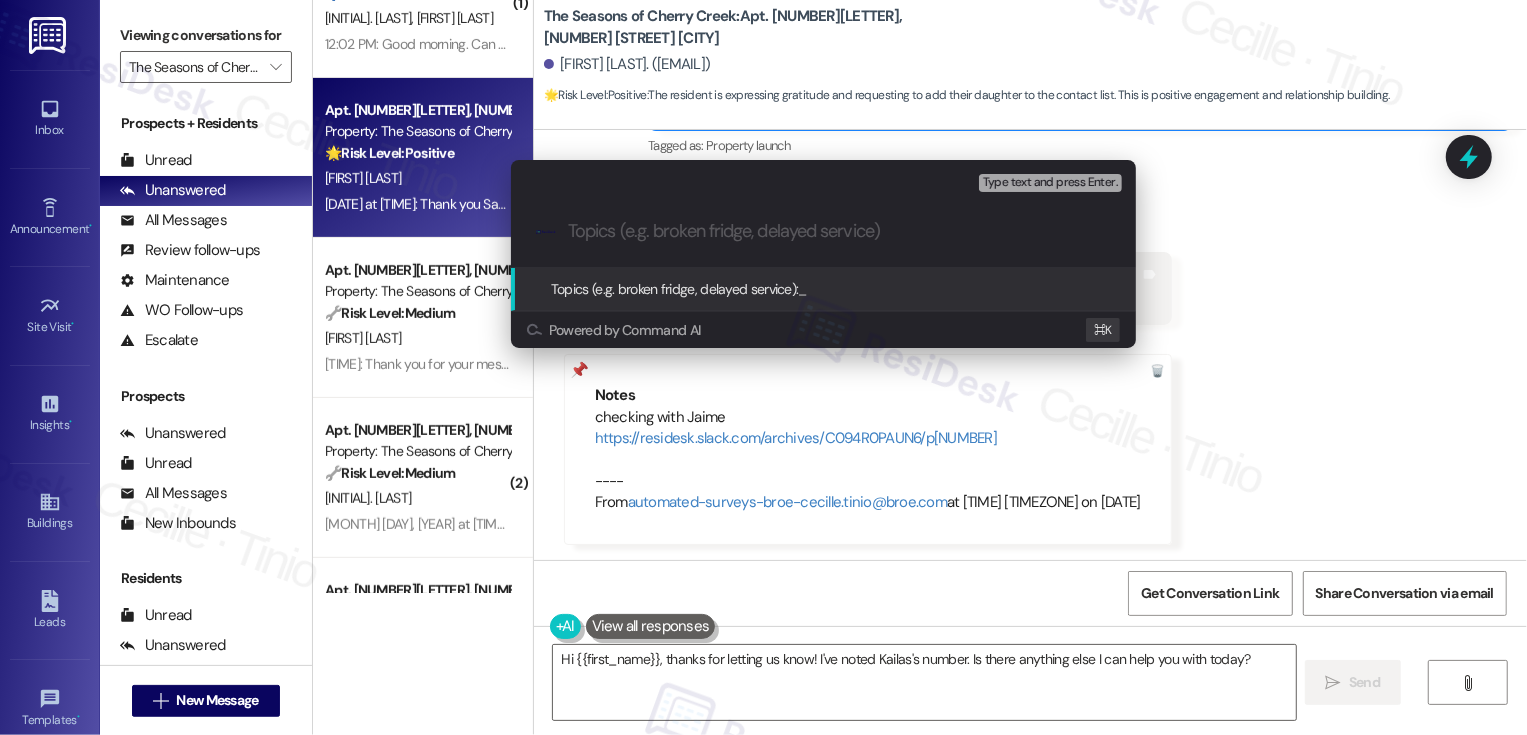 paste on "Please confirm if there's an additional leaseholder named, "Kailas"" 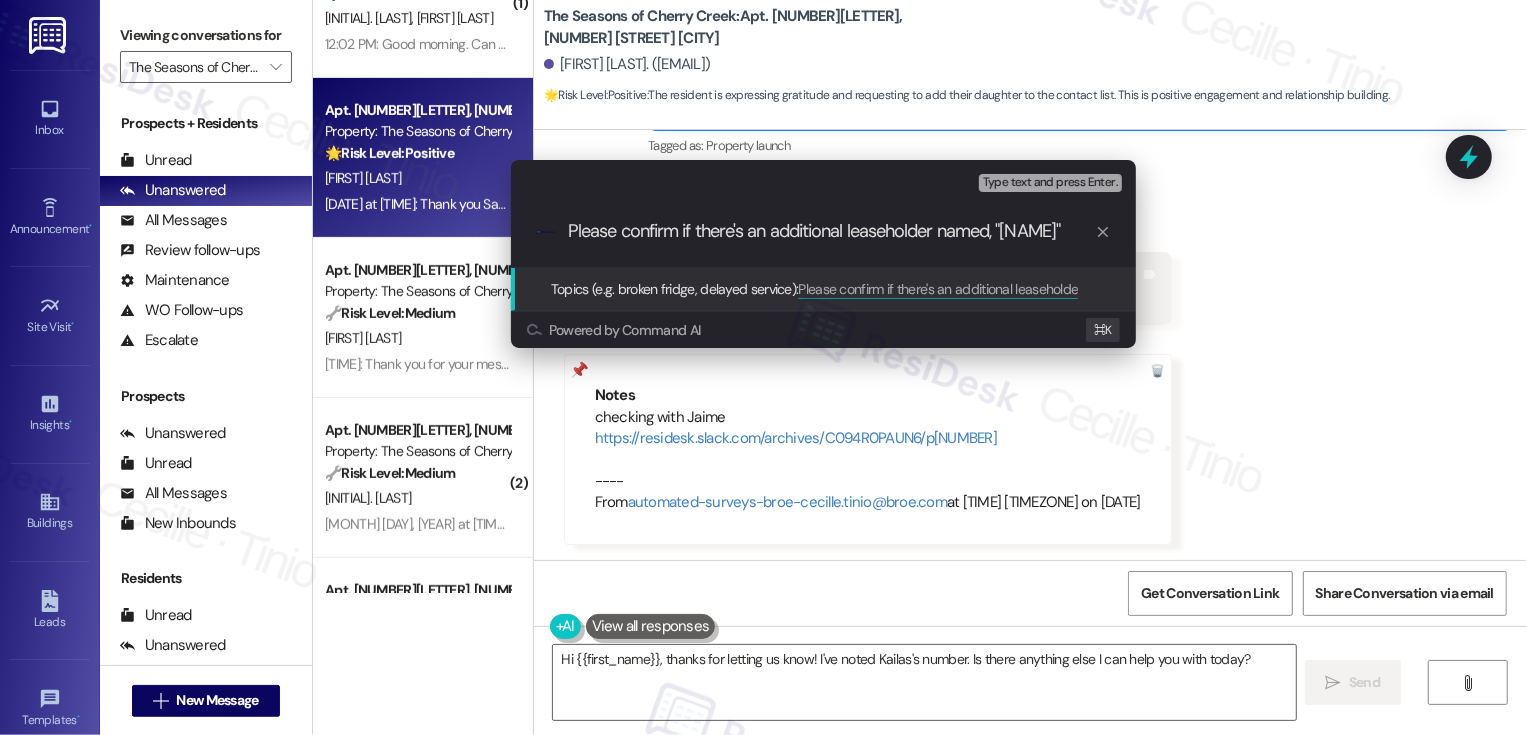 type 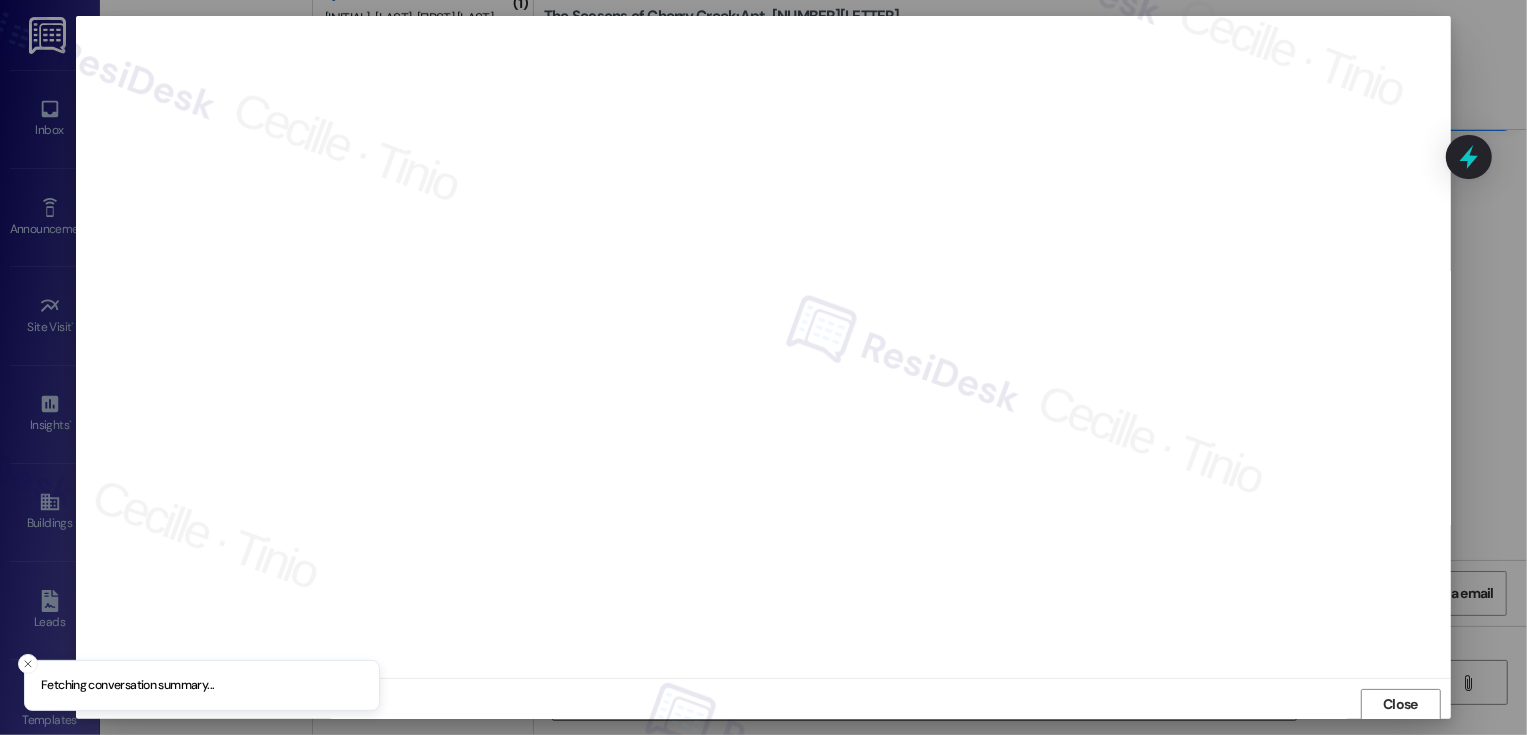 scroll, scrollTop: 1, scrollLeft: 0, axis: vertical 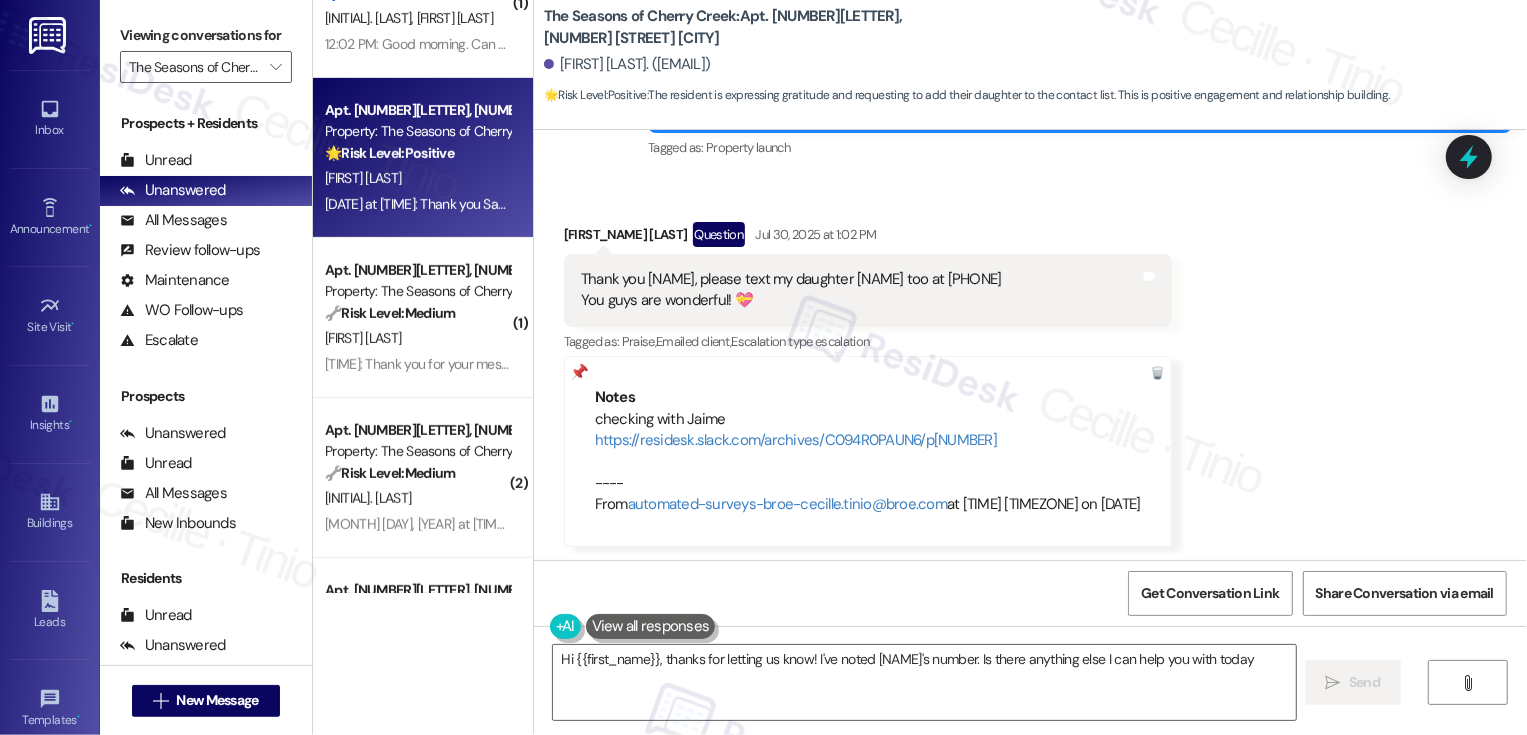 type on "Hi {{first_name}}, thanks for letting us know! I've noted Kailas's number. Is there anything else I can help you with today?" 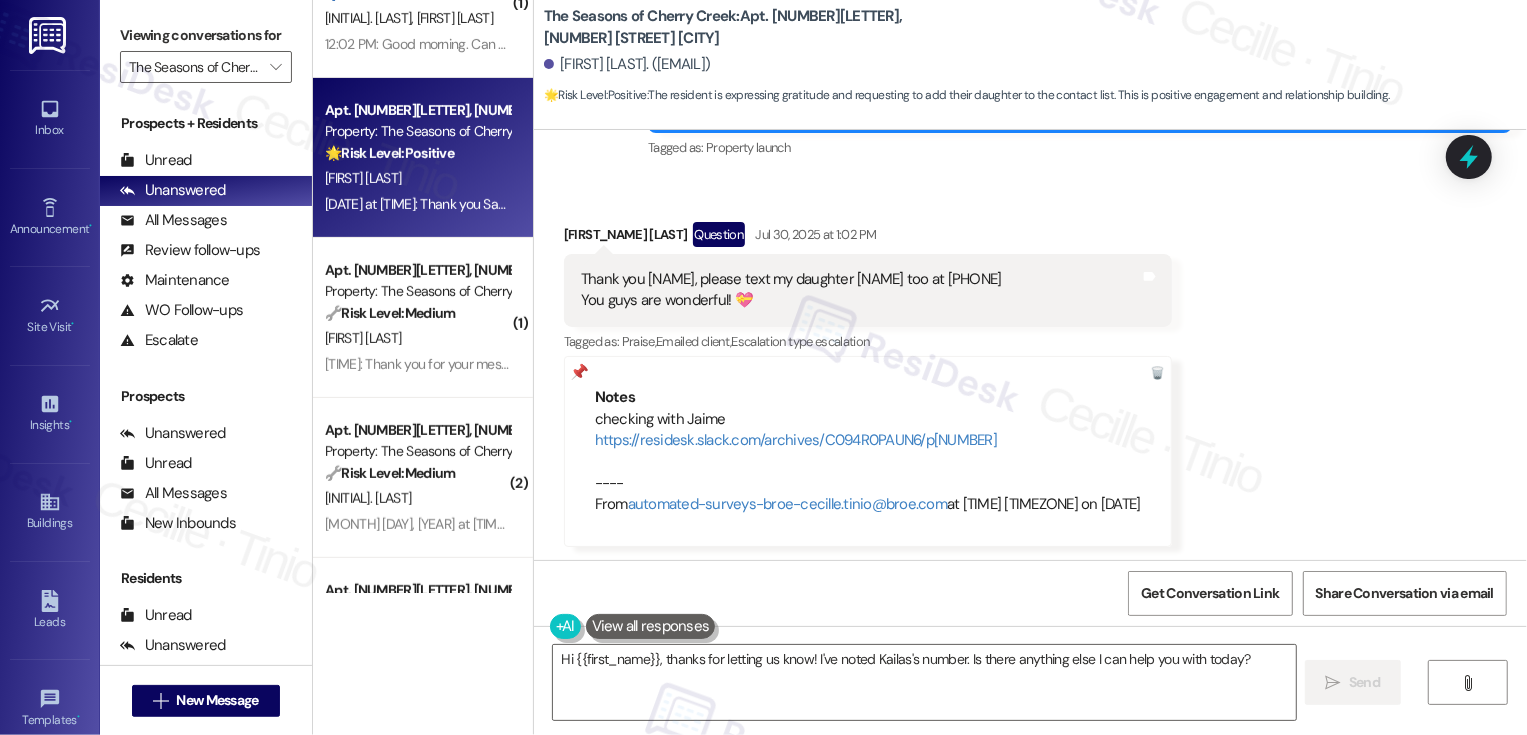 scroll, scrollTop: 592, scrollLeft: 0, axis: vertical 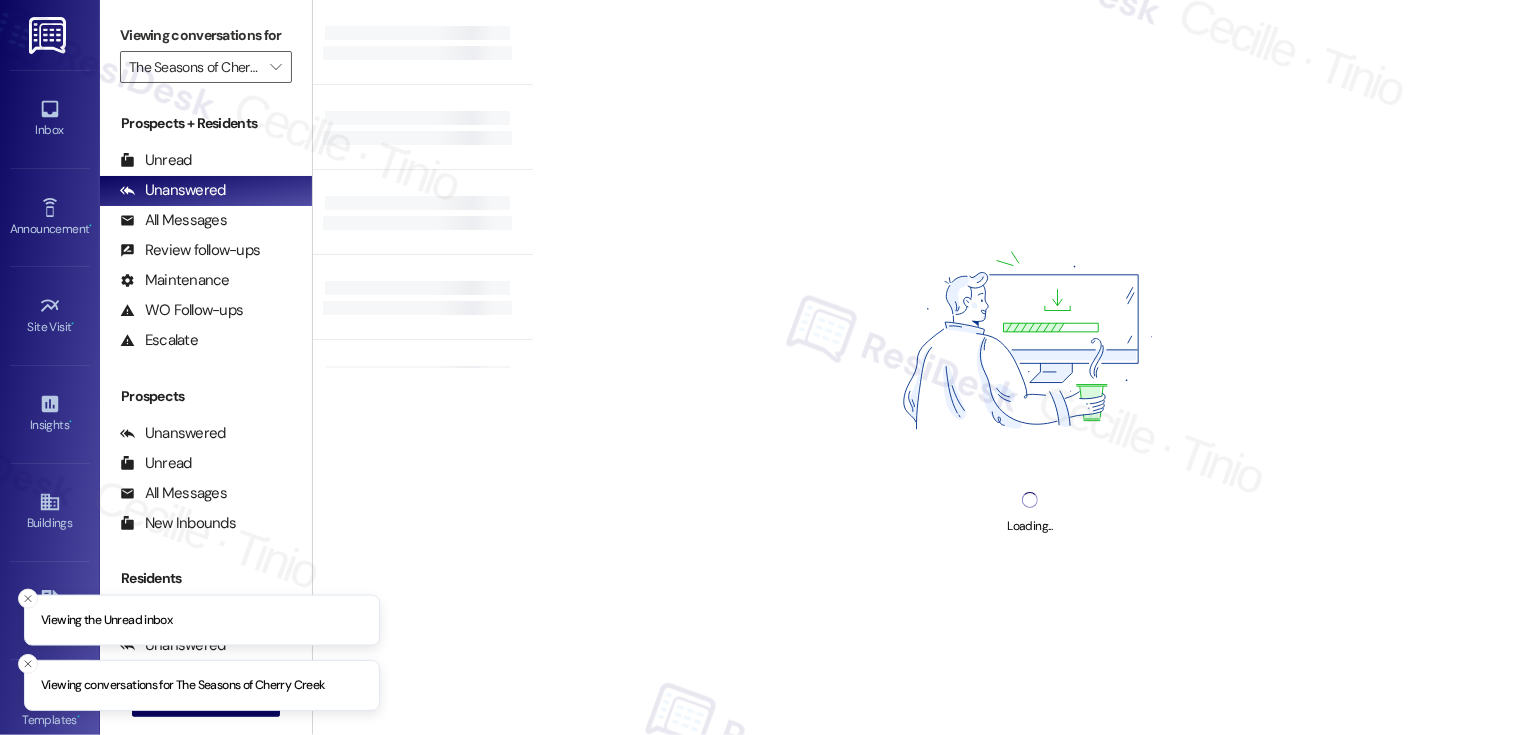 type on "The Seasons of Cherry Creek" 